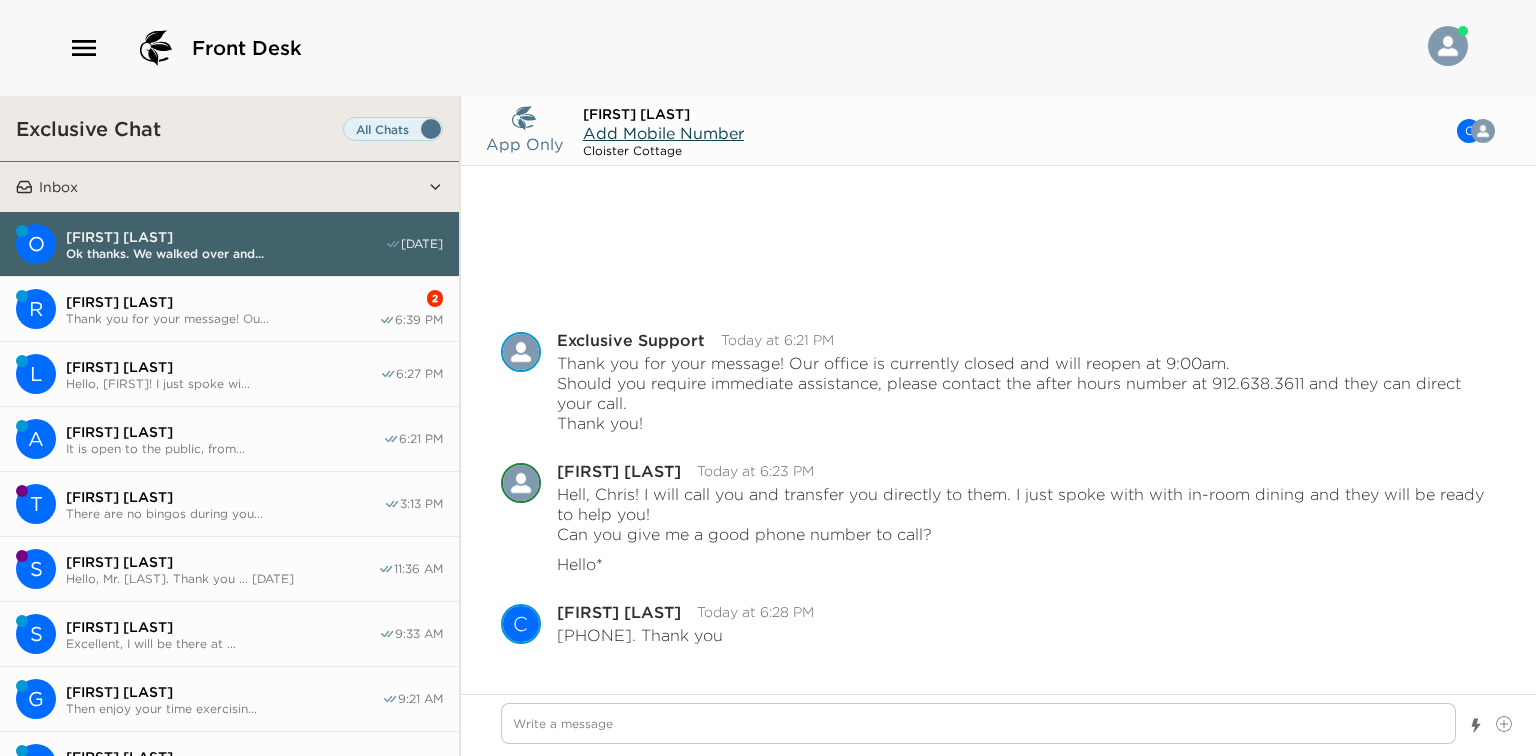 scroll, scrollTop: 0, scrollLeft: 0, axis: both 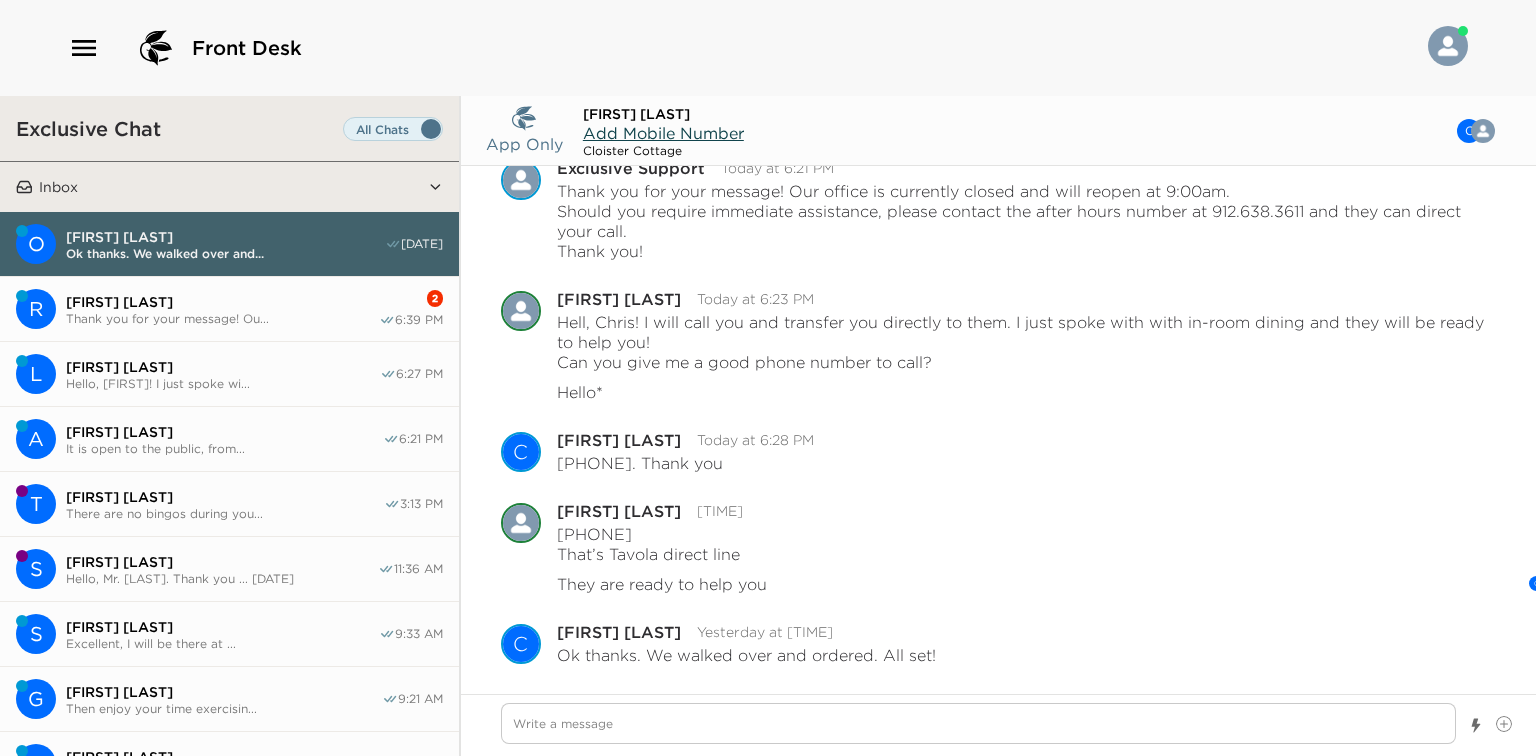 click on "R Rebecca Strimer Thank you for your message! Ou... 2 6:39 PM" at bounding box center (229, 309) 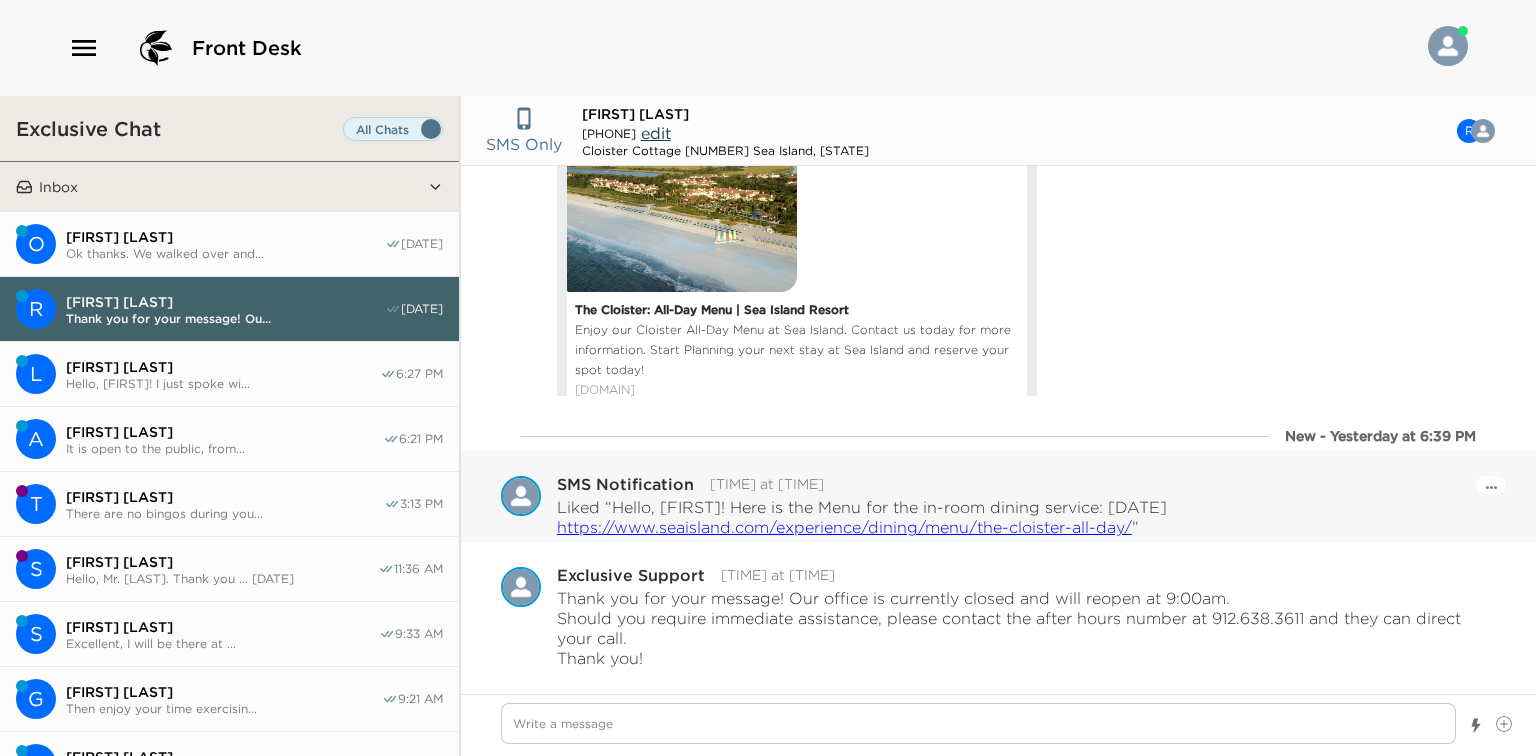 scroll, scrollTop: 1338, scrollLeft: 0, axis: vertical 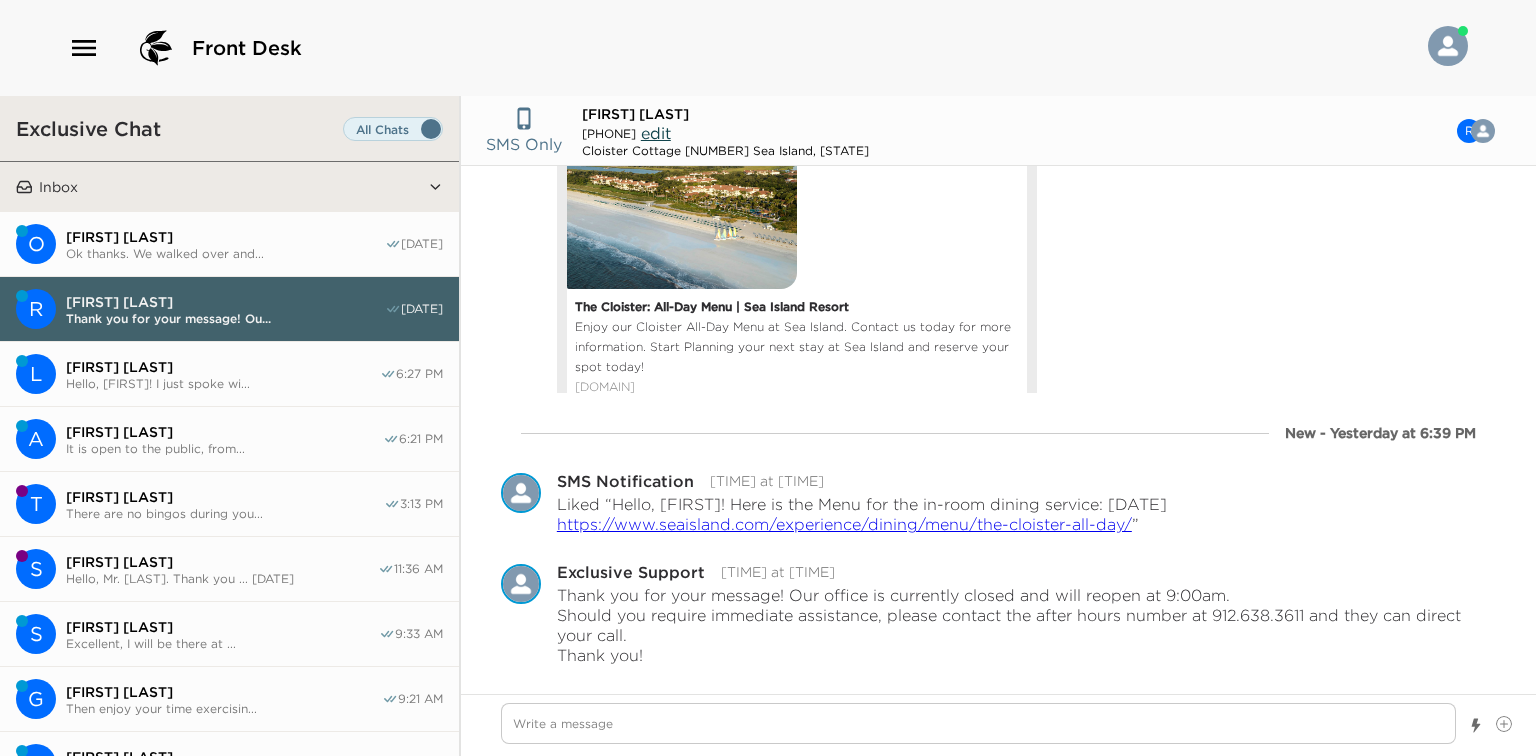 click on "Hello, Lauren! I just spoke wi..." at bounding box center [223, 383] 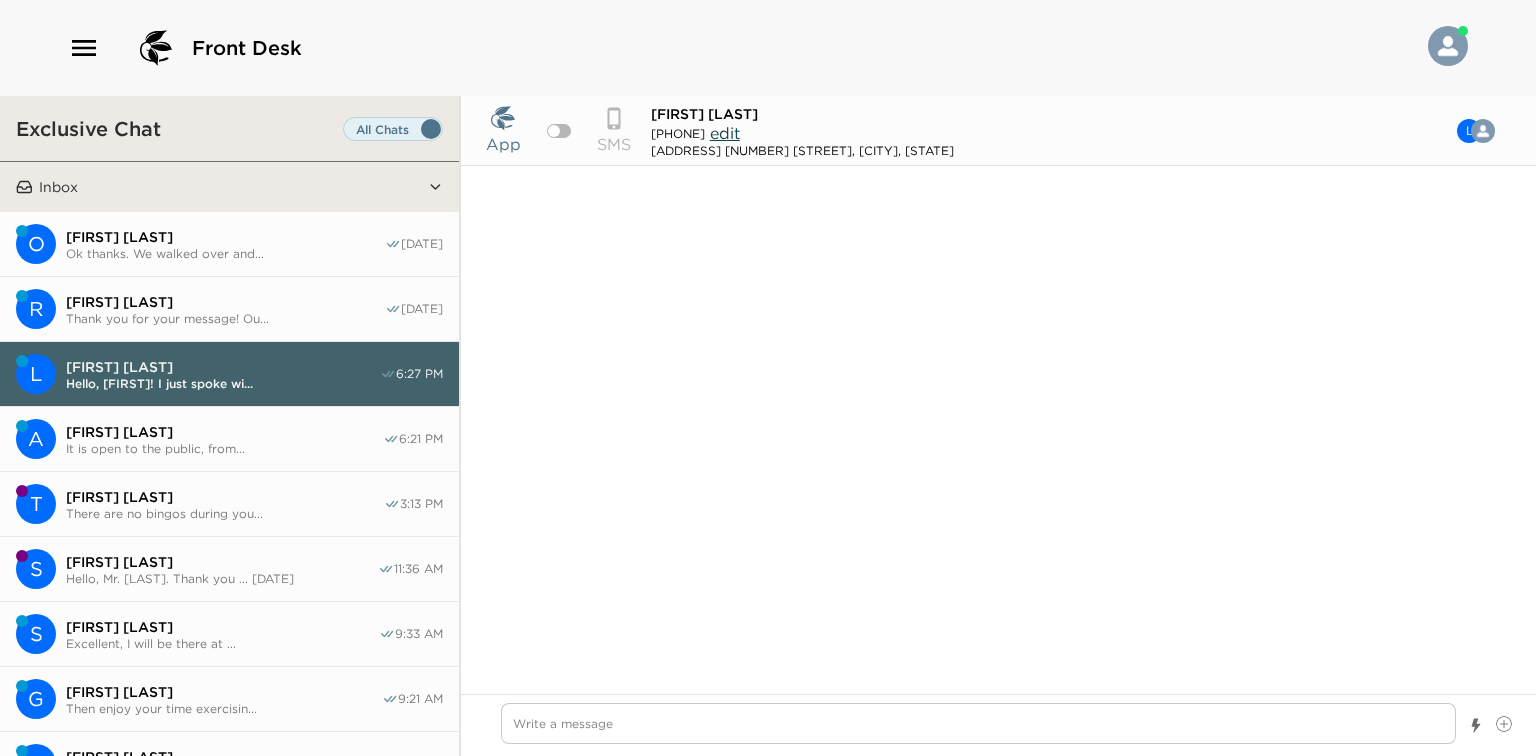 scroll, scrollTop: 984, scrollLeft: 0, axis: vertical 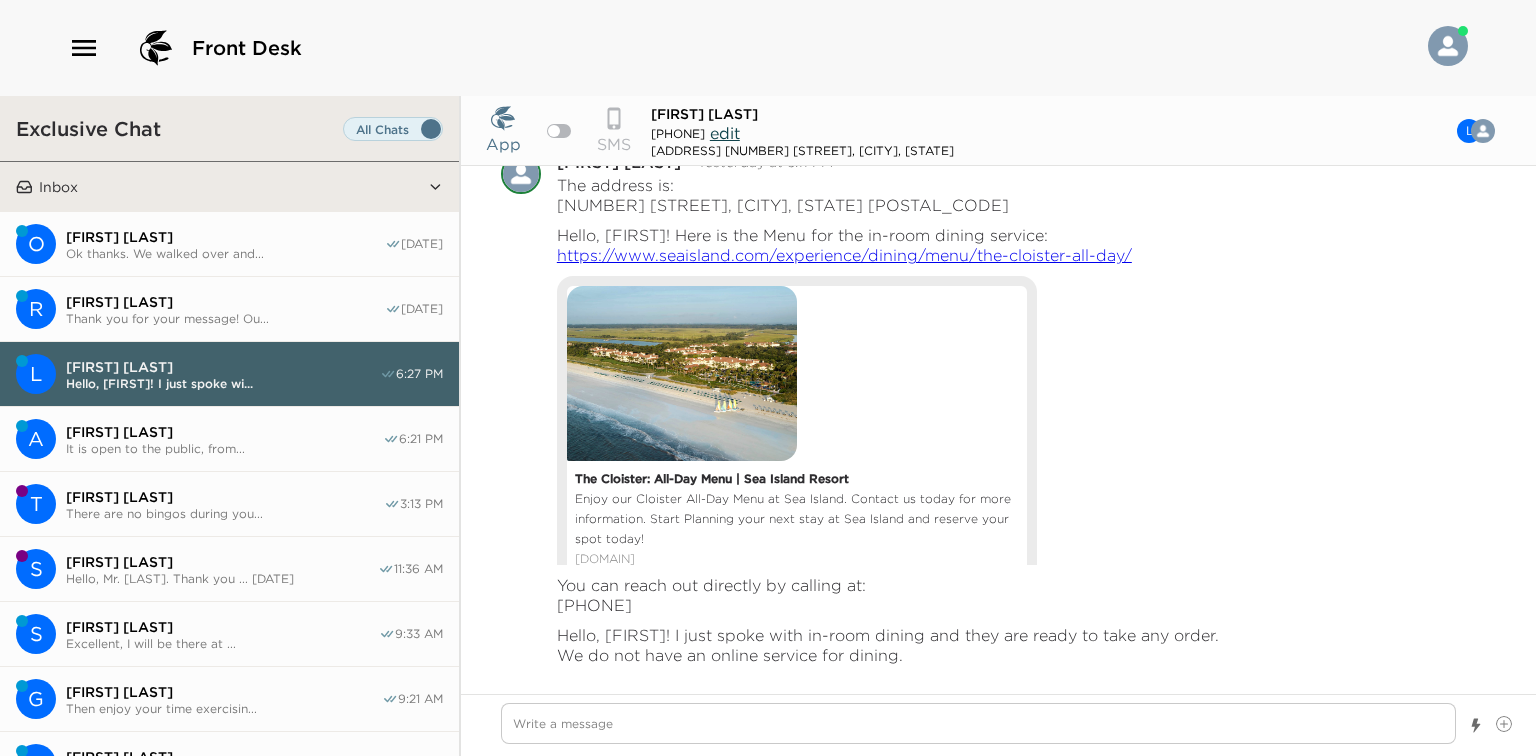 click on "Thank you for your message! Ou..." at bounding box center (225, 318) 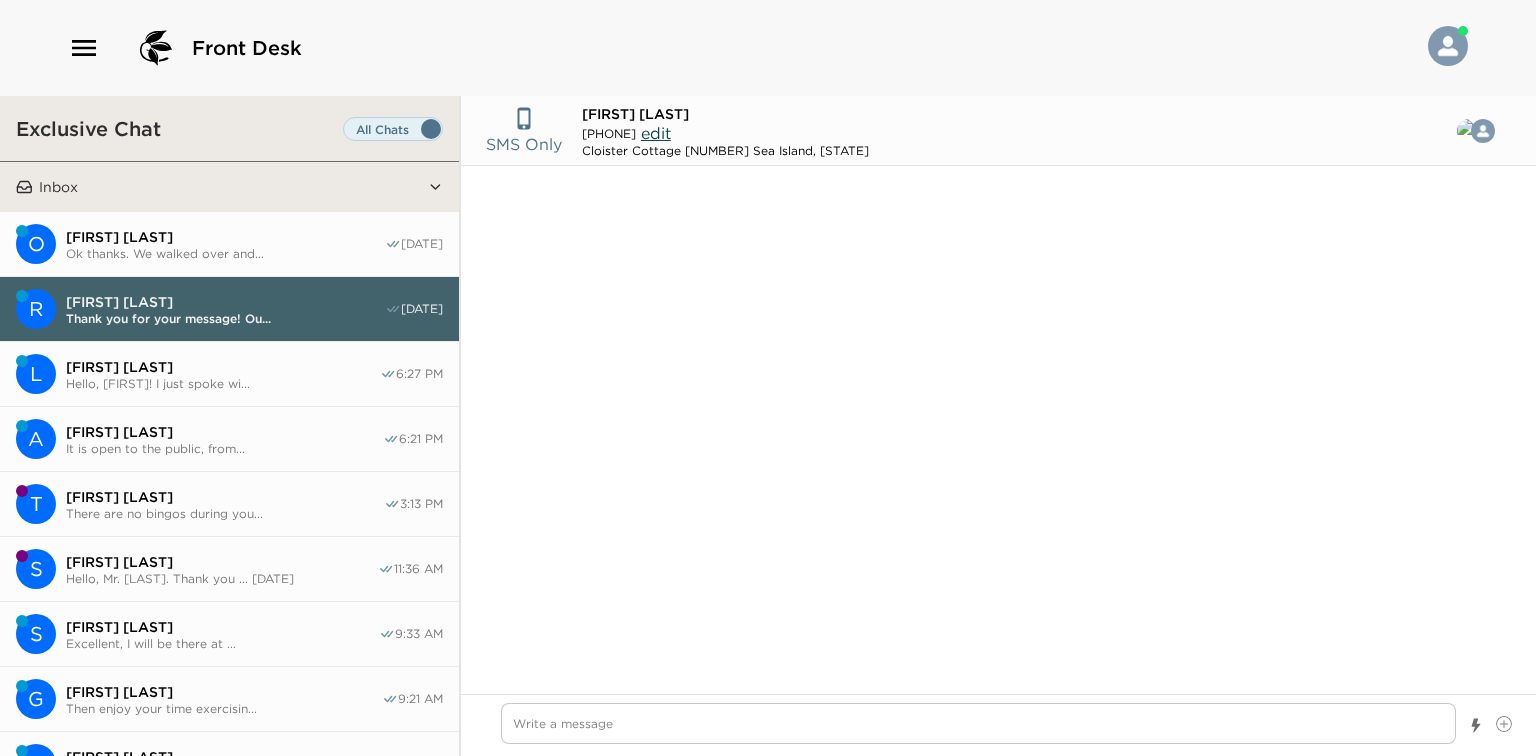 scroll, scrollTop: 1228, scrollLeft: 0, axis: vertical 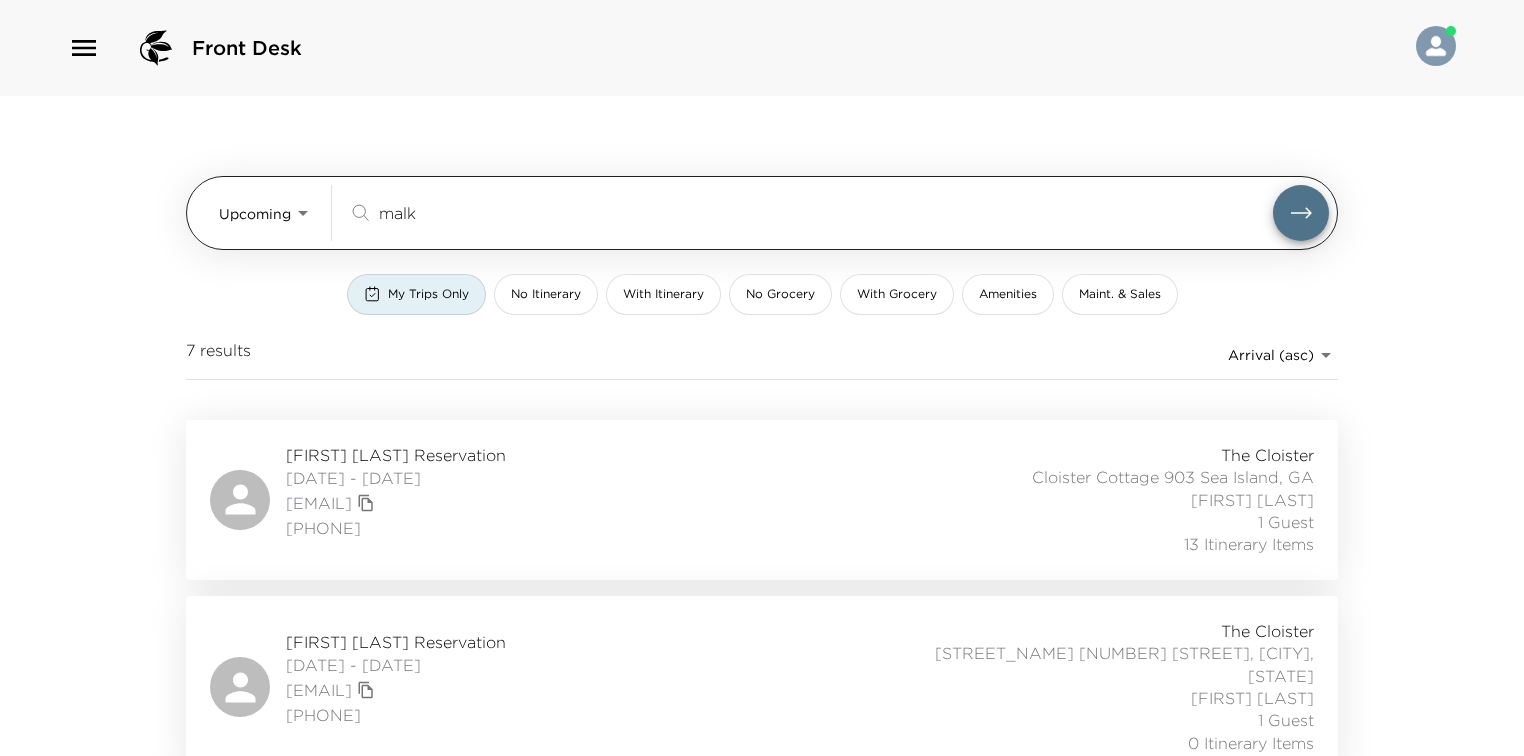 click on "malk" at bounding box center (826, 212) 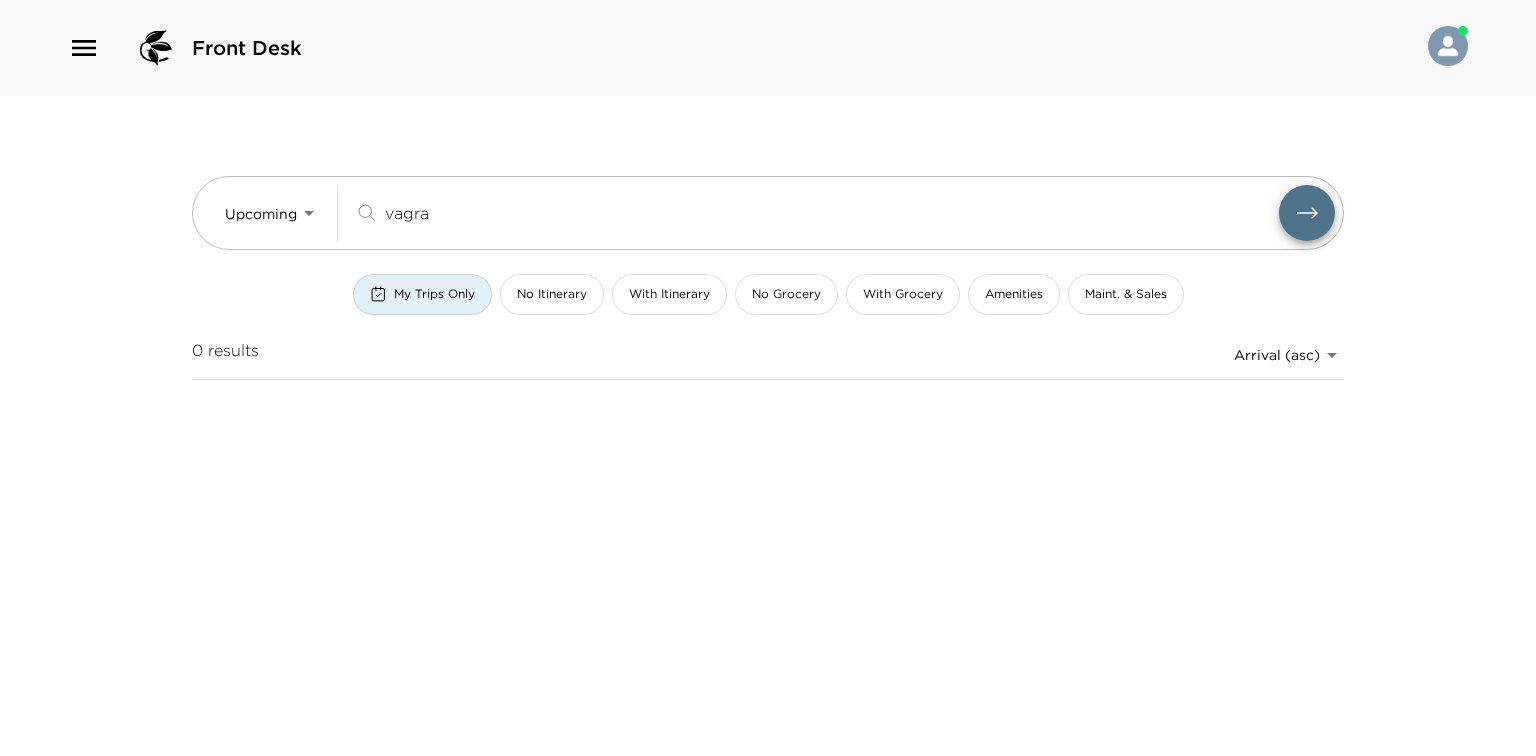 type on "vagra" 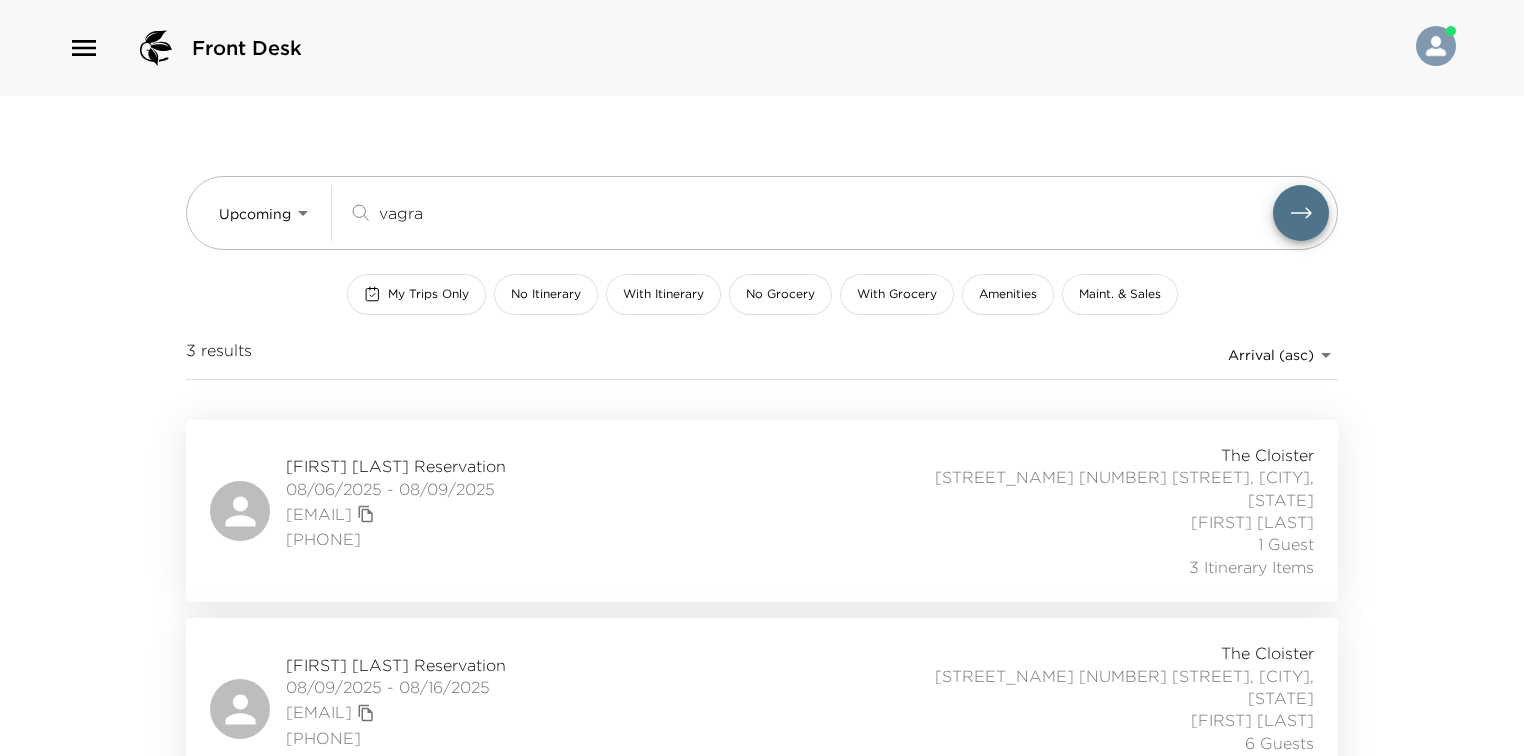 click on "[FIRST] [LAST] Reservation" at bounding box center [396, 466] 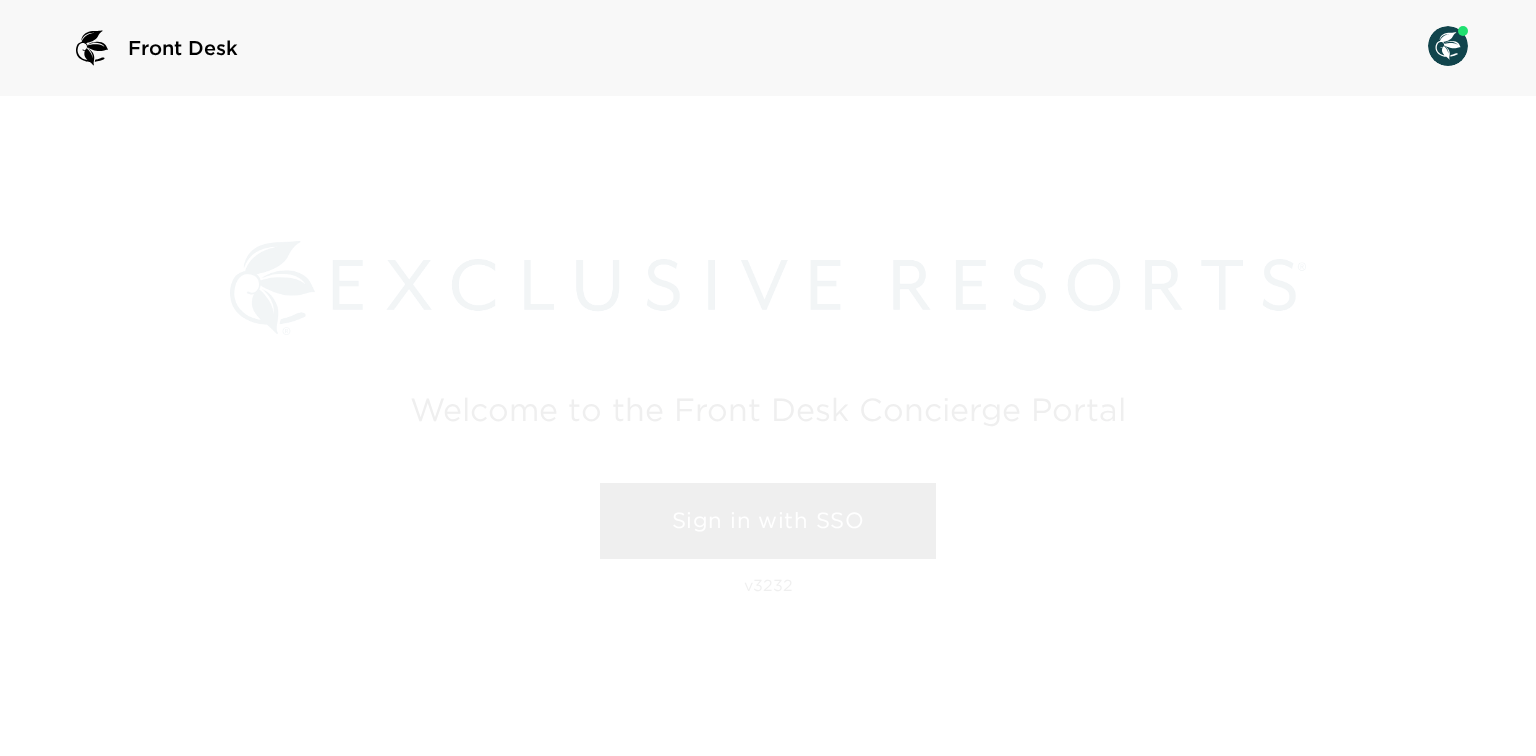 scroll, scrollTop: 0, scrollLeft: 0, axis: both 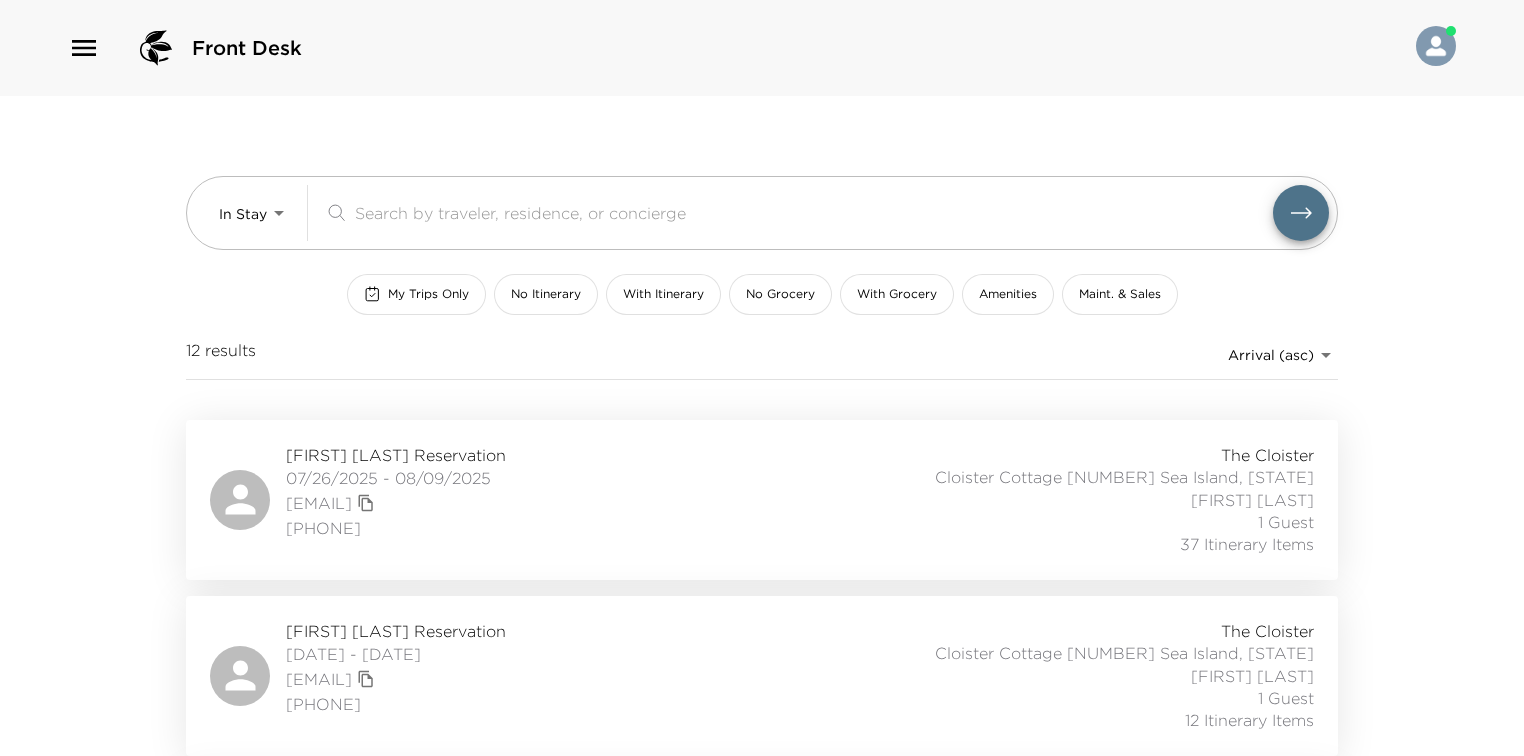 click on "Front Desk" at bounding box center (185, 48) 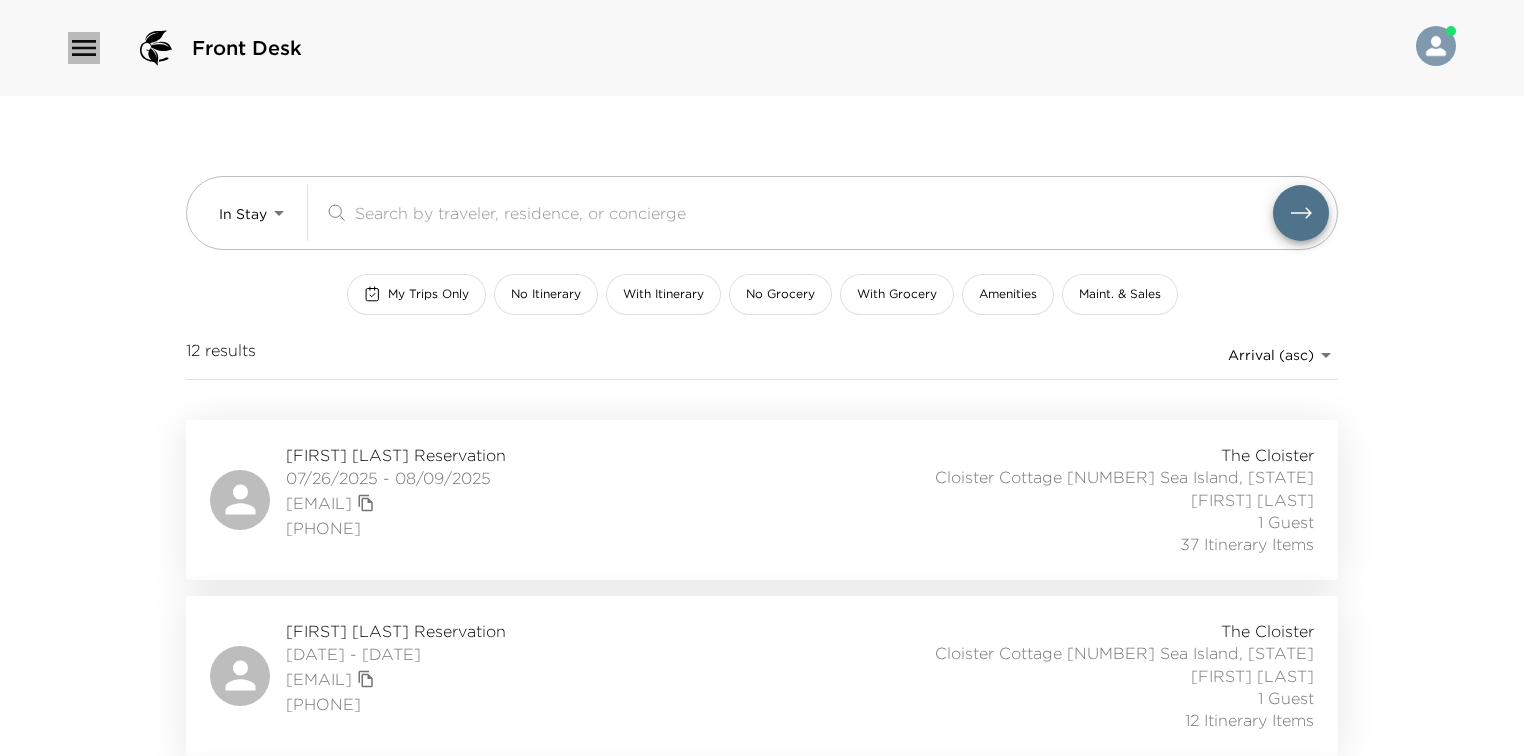 click 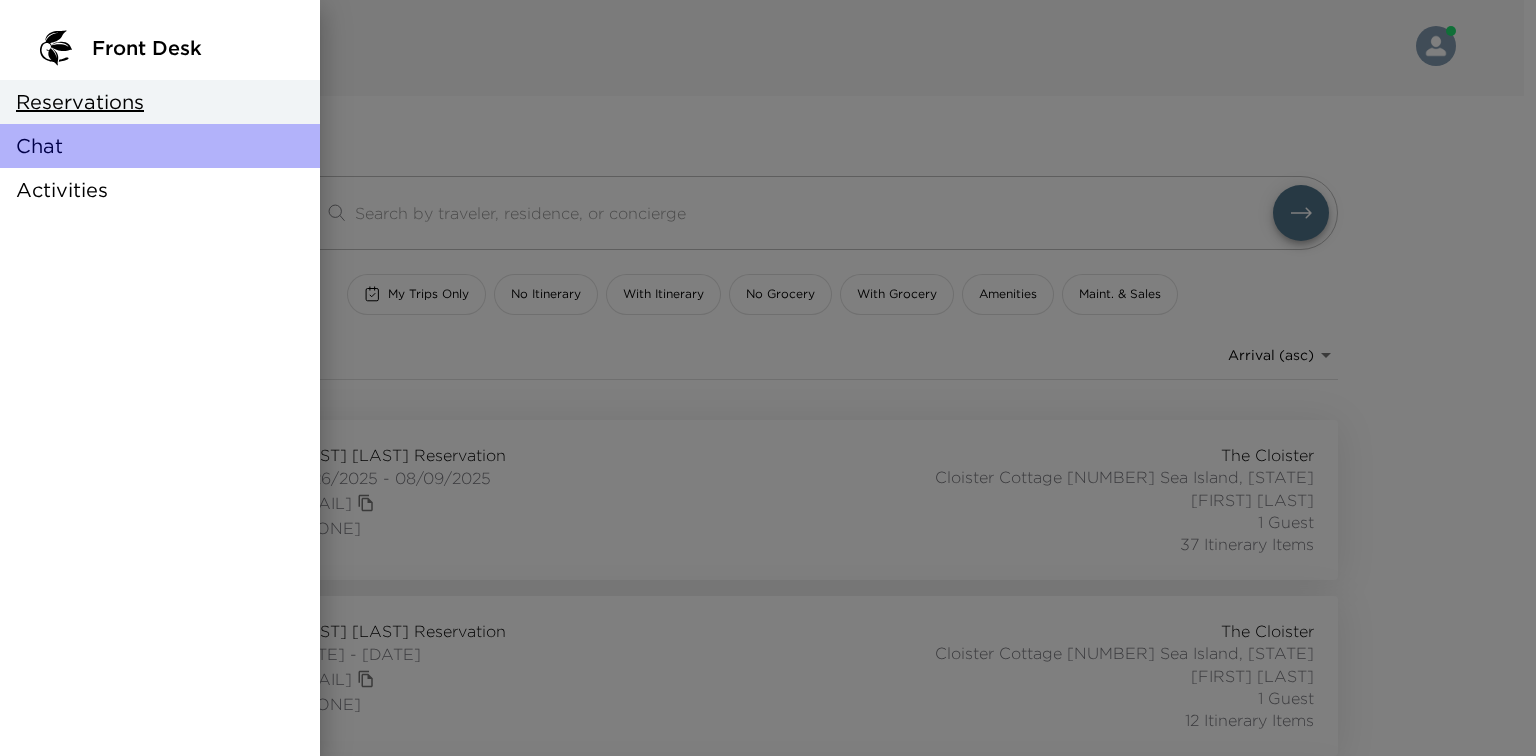 click on "Chat" at bounding box center (160, 146) 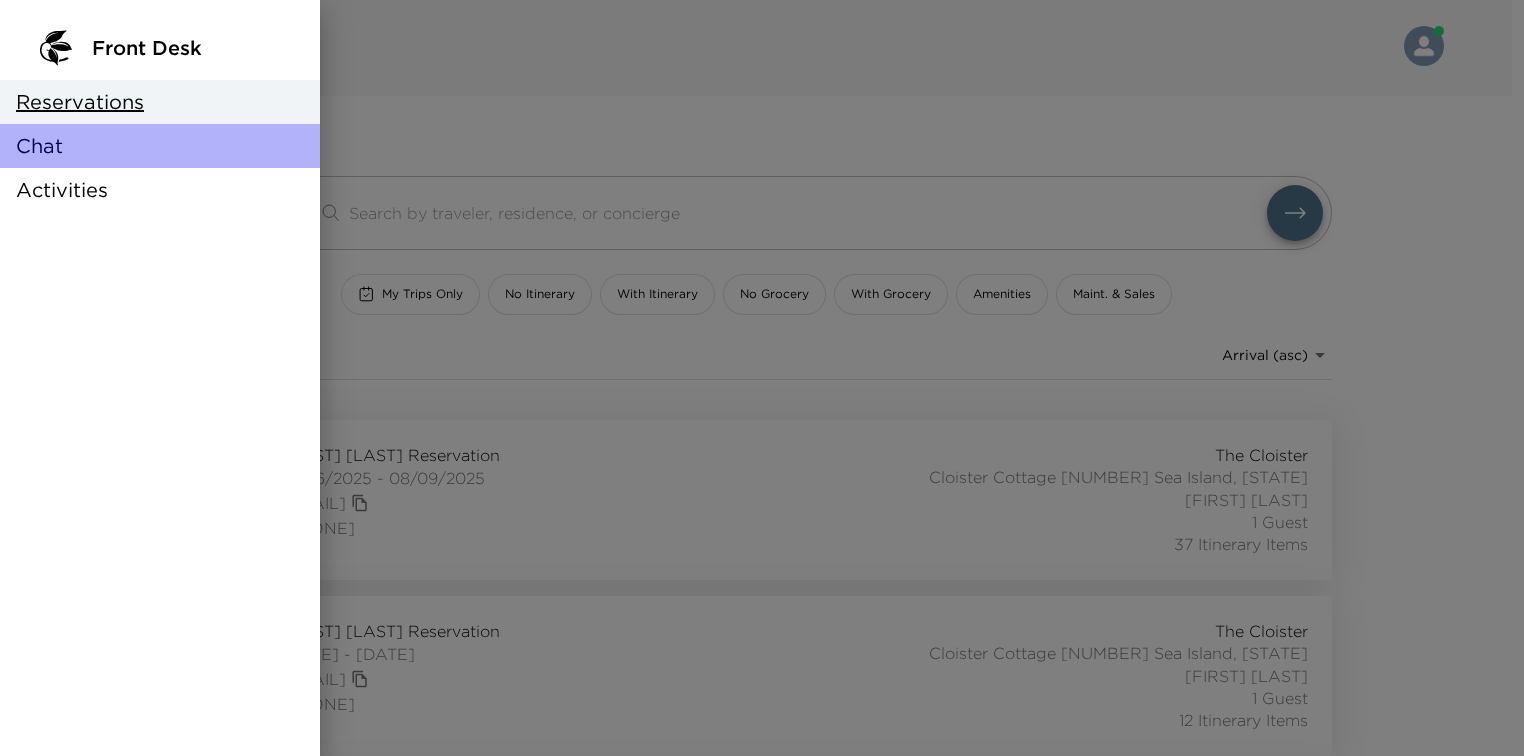 type 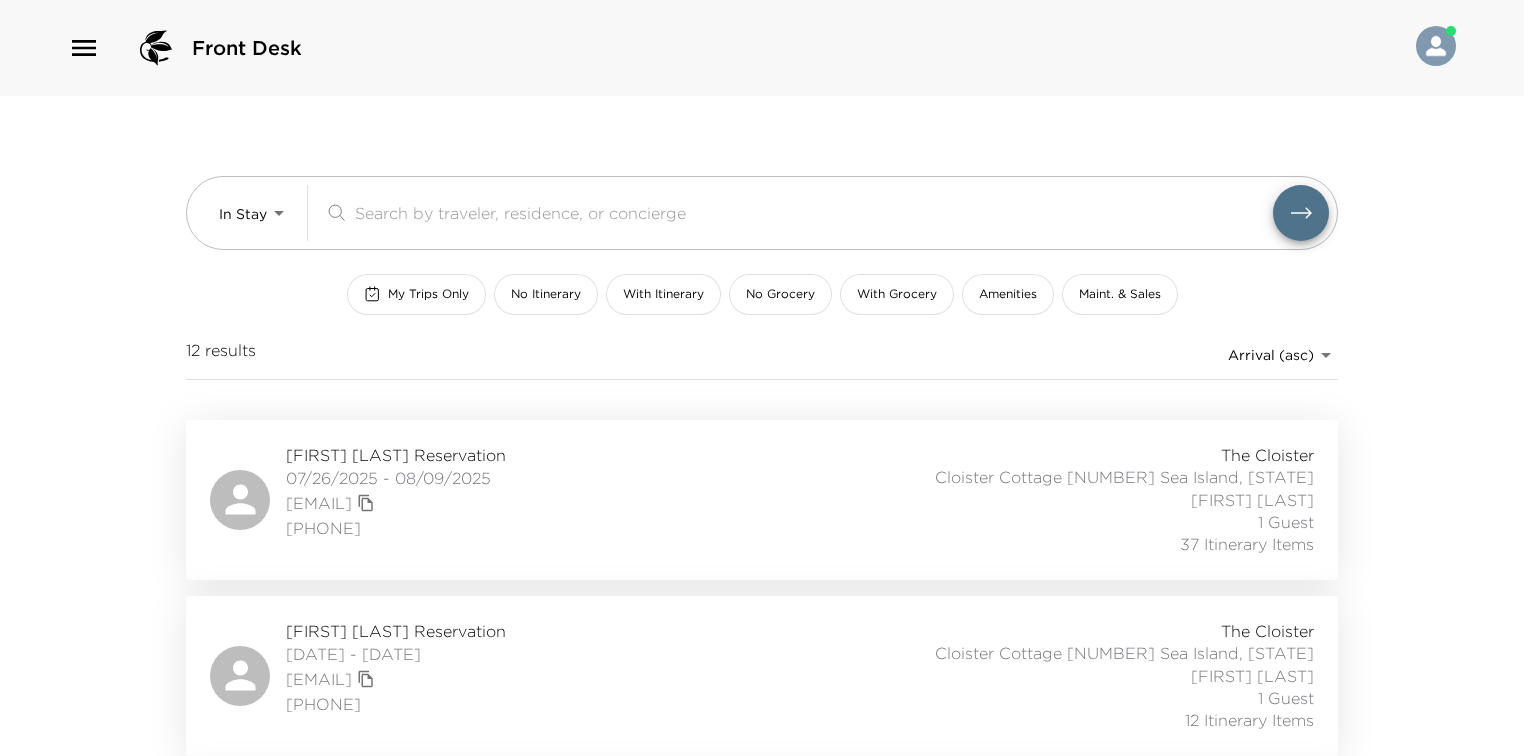 click on "In Stay In-Stay ​ My Trips Only No Itinerary With Itinerary No Grocery With Grocery Amenities Maint. & Sales [NUMBER] results Arrival (asc) reservations_prod_arrival_asc" at bounding box center [762, 258] 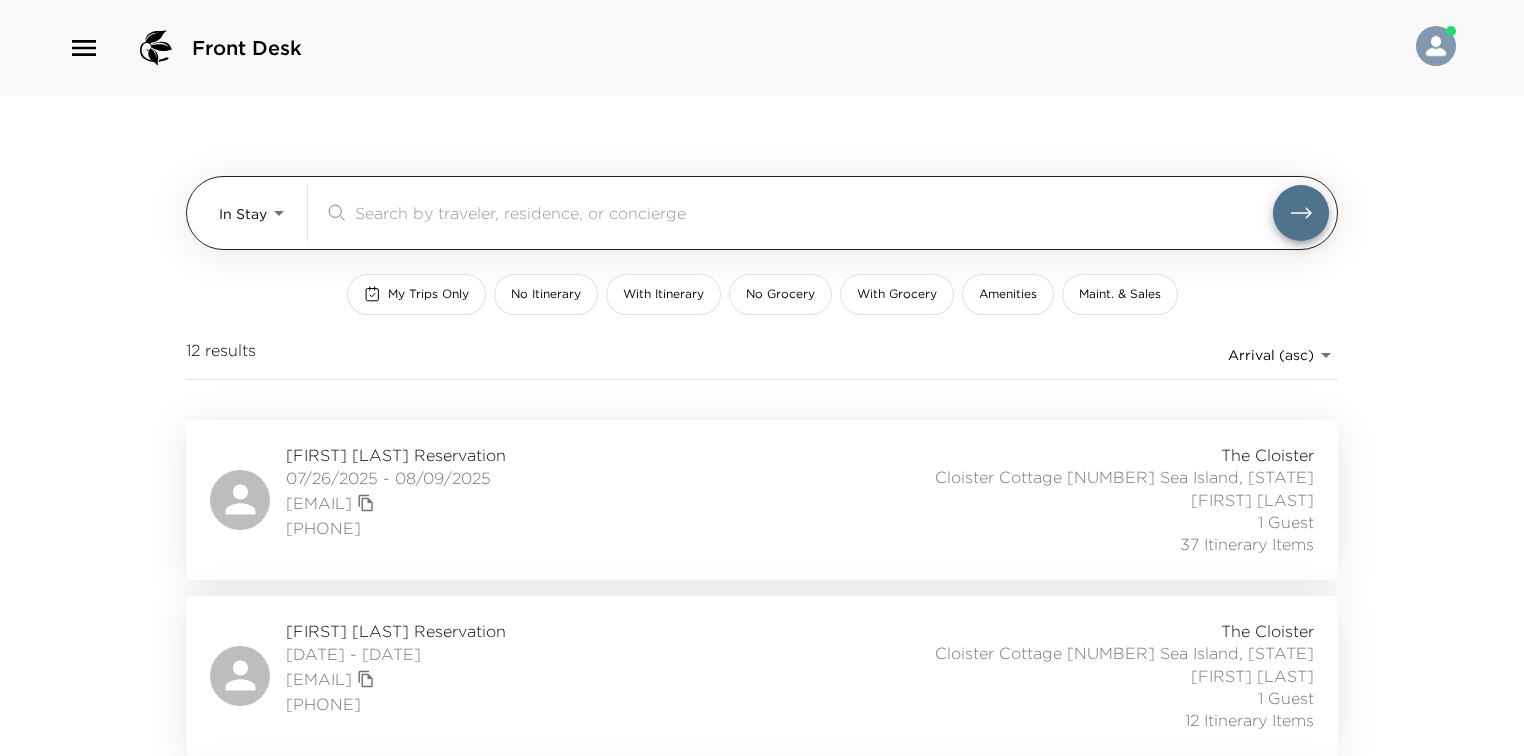 click on "The Cloister Cloister Cottage [NUMBER] Sea Island, [STATE] The Cloister Cloister Cottage [NUMBER] Sea Island, [STATE] The Cloister Cloister Cottage [NUMBER] Sea Island, [STATE] The Cloister Cloister Cottage [NUMBER] Sea Island, [STATE]" at bounding box center [762, 378] 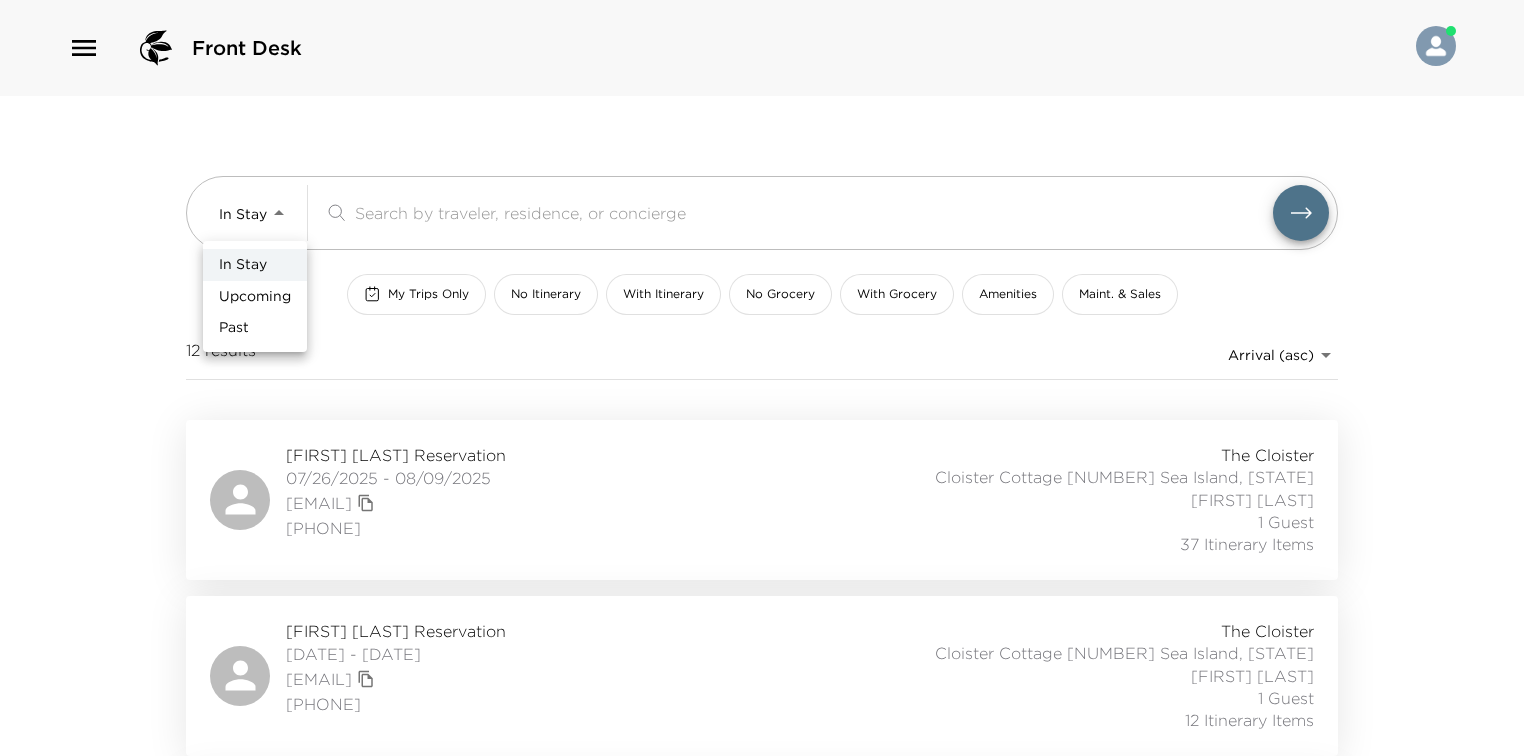 click on "Upcoming" at bounding box center (255, 297) 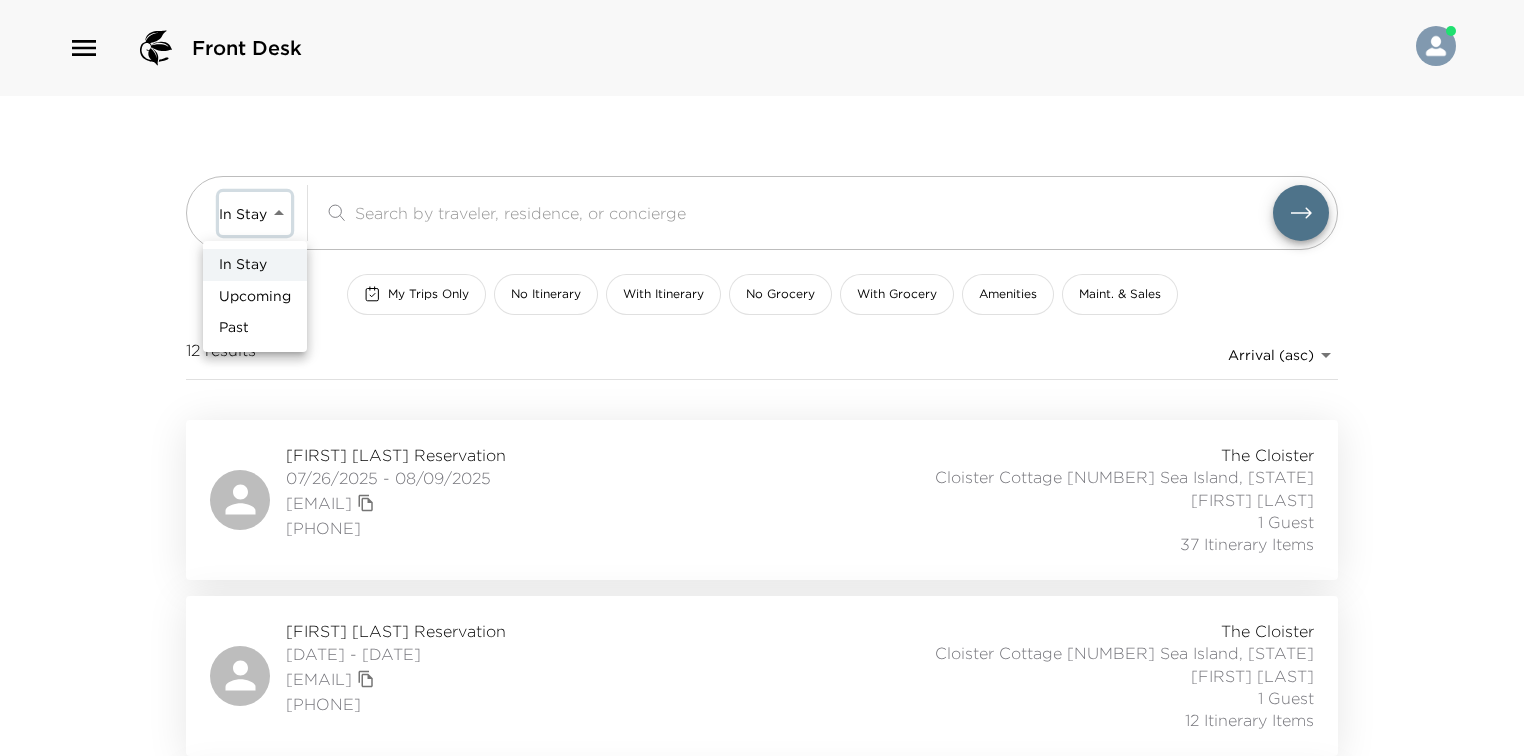 type on "Upcoming" 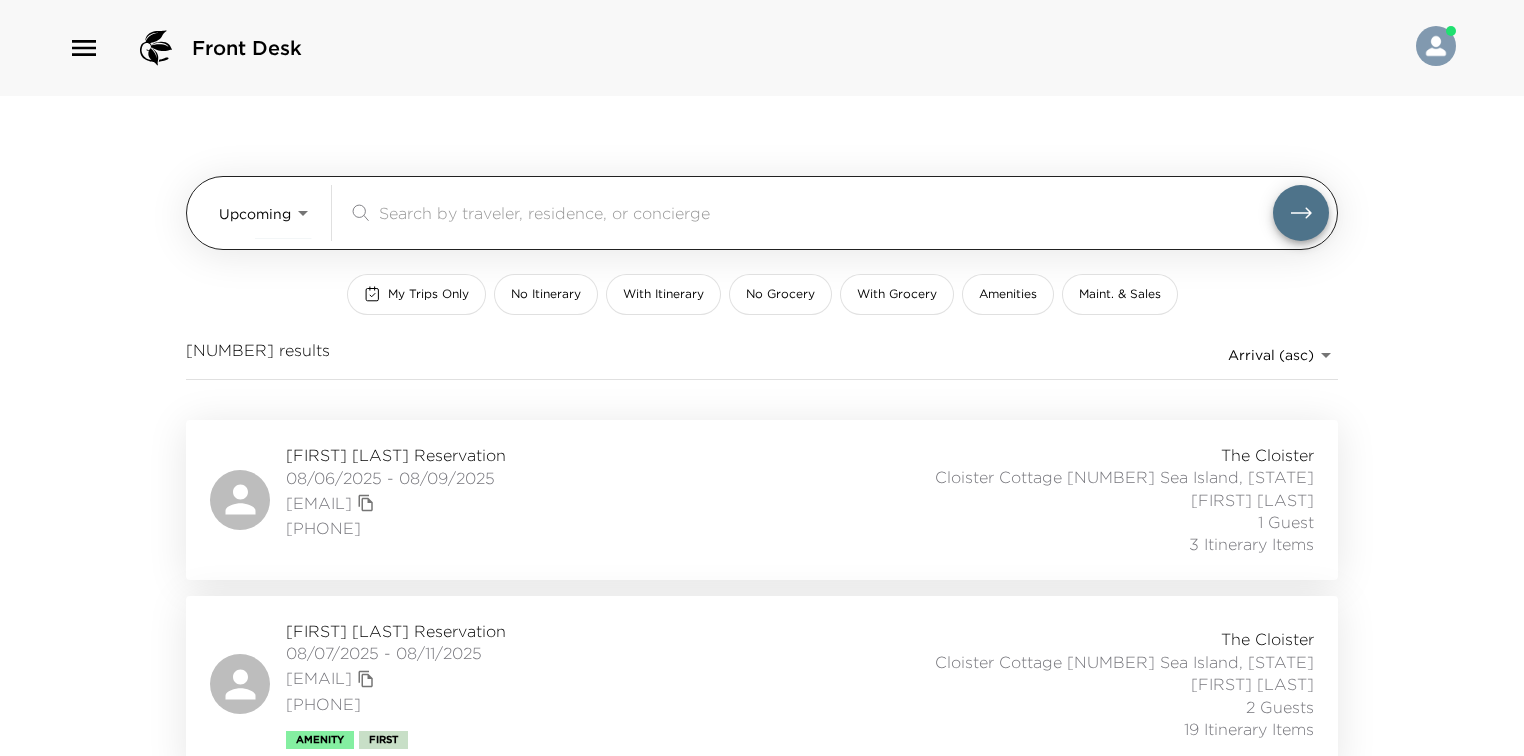 click at bounding box center (826, 212) 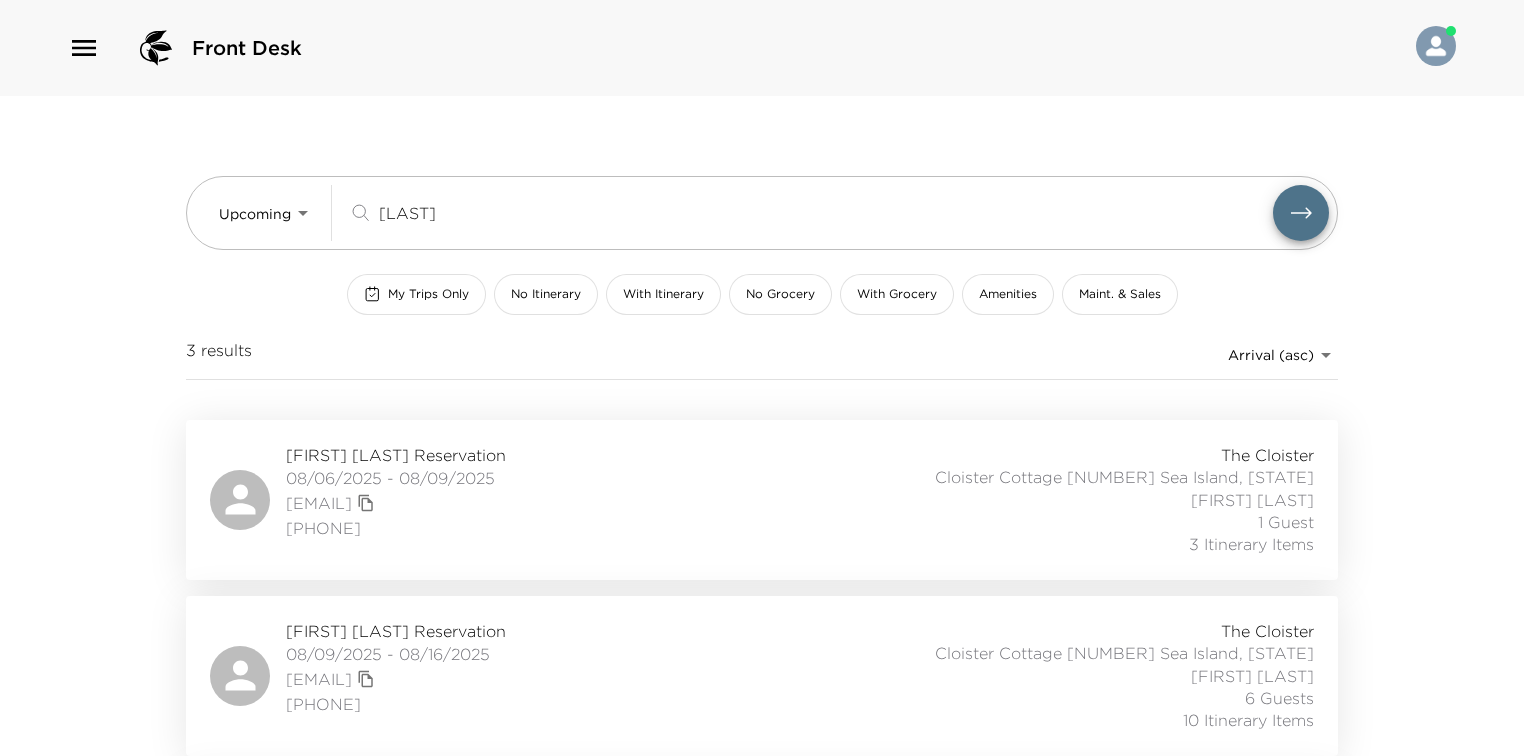 type on "[LAST]" 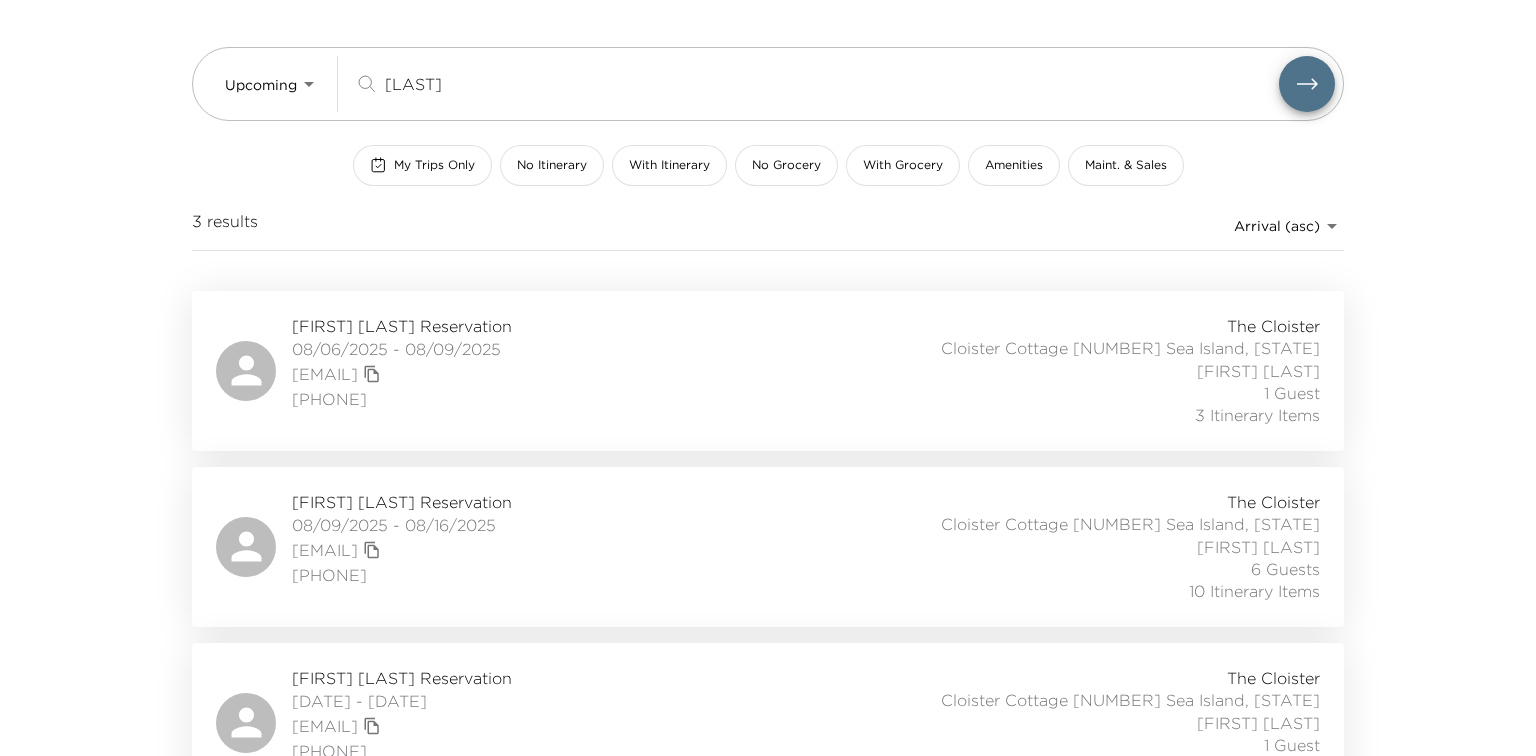 scroll, scrollTop: 175, scrollLeft: 0, axis: vertical 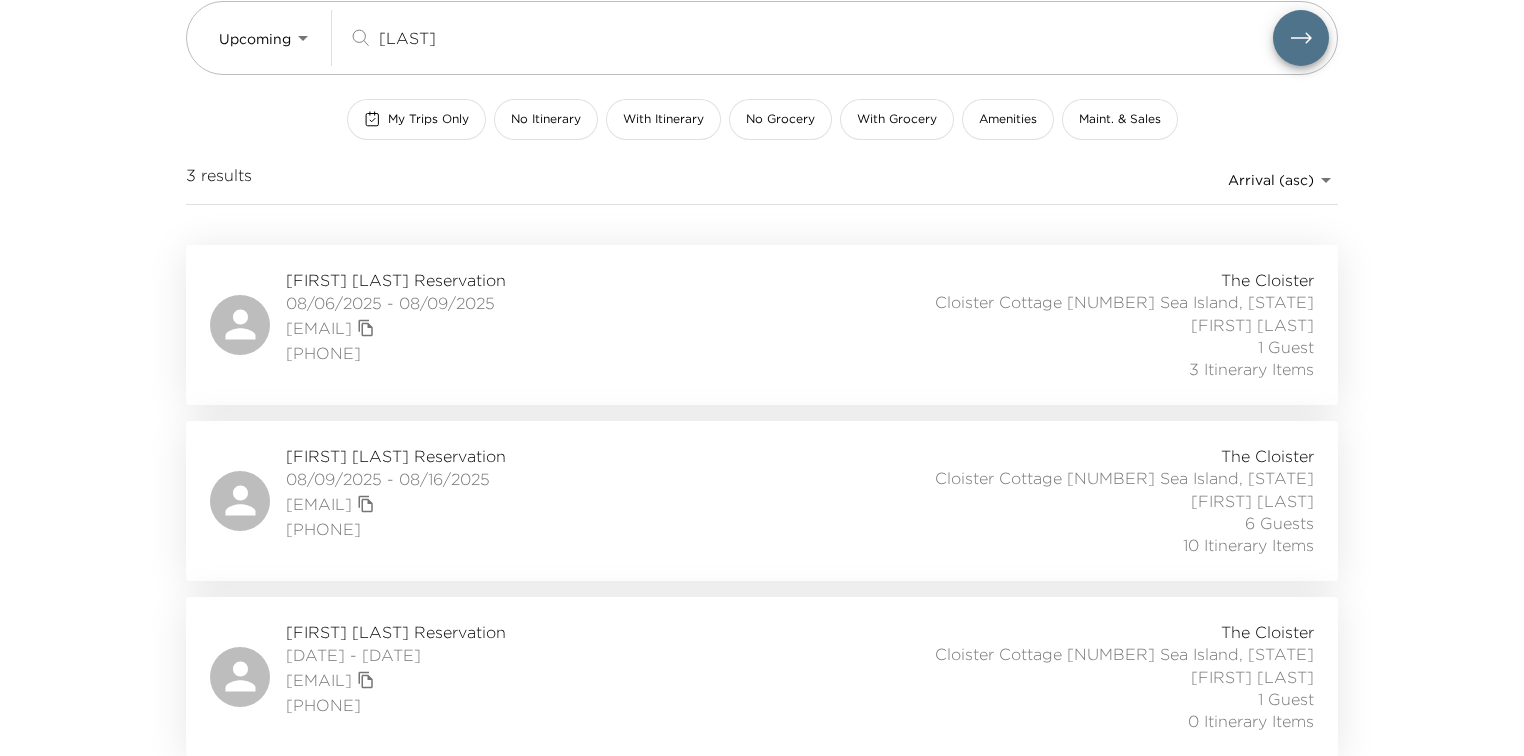 click on "[FIRST] [LAST] Reservation" at bounding box center (396, 456) 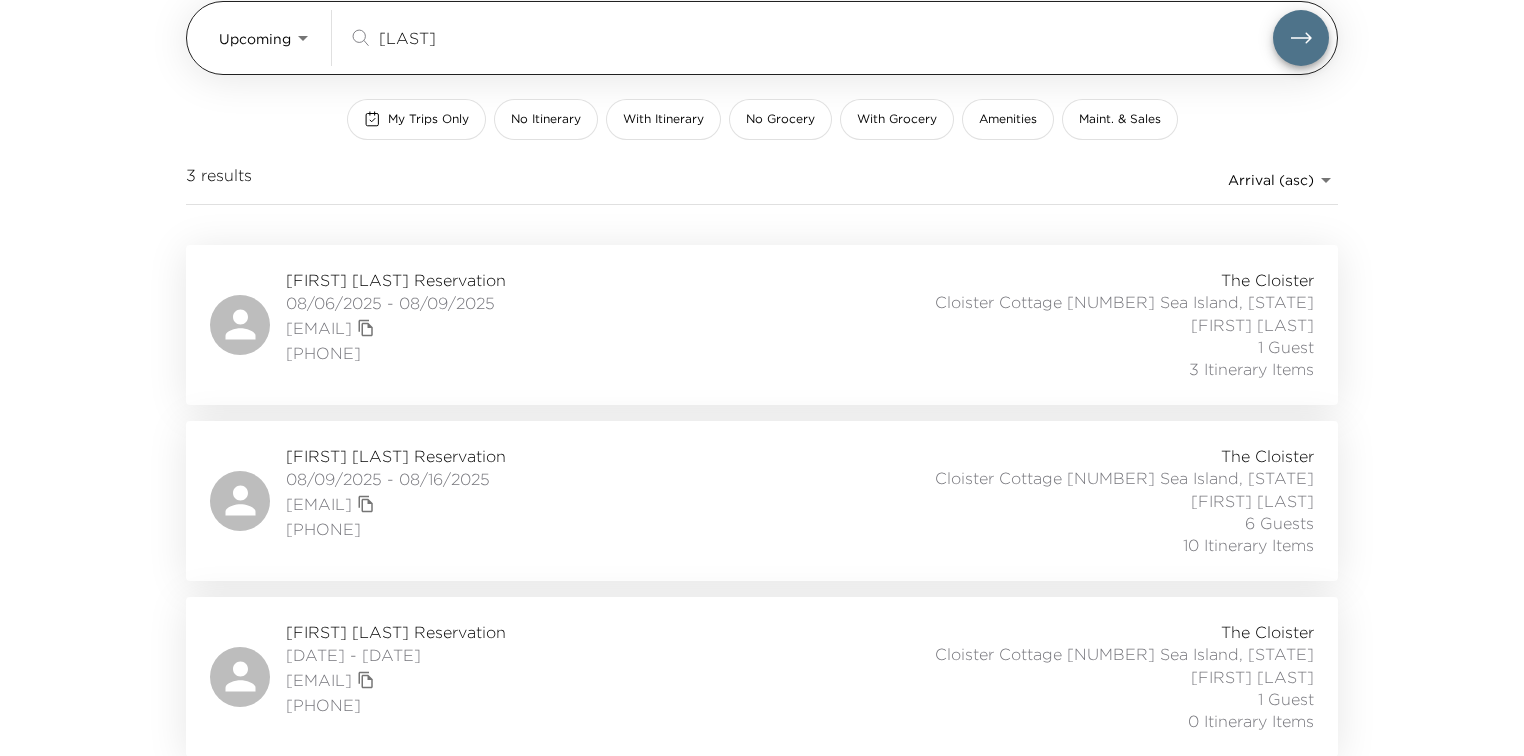 click on "The Cloister Cloister Cottage [NUMBER] Sea Island, [STATE] The Cloister Cloister Cottage [NUMBER] Sea Island, [STATE] The Cloister Cloister Cottage [NUMBER] Sea Island, [STATE]" at bounding box center (762, 203) 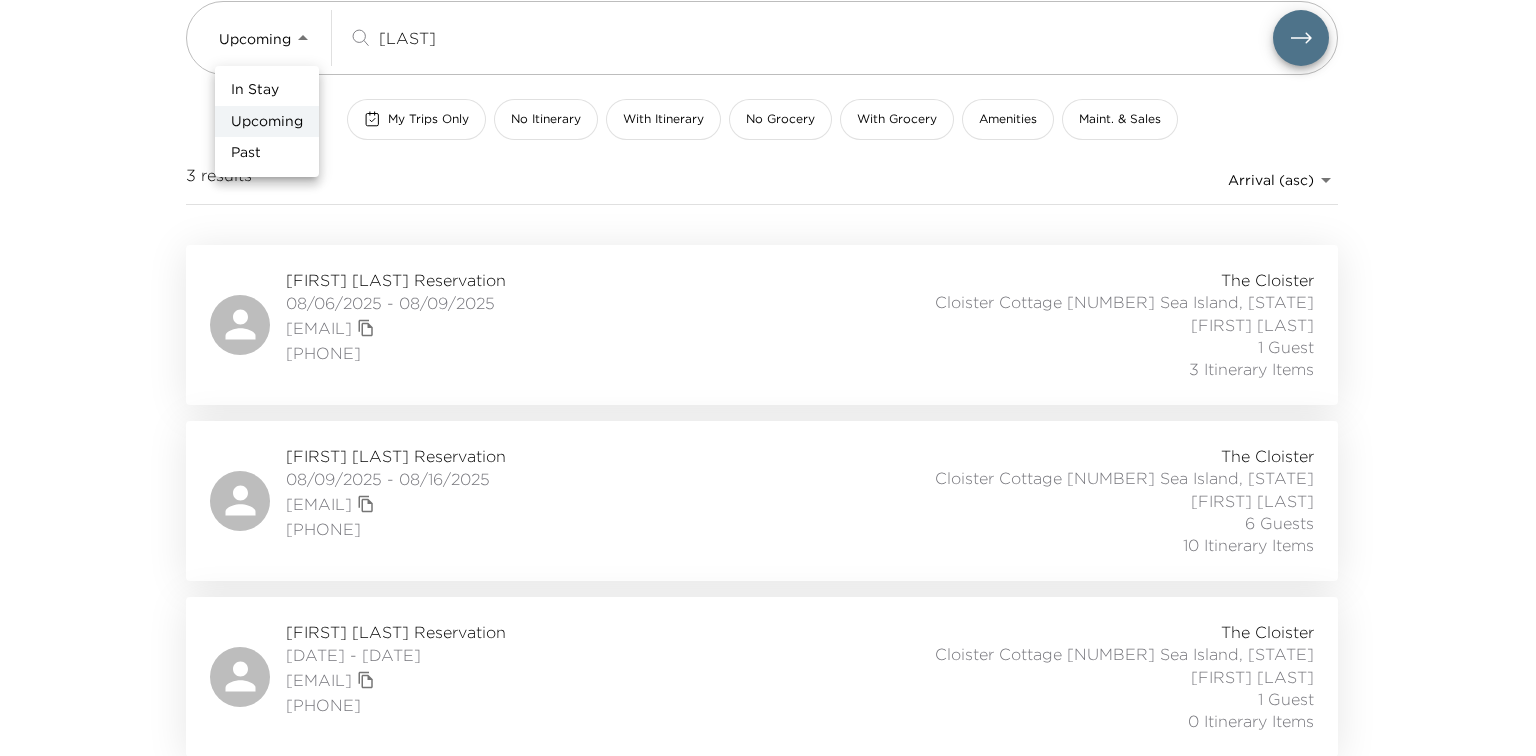 click on "In Stay" at bounding box center [255, 90] 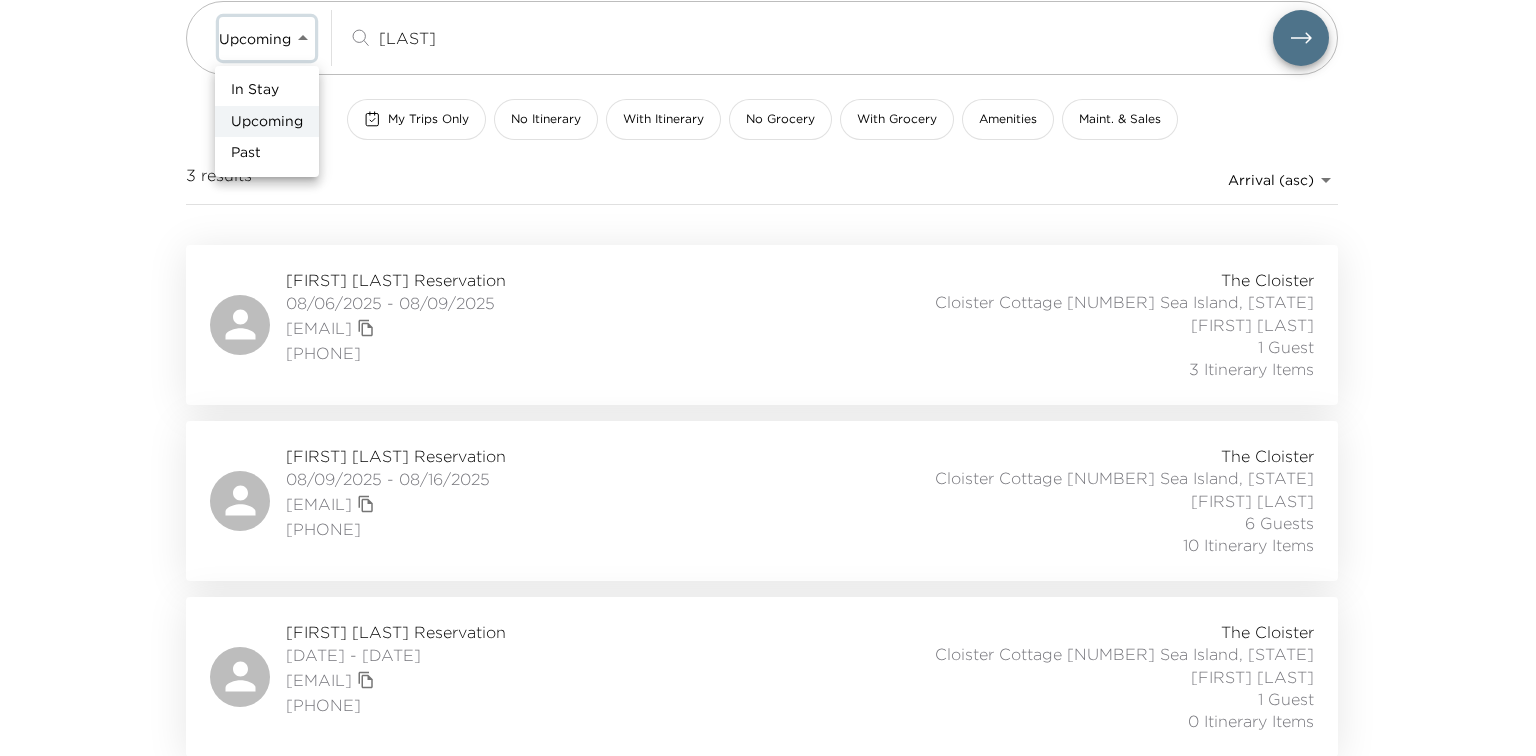 type on "In-Stay" 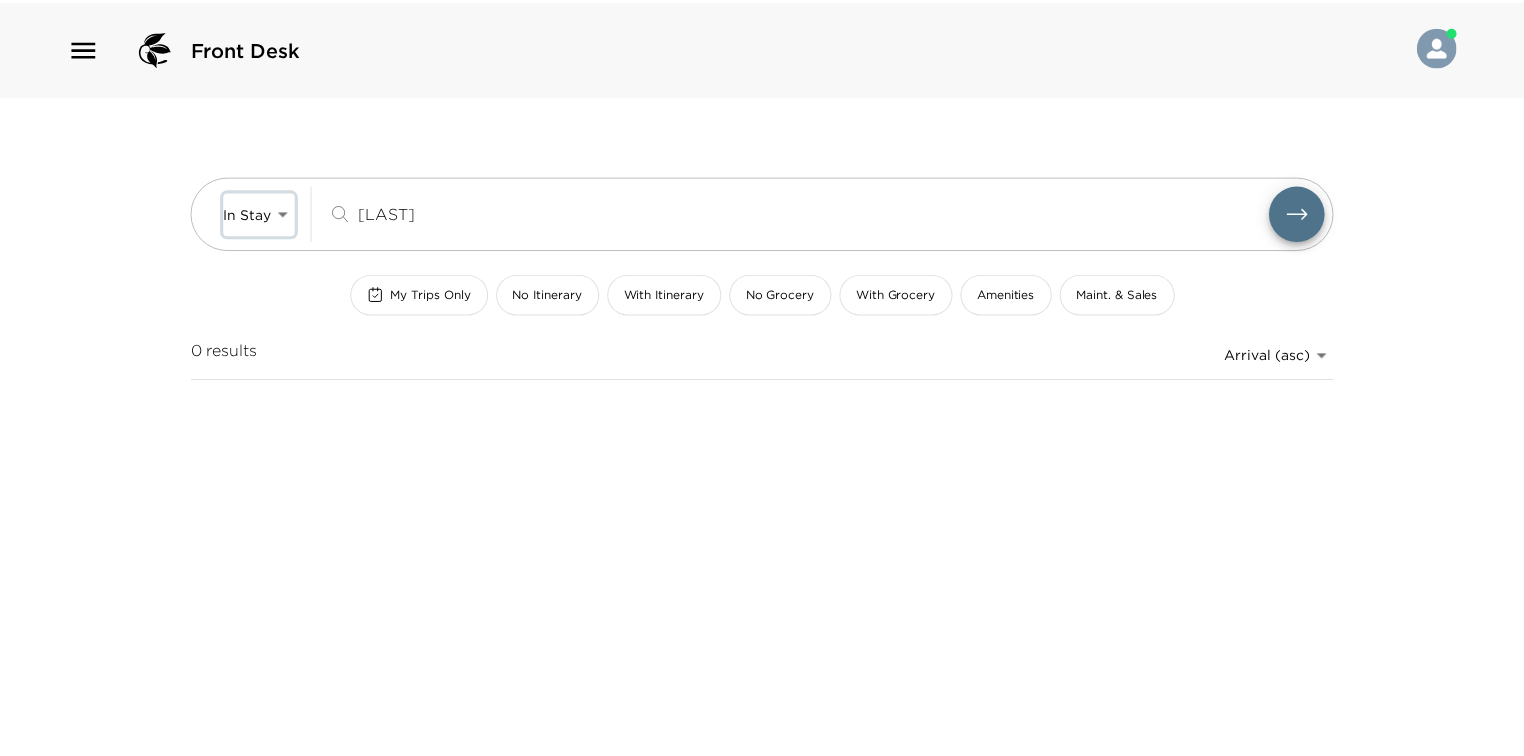 scroll, scrollTop: 0, scrollLeft: 0, axis: both 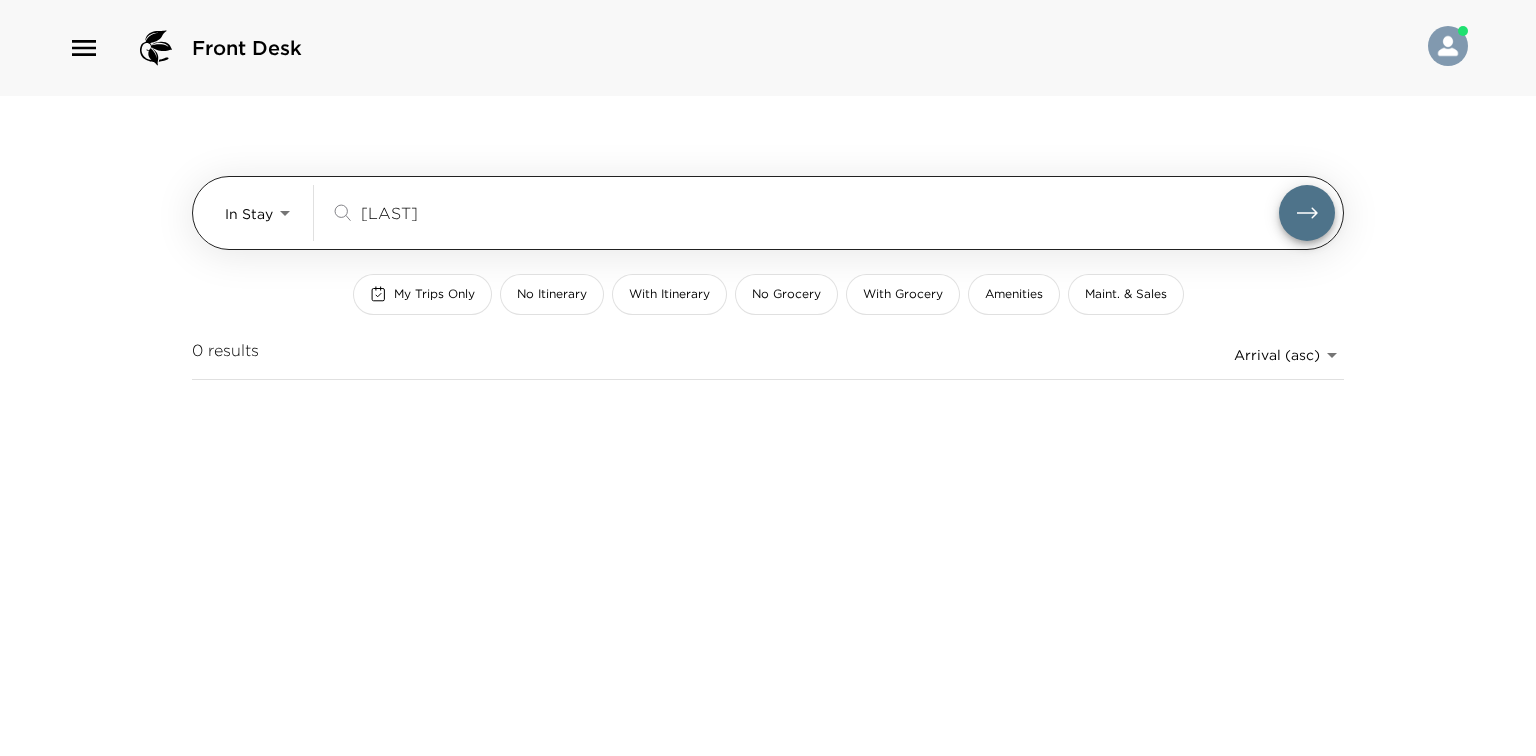 click on "[LAST]" at bounding box center [820, 212] 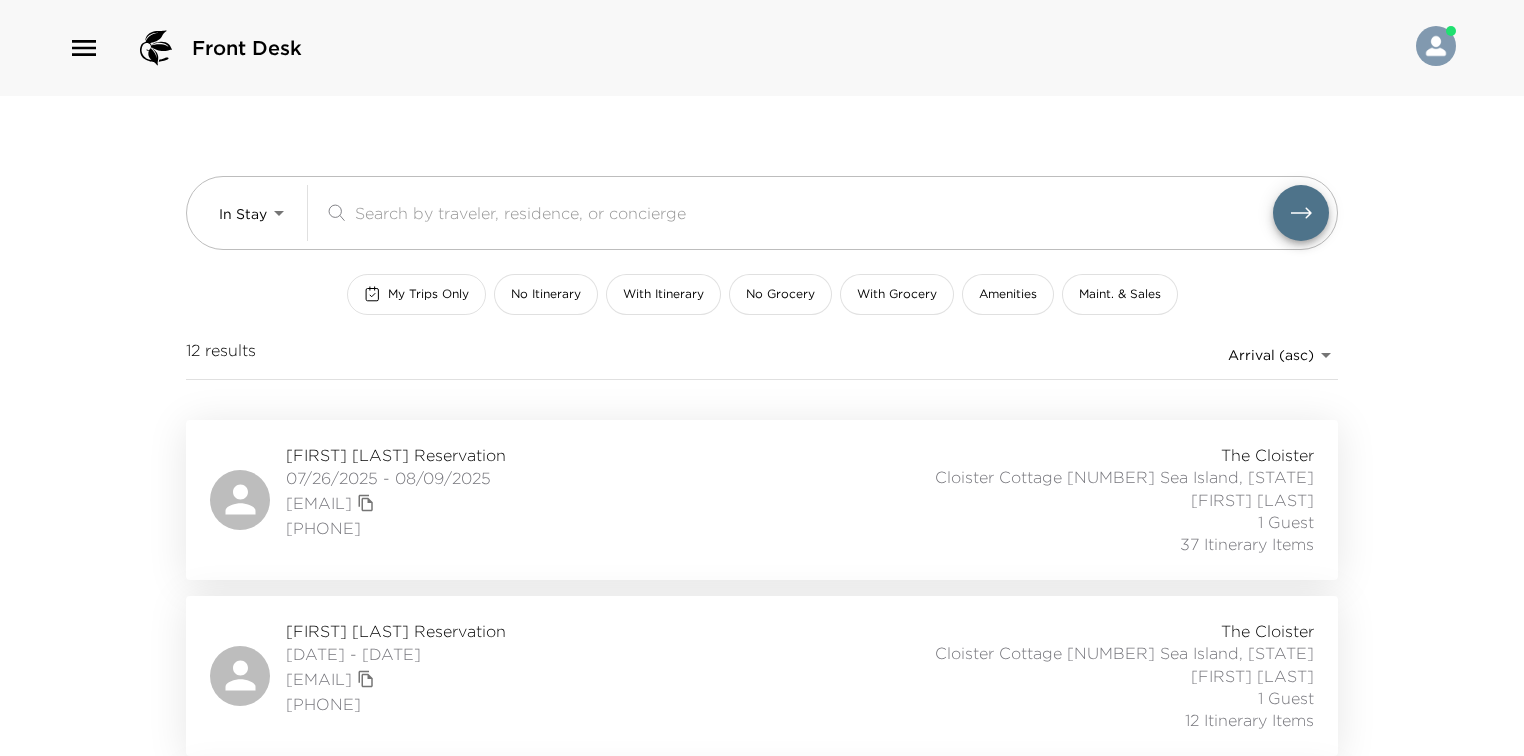 type 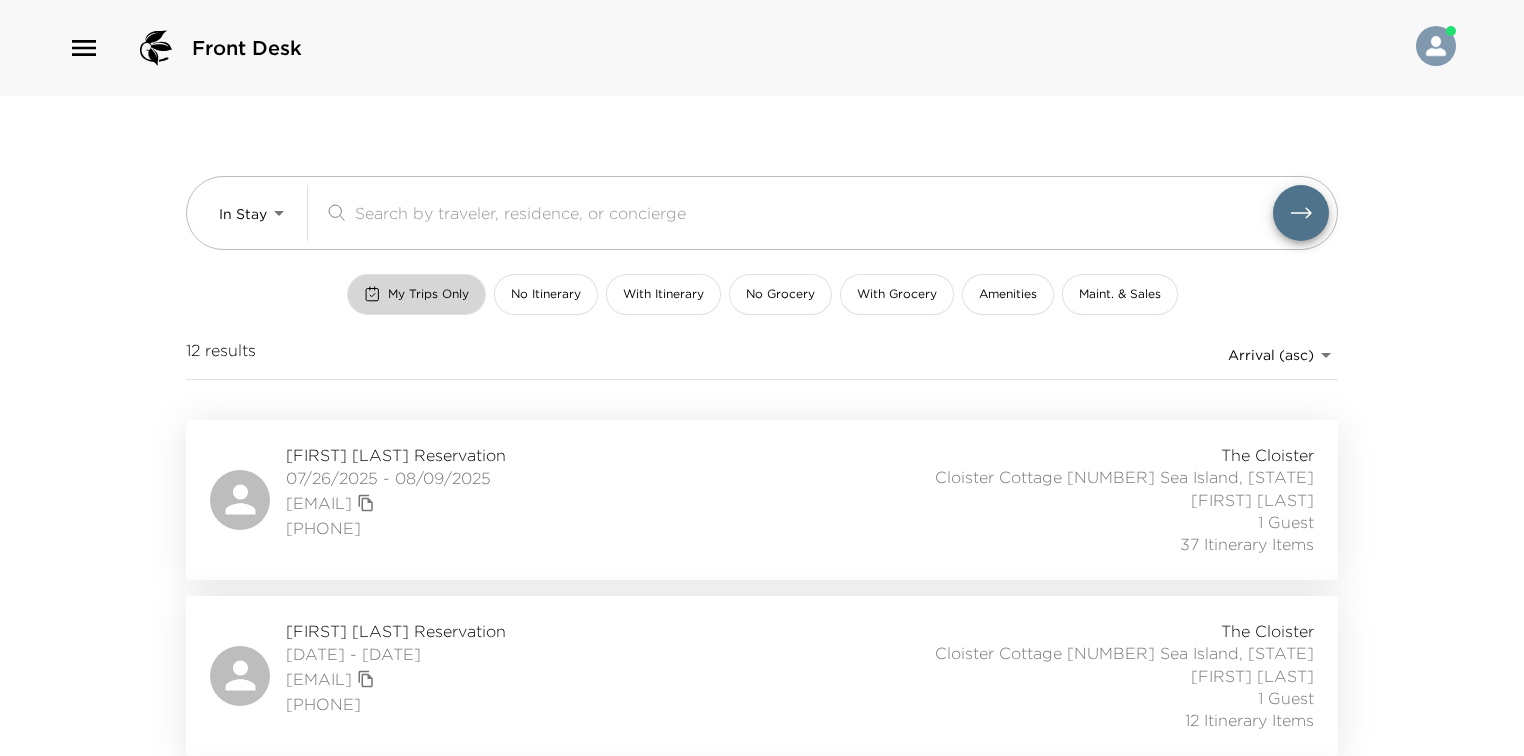 click on "My Trips Only" at bounding box center (428, 294) 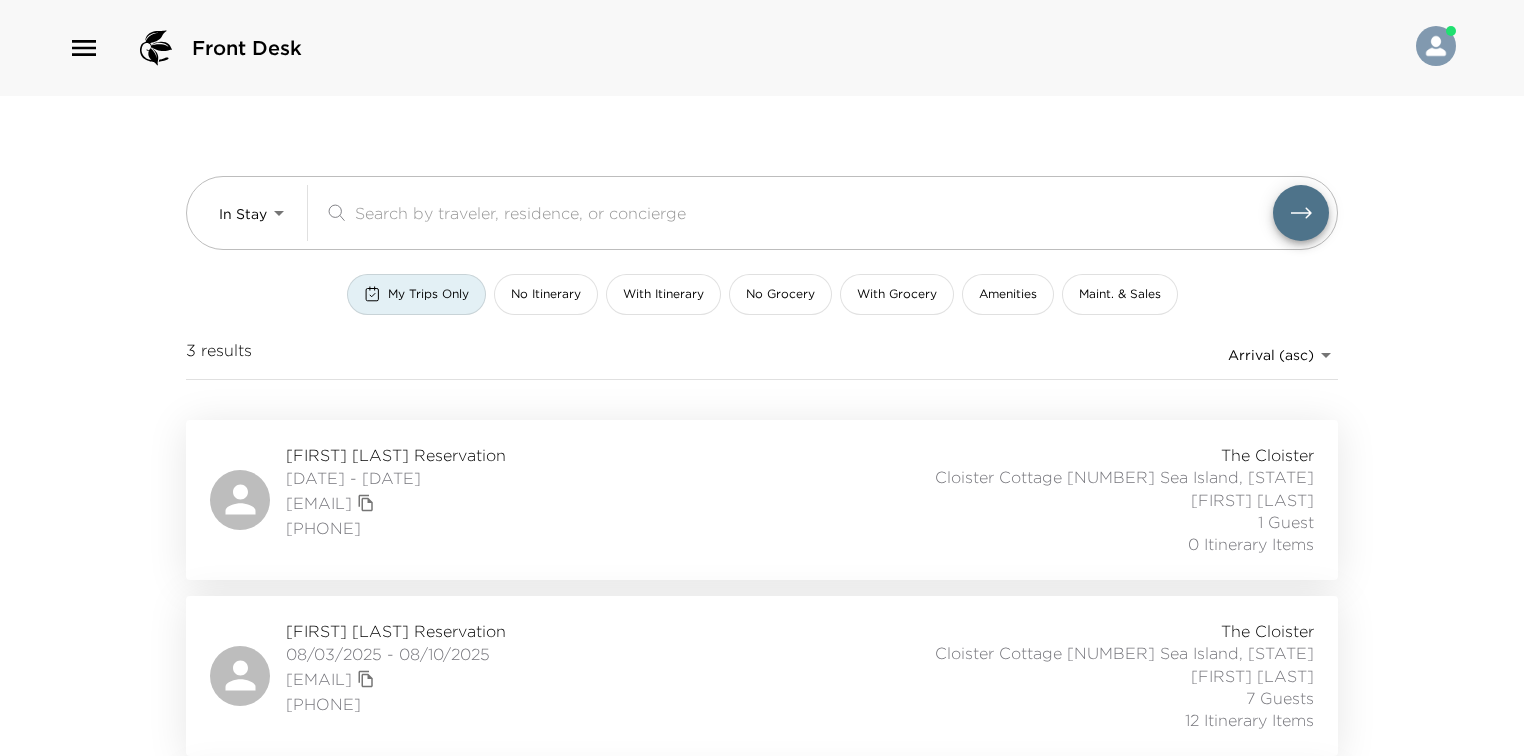 click on "The Cloister Cloister Cottage [NUMBER] Sea Island, [STATE] The Cloister Cloister Cottage [NUMBER] Sea Island, [STATE] The Cloister Cloister Cottage [NUMBER] Sea Island, [STATE]" at bounding box center [762, 378] 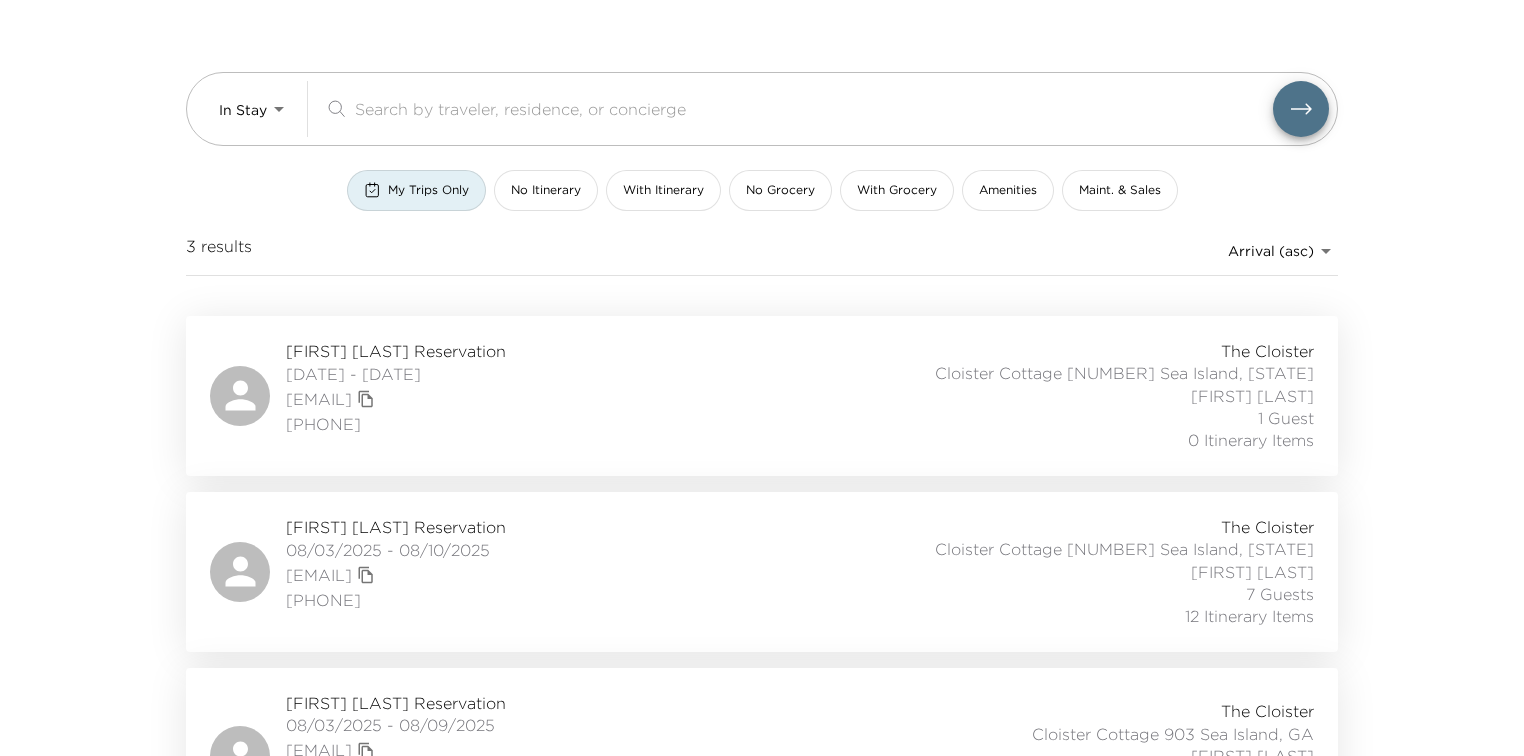 scroll, scrollTop: 192, scrollLeft: 0, axis: vertical 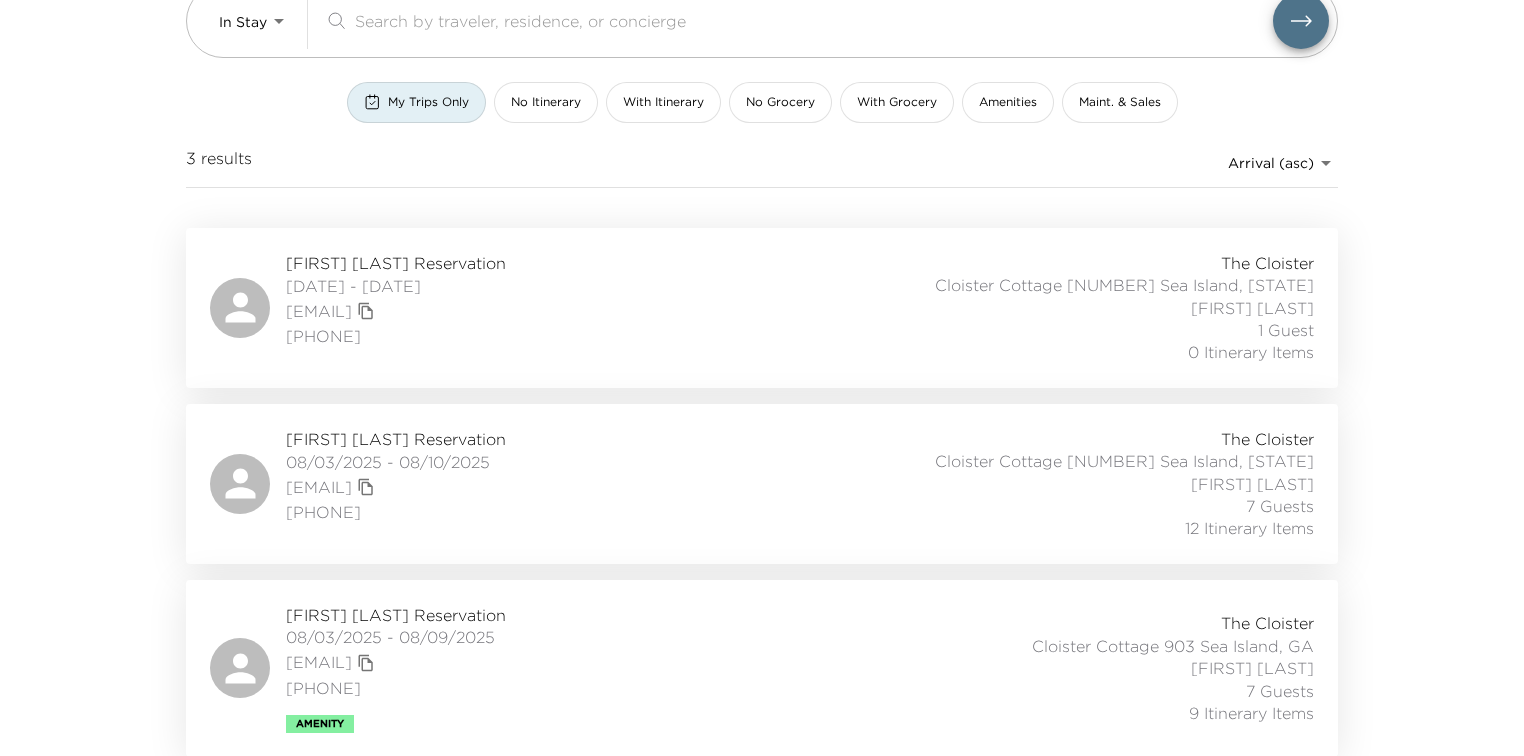 drag, startPoint x: 70, startPoint y: 325, endPoint x: 76, endPoint y: 536, distance: 211.0853 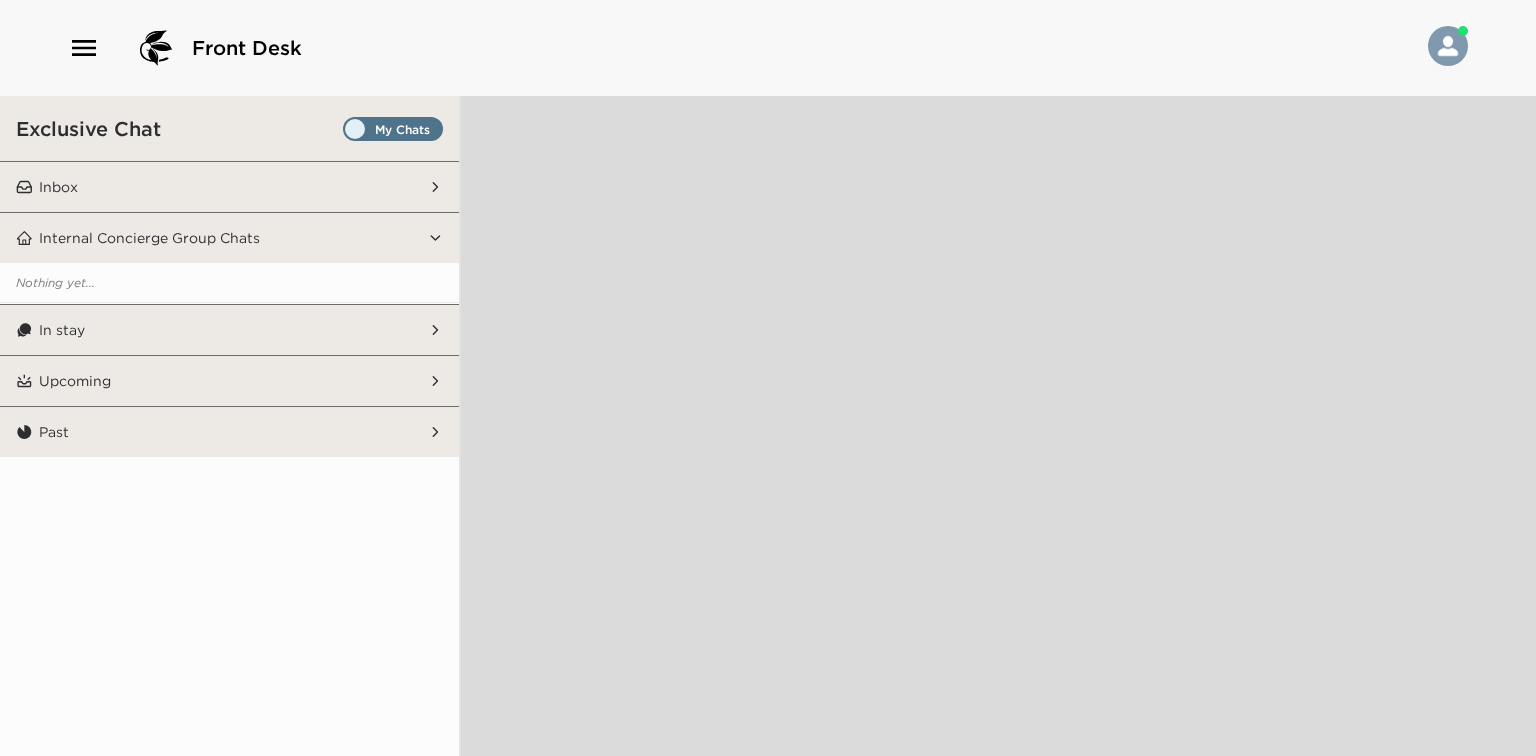 scroll, scrollTop: 0, scrollLeft: 0, axis: both 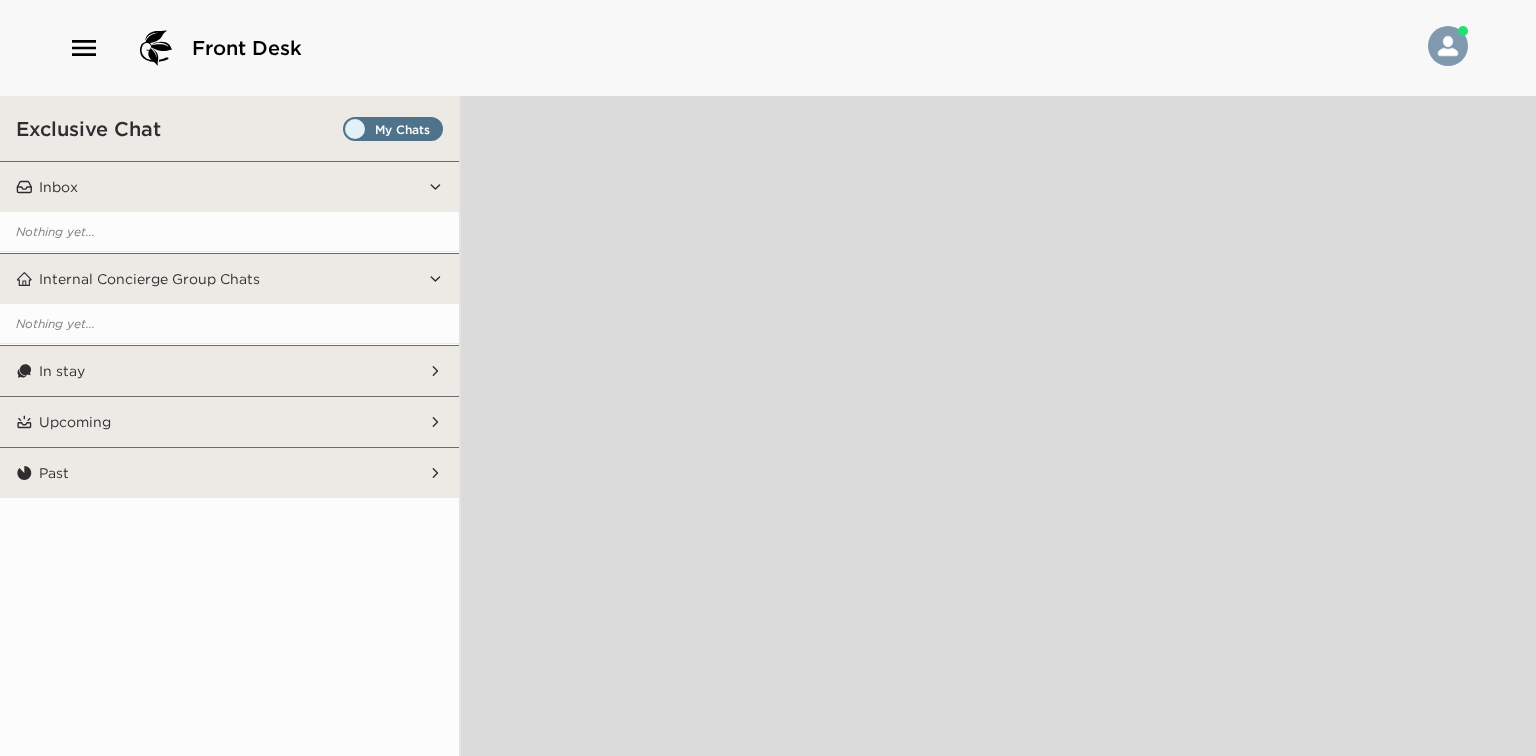 click on "In stay" at bounding box center (230, 371) 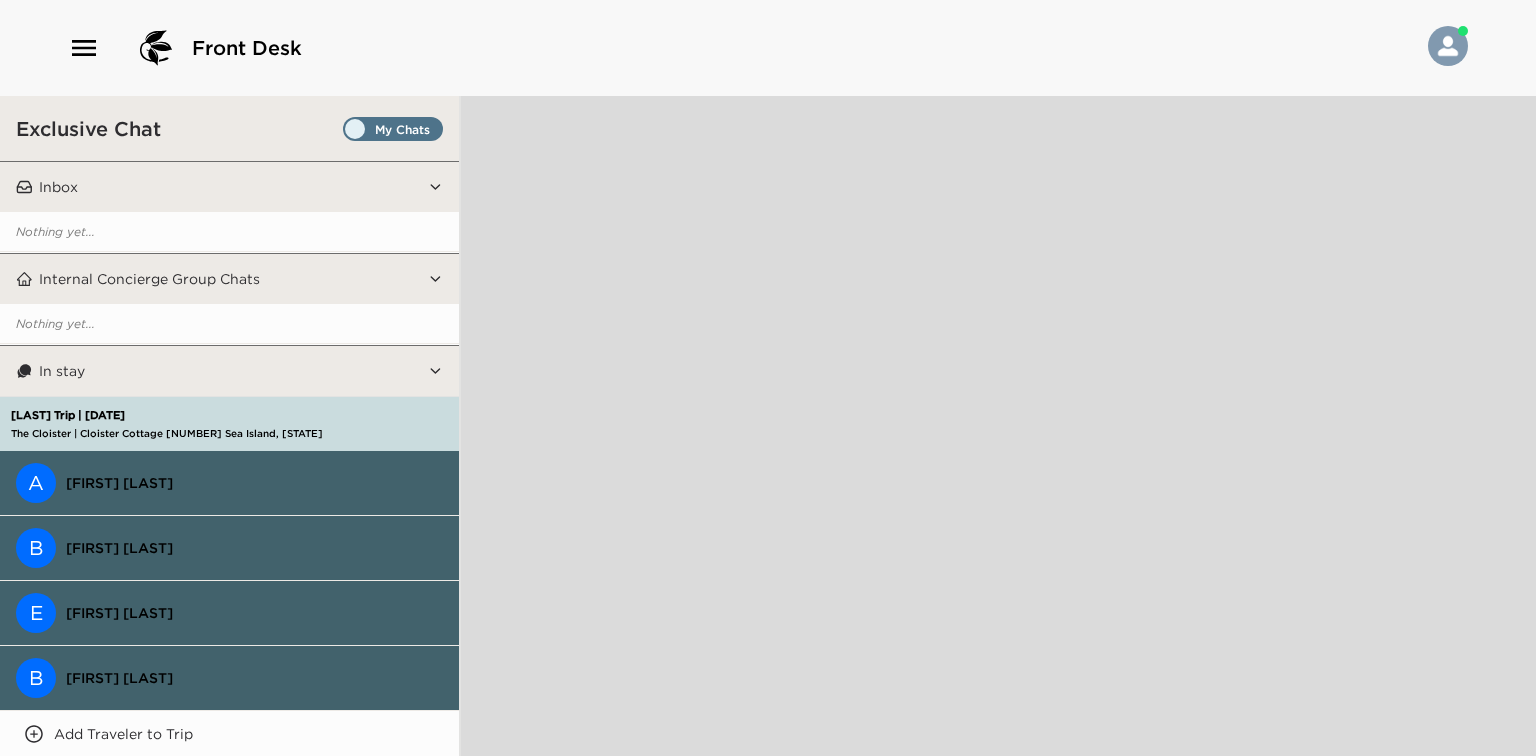 click at bounding box center [393, 134] 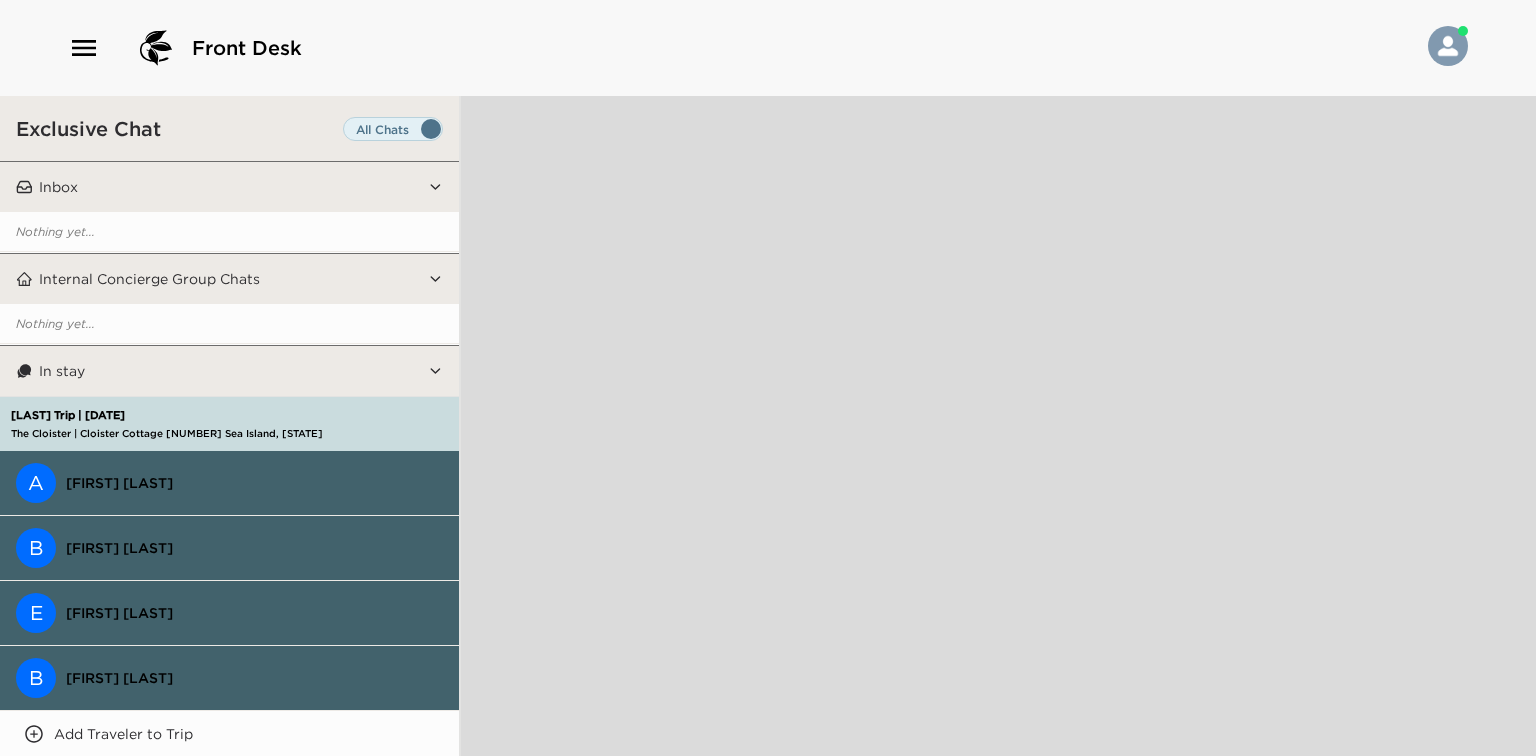 click at bounding box center (393, 134) 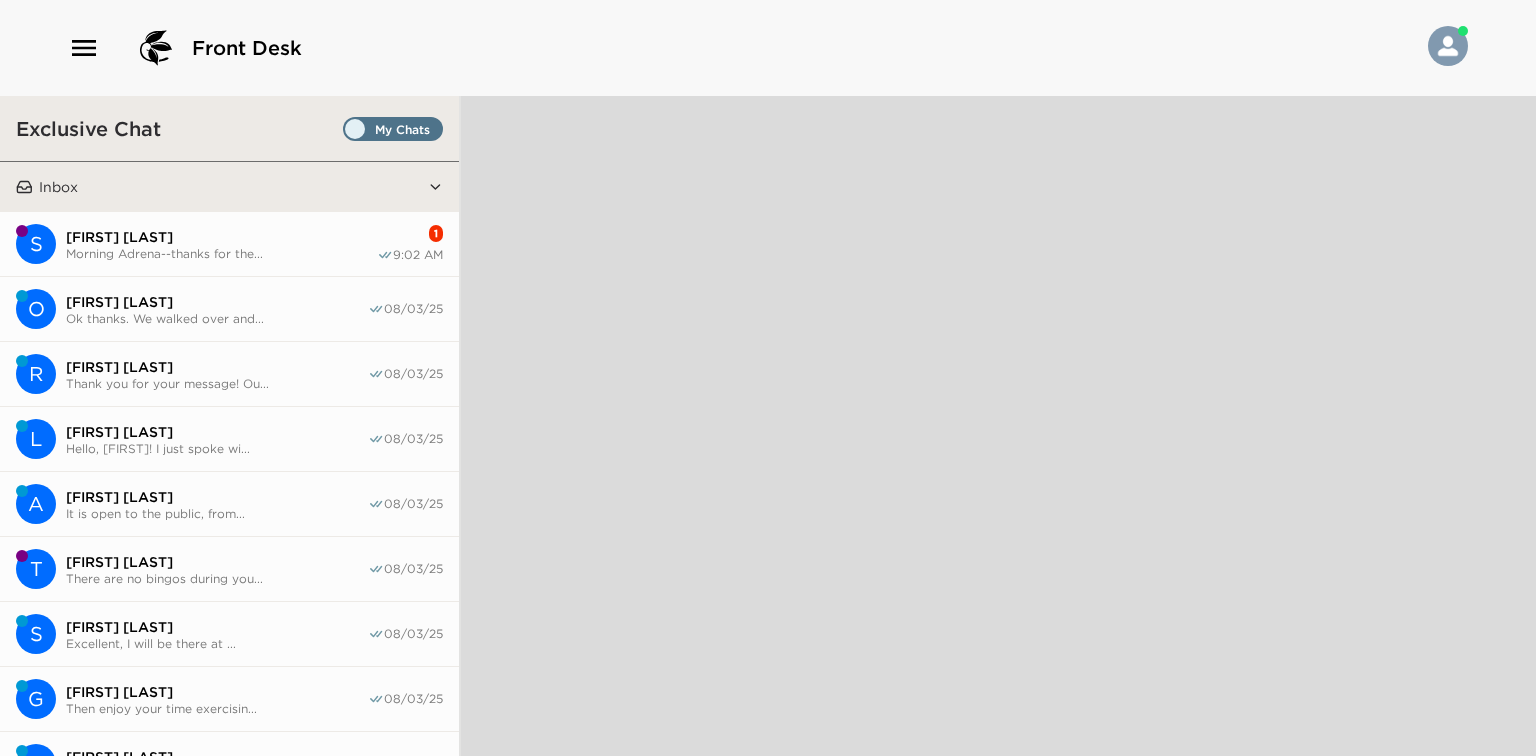 click on "[FIRST] [LAST]" at bounding box center [221, 237] 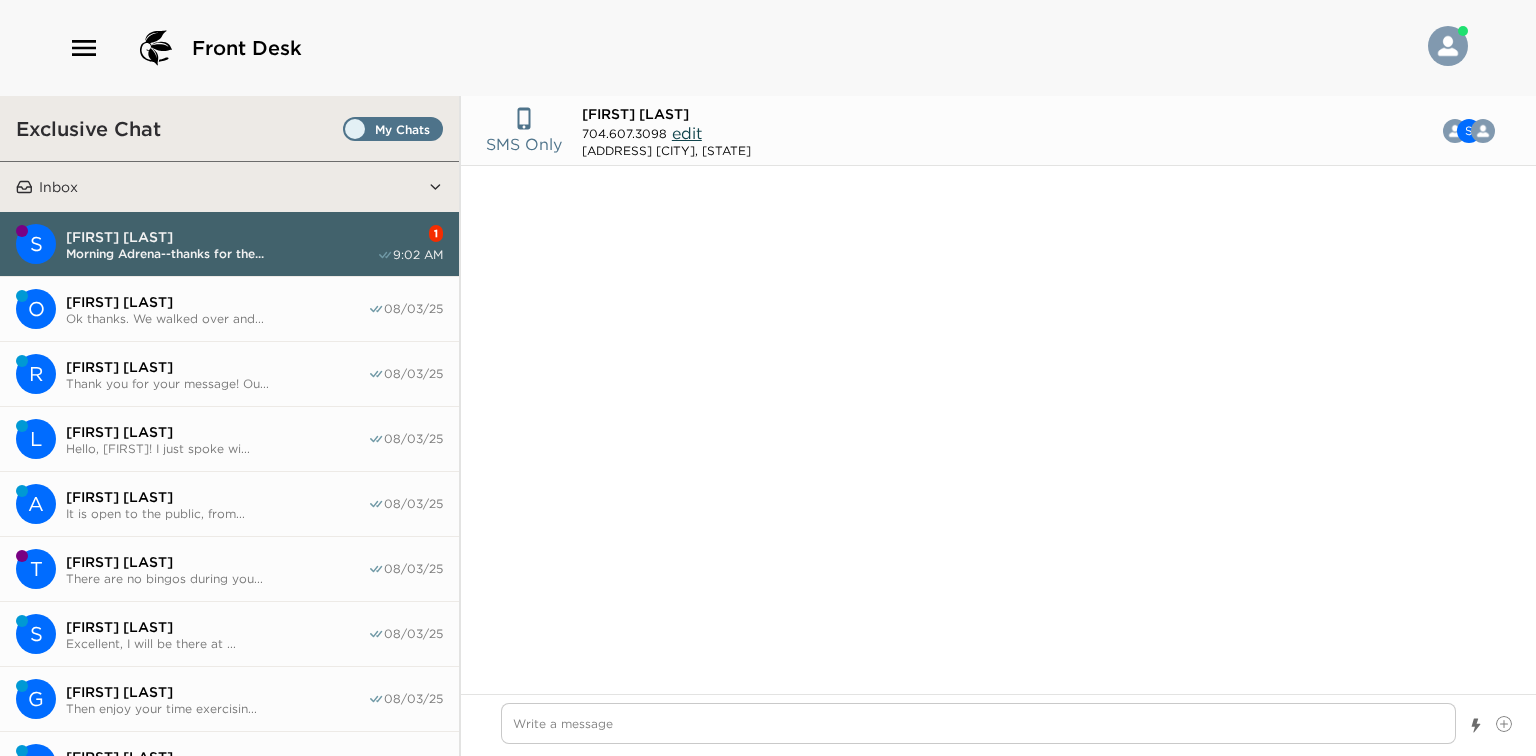 scroll, scrollTop: 2625, scrollLeft: 0, axis: vertical 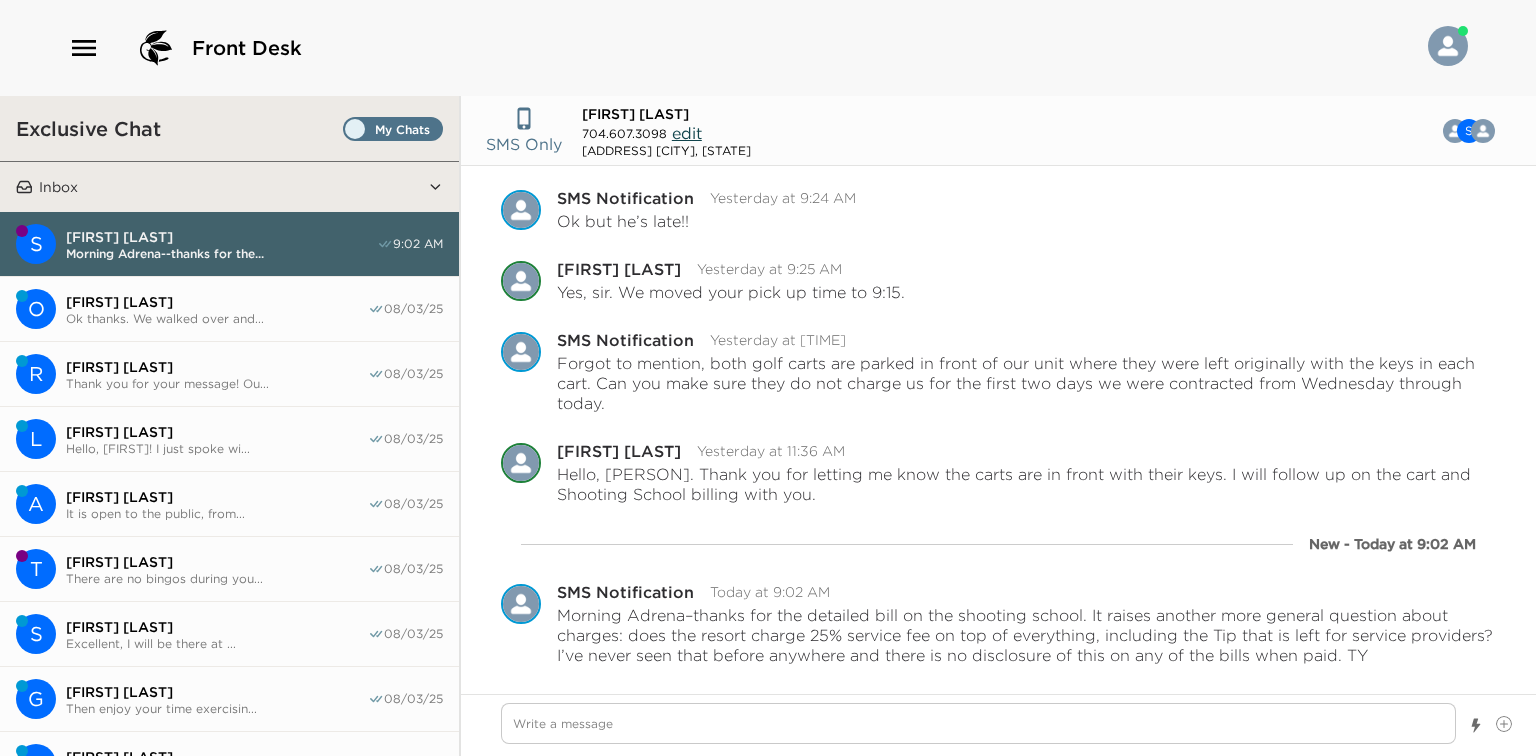 click on "[PERSON] Thank you for your message! Ou... [DATE]" at bounding box center [229, 374] 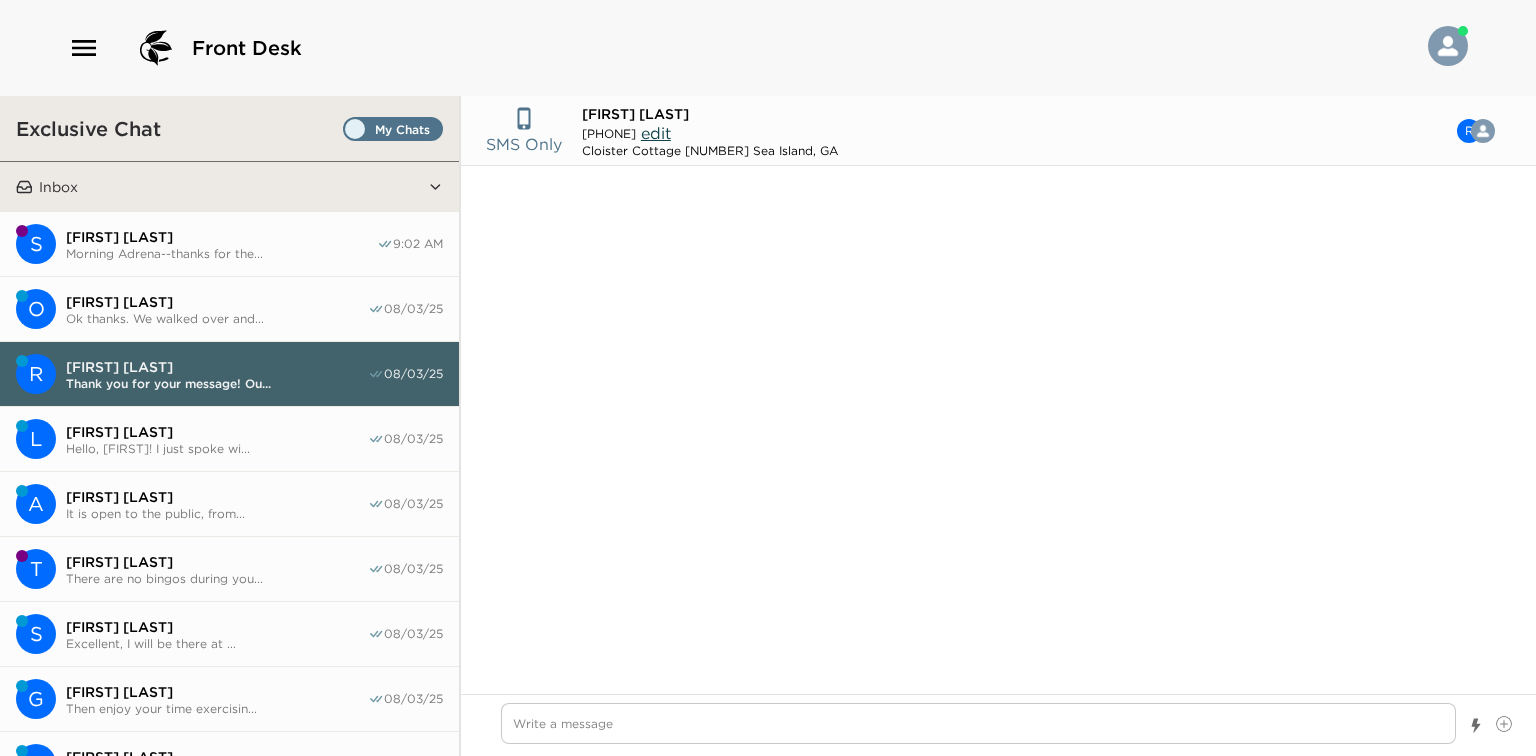 scroll, scrollTop: 1228, scrollLeft: 0, axis: vertical 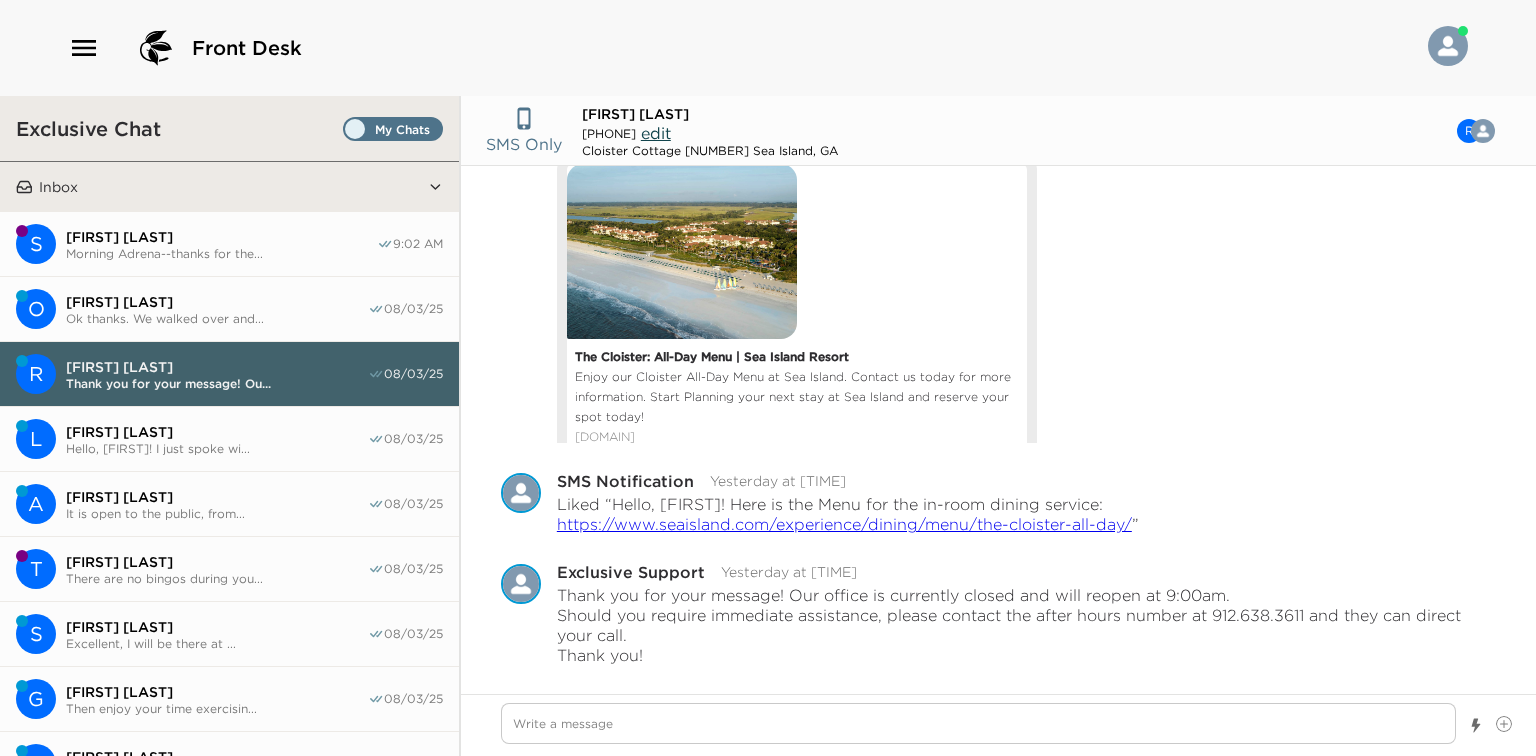 click on "A [FIRST] [LAST] It is open to the public, from... [DATE]" at bounding box center [229, 504] 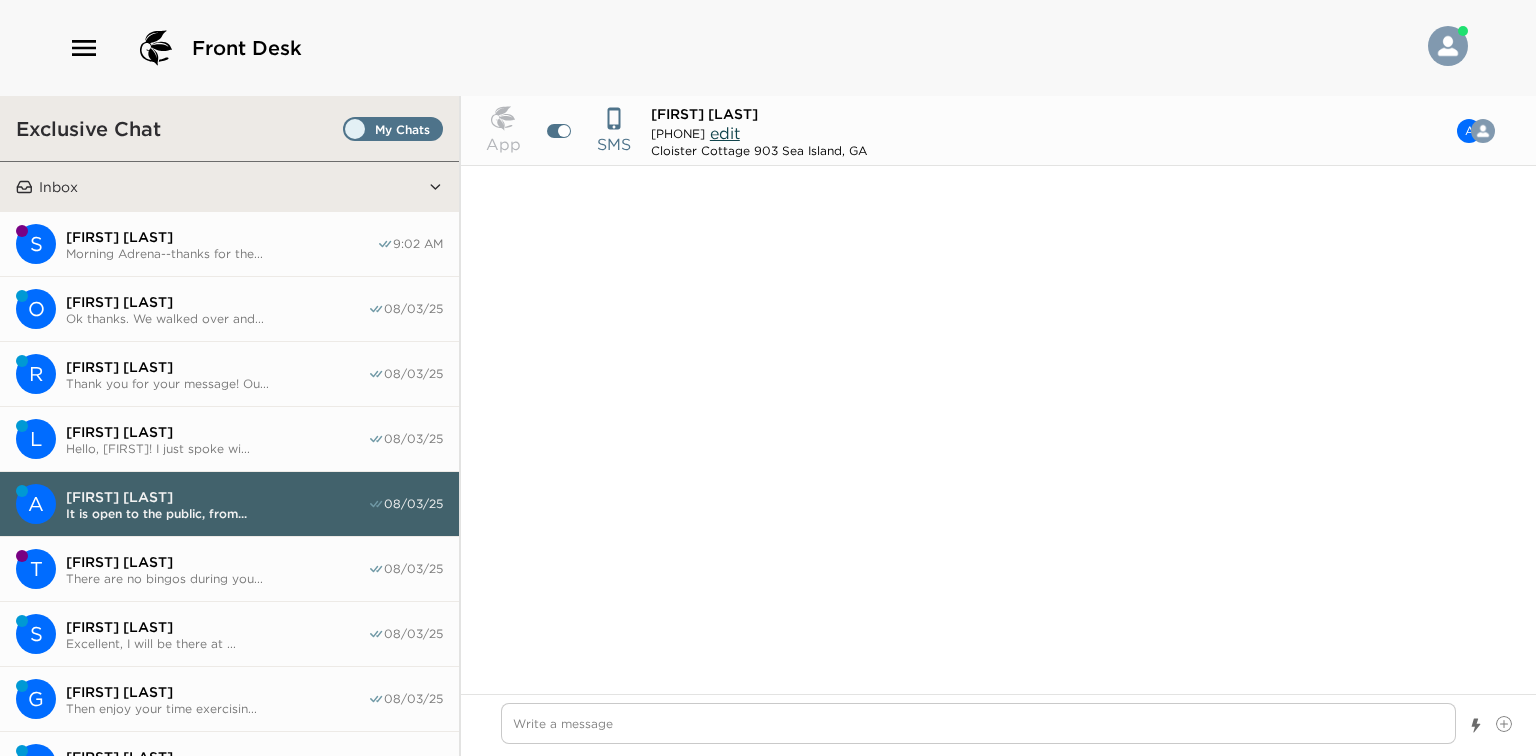 scroll, scrollTop: 1381, scrollLeft: 0, axis: vertical 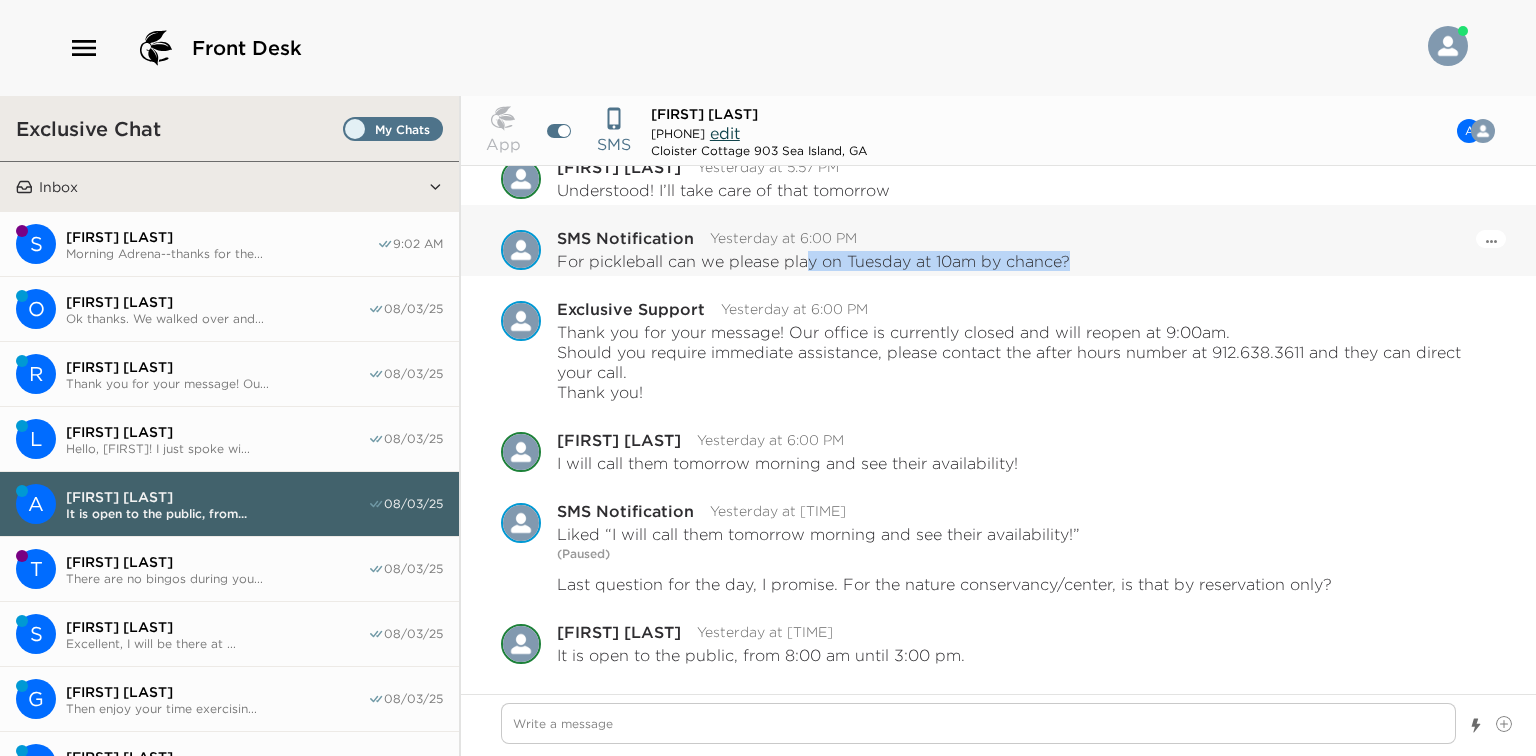 drag, startPoint x: 827, startPoint y: 261, endPoint x: 1132, endPoint y: 261, distance: 305 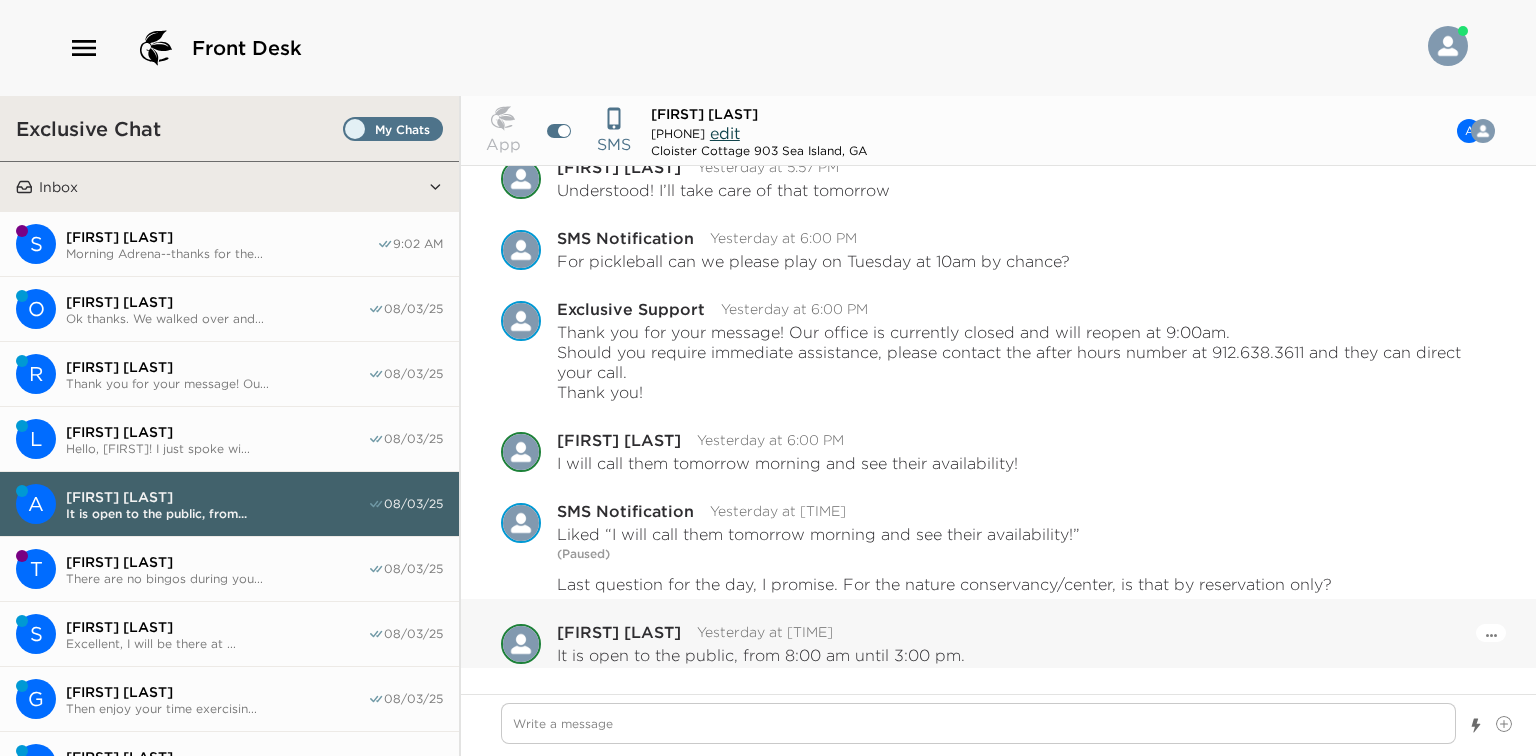 click on "Pause Escalation Edit Message Delete [FIRST] [LAST] Yesterday at 6:21 PM It is open to the public, from 8:00 am until 3:00 pm.
Delivered" at bounding box center (998, 634) 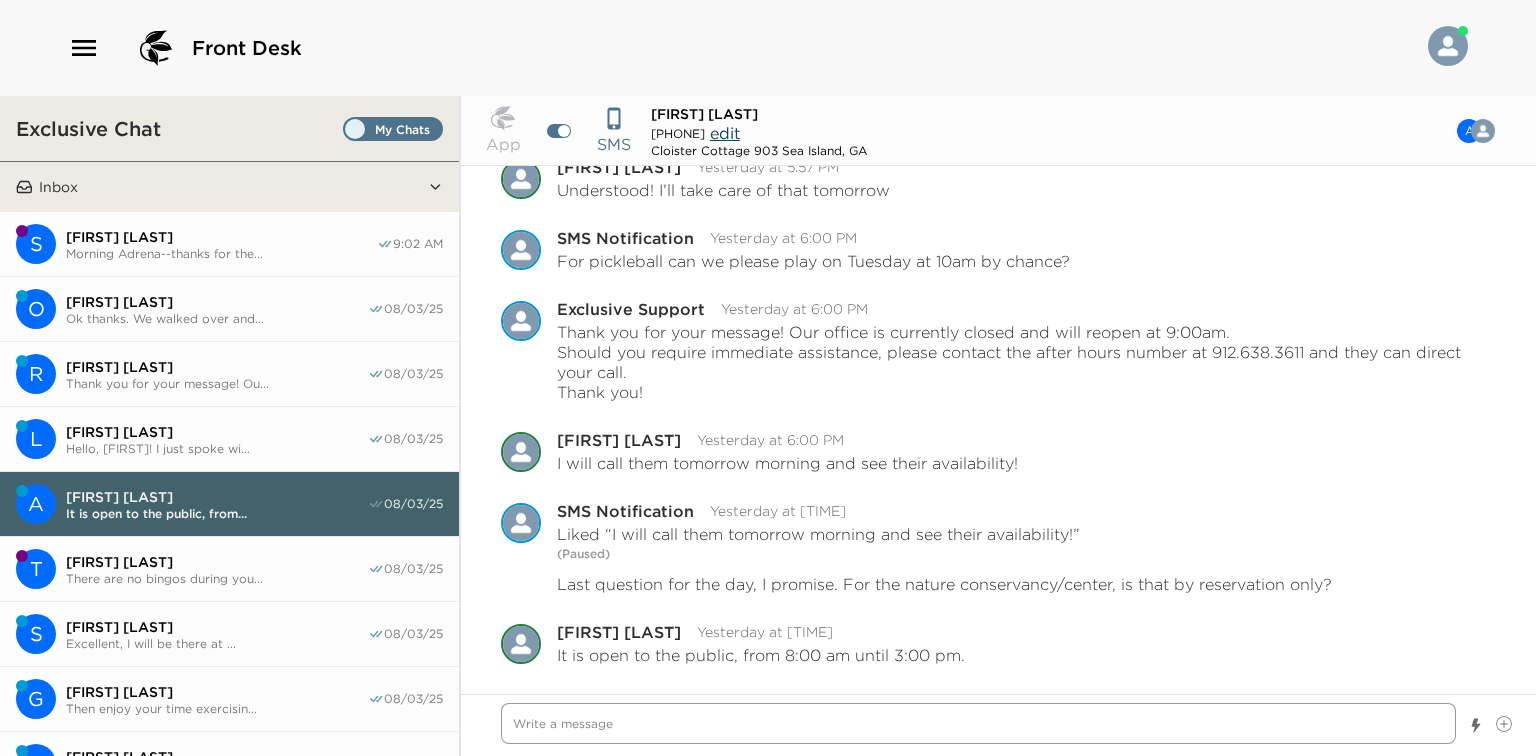 click at bounding box center (978, 723) 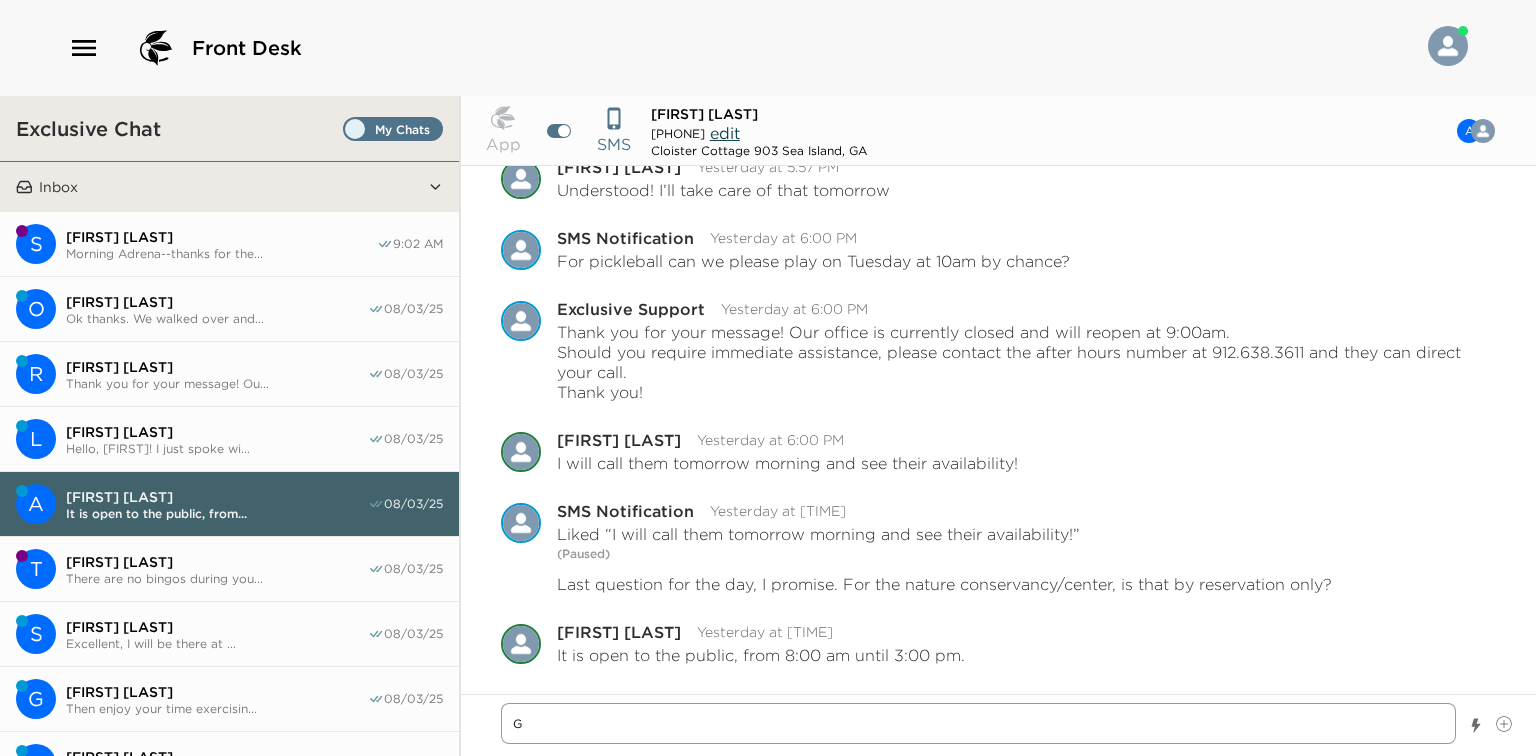 type on "x" 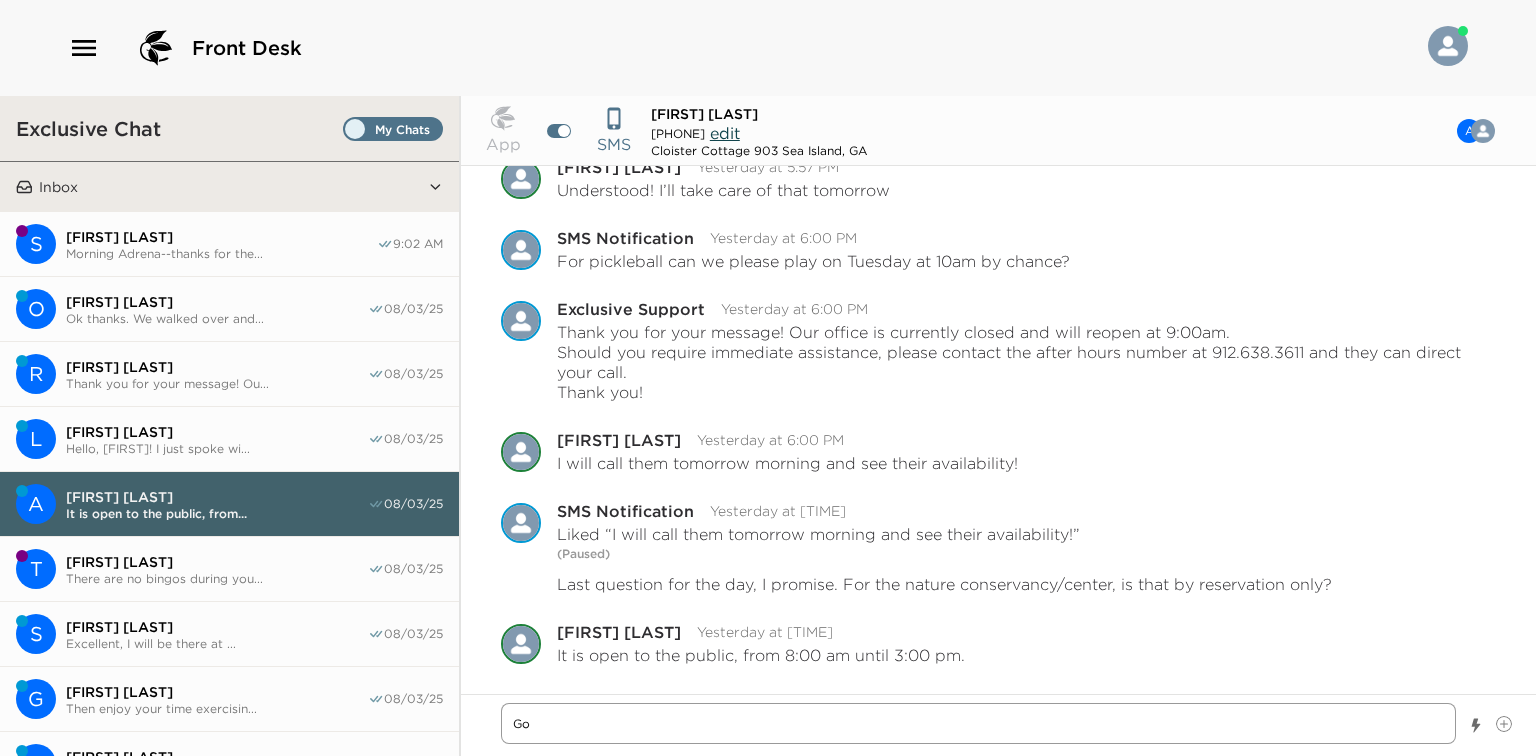 type on "Goo" 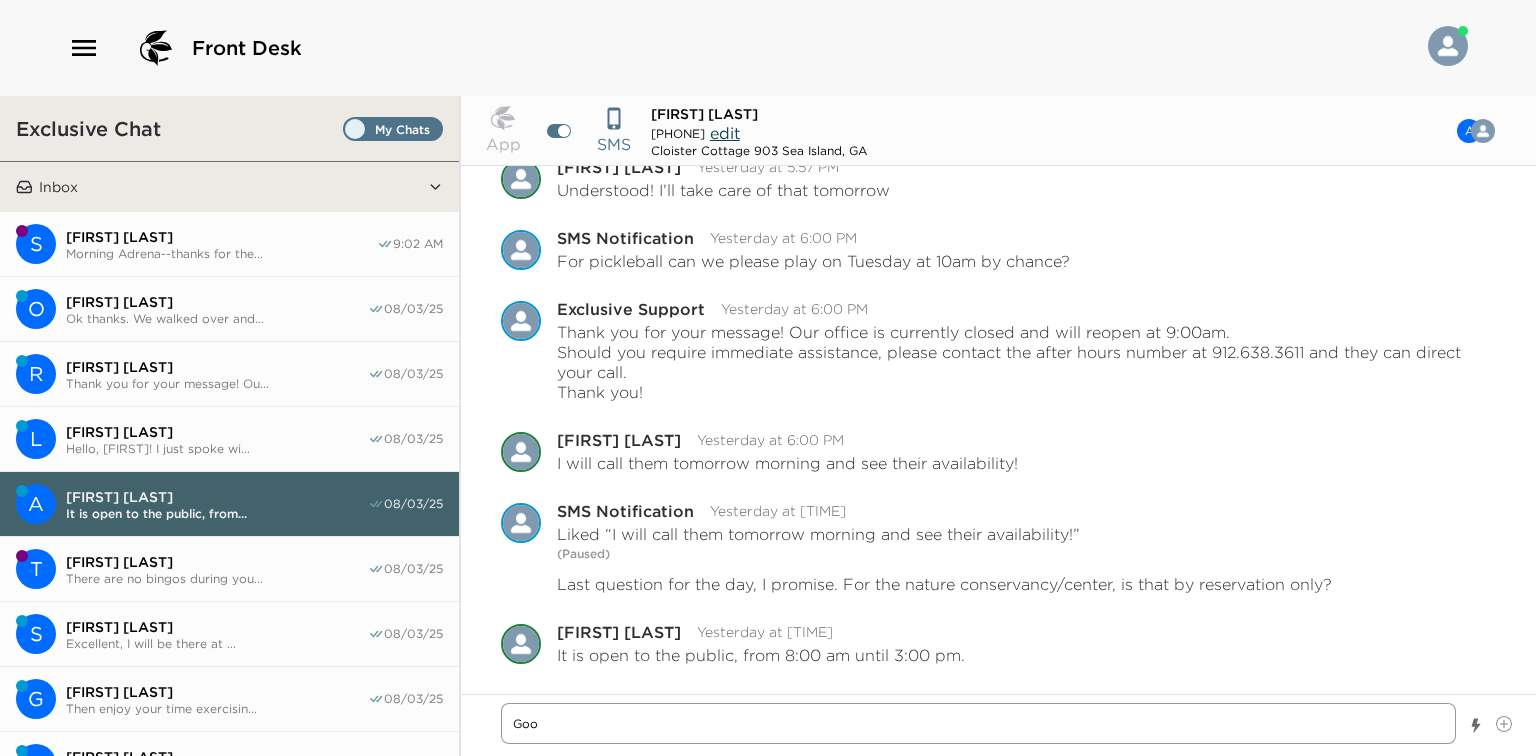 type on "x" 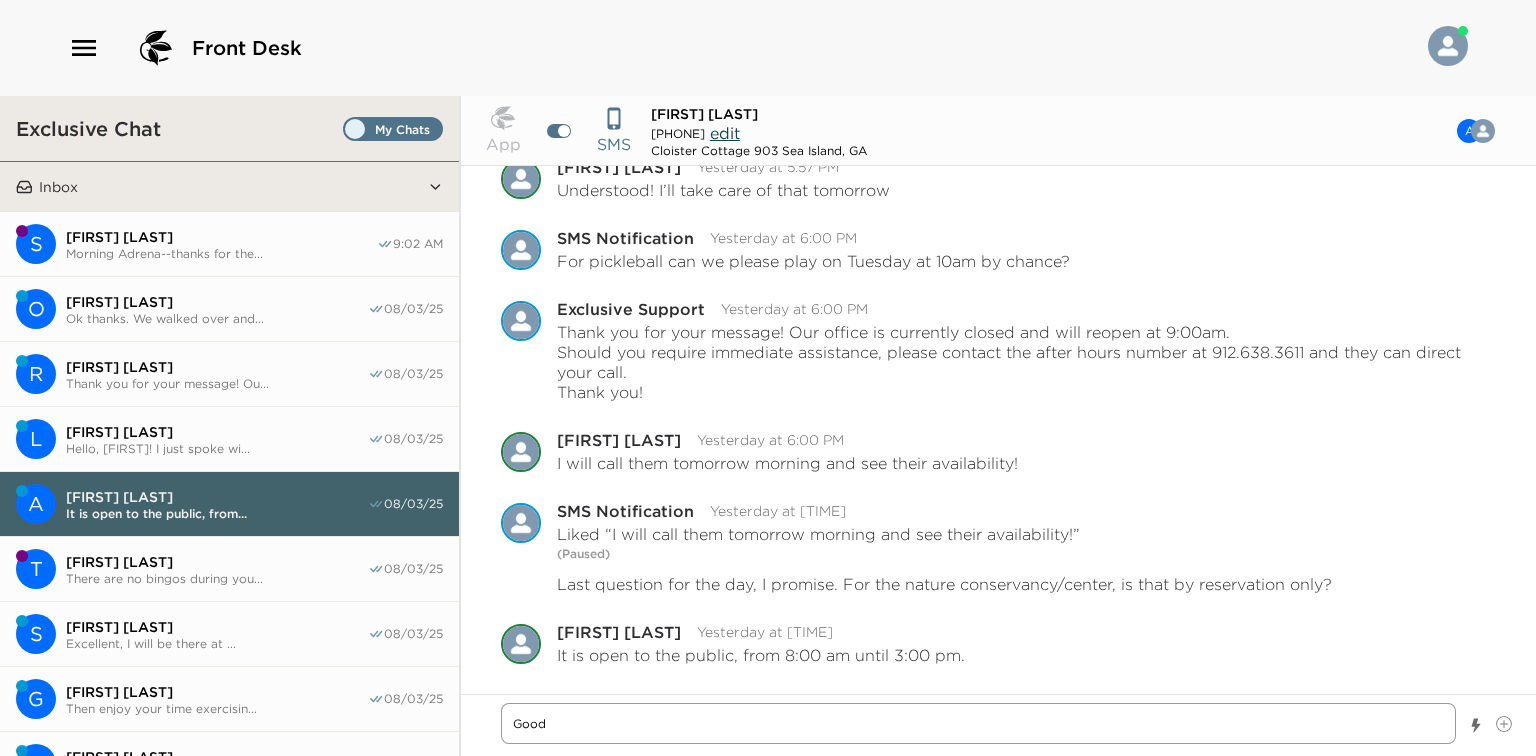 type on "x" 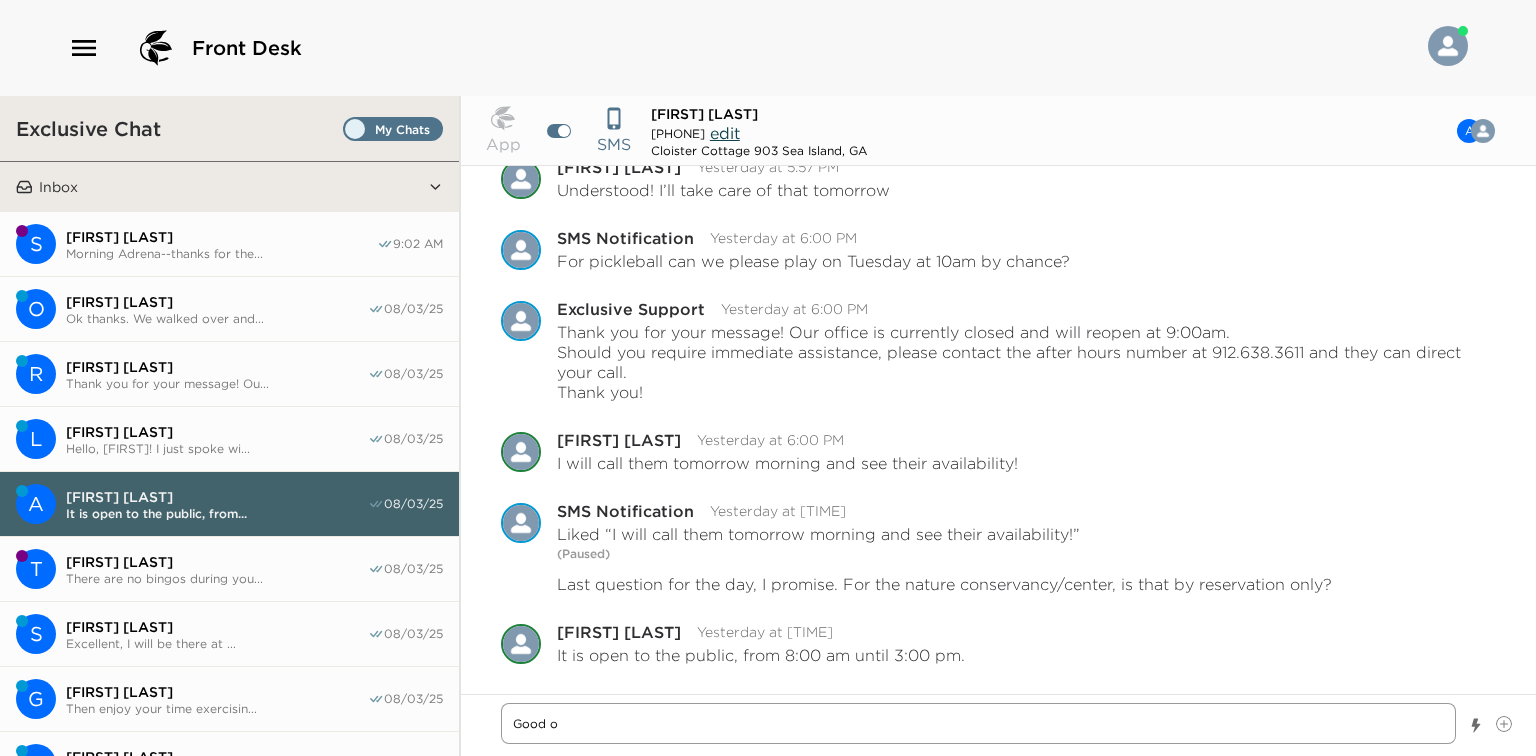 type on "x" 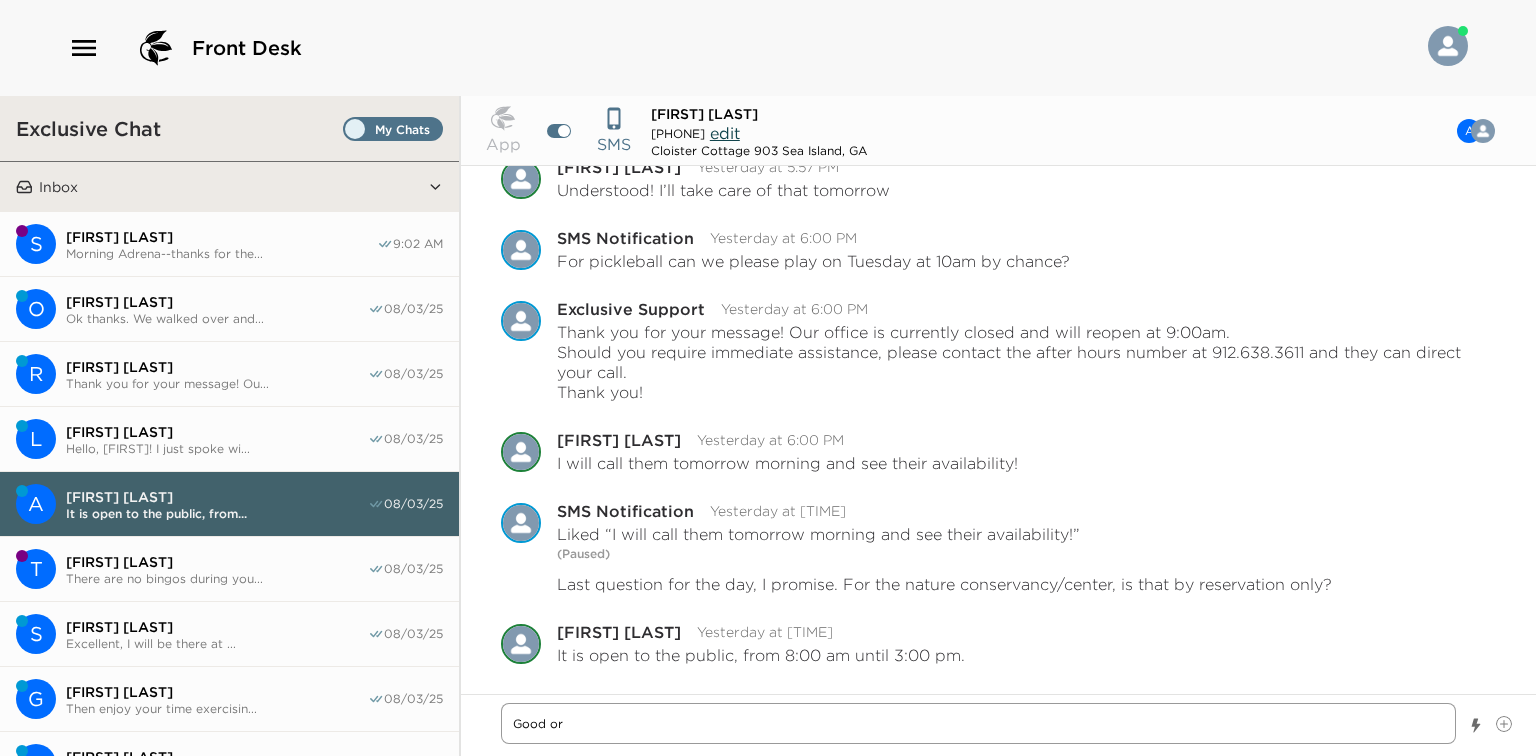 type on "x" 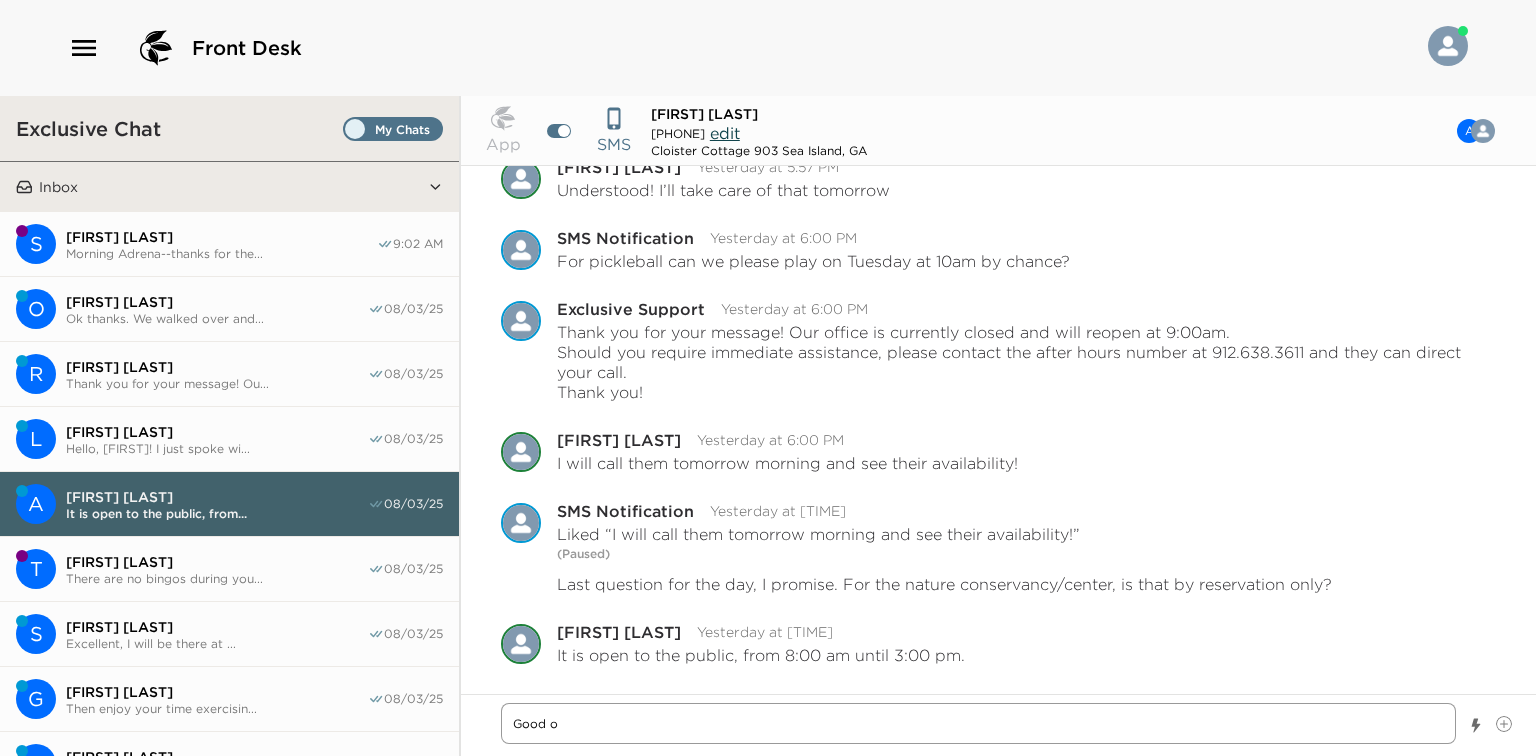 type on "x" 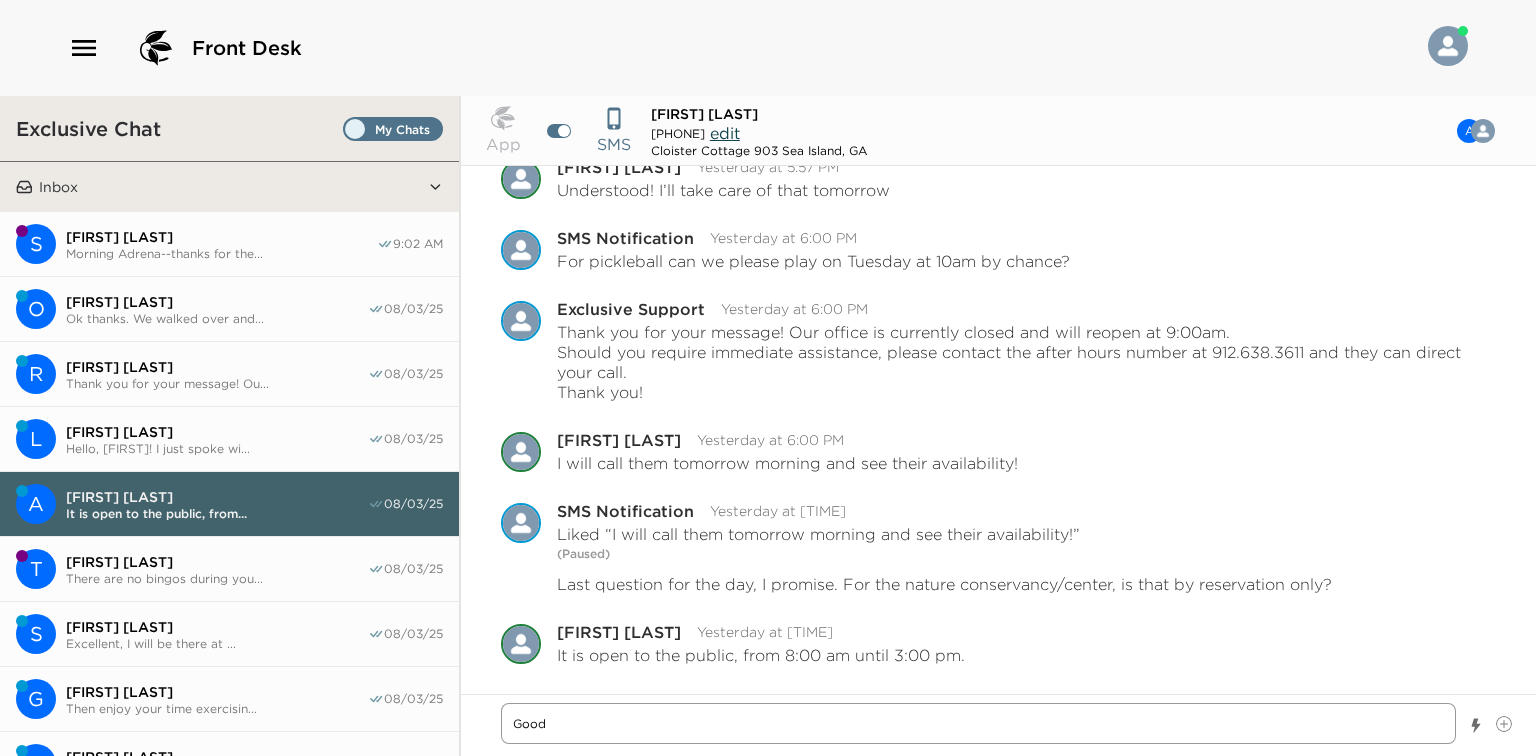 type on "x" 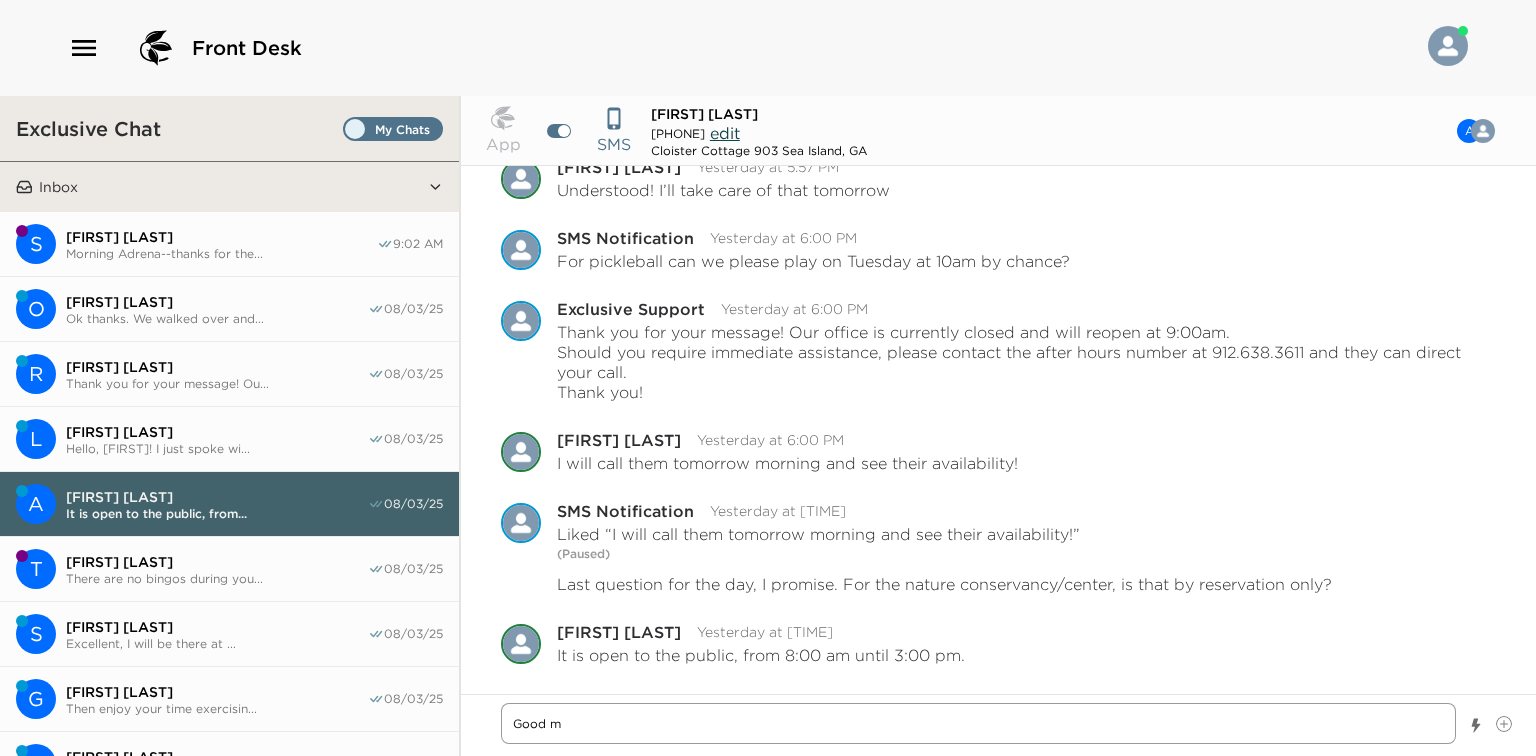 type on "x" 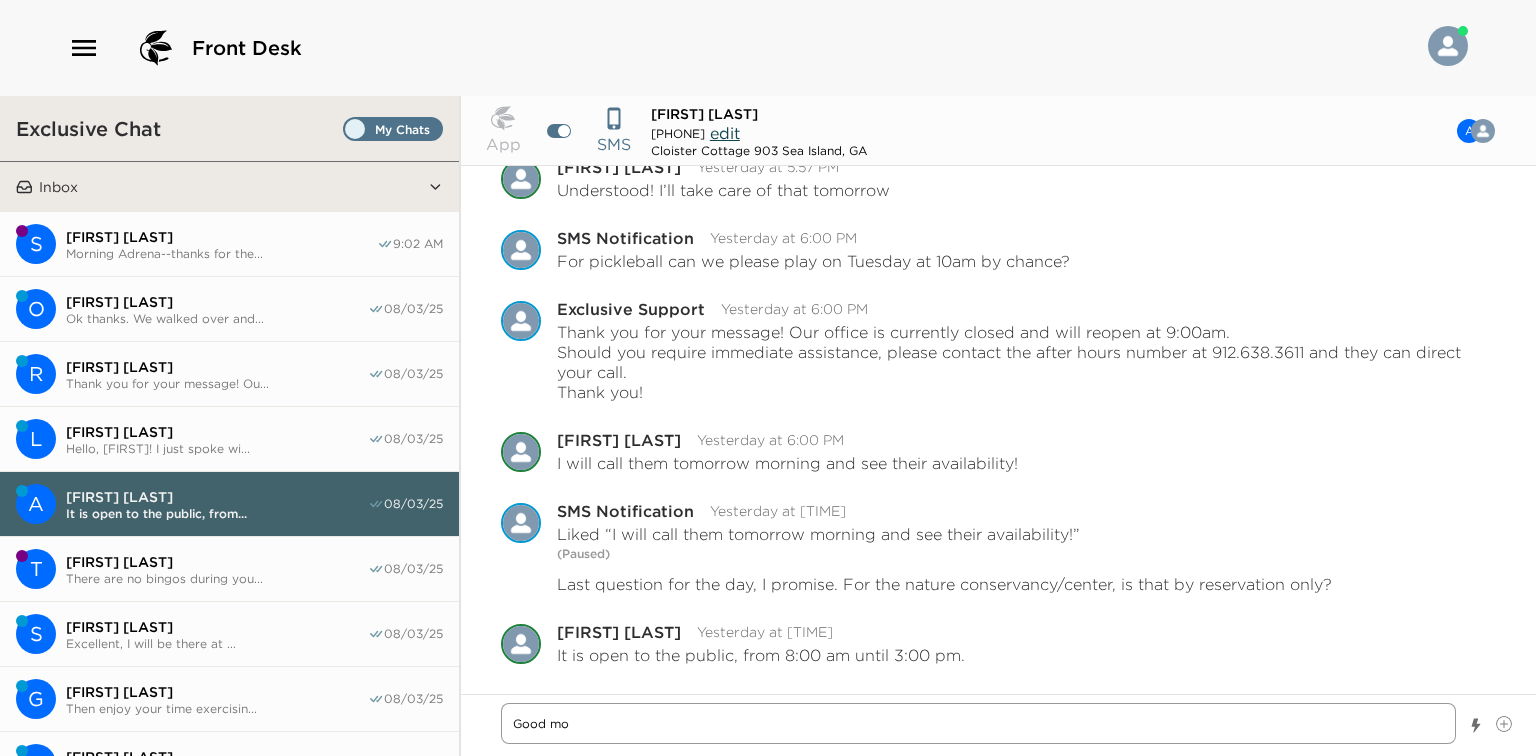 type on "x" 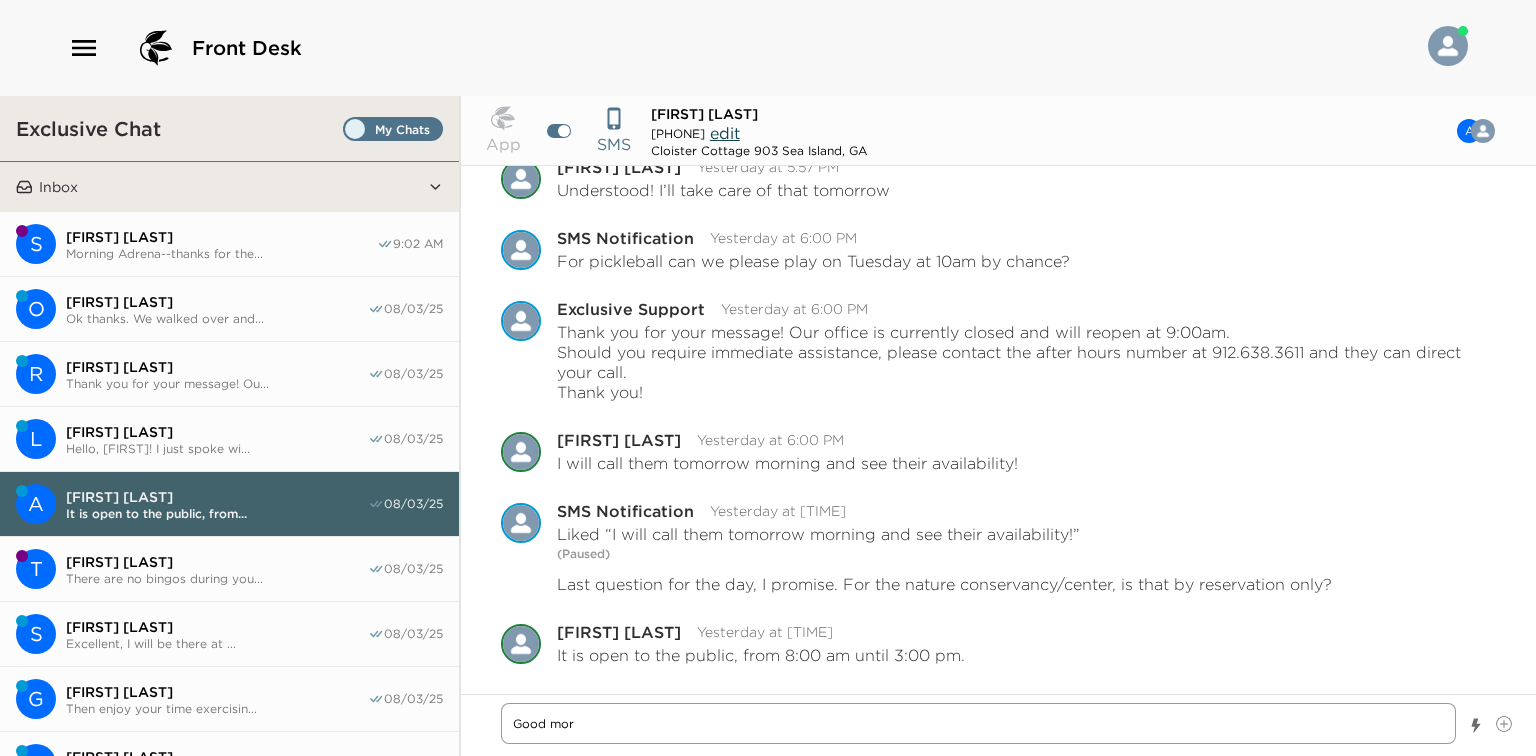 type on "x" 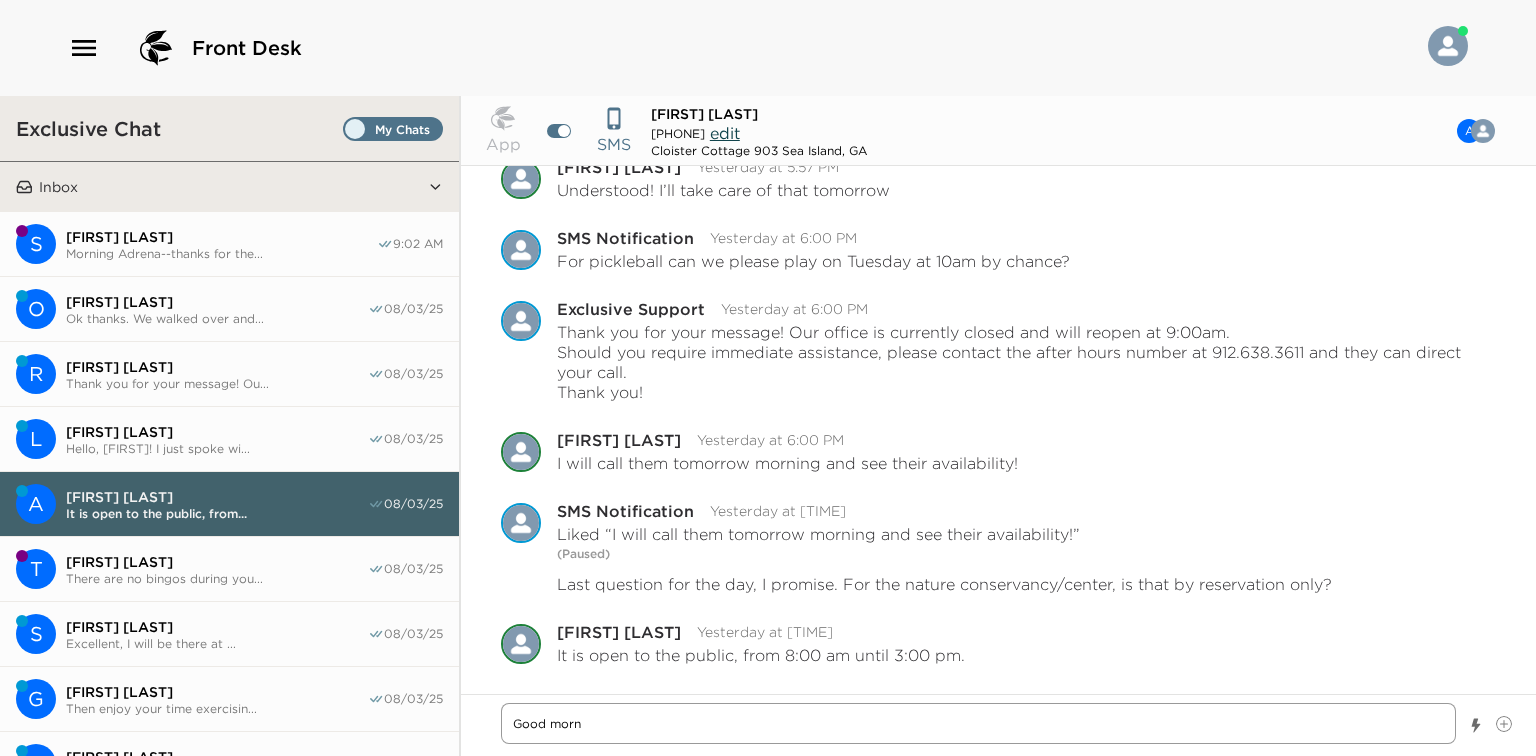 type on "x" 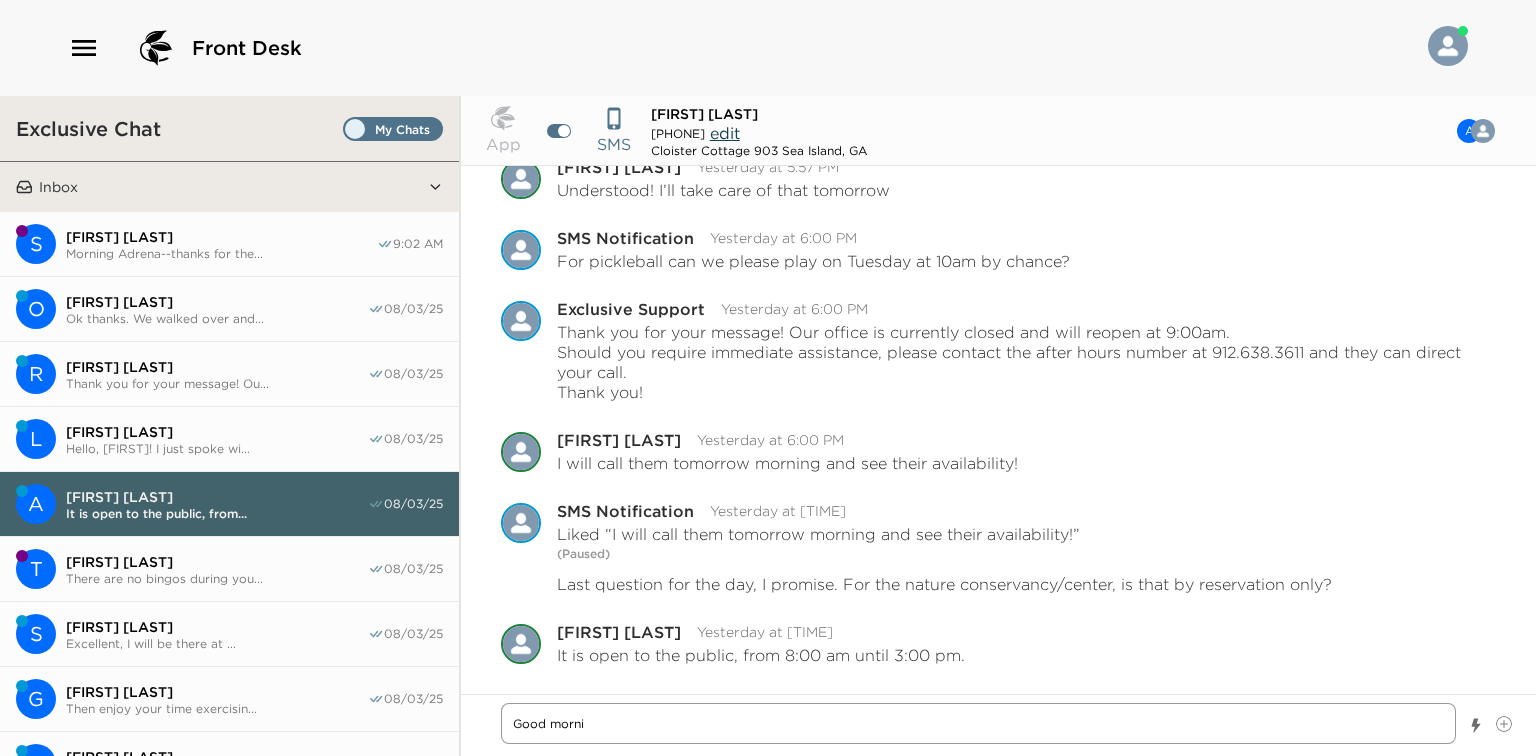 type on "x" 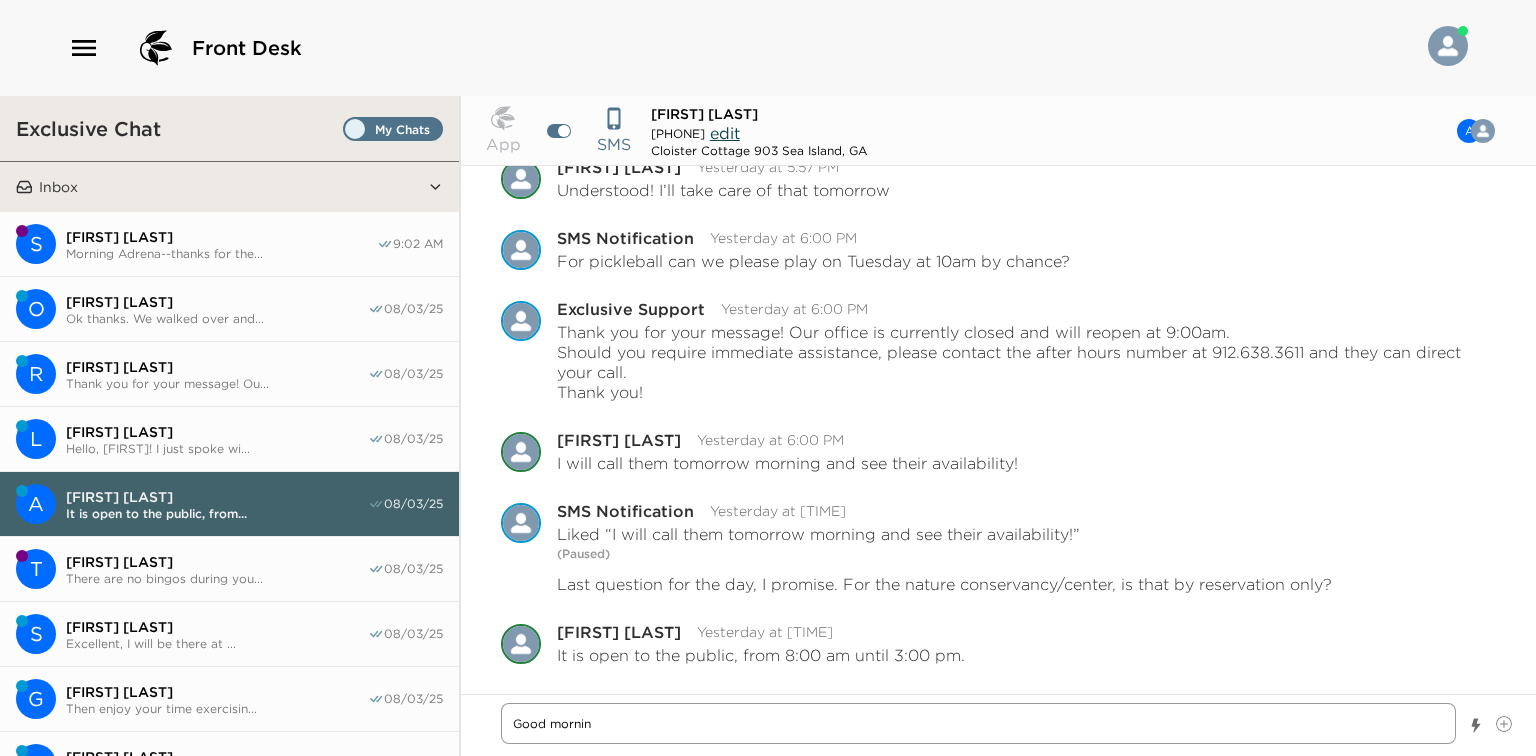 type on "x" 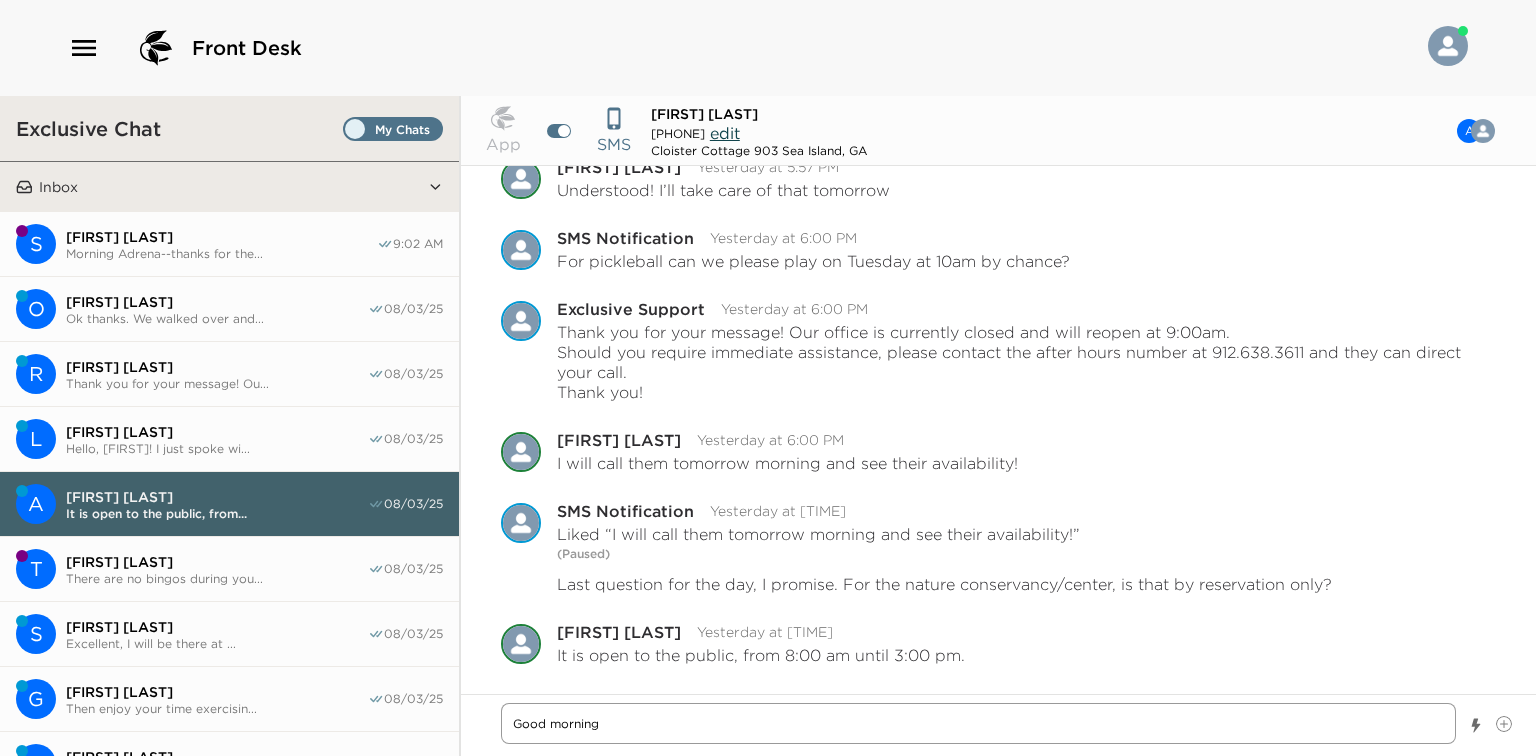type on "x" 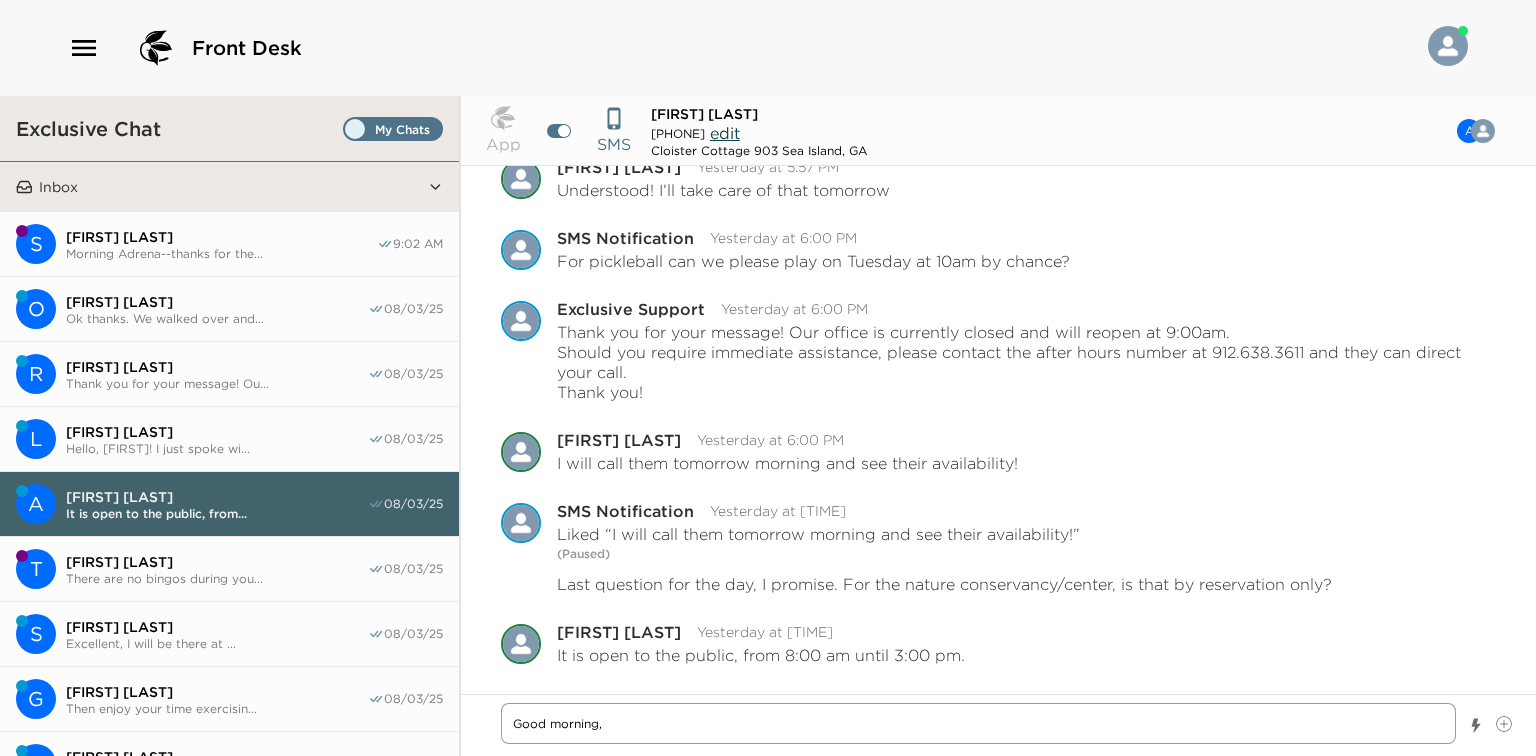 type on "x" 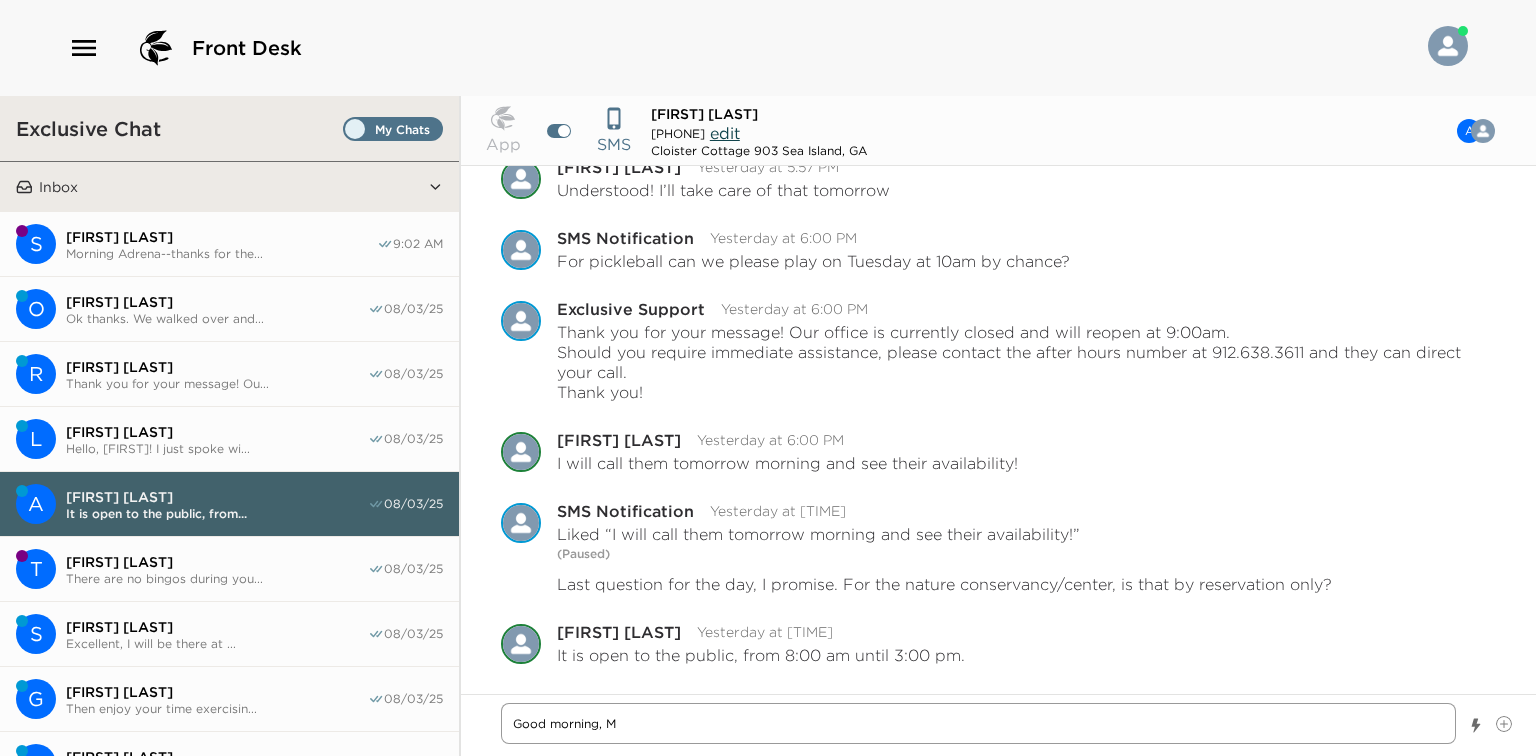 type on "x" 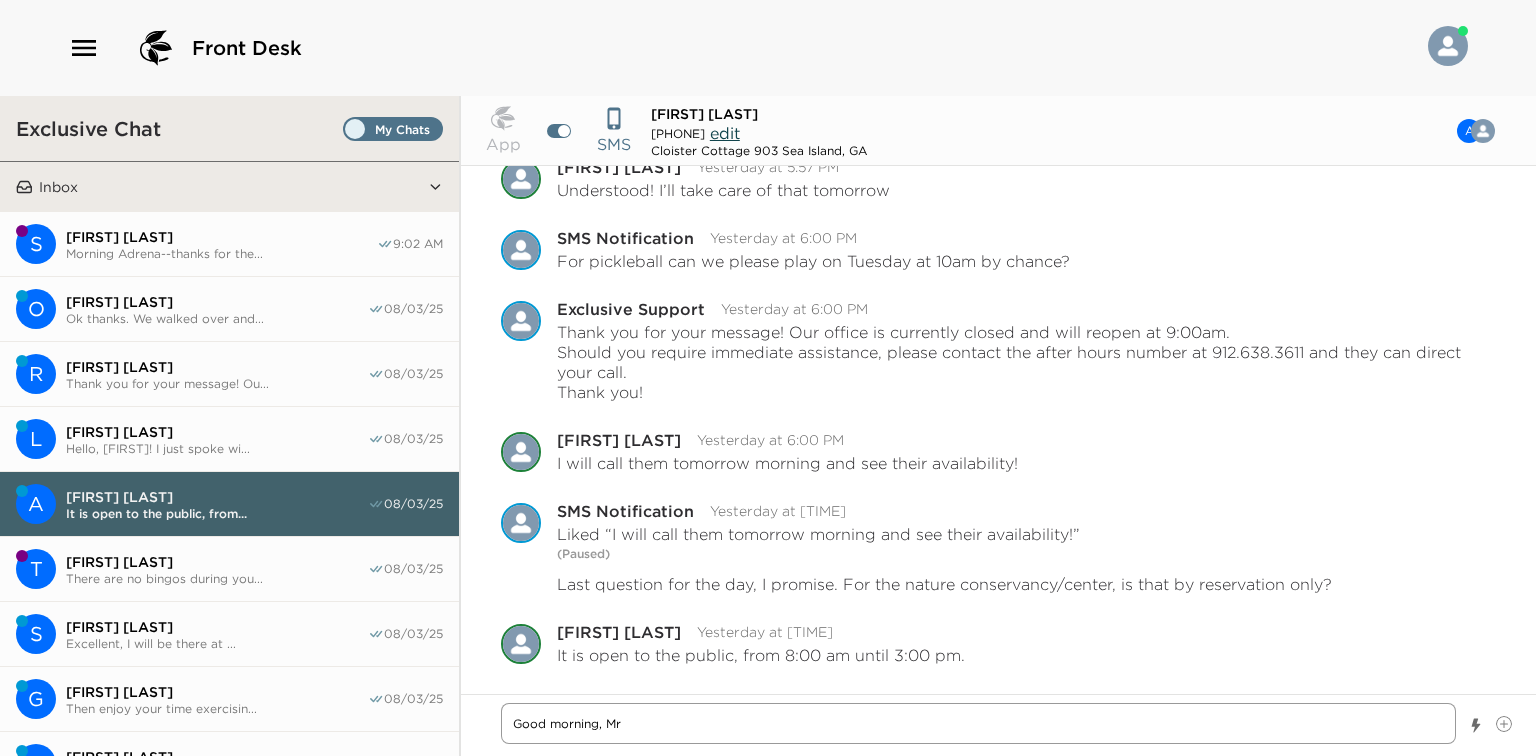 type on "x" 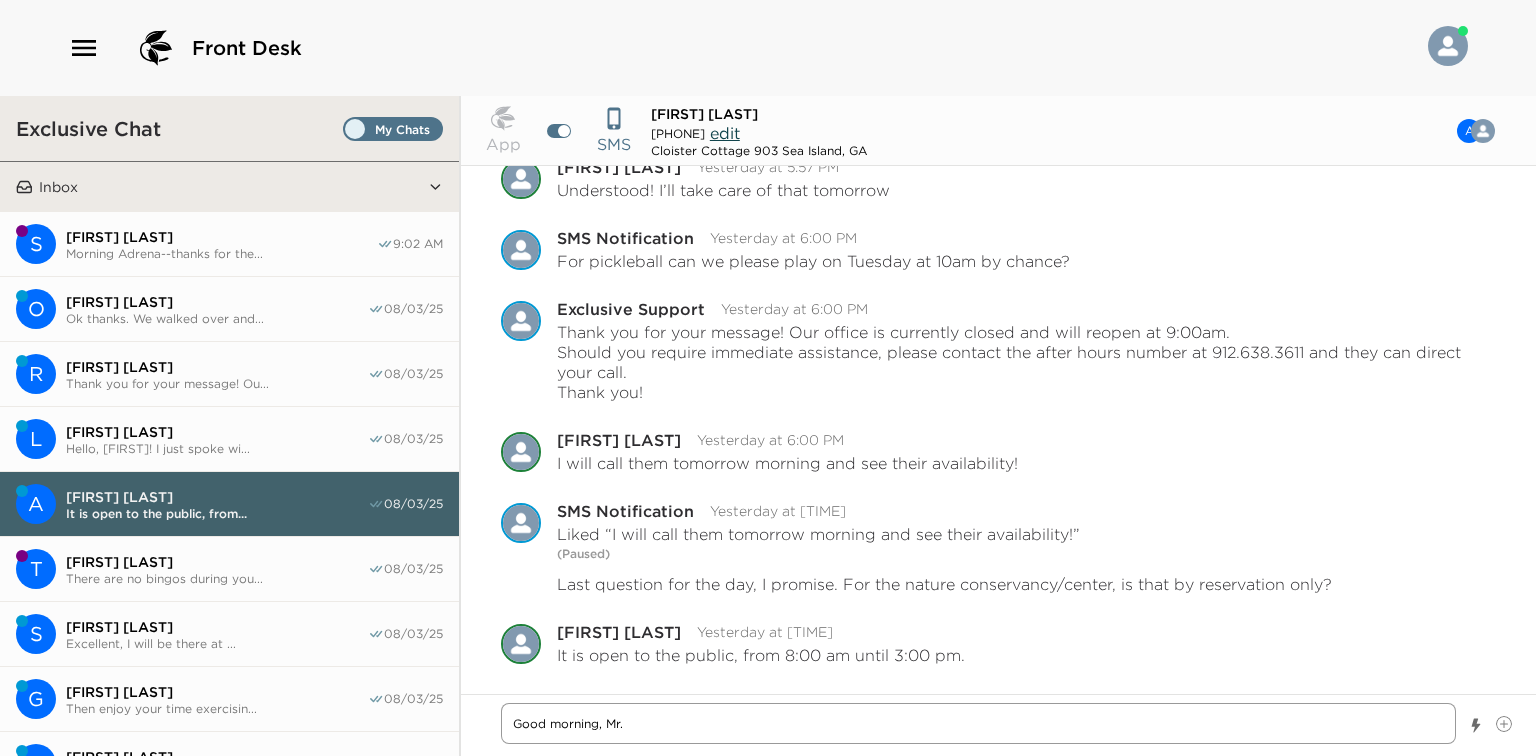 type on "x" 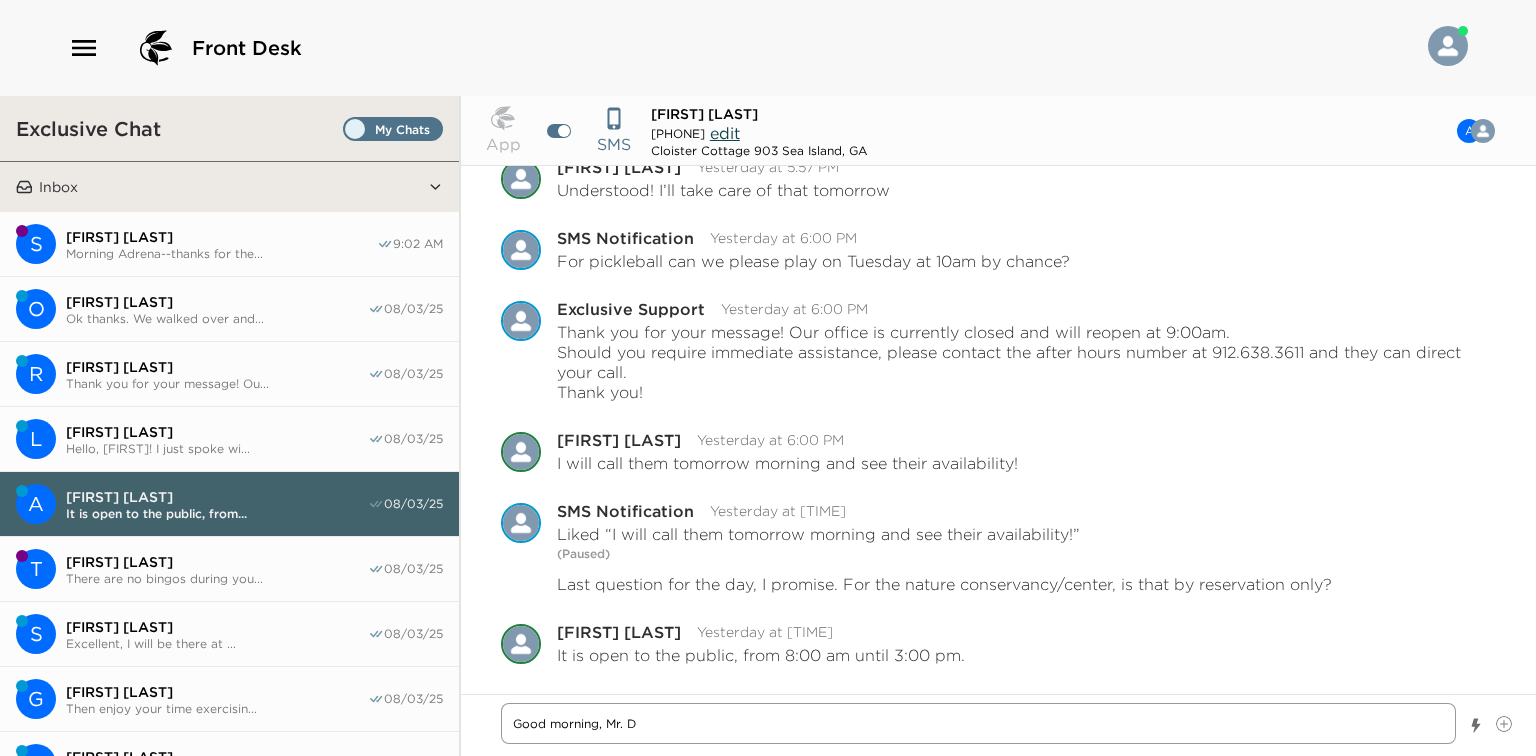 type on "x" 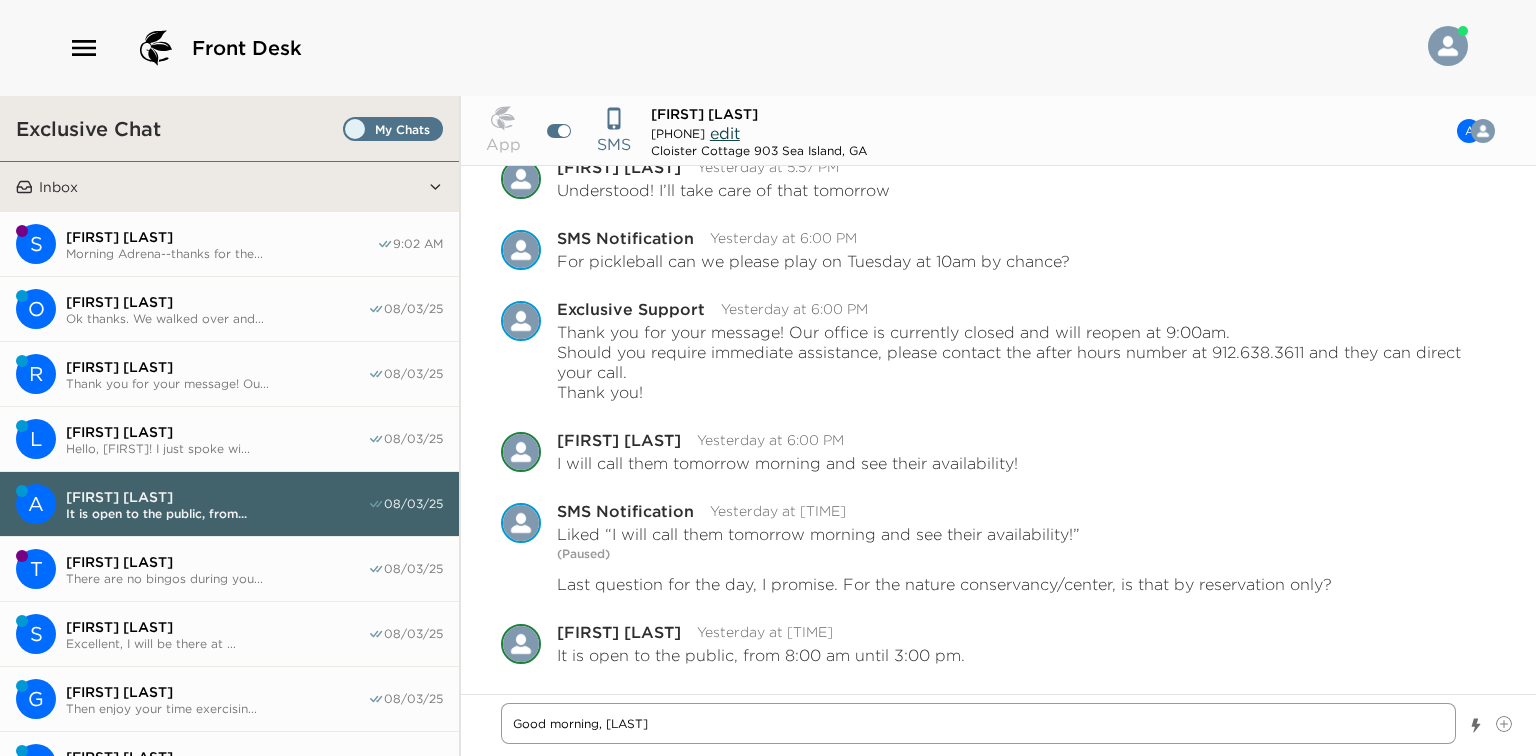 type on "x" 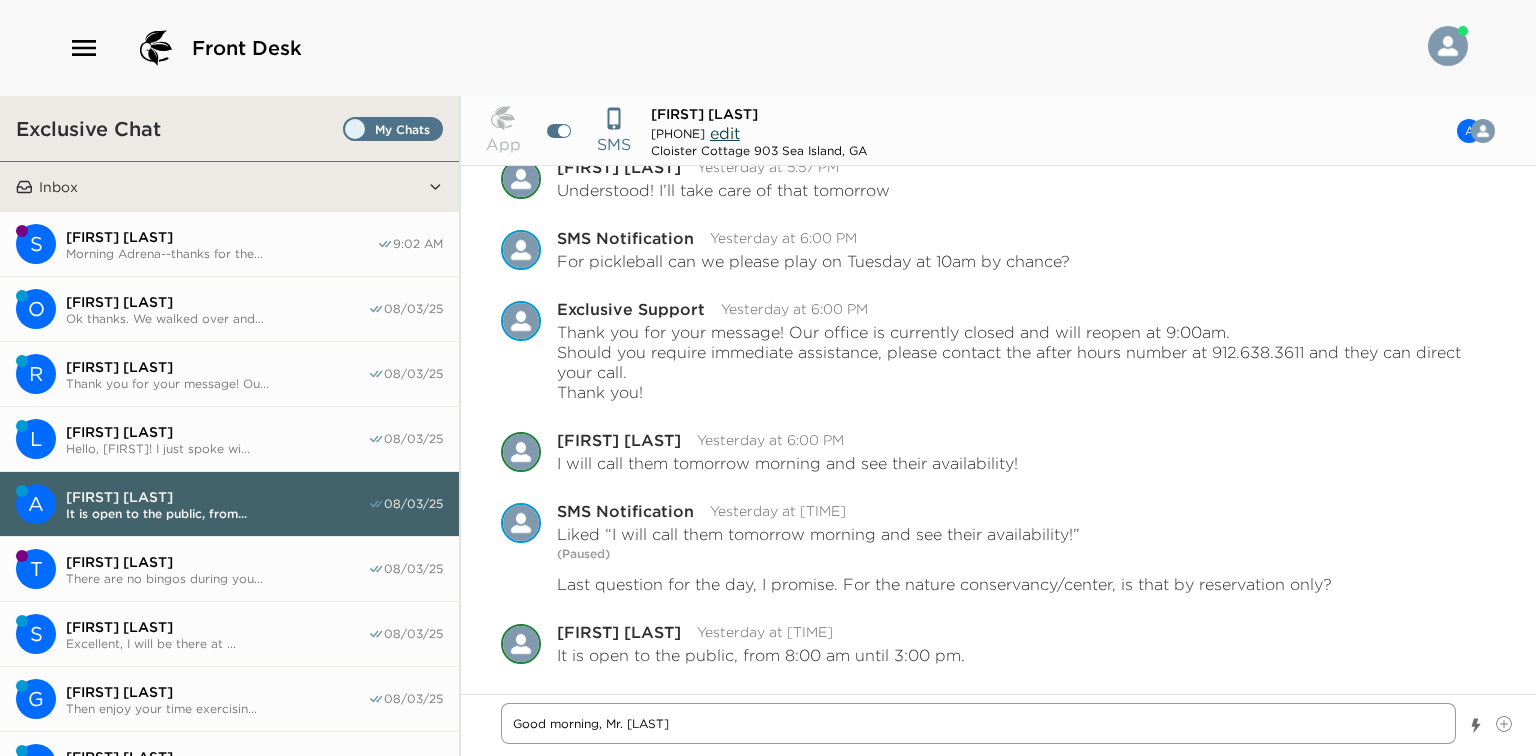 type on "x" 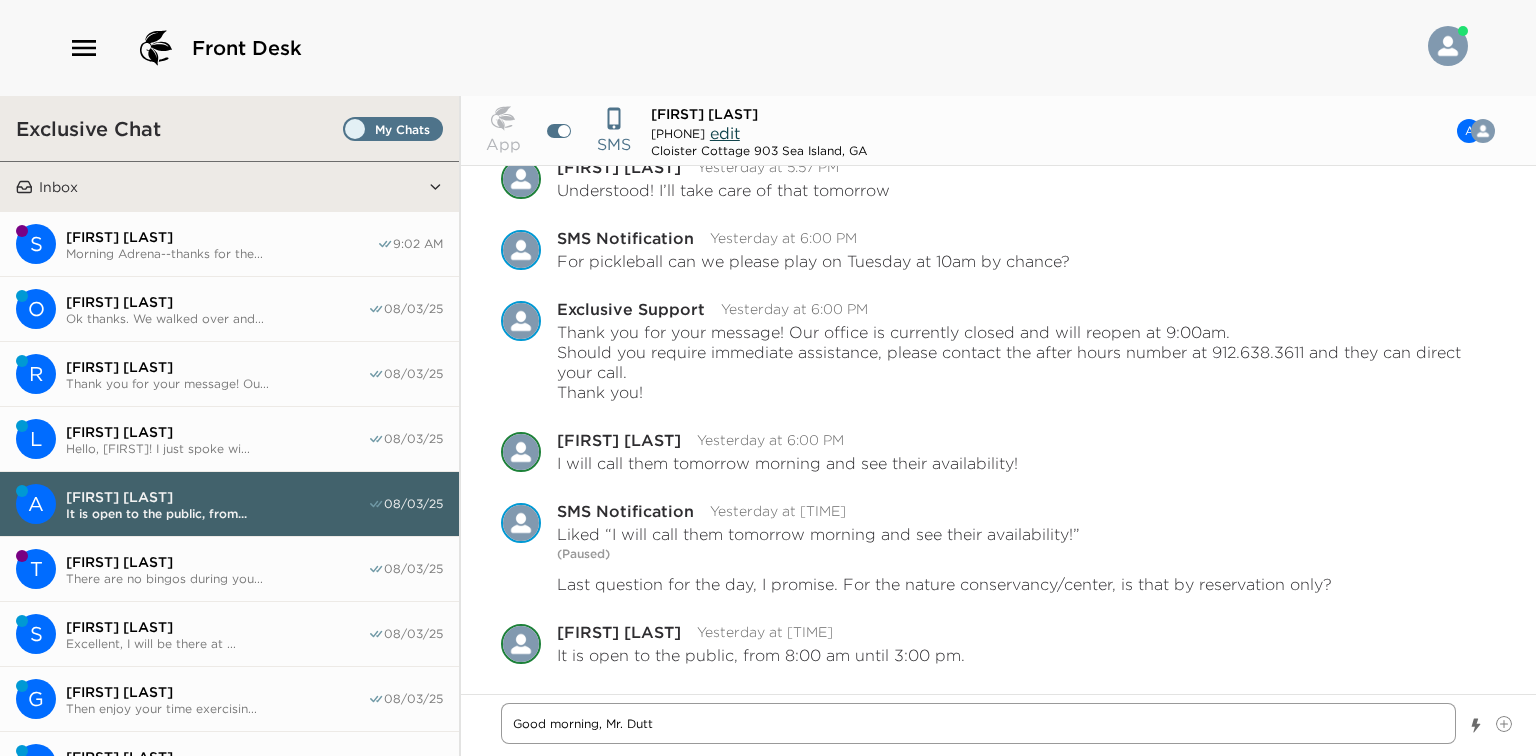 type on "x" 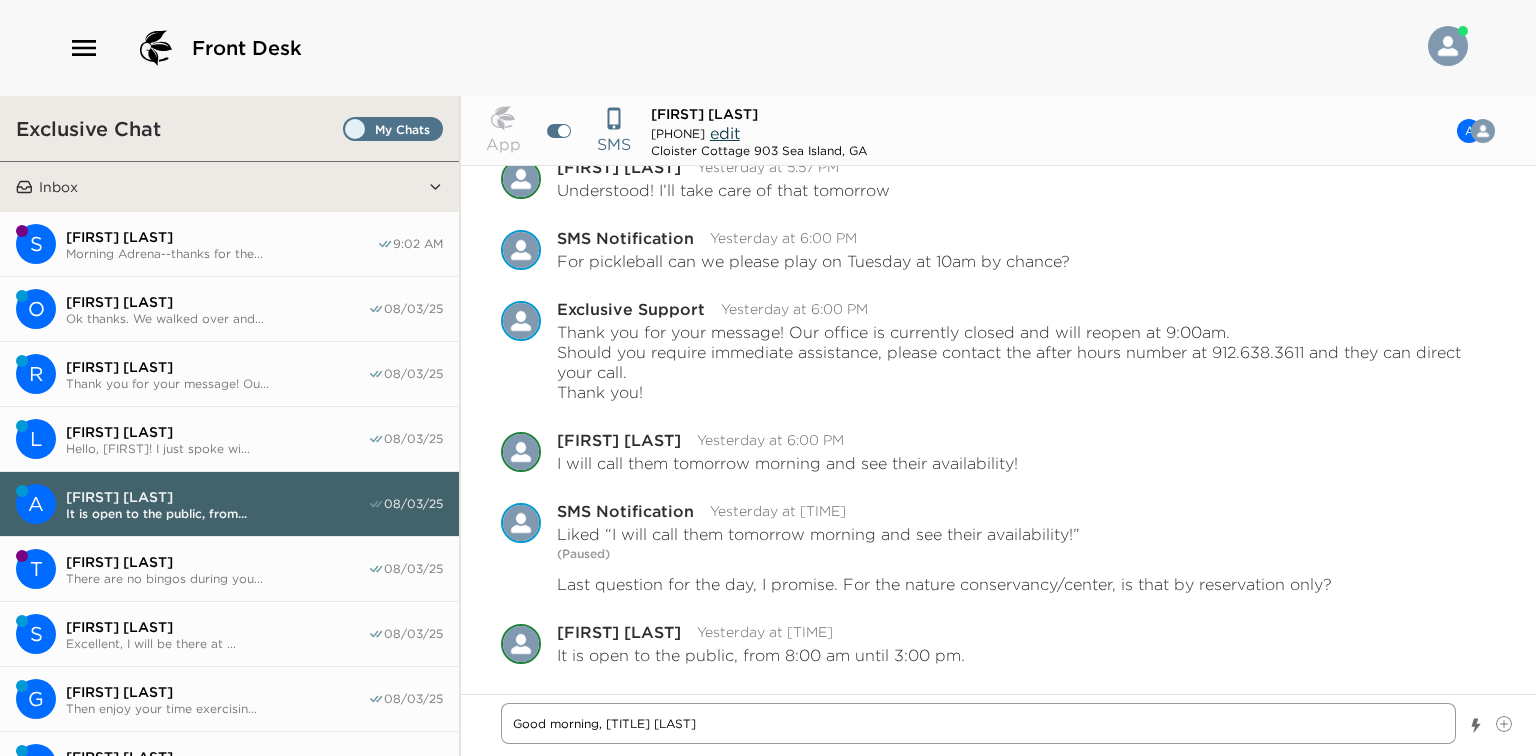 type on "x" 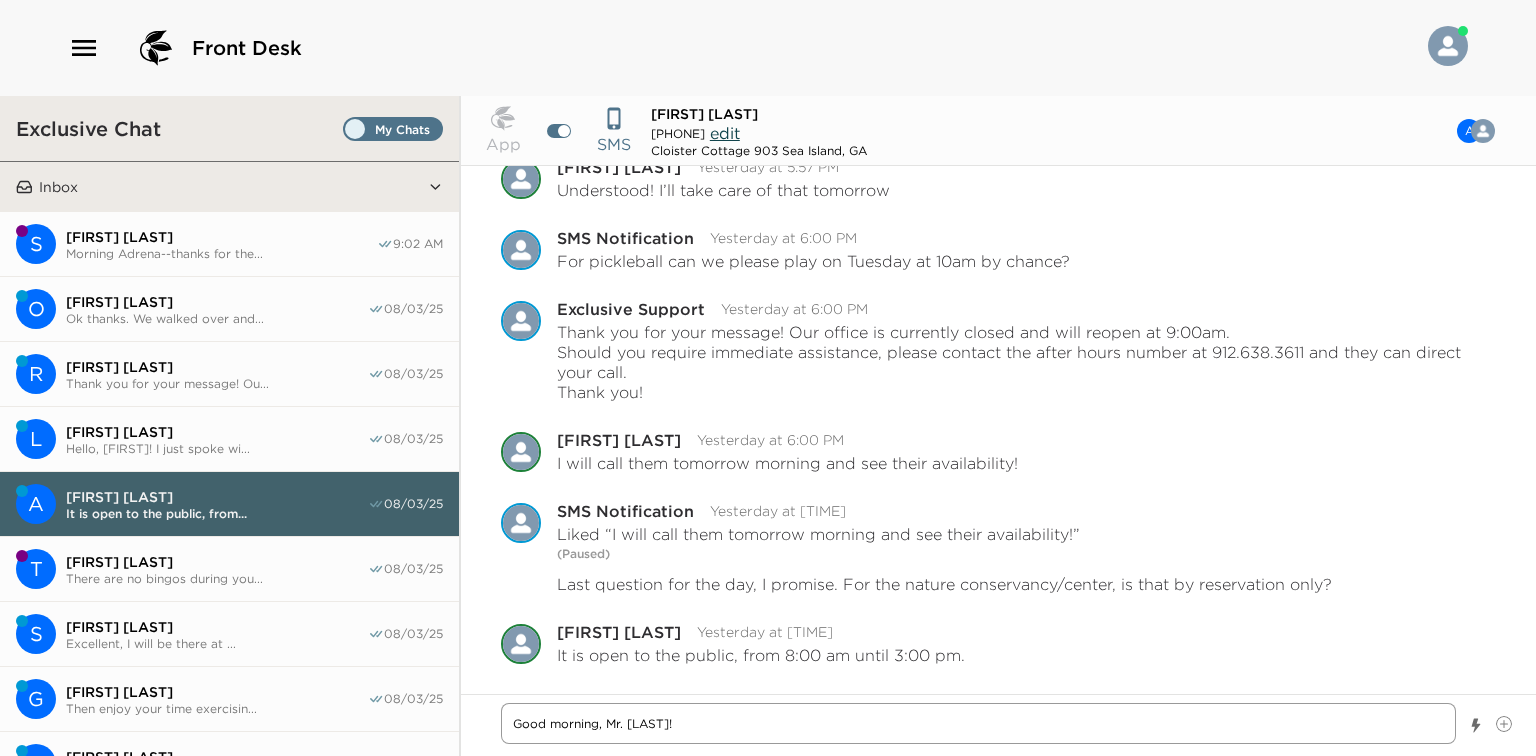 type on "x" 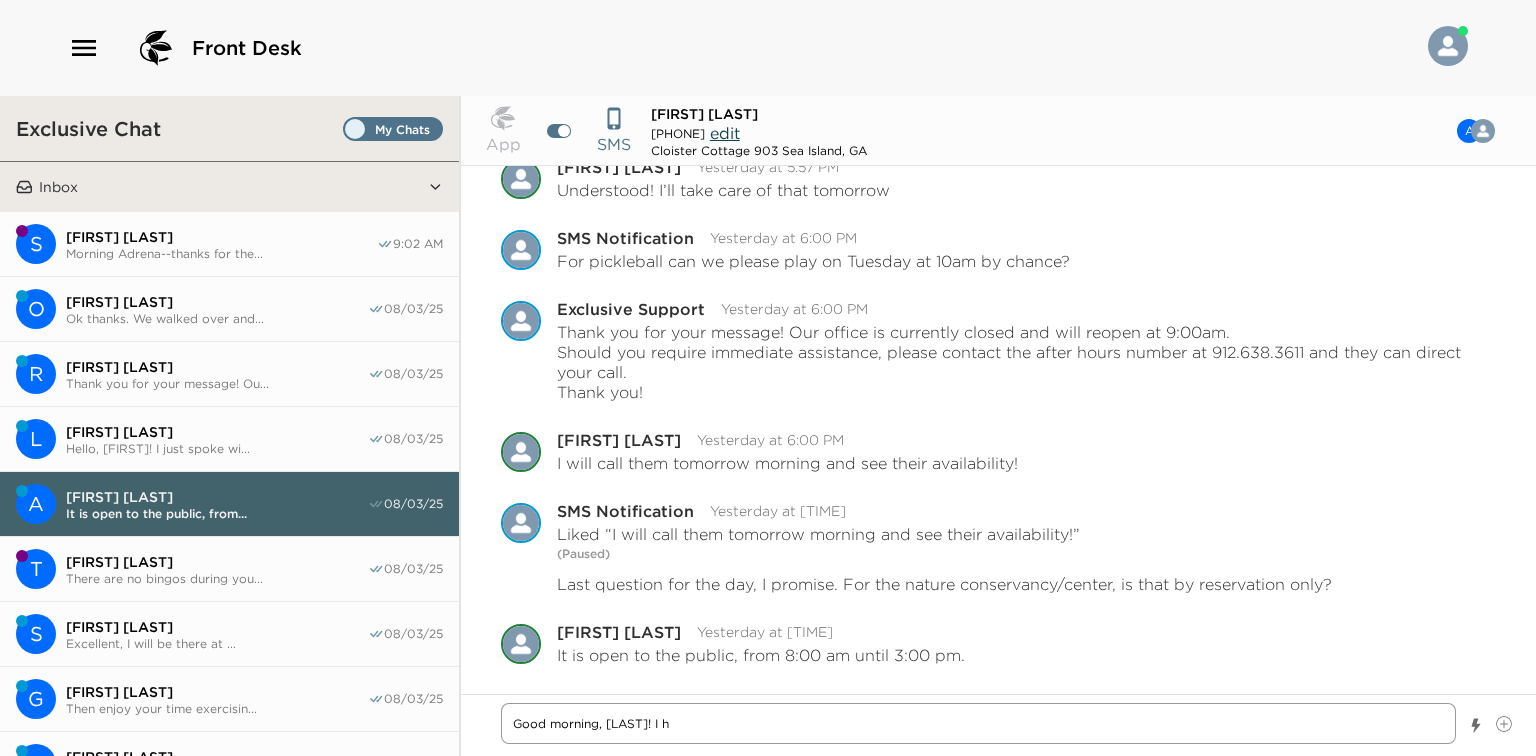 type on "x" 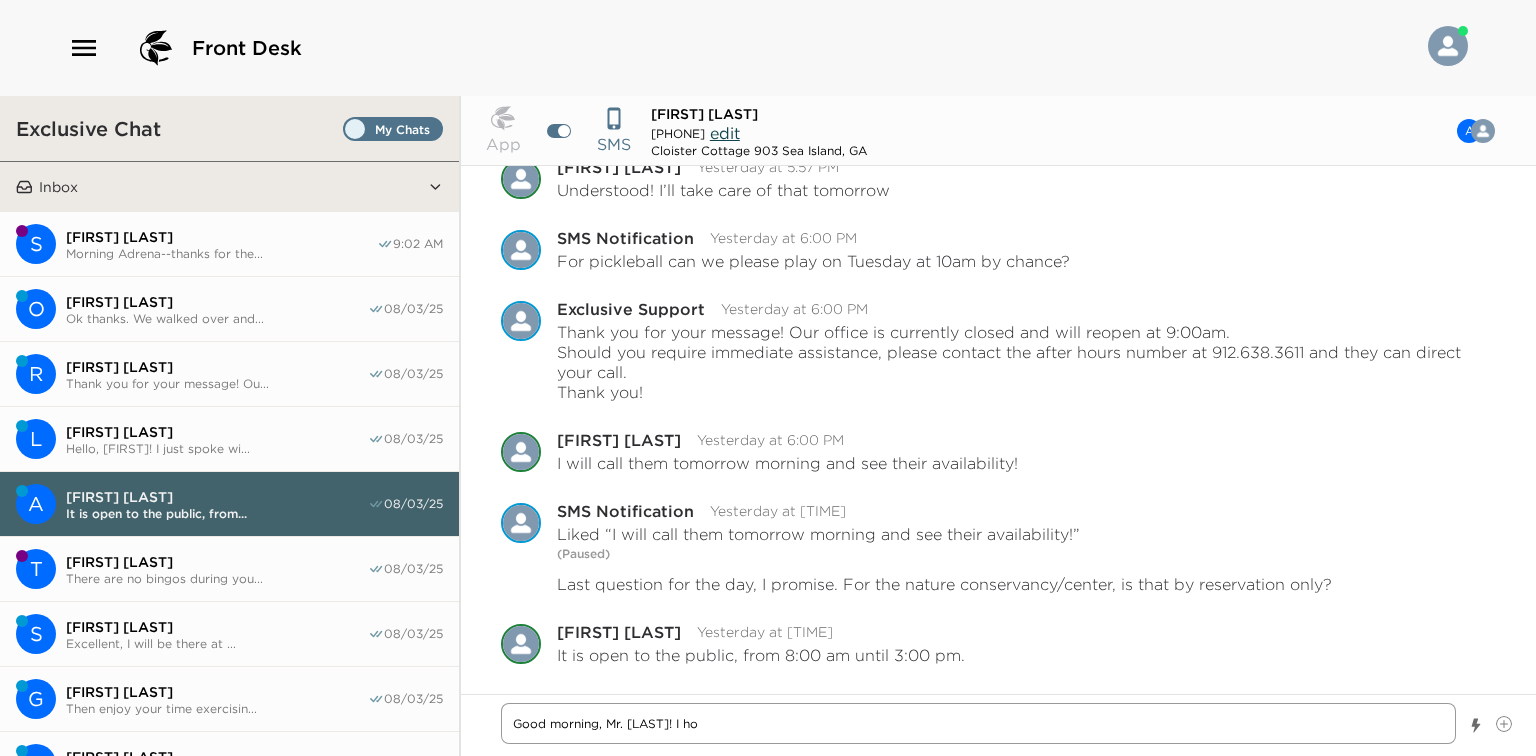 type on "x" 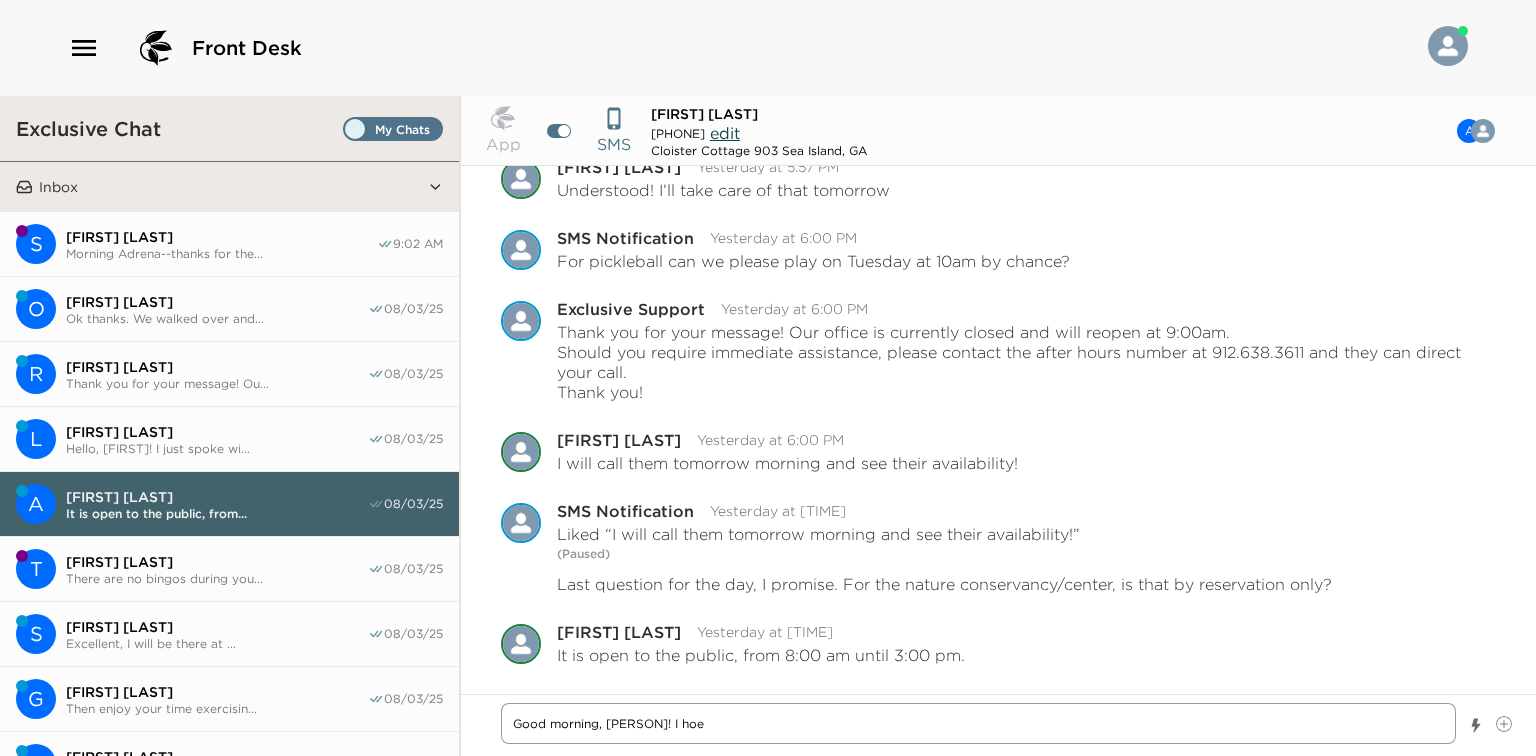 type on "x" 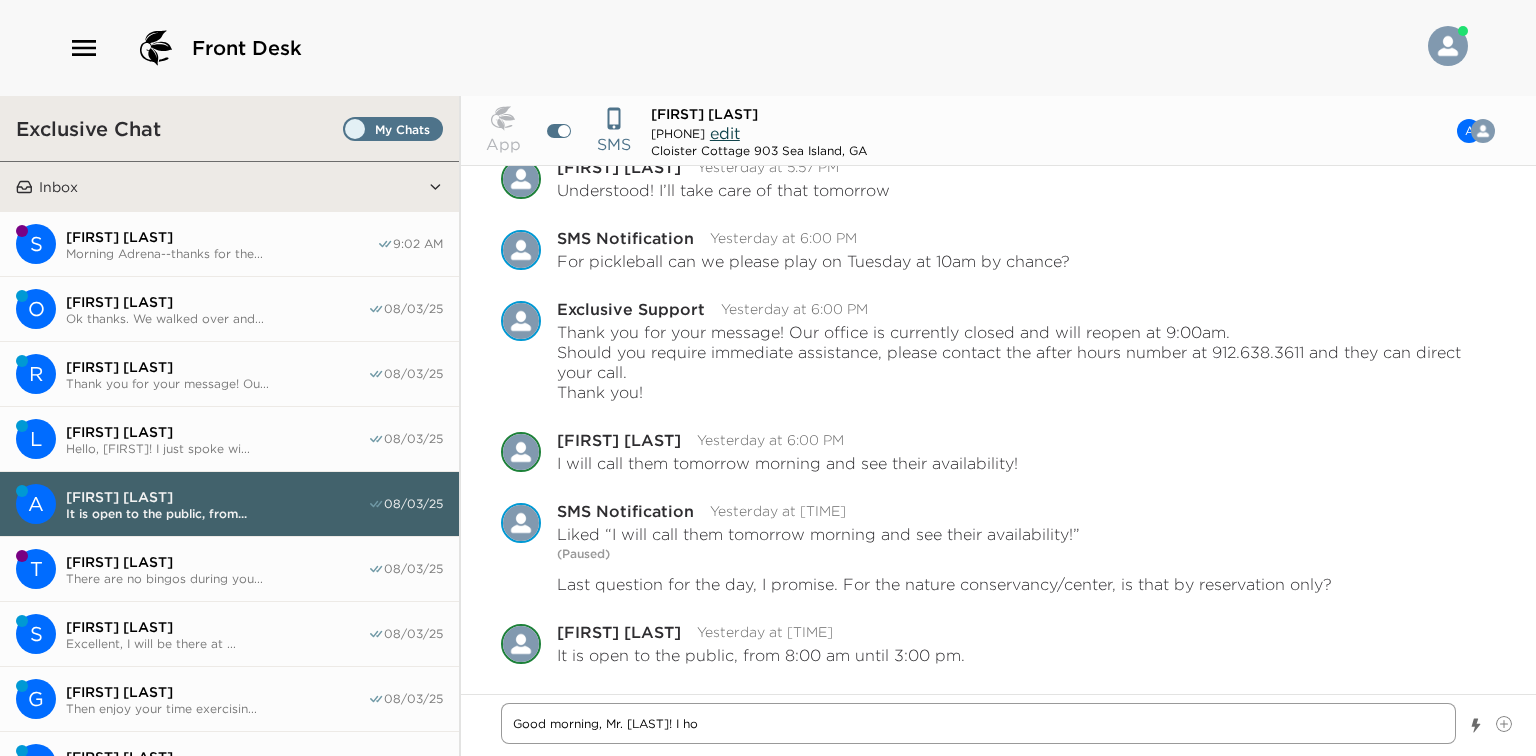 type on "x" 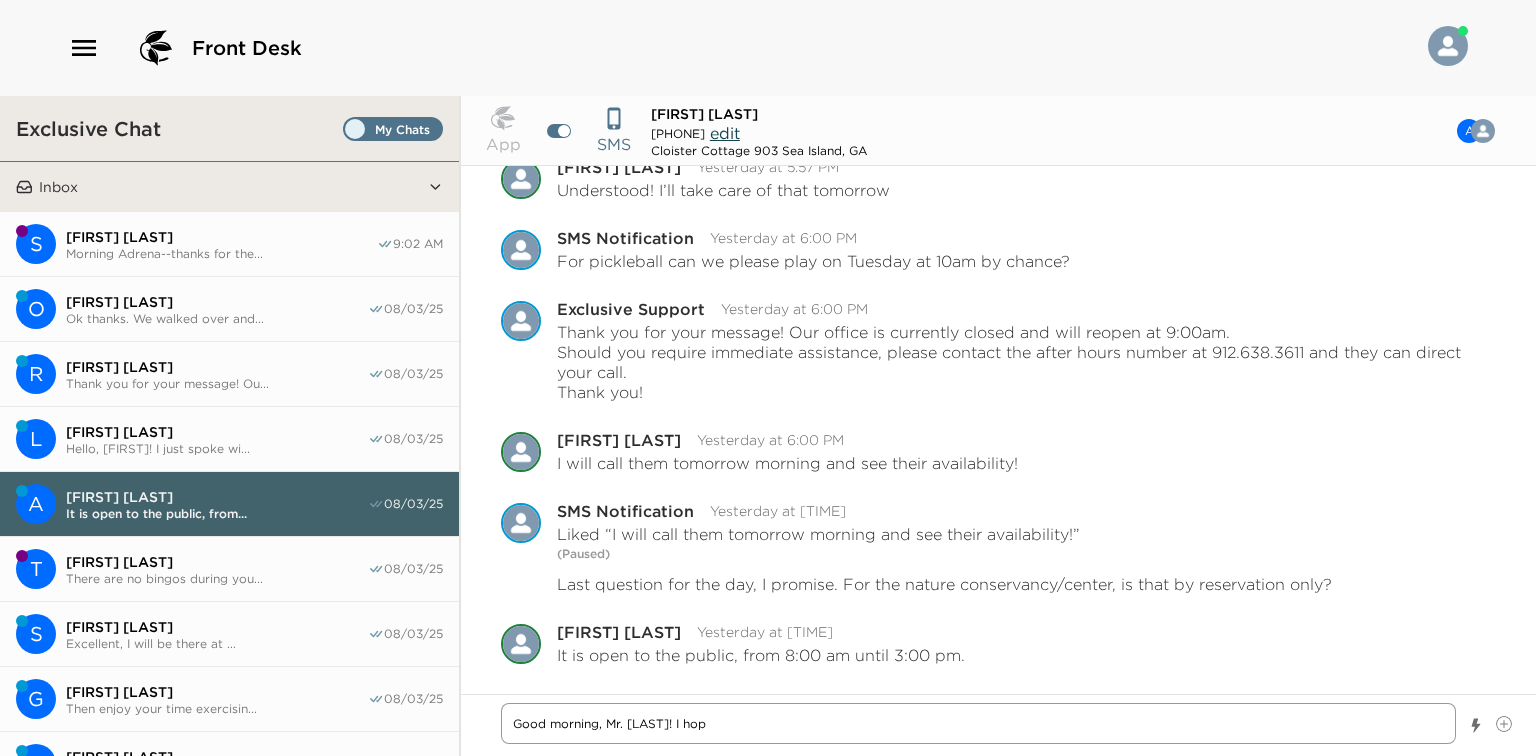type on "Good morning, [TITLE] [LAST]! I hope" 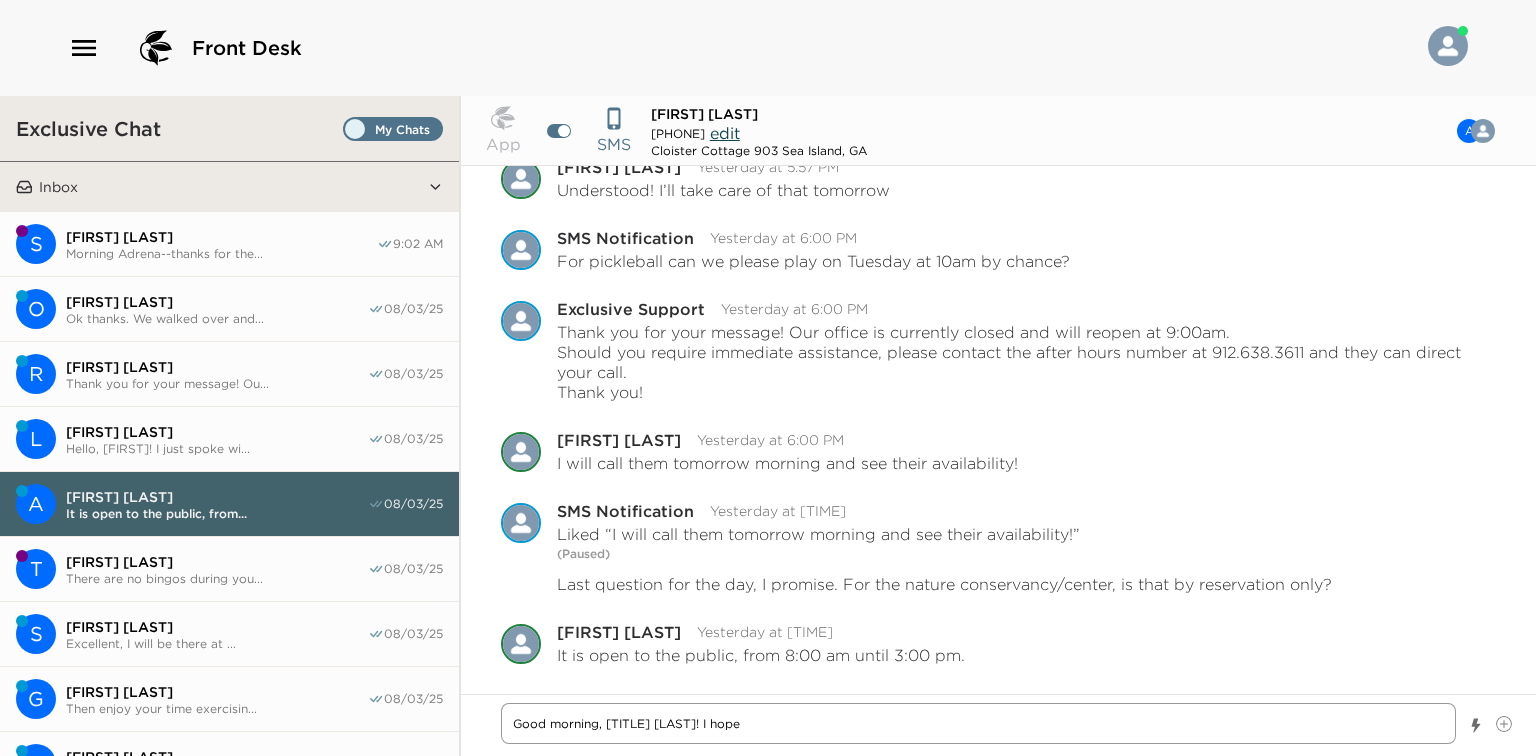type on "x" 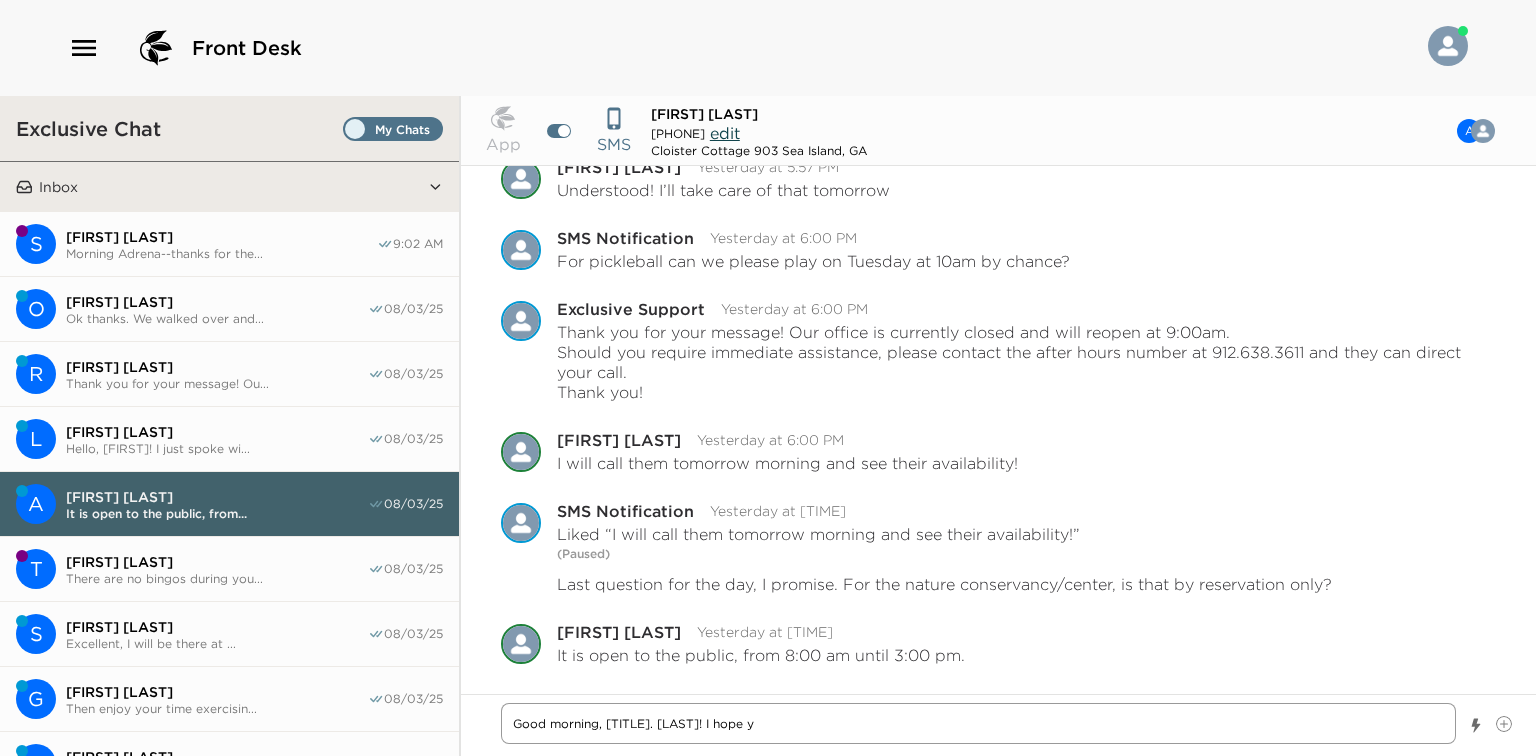 type on "x" 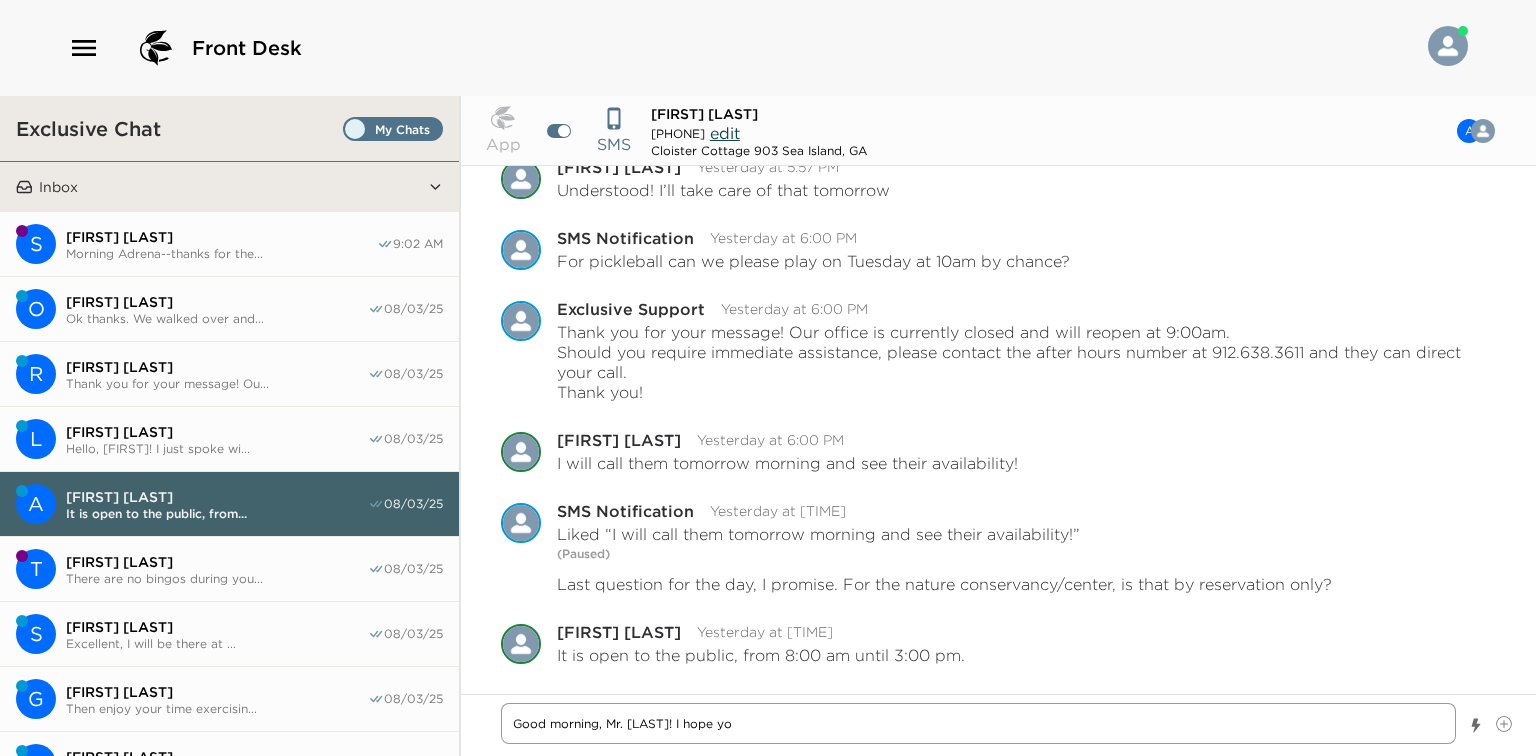 type on "x" 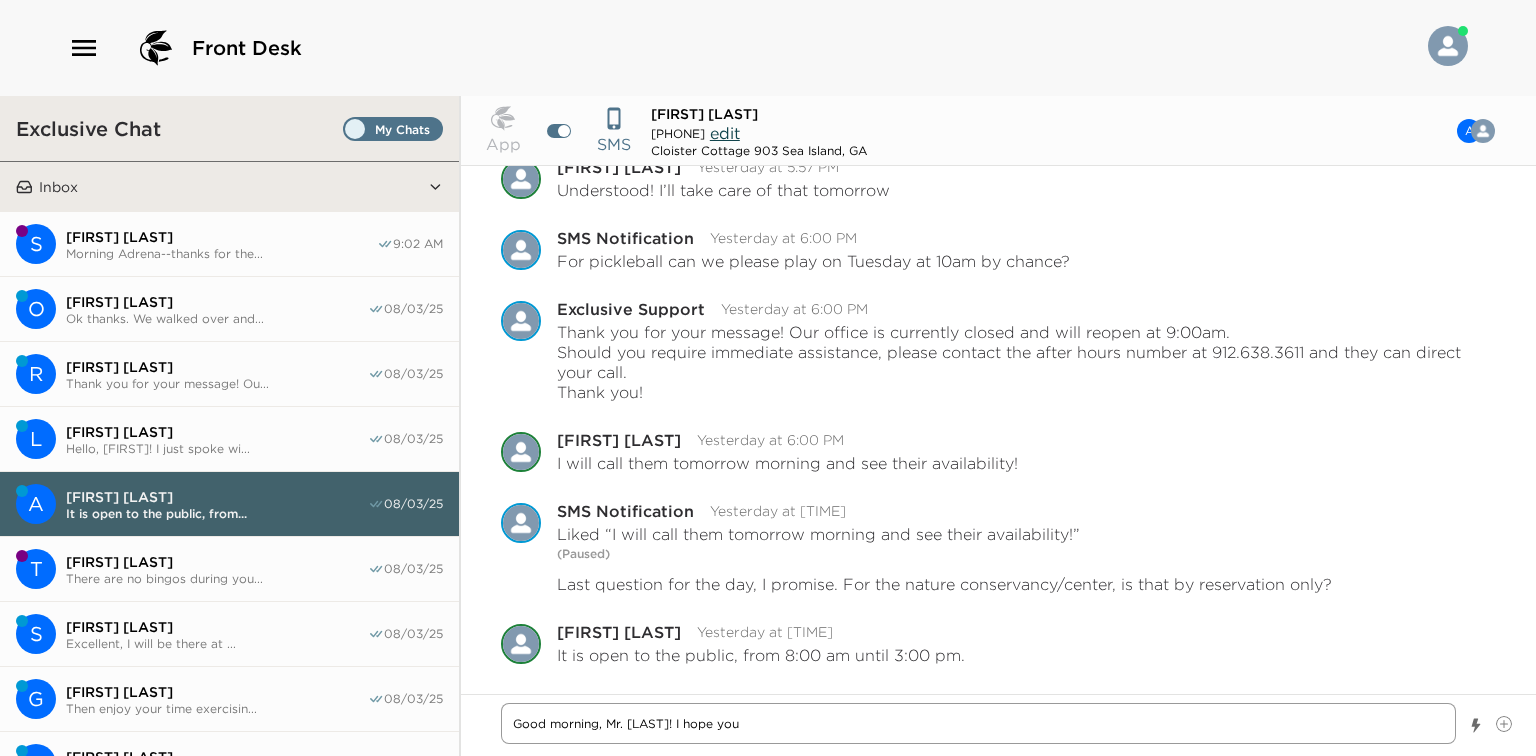 type on "x" 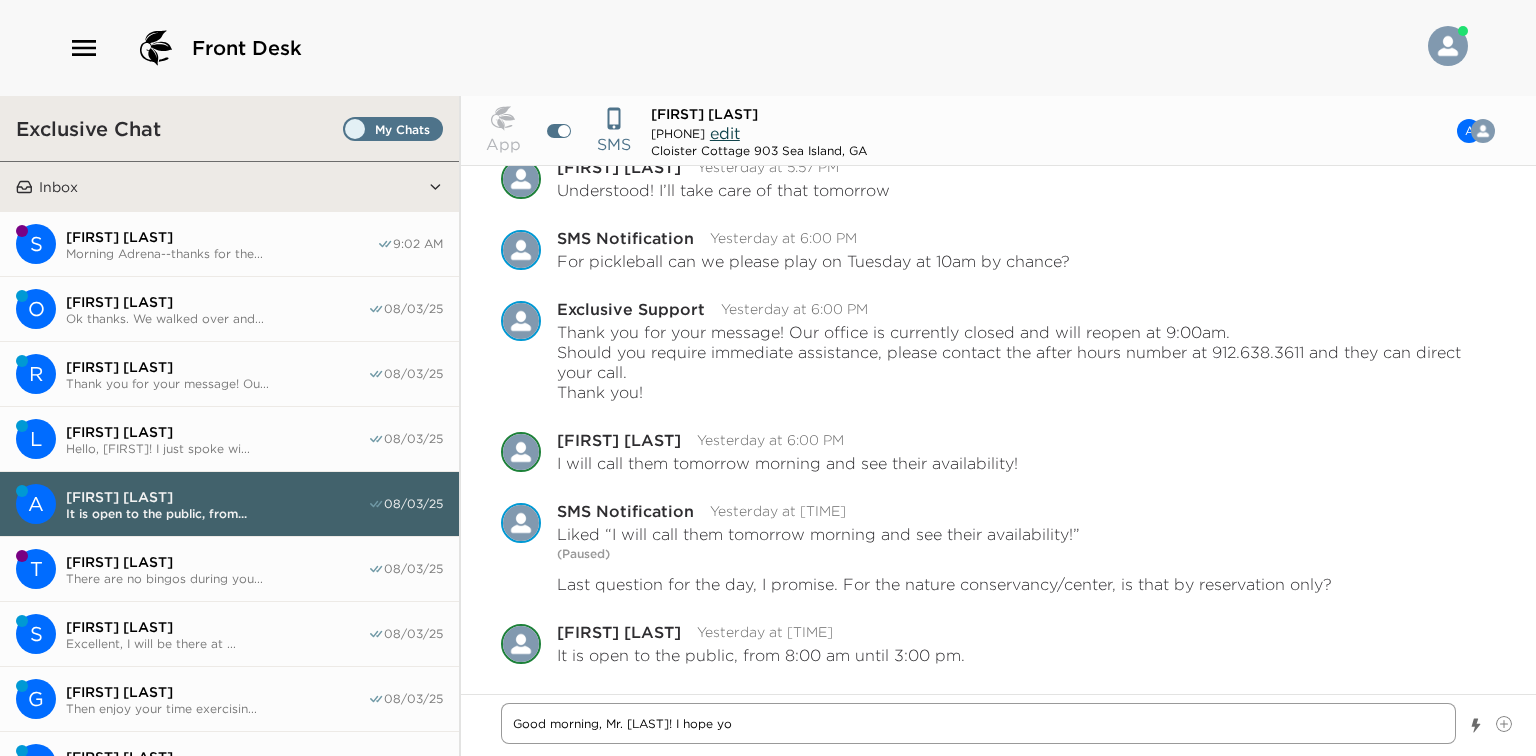 type on "x" 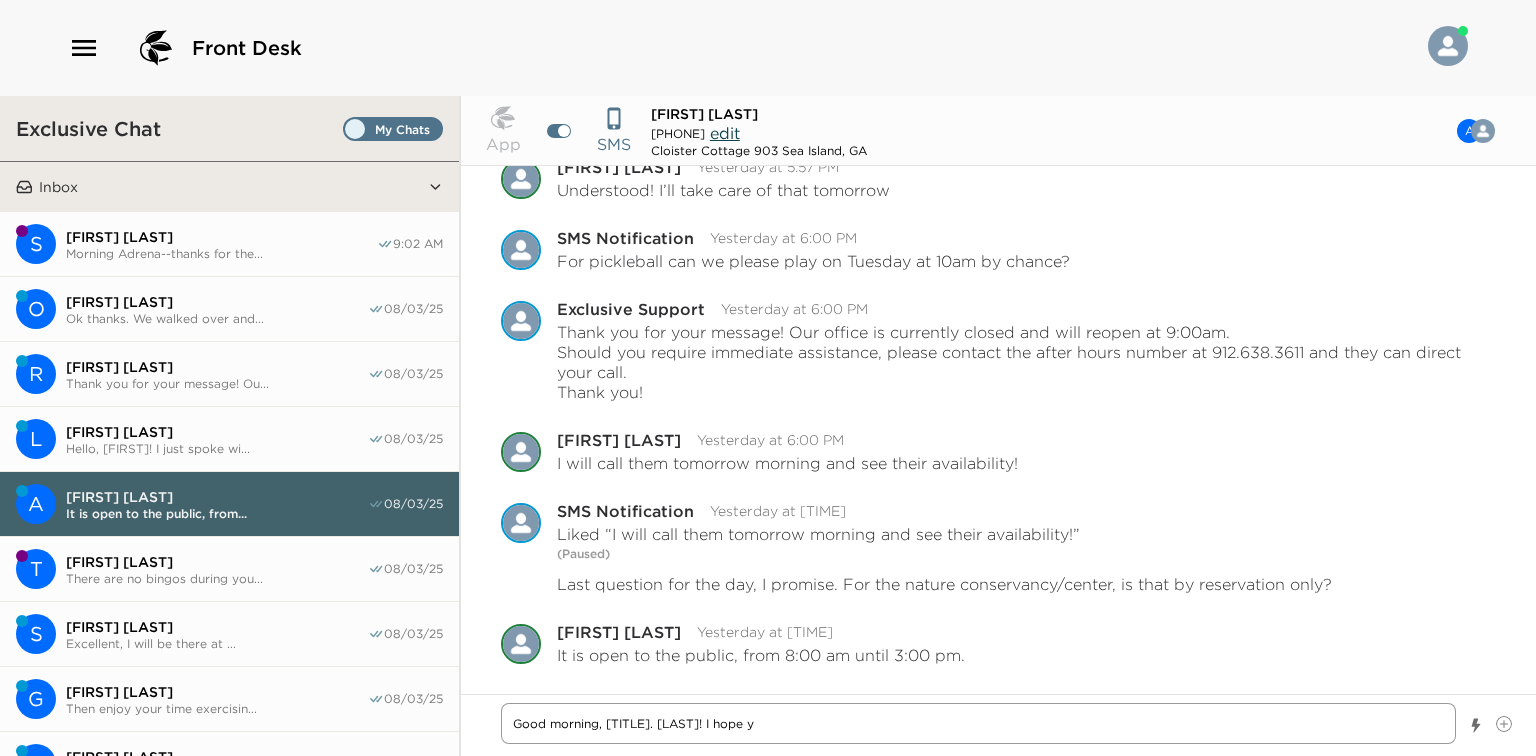 type on "x" 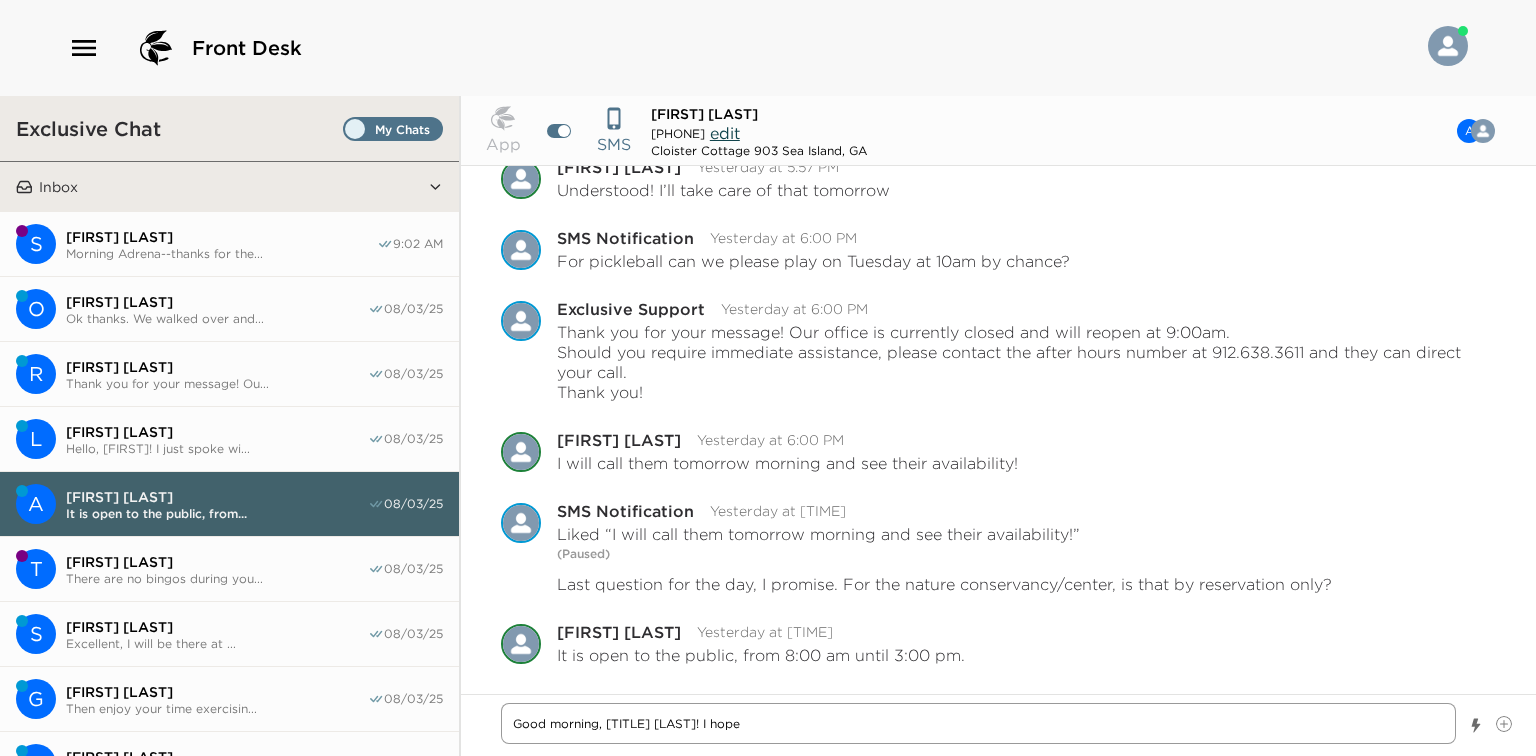 type on "x" 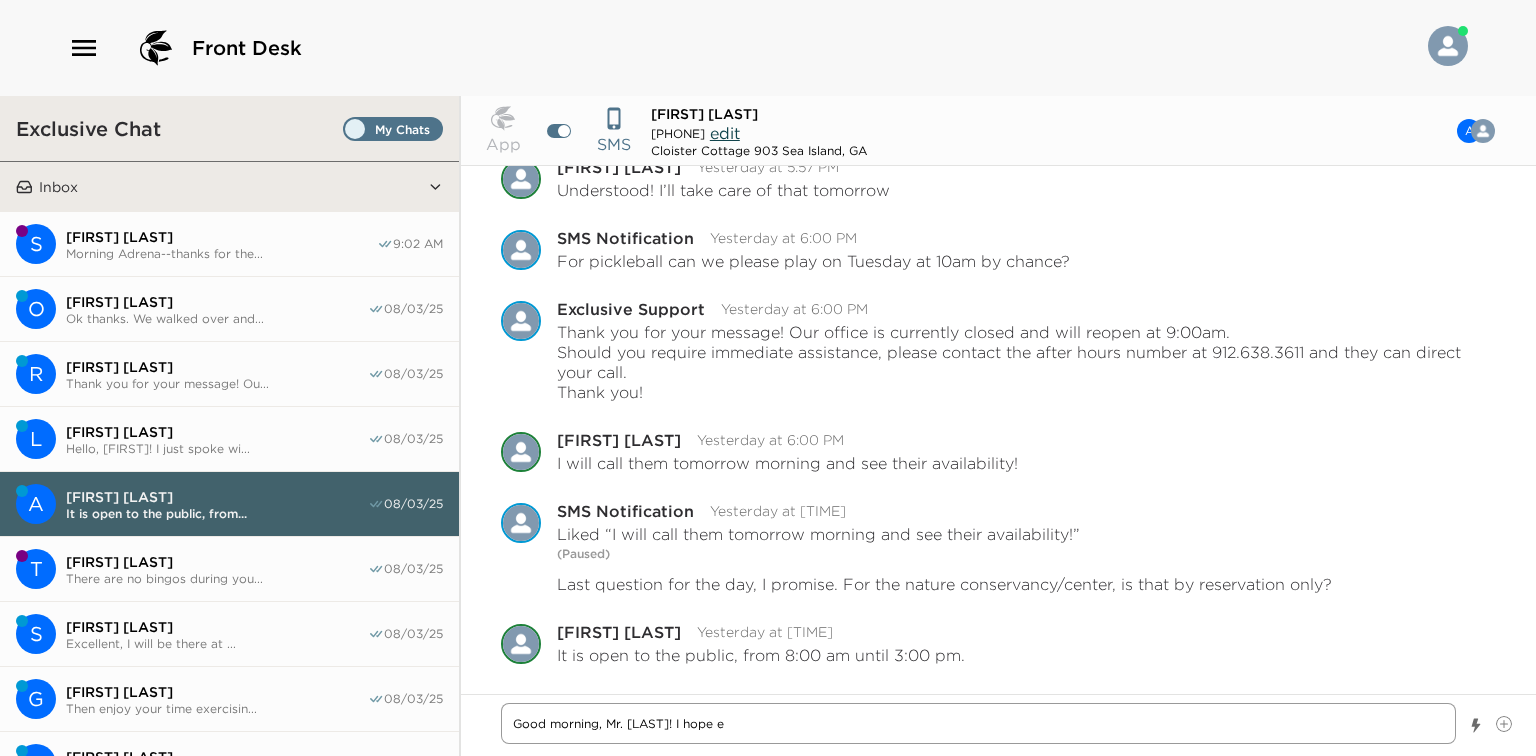 type on "x" 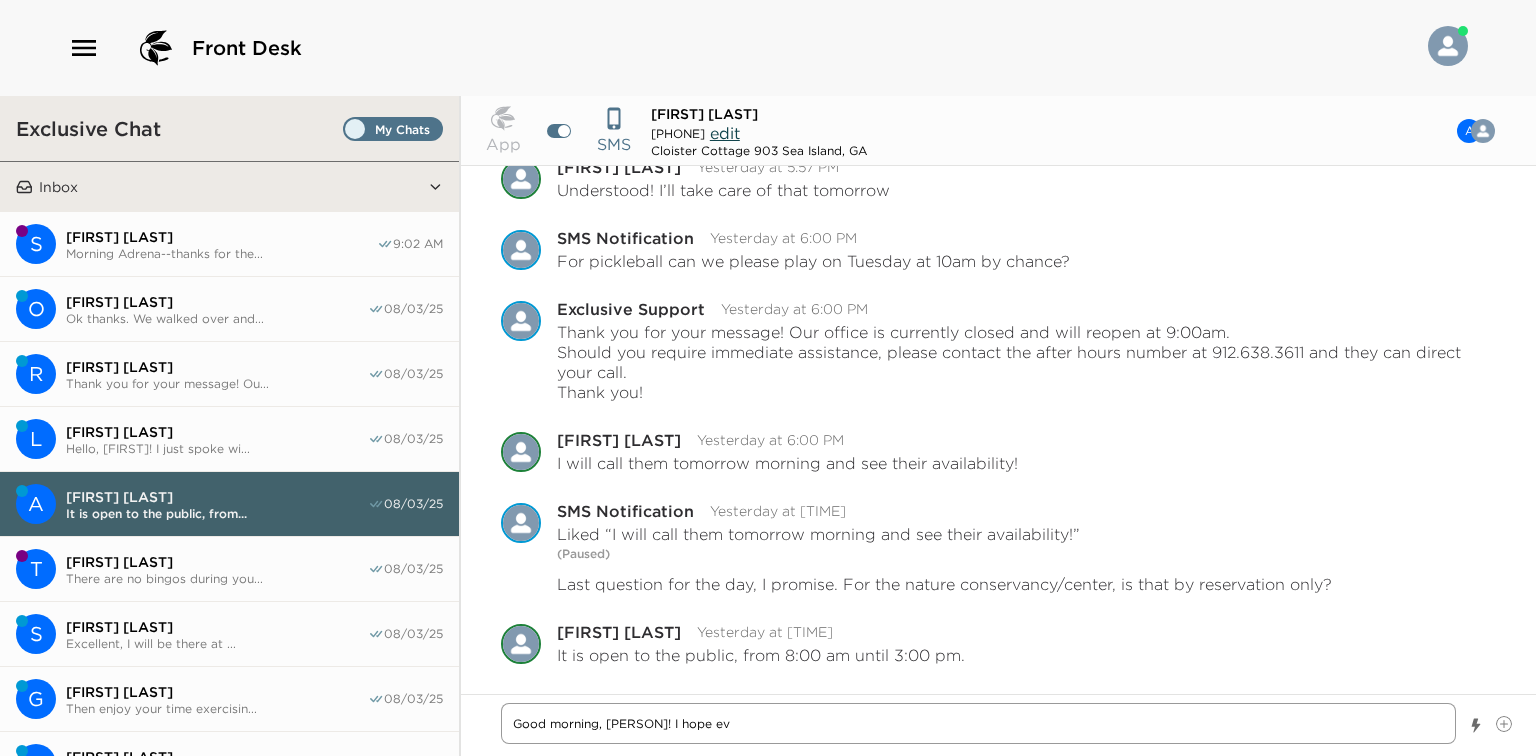 type on "x" 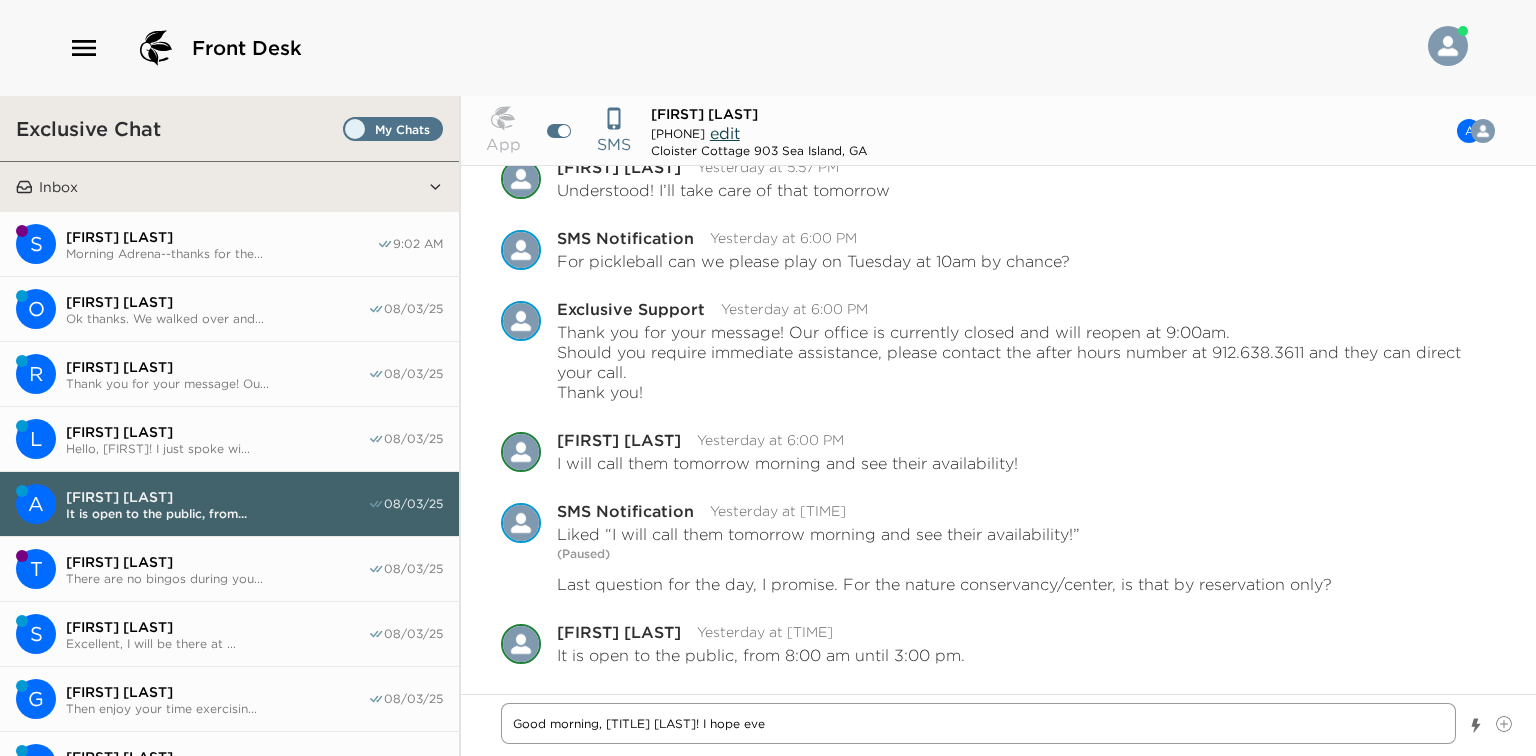 type on "x" 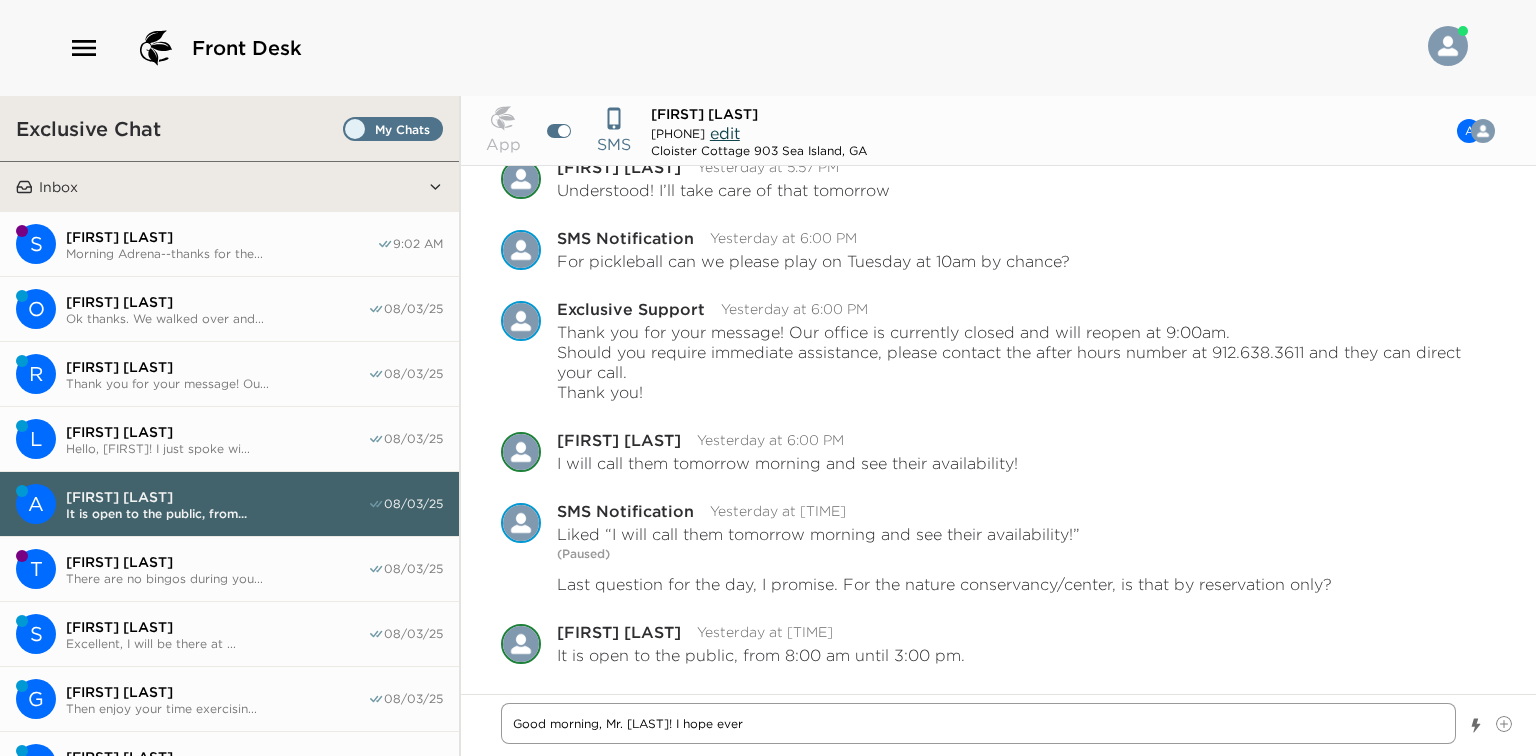 type on "x" 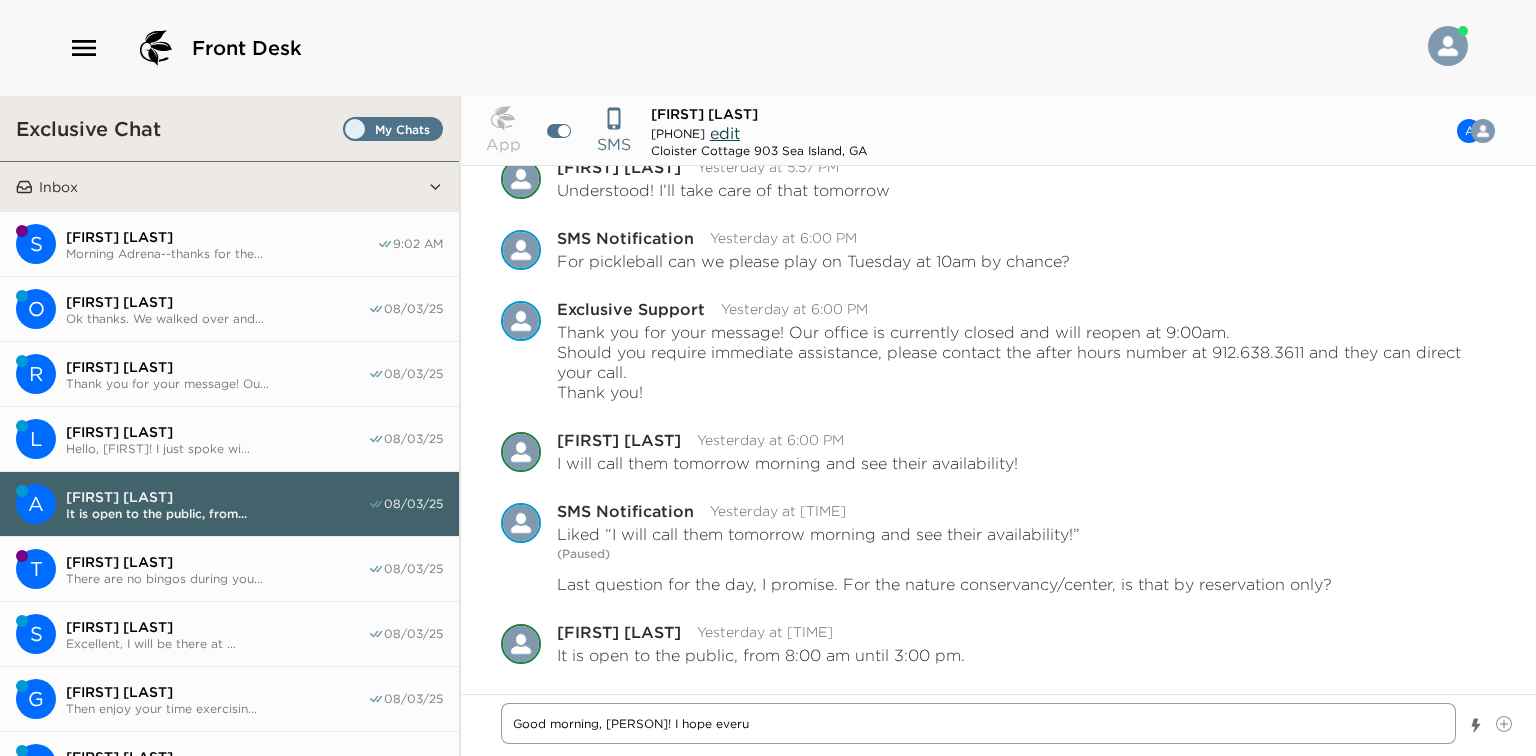 type on "x" 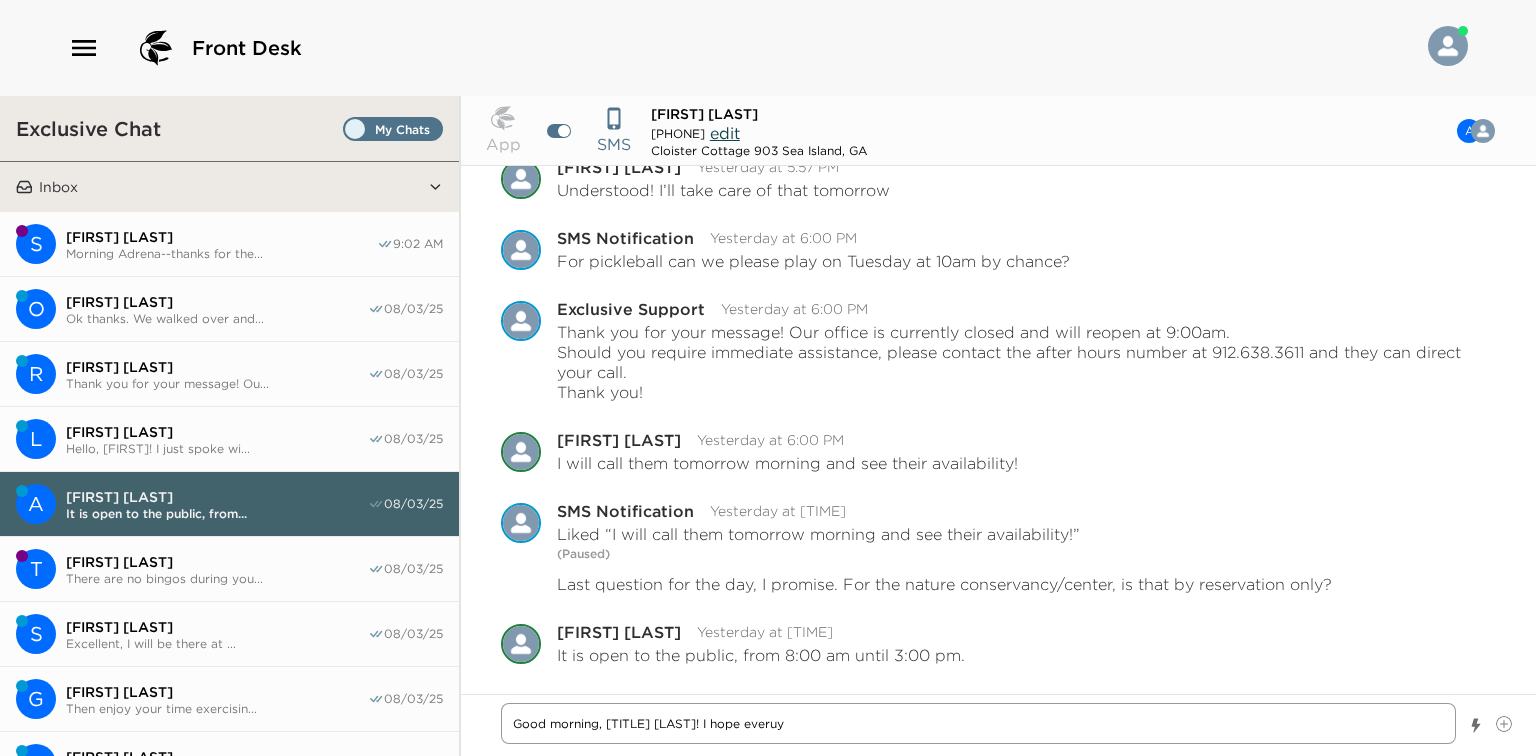 type on "x" 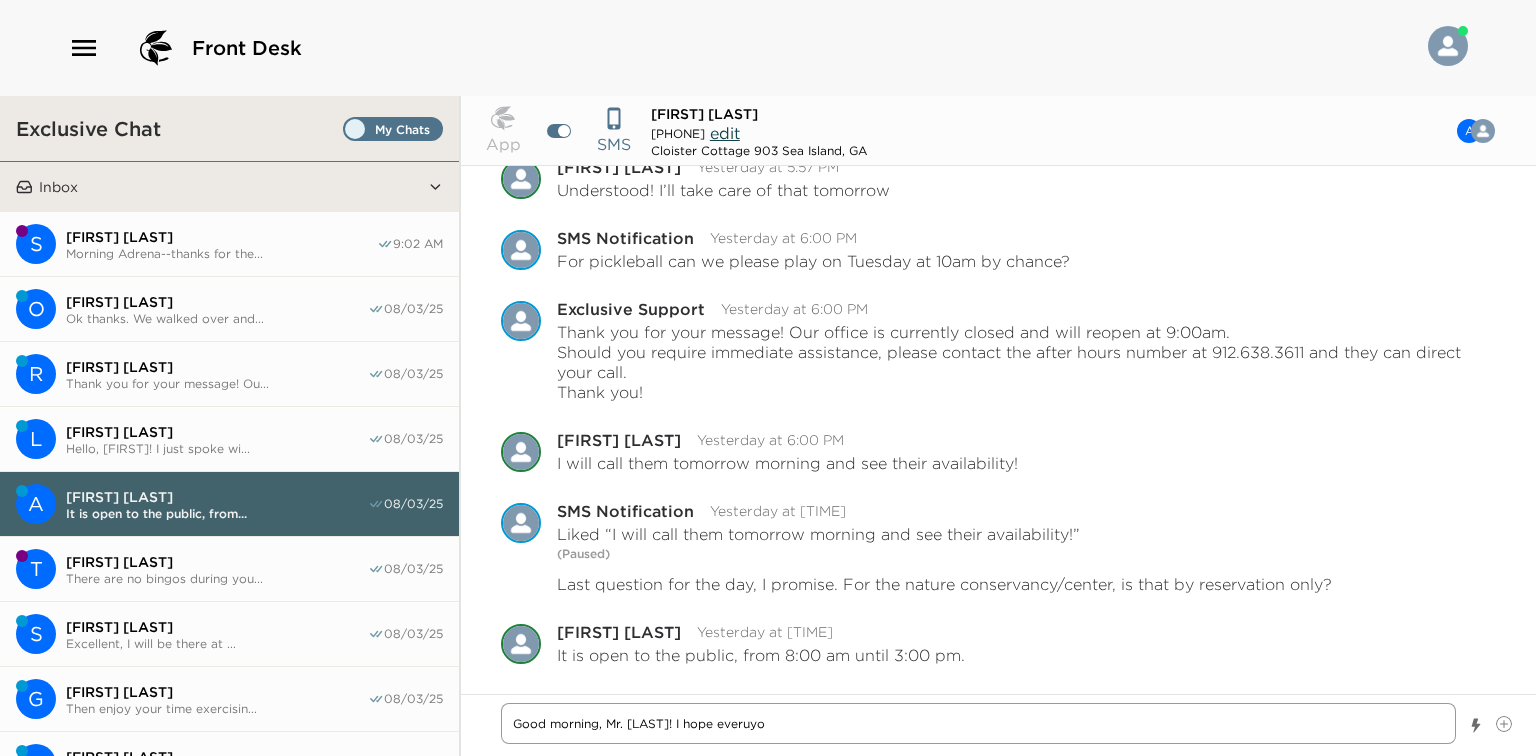 type on "x" 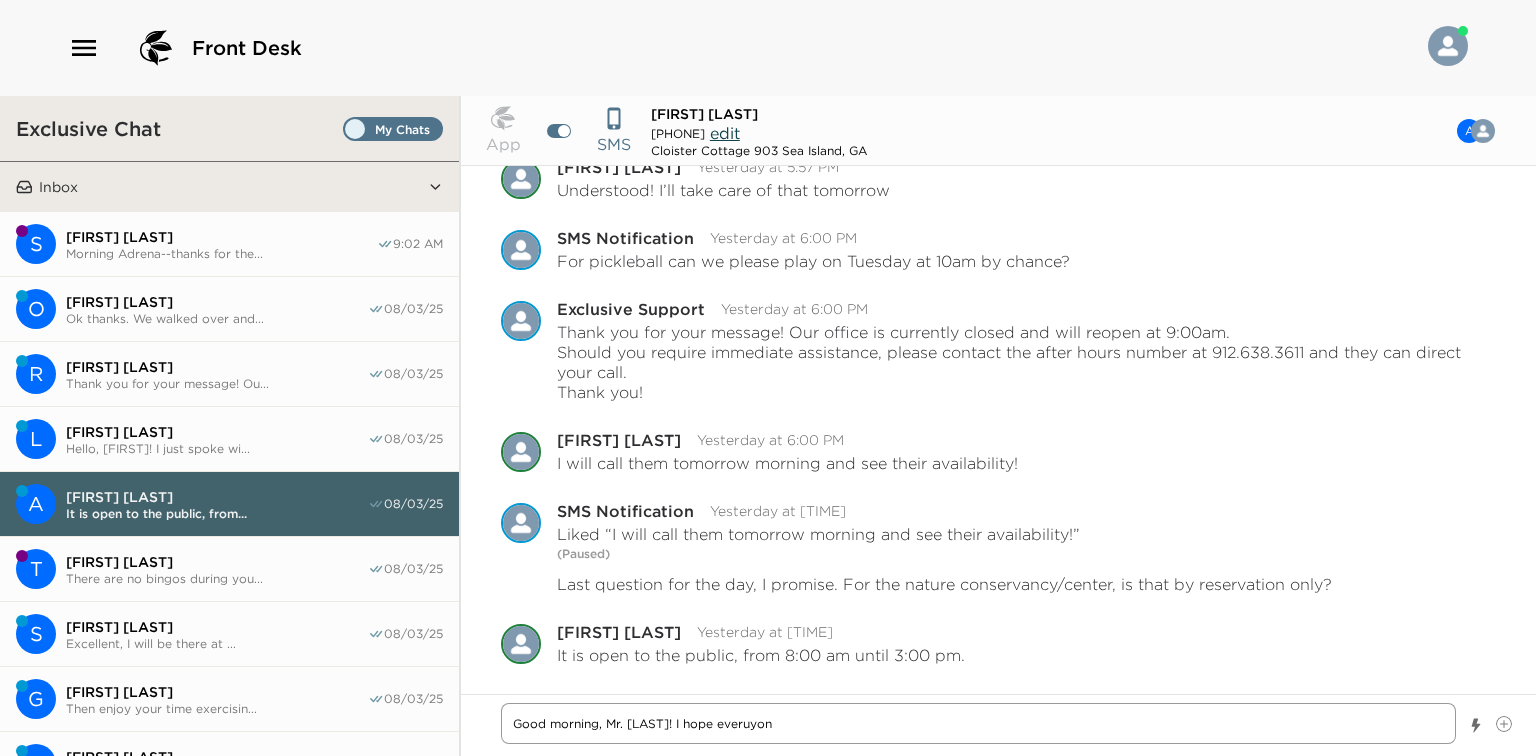 type on "x" 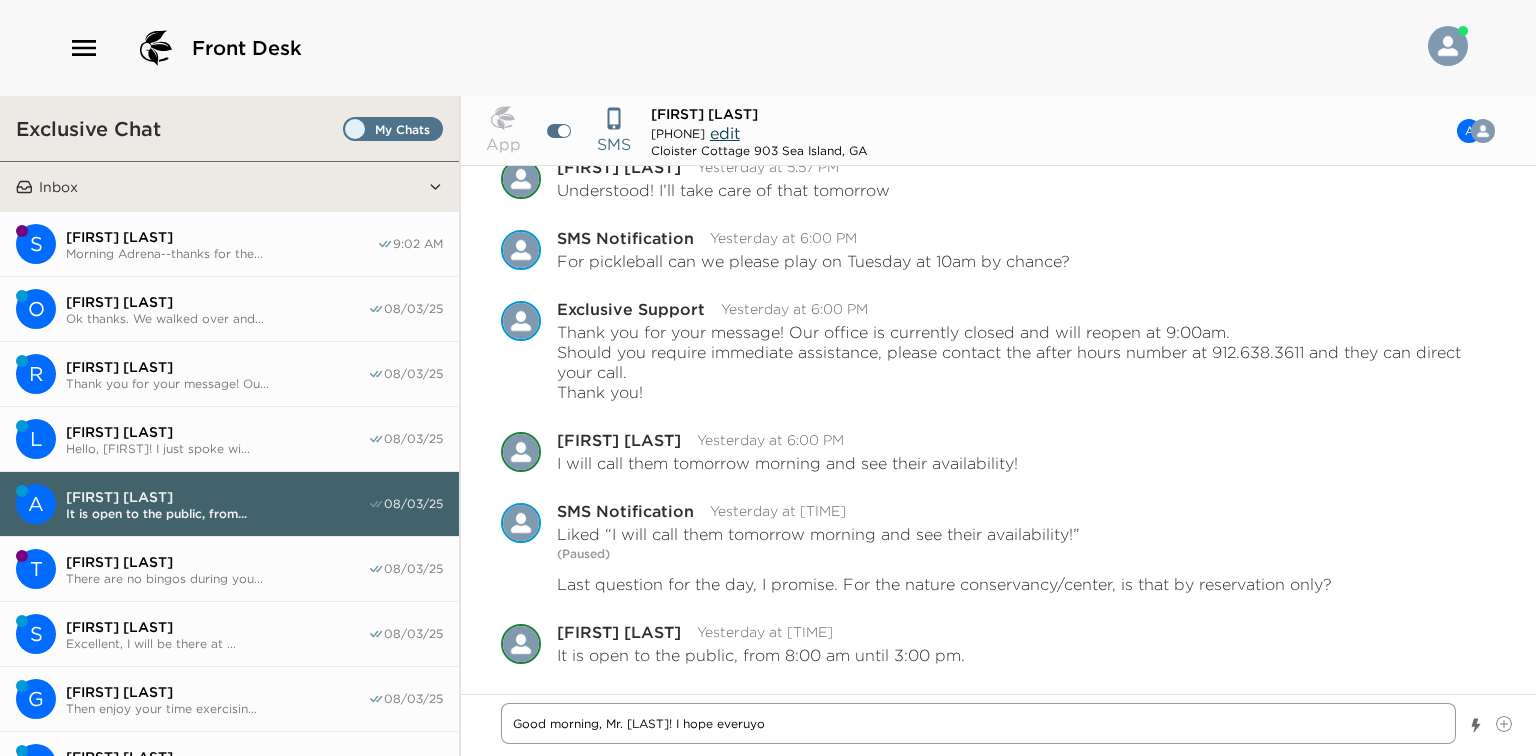 type on "x" 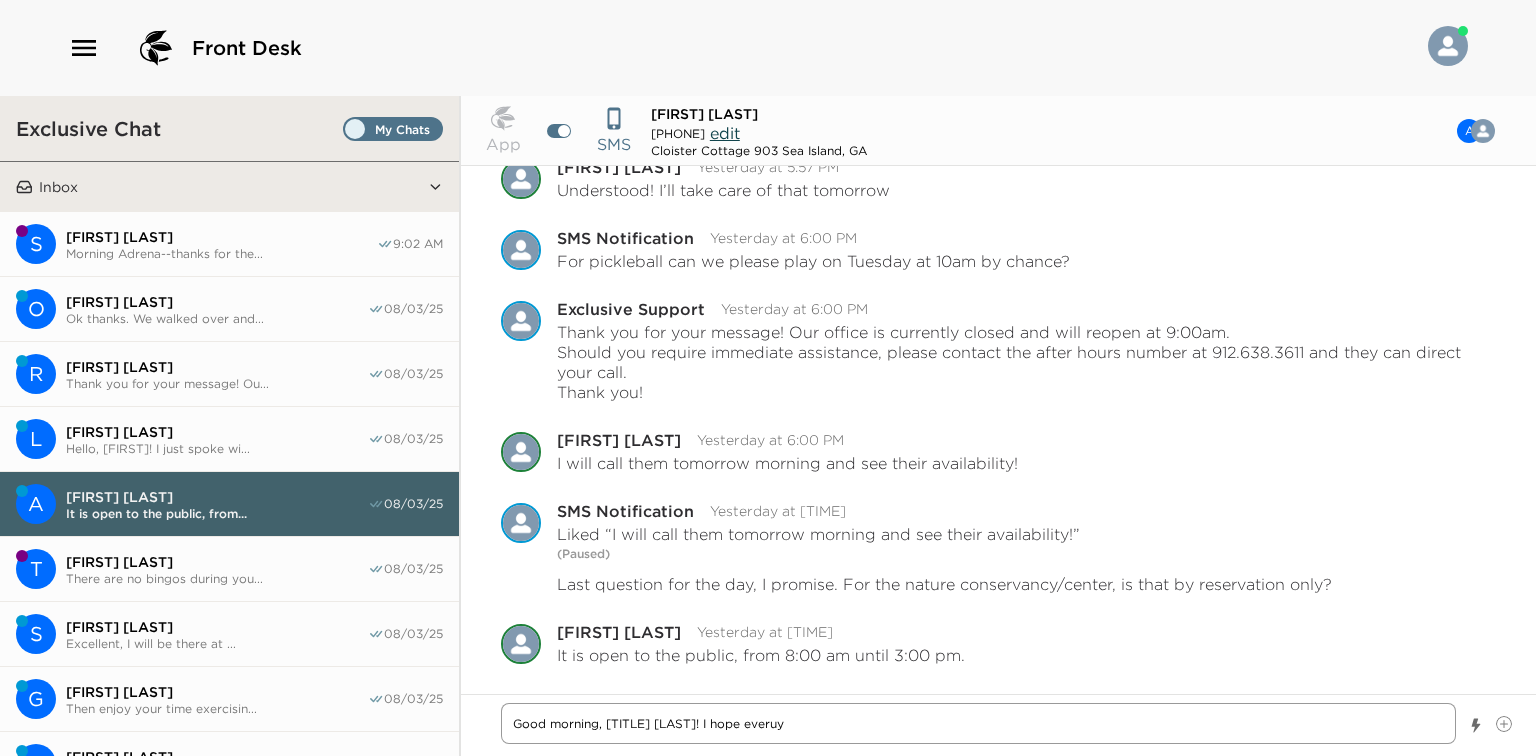type on "x" 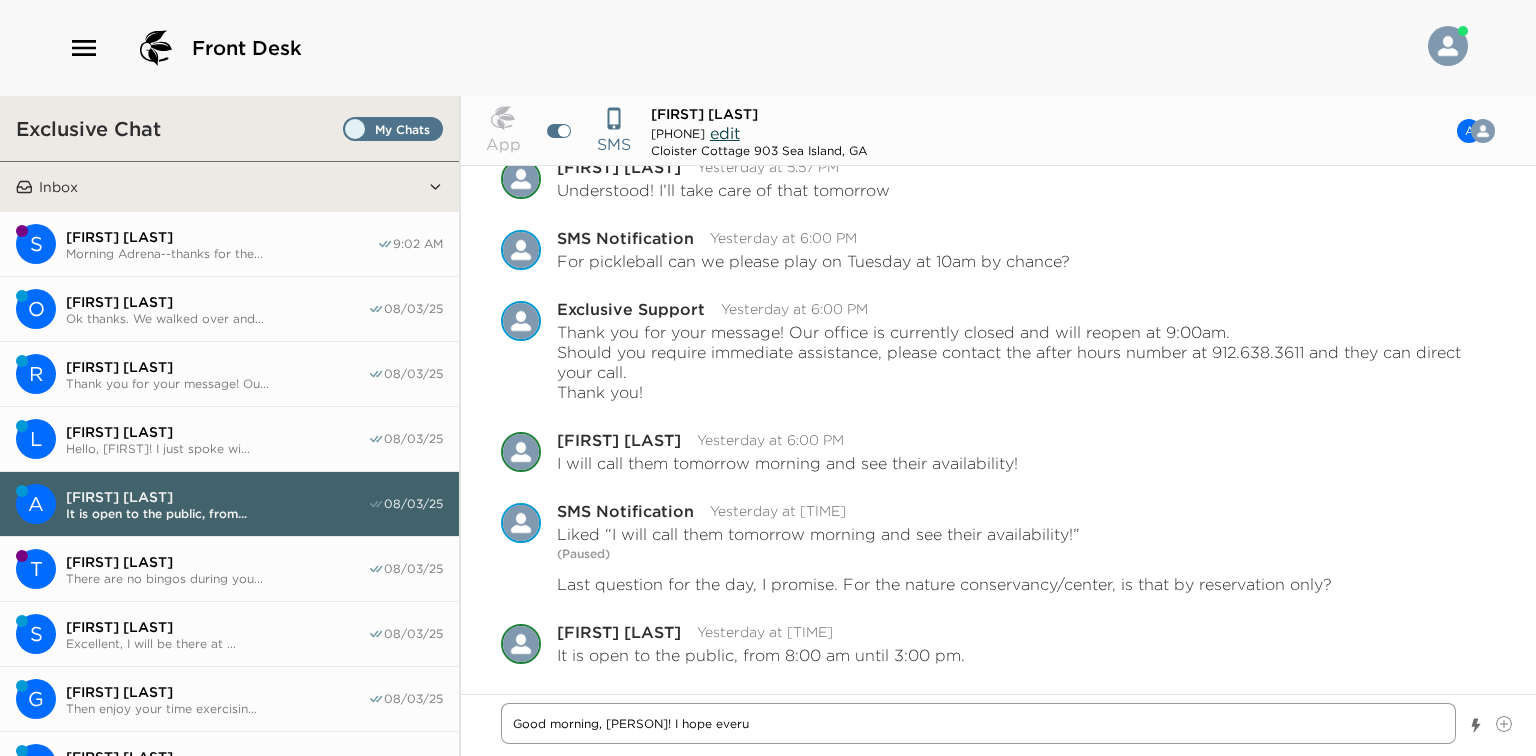 type on "x" 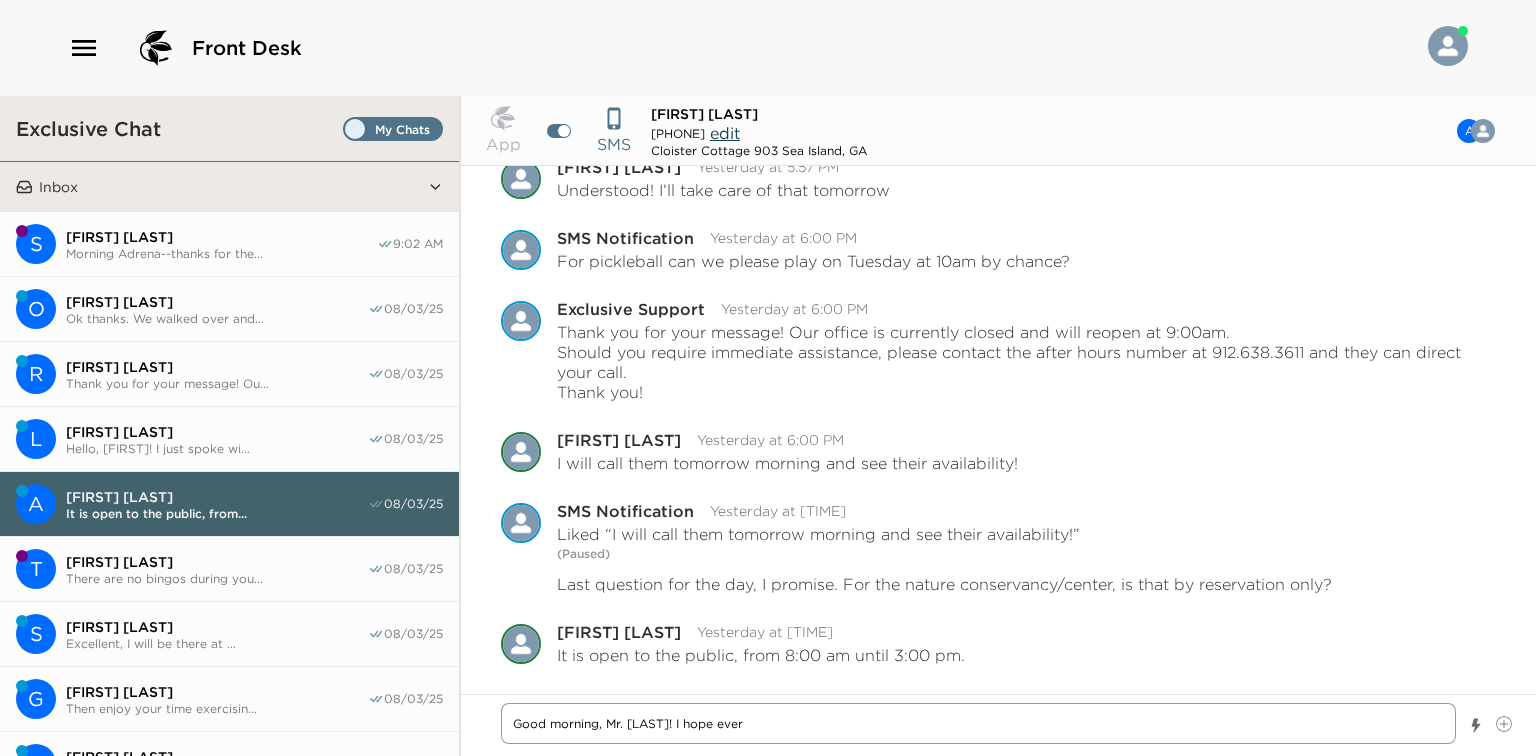 type on "x" 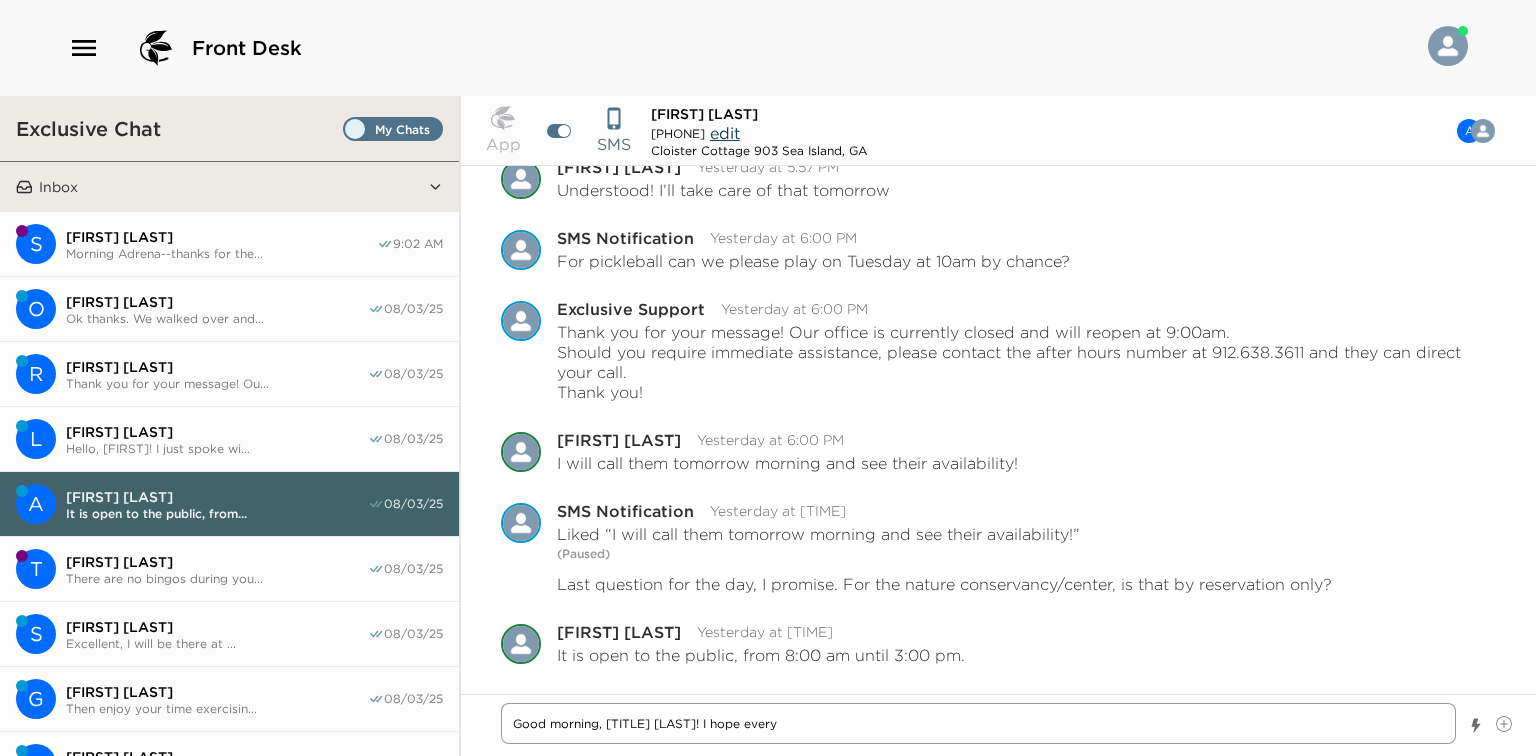 type on "x" 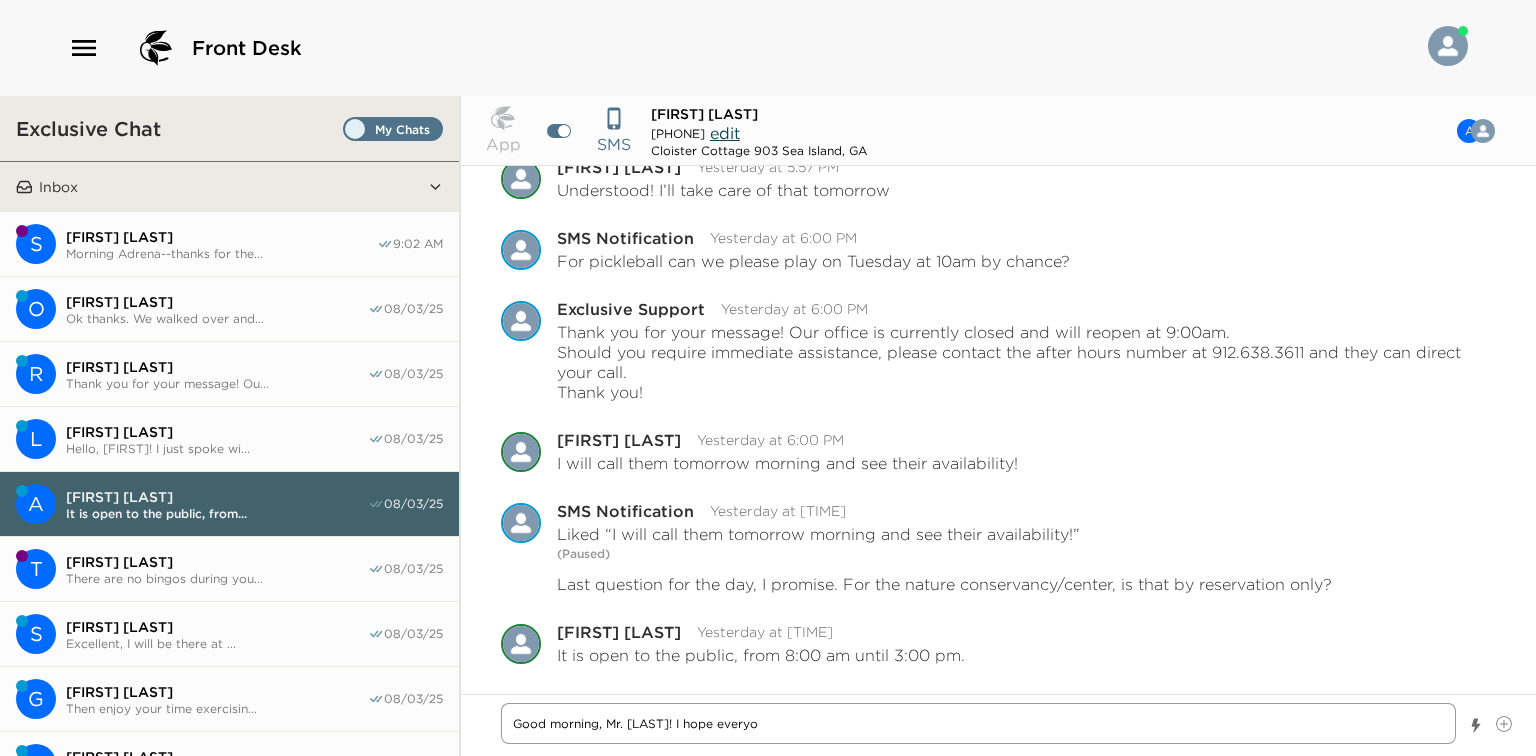 type on "x" 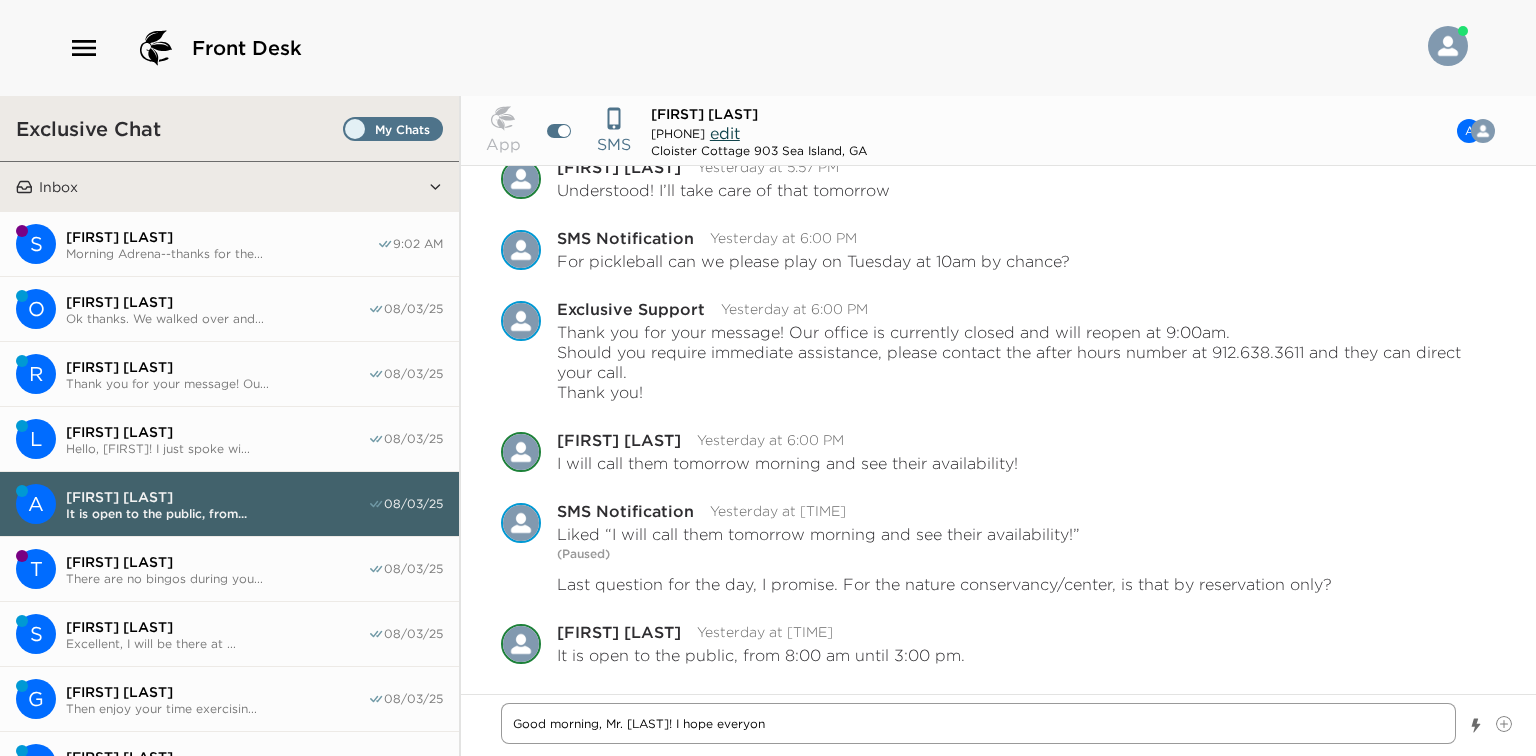 type on "x" 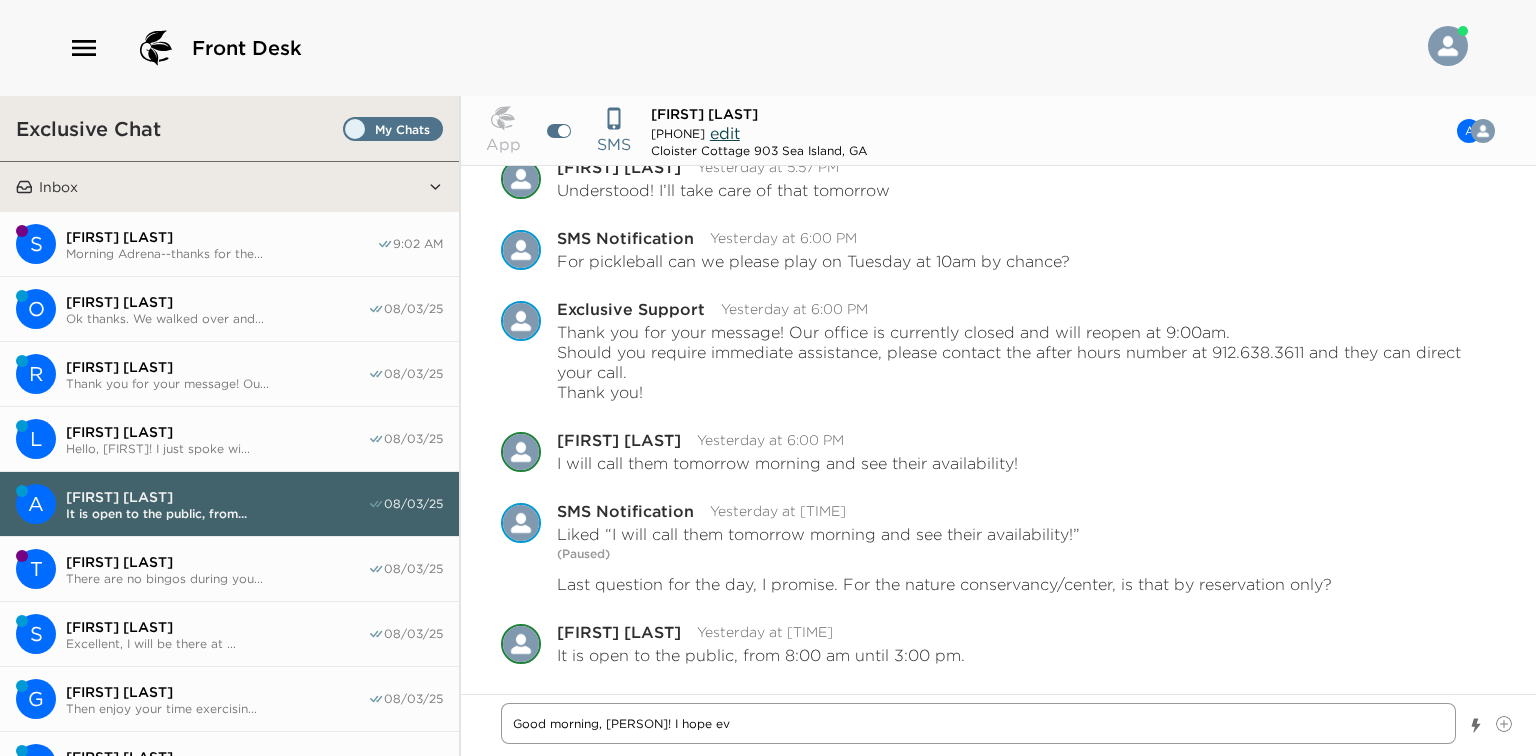 type on "x" 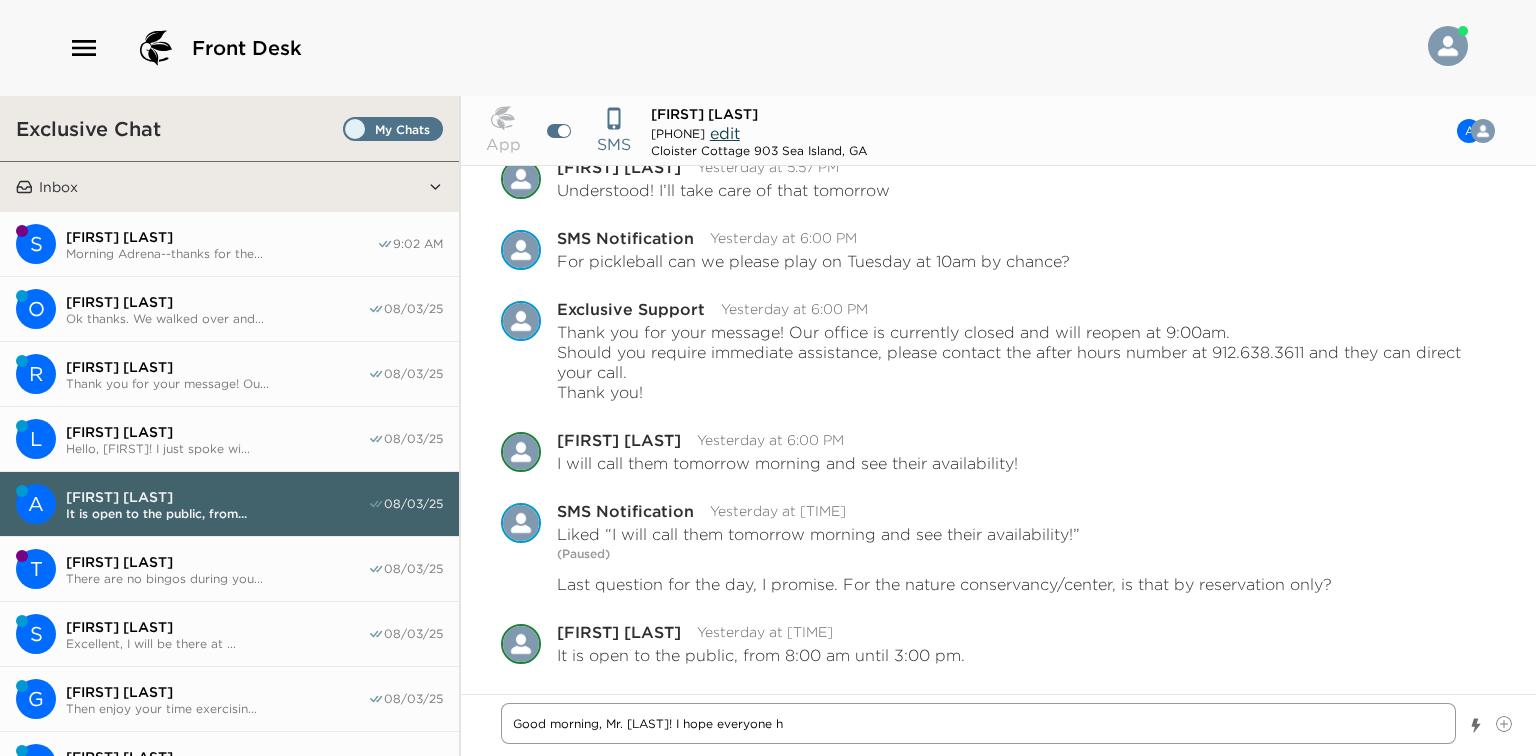 type on "x" 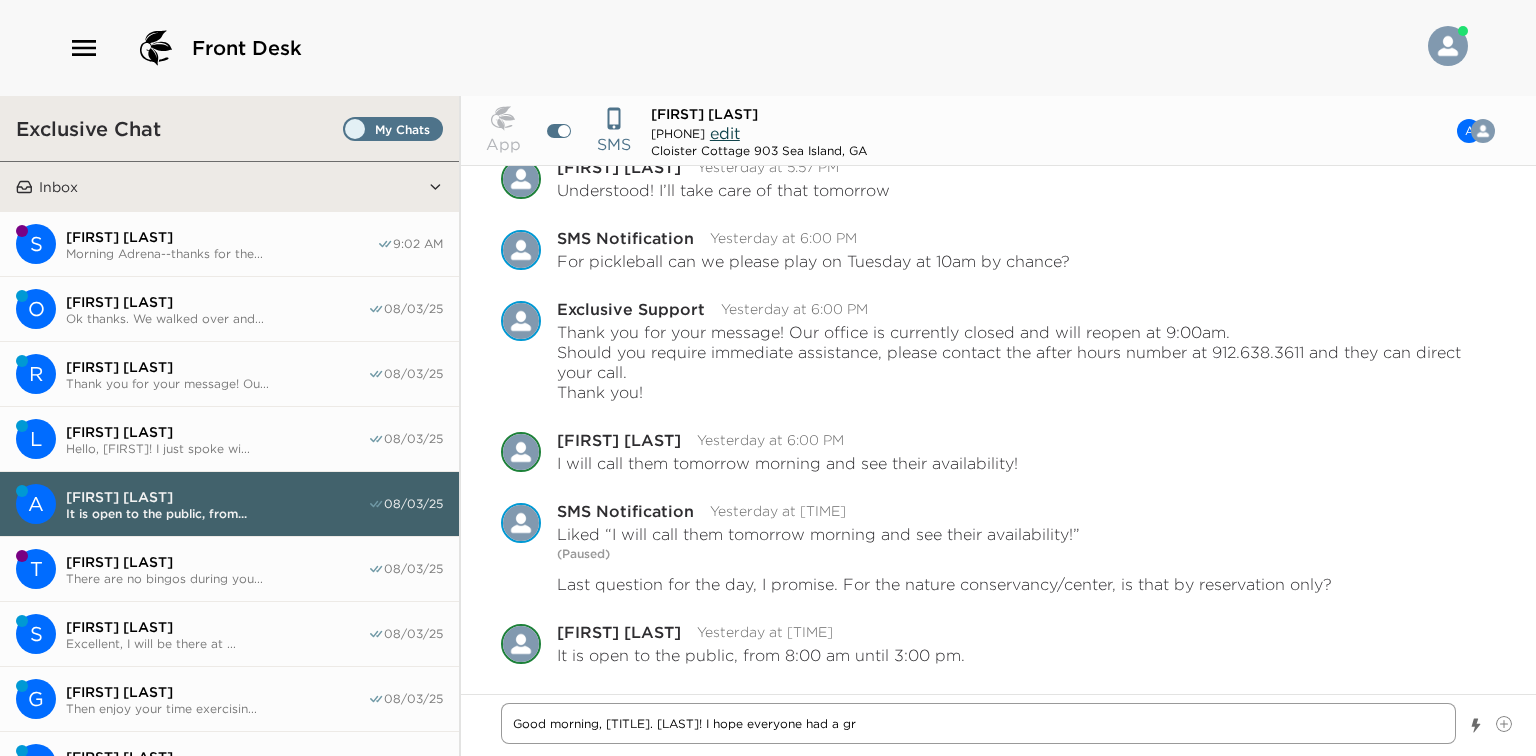 type on "x" 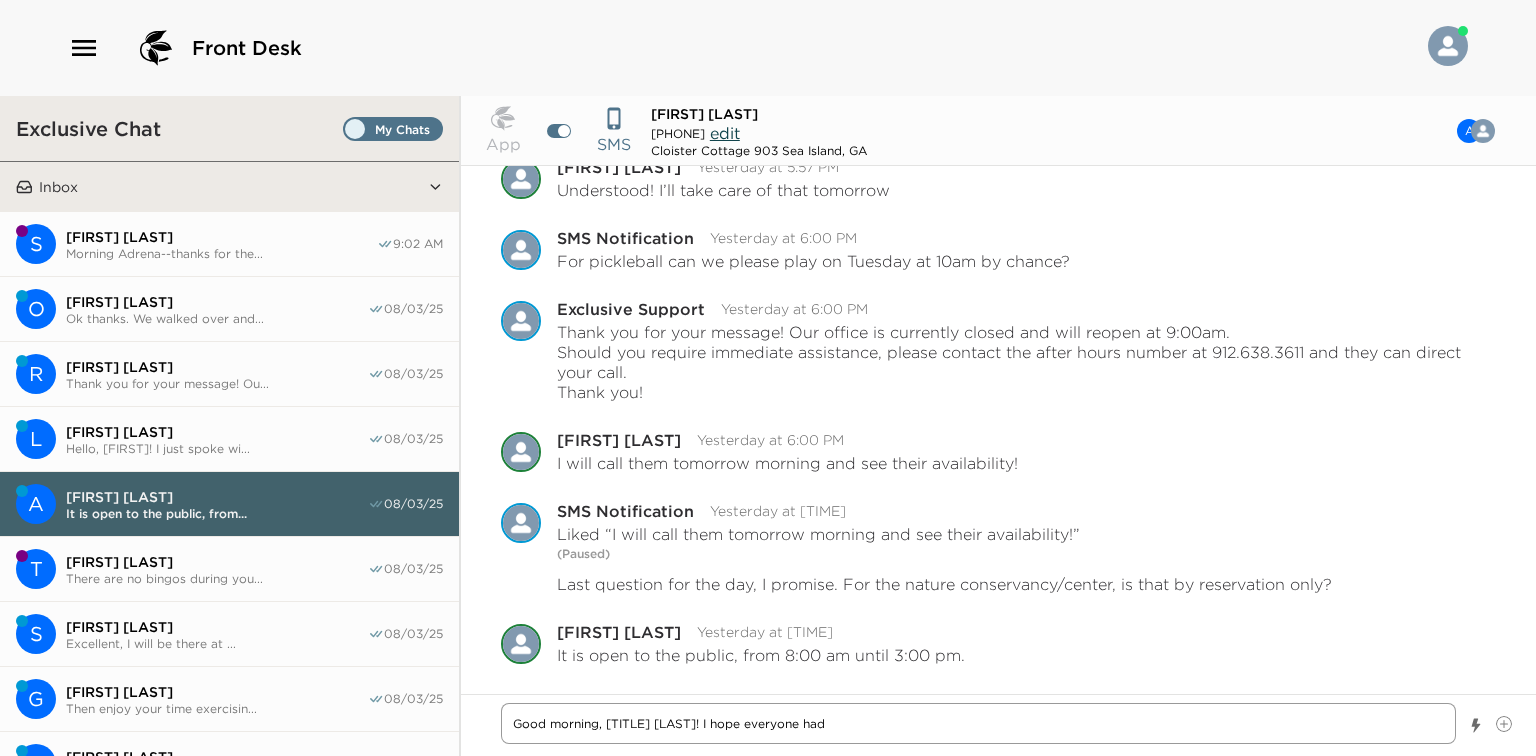 type on "x" 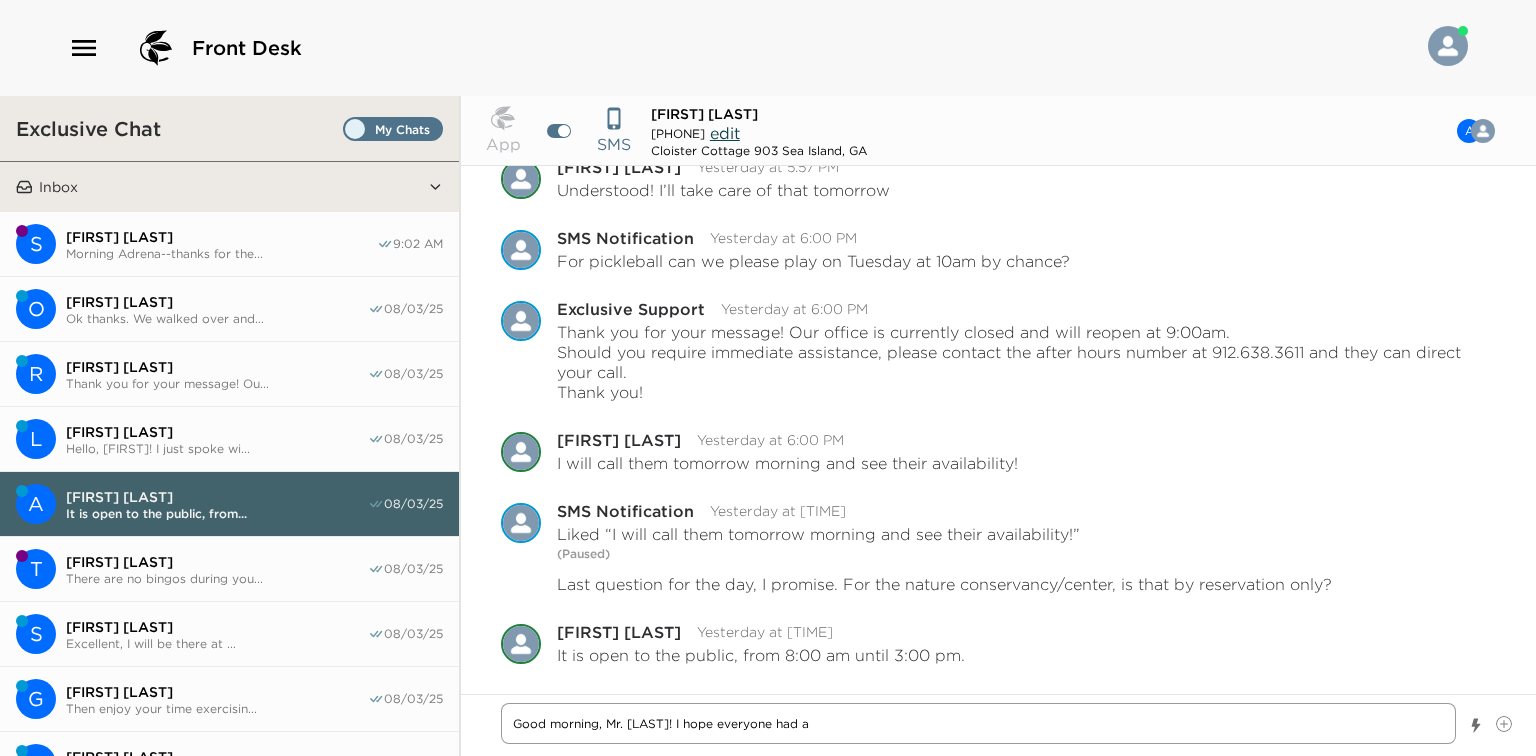 type on "x" 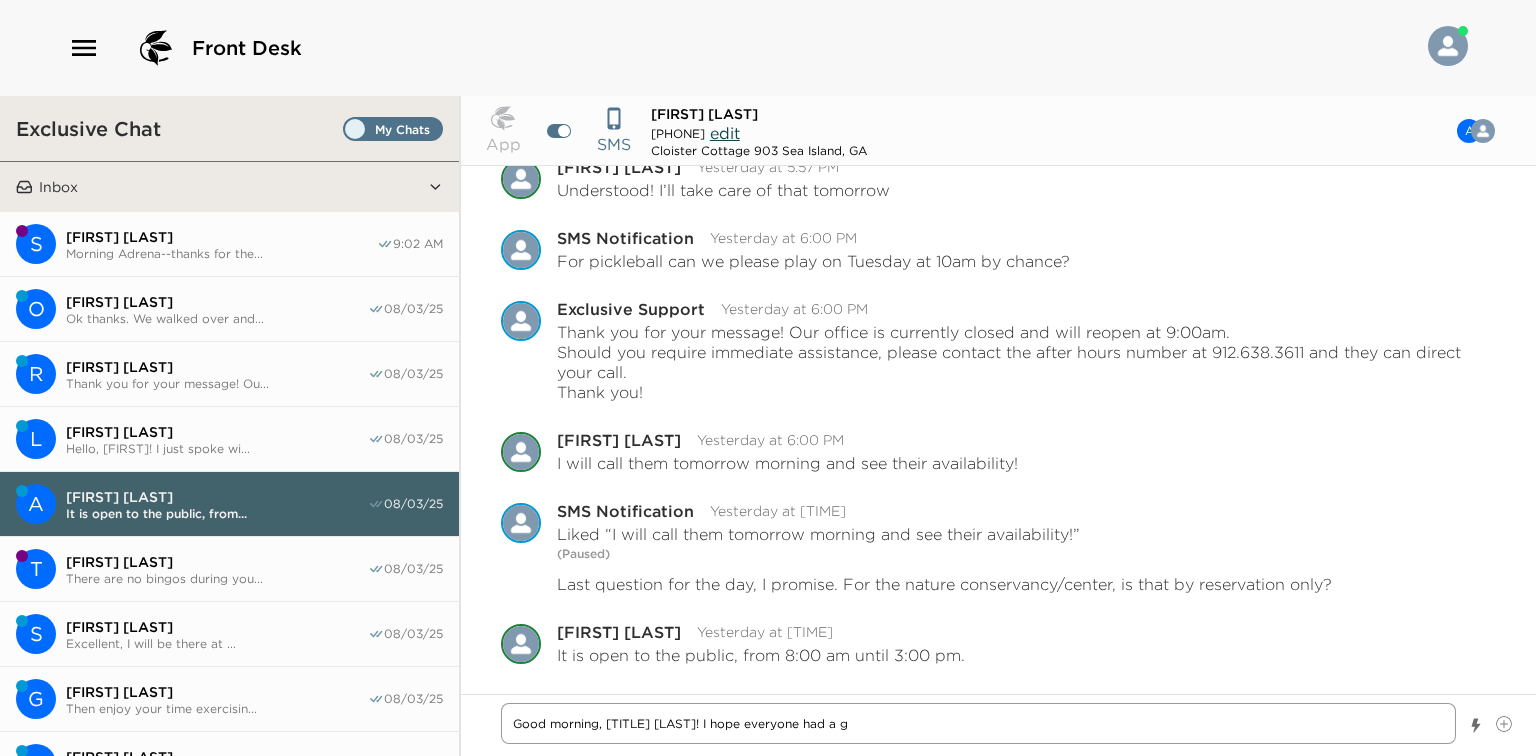 type on "x" 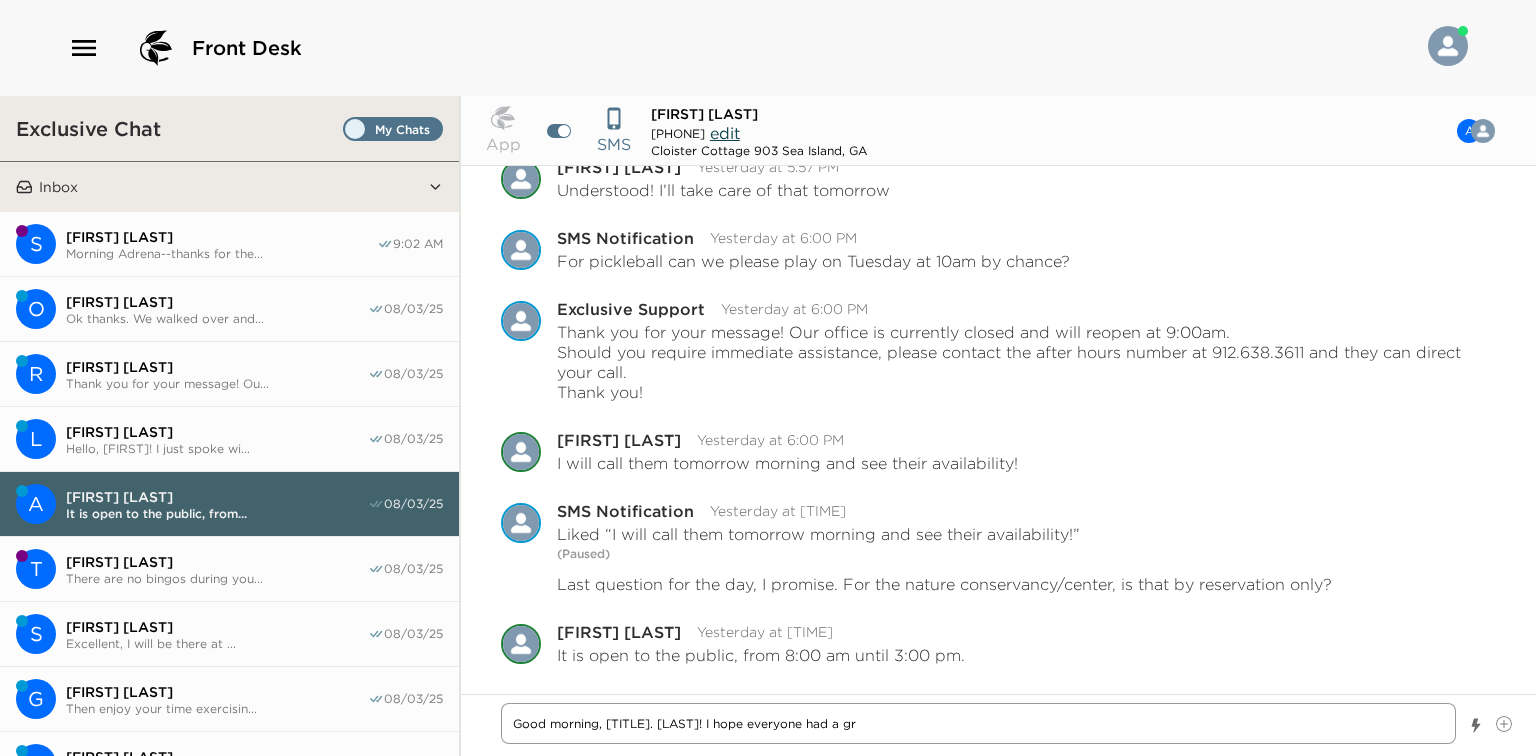 type on "x" 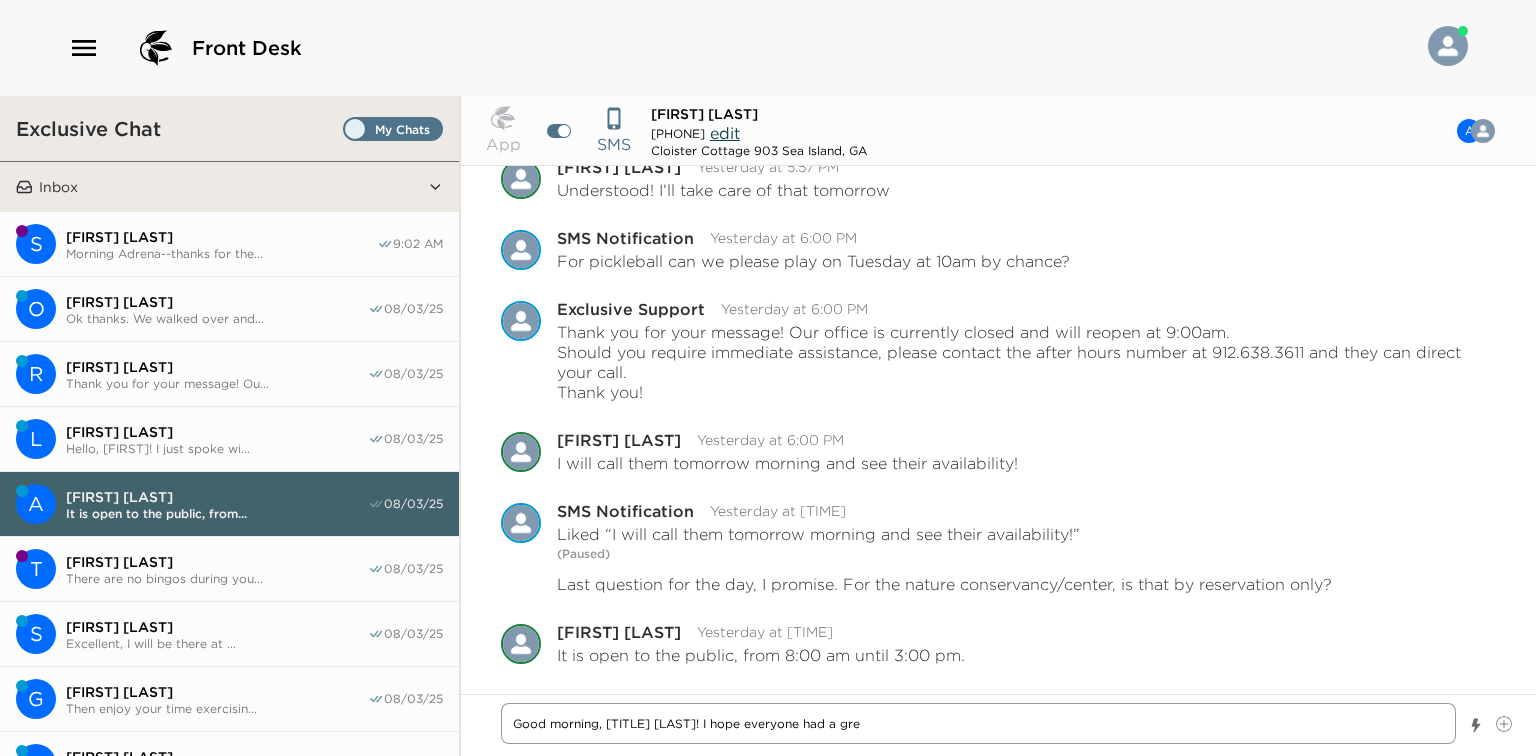 type on "x" 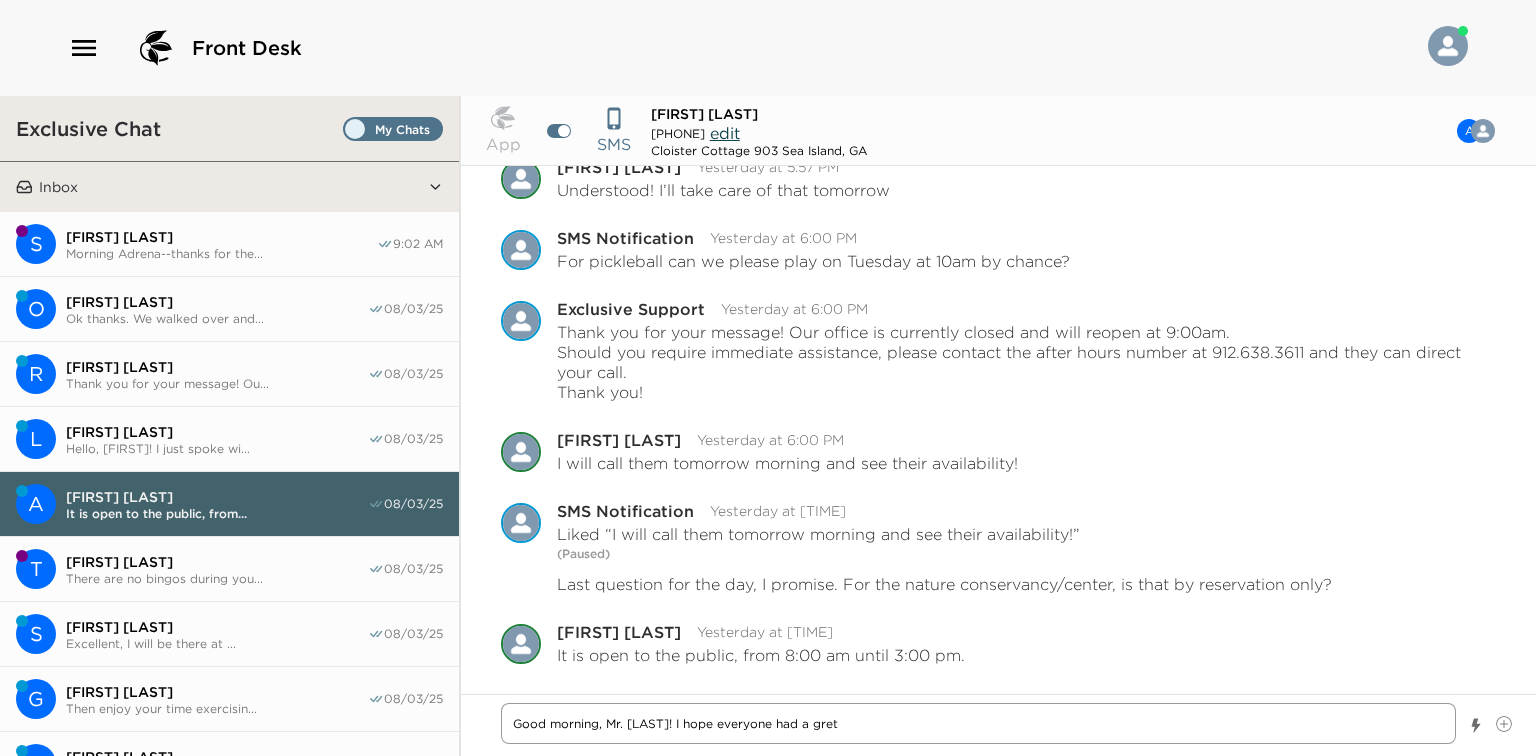 type on "x" 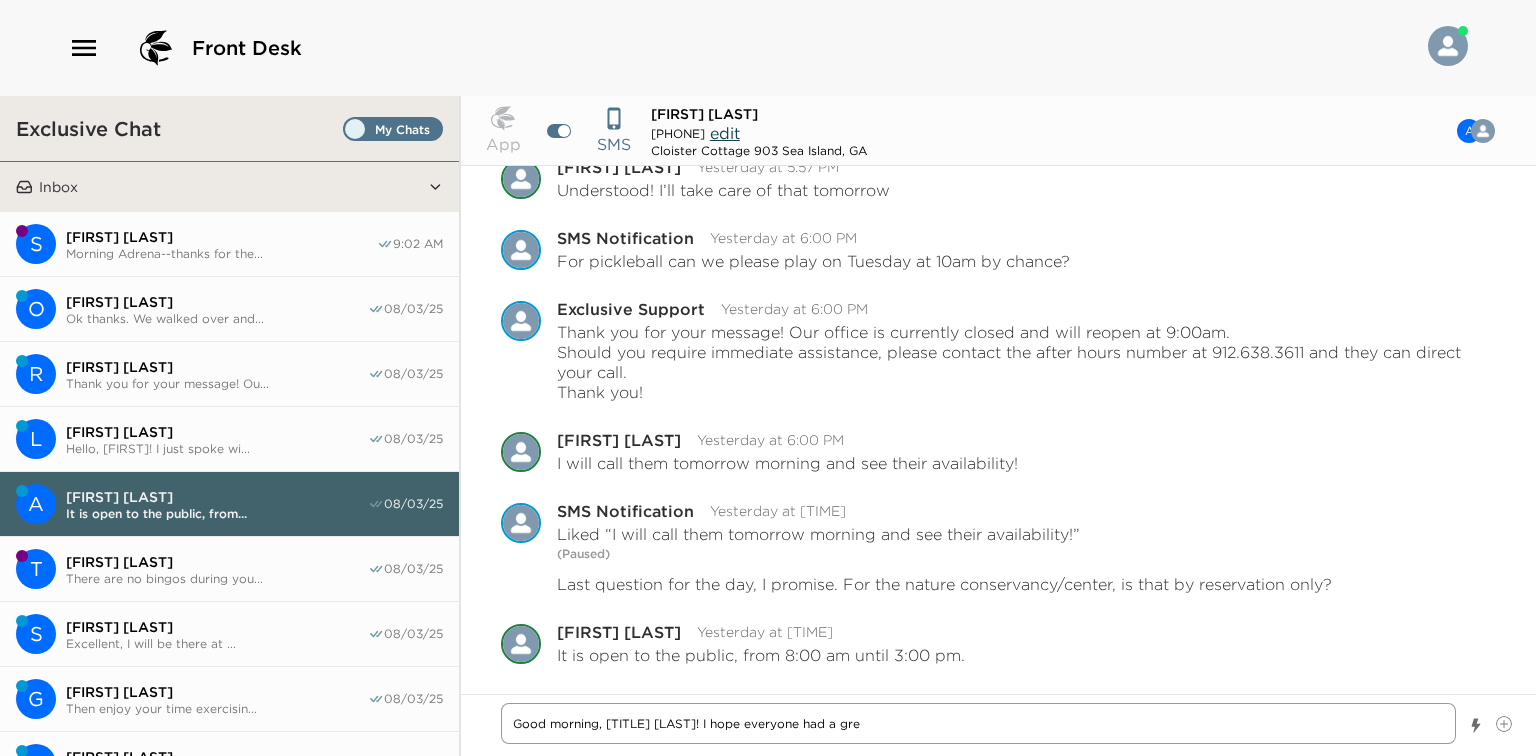 type on "x" 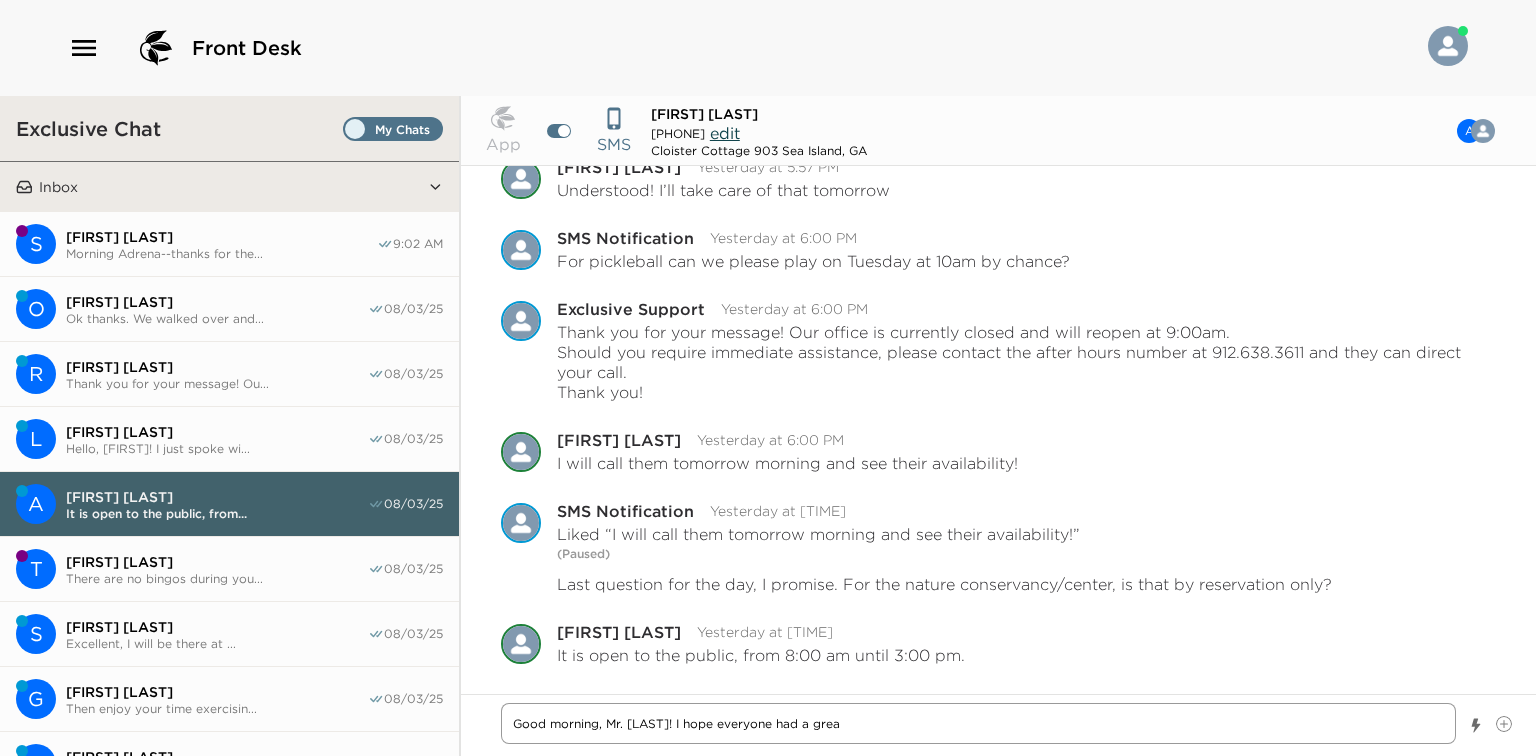 type on "x" 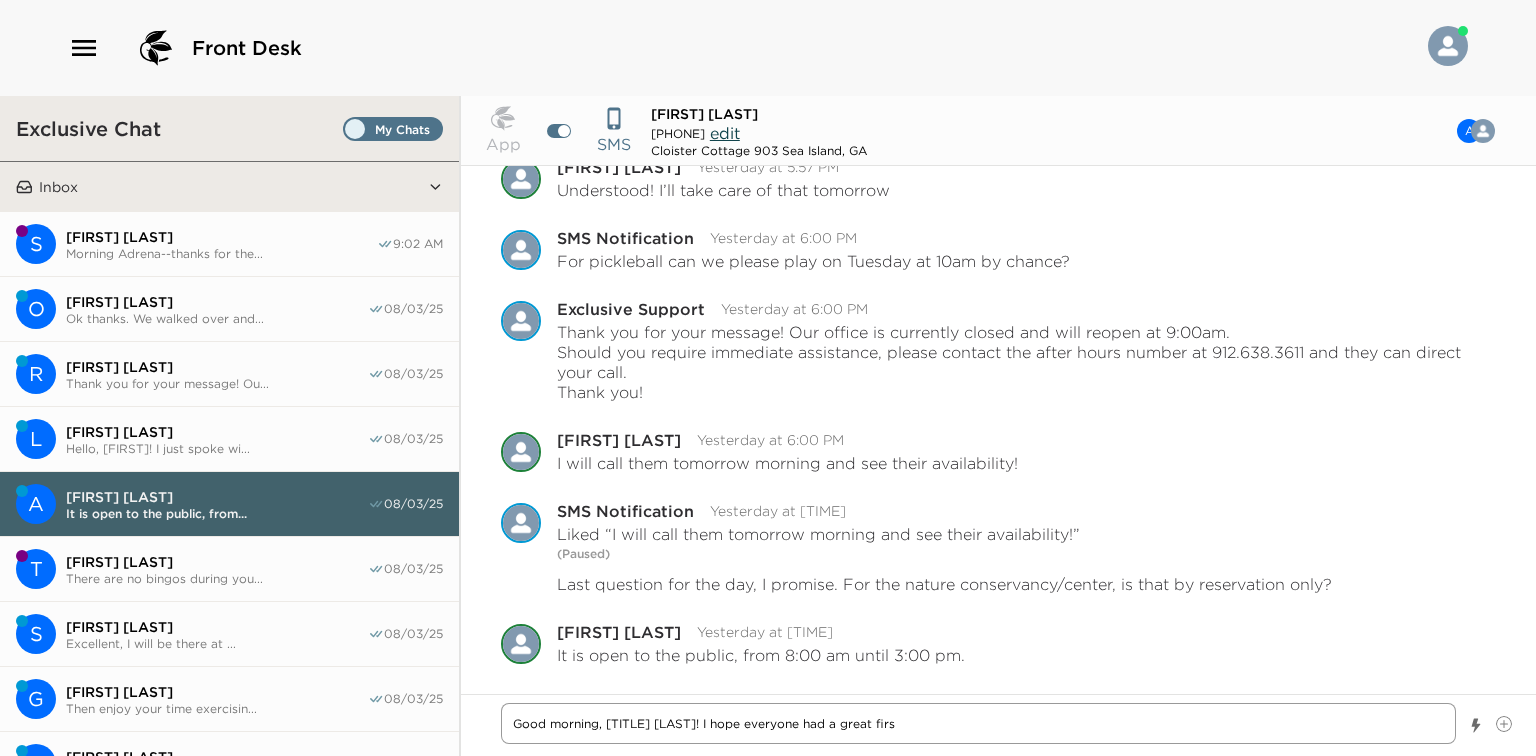 type on "x" 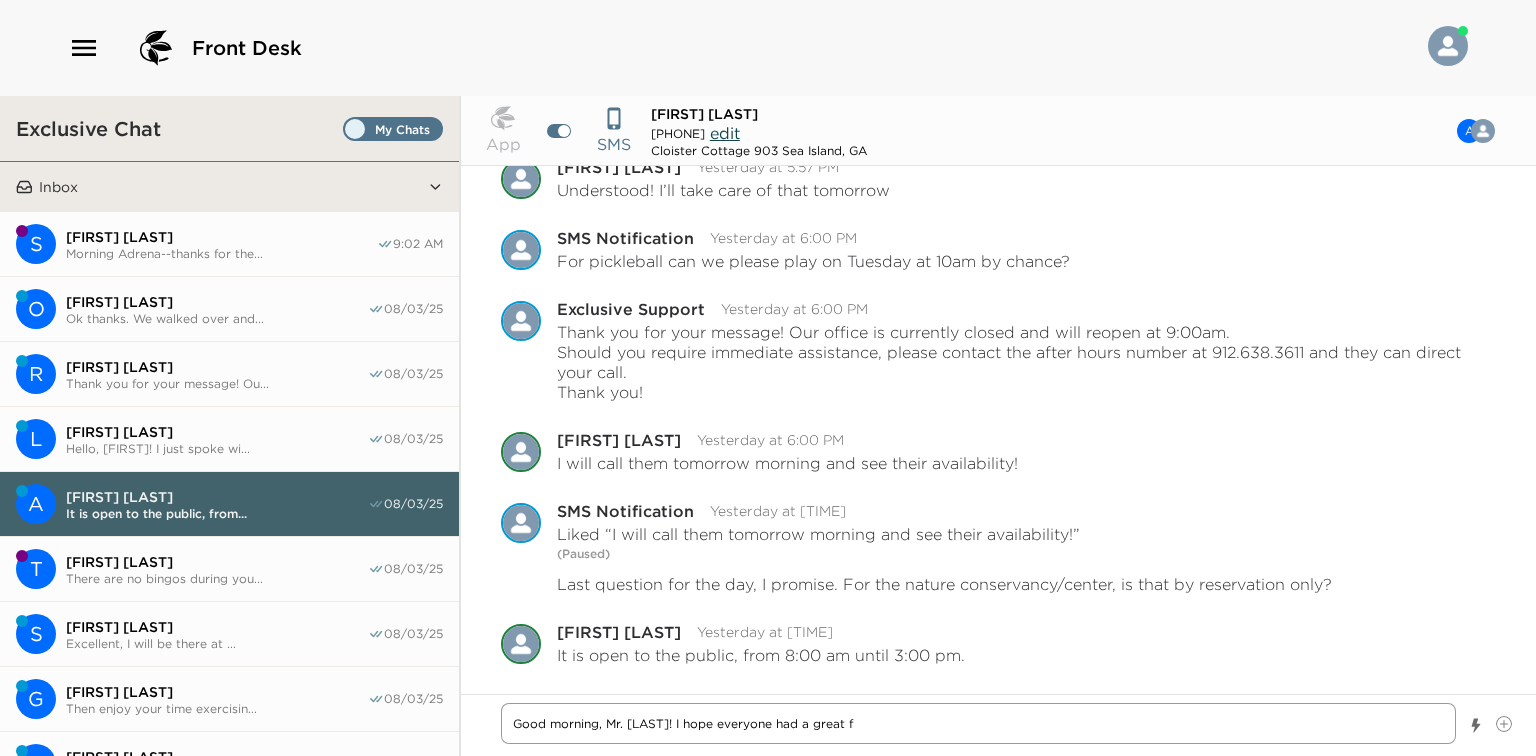 type on "x" 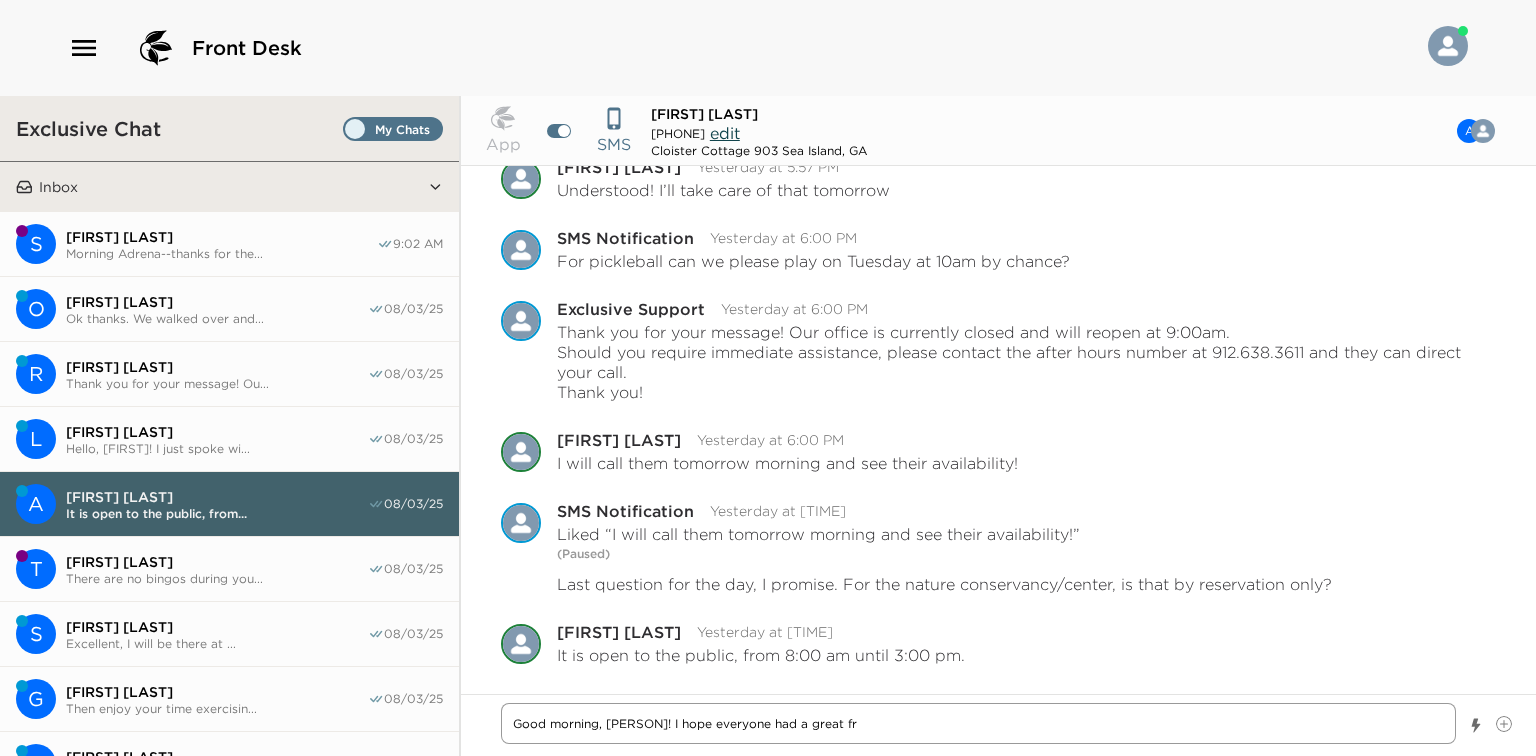type on "x" 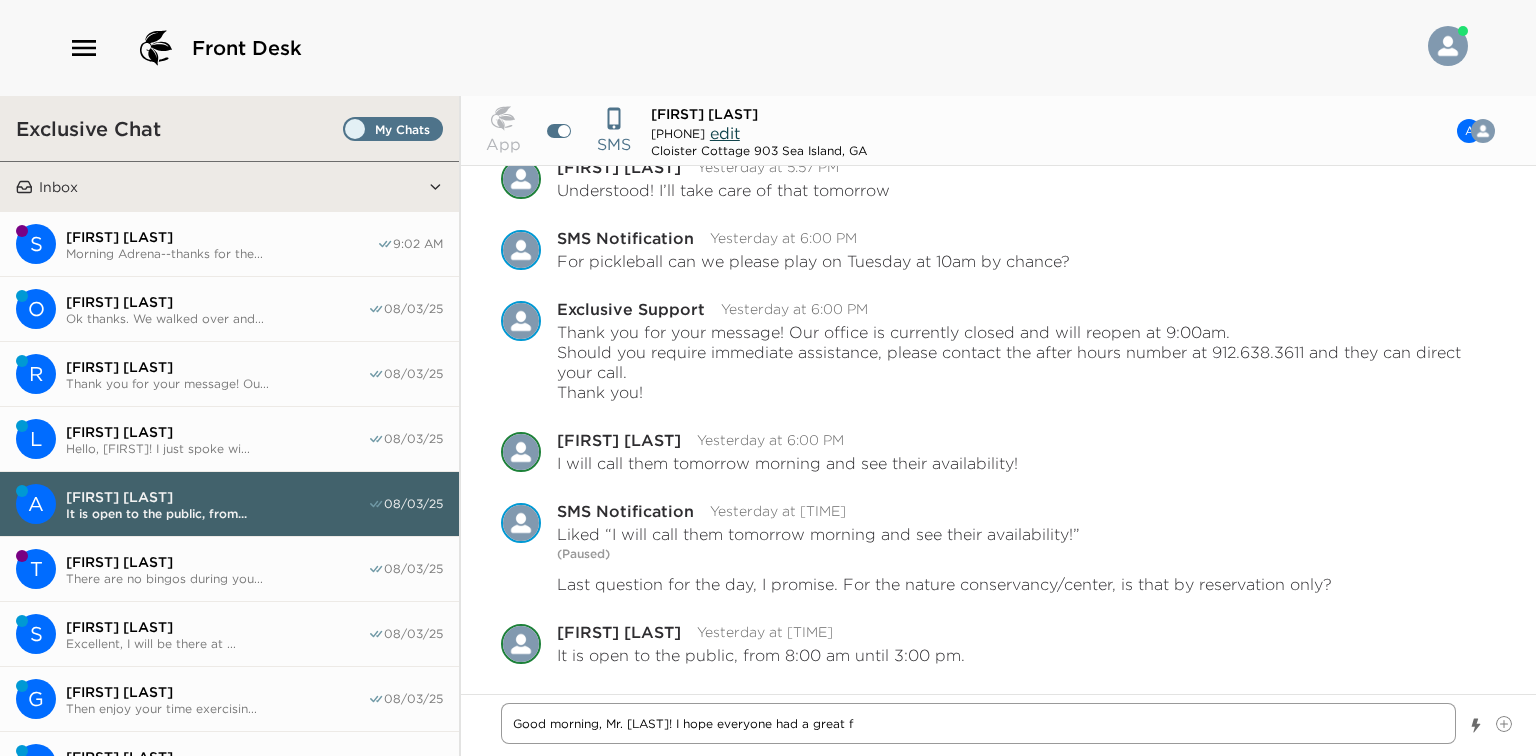 type on "x" 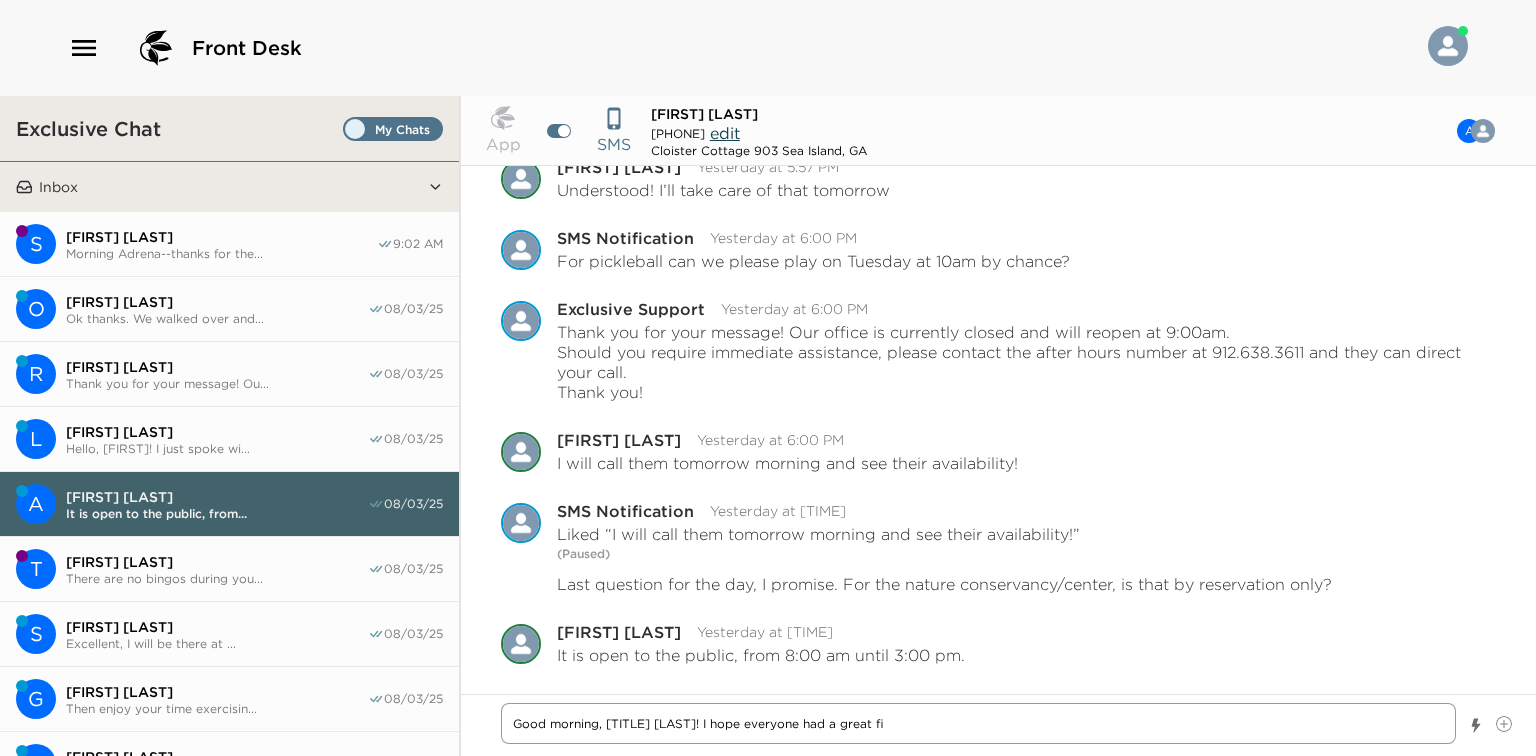 type on "x" 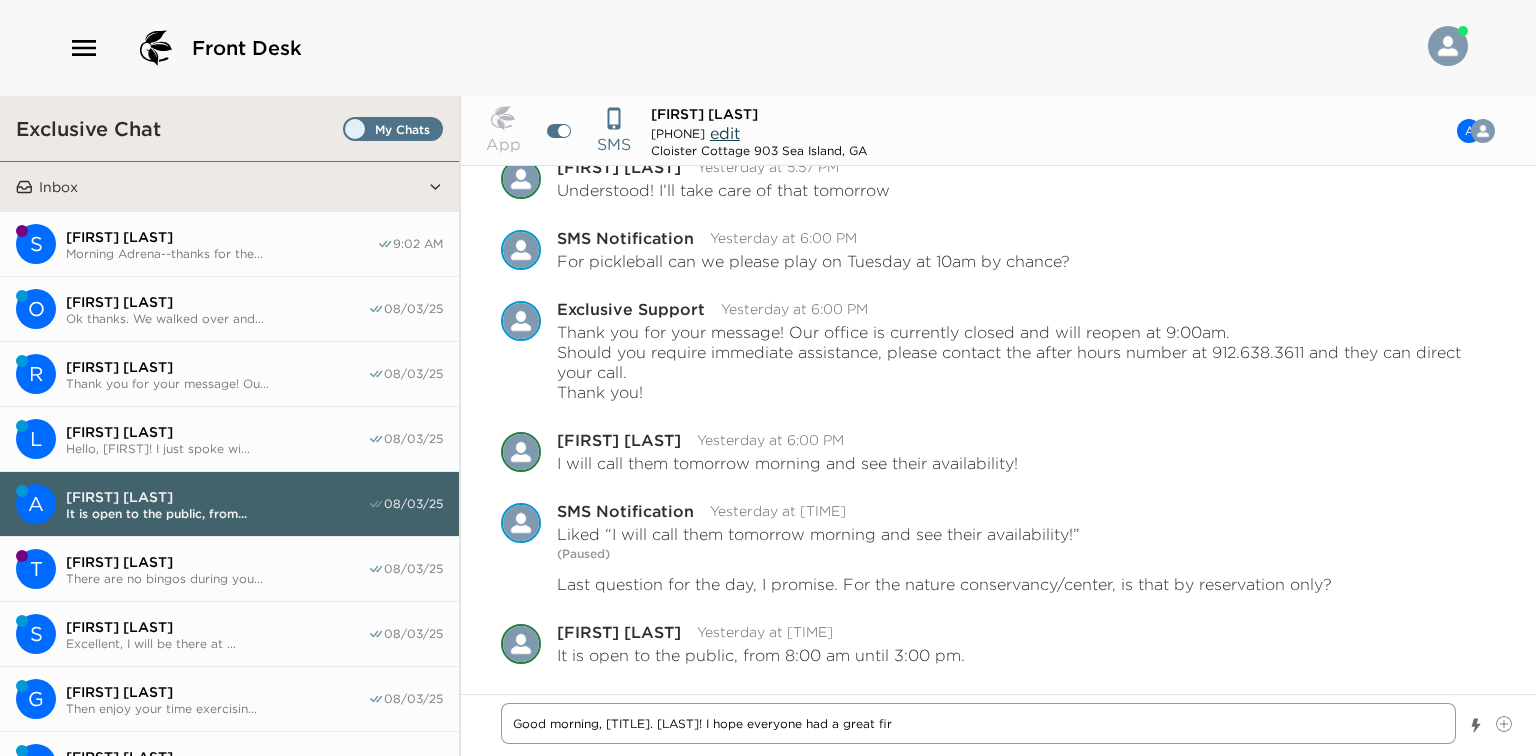 type on "x" 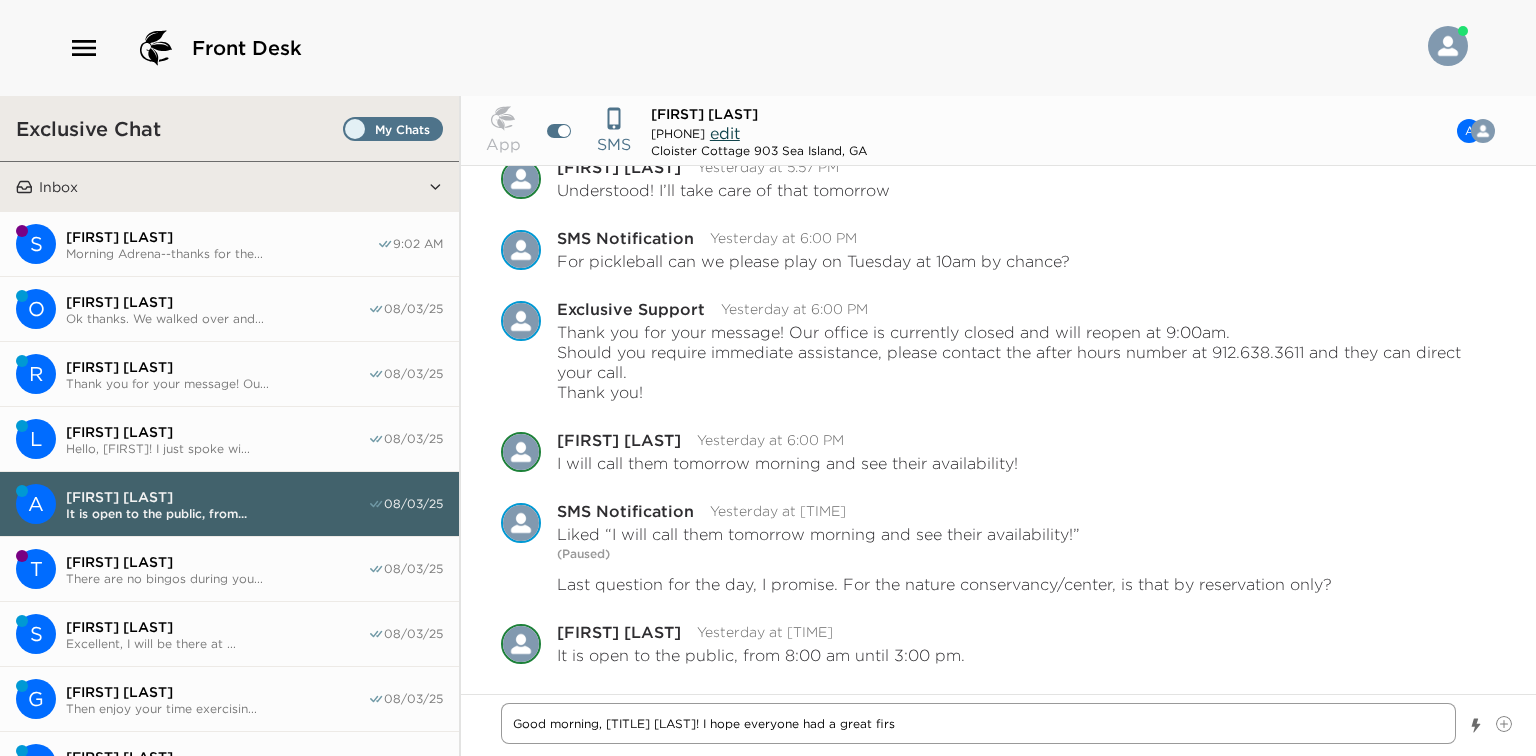 type on "x" 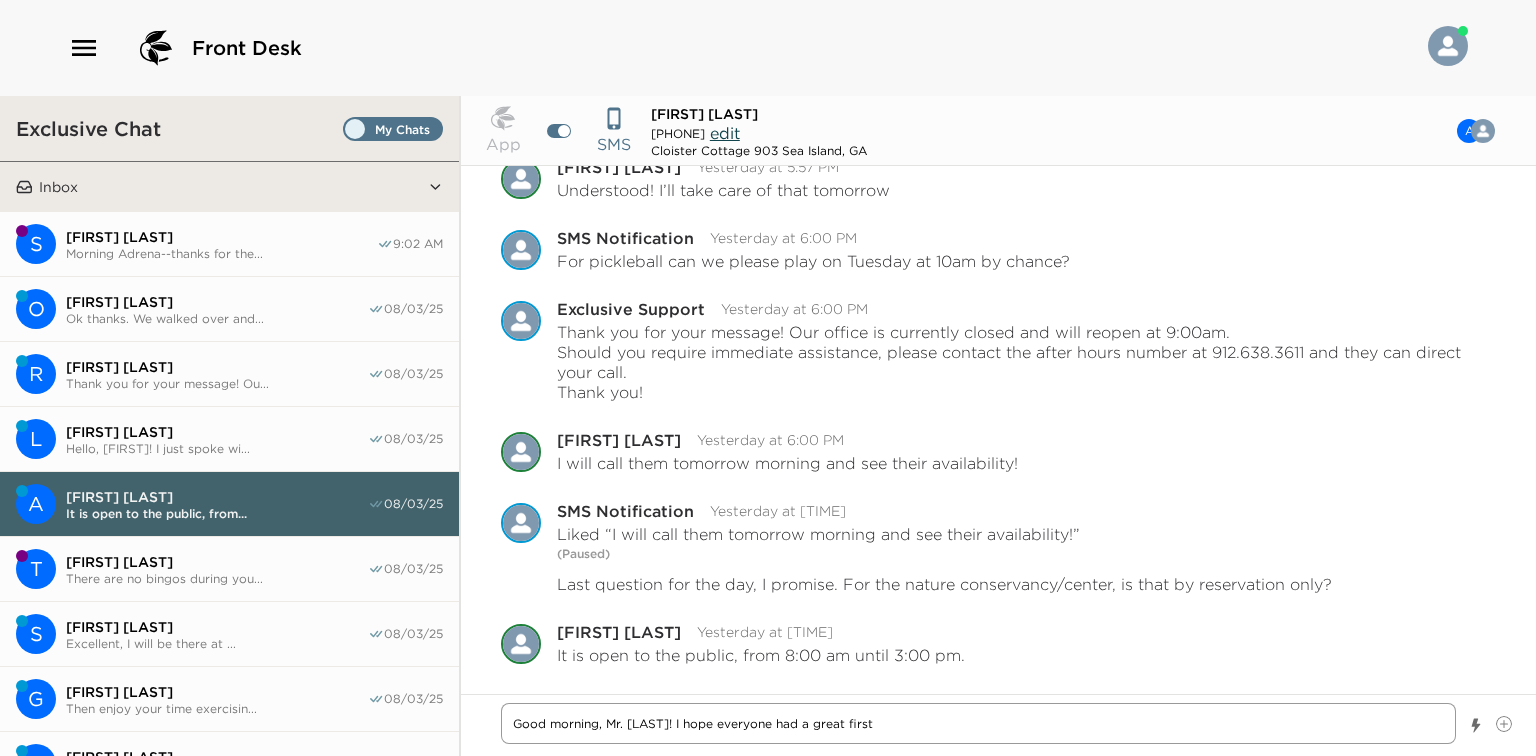 type on "x" 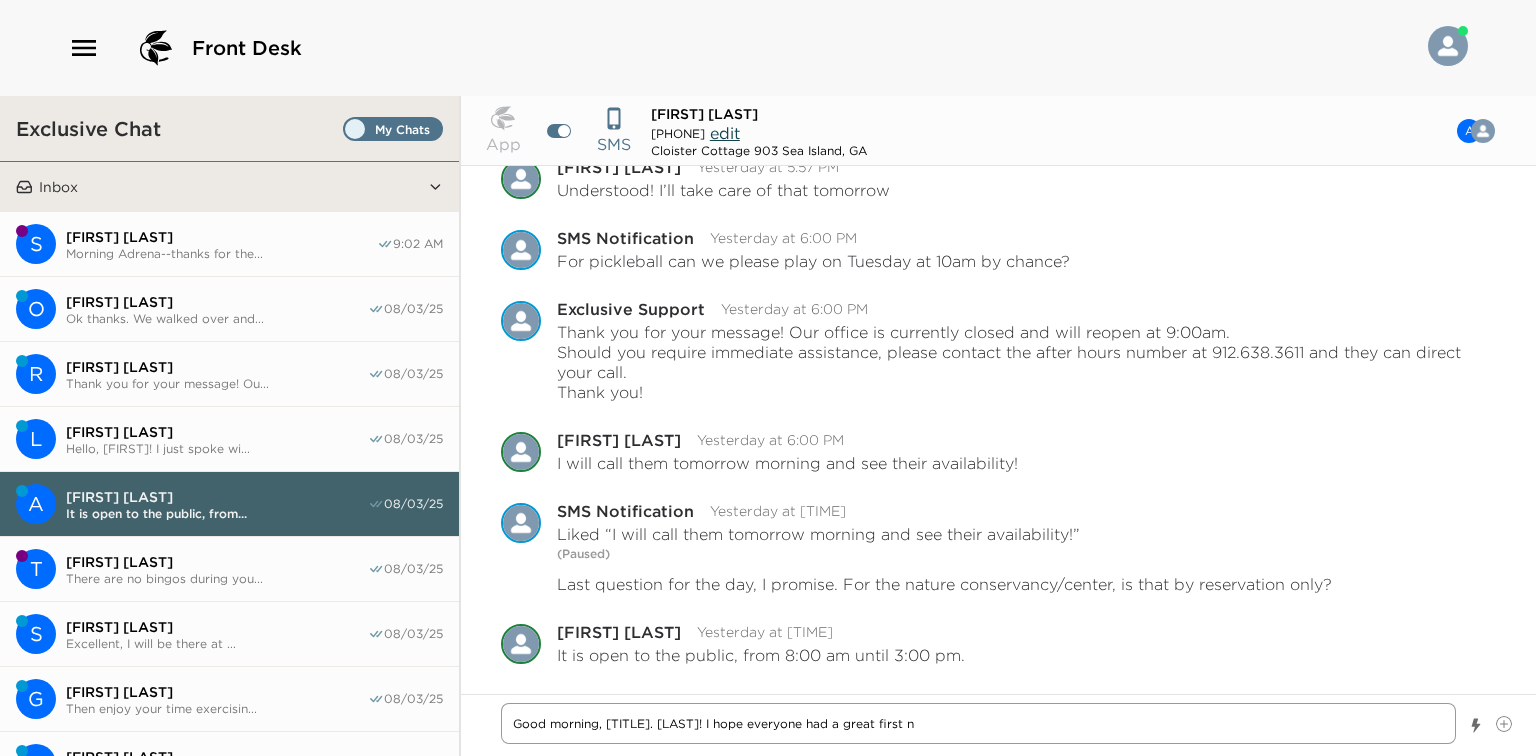 type on "x" 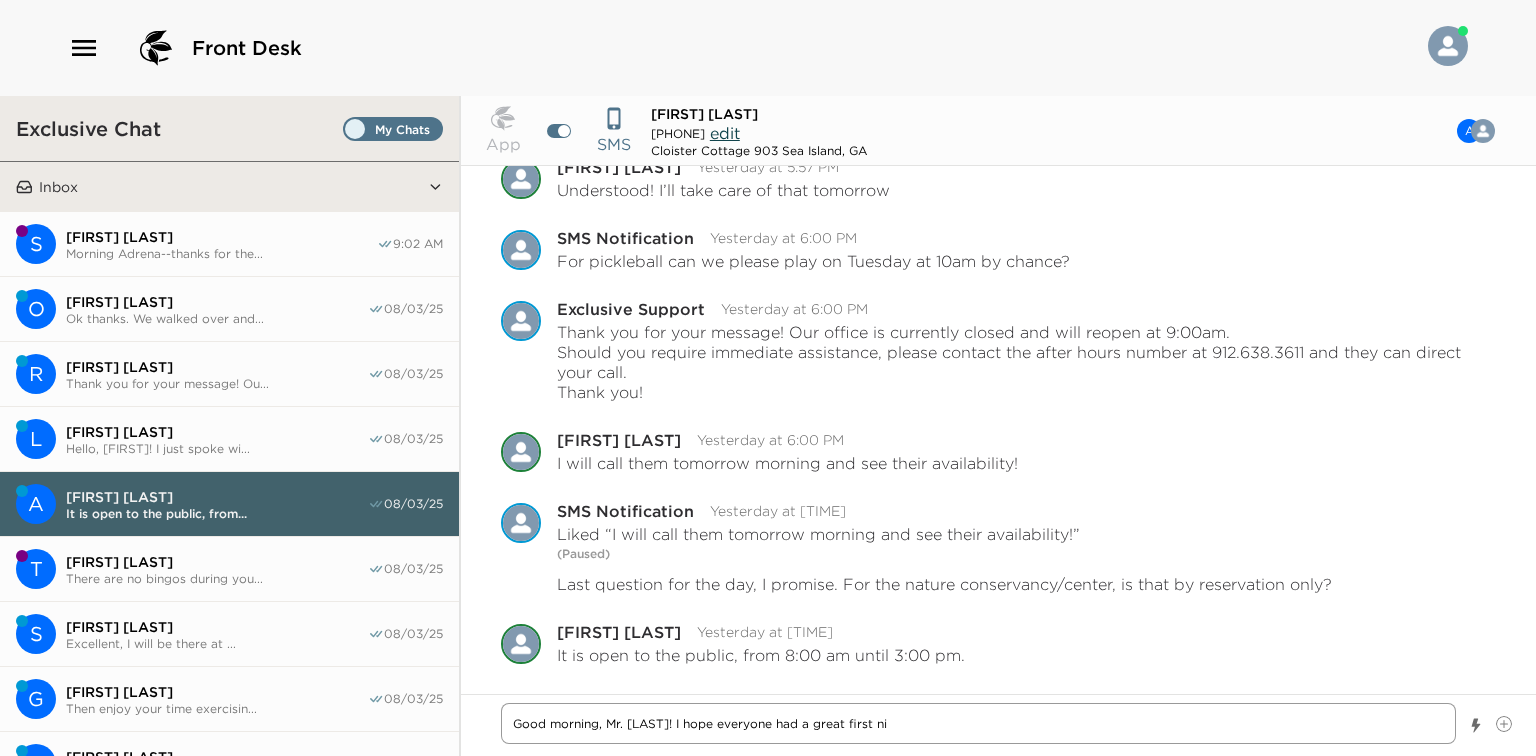 type on "x" 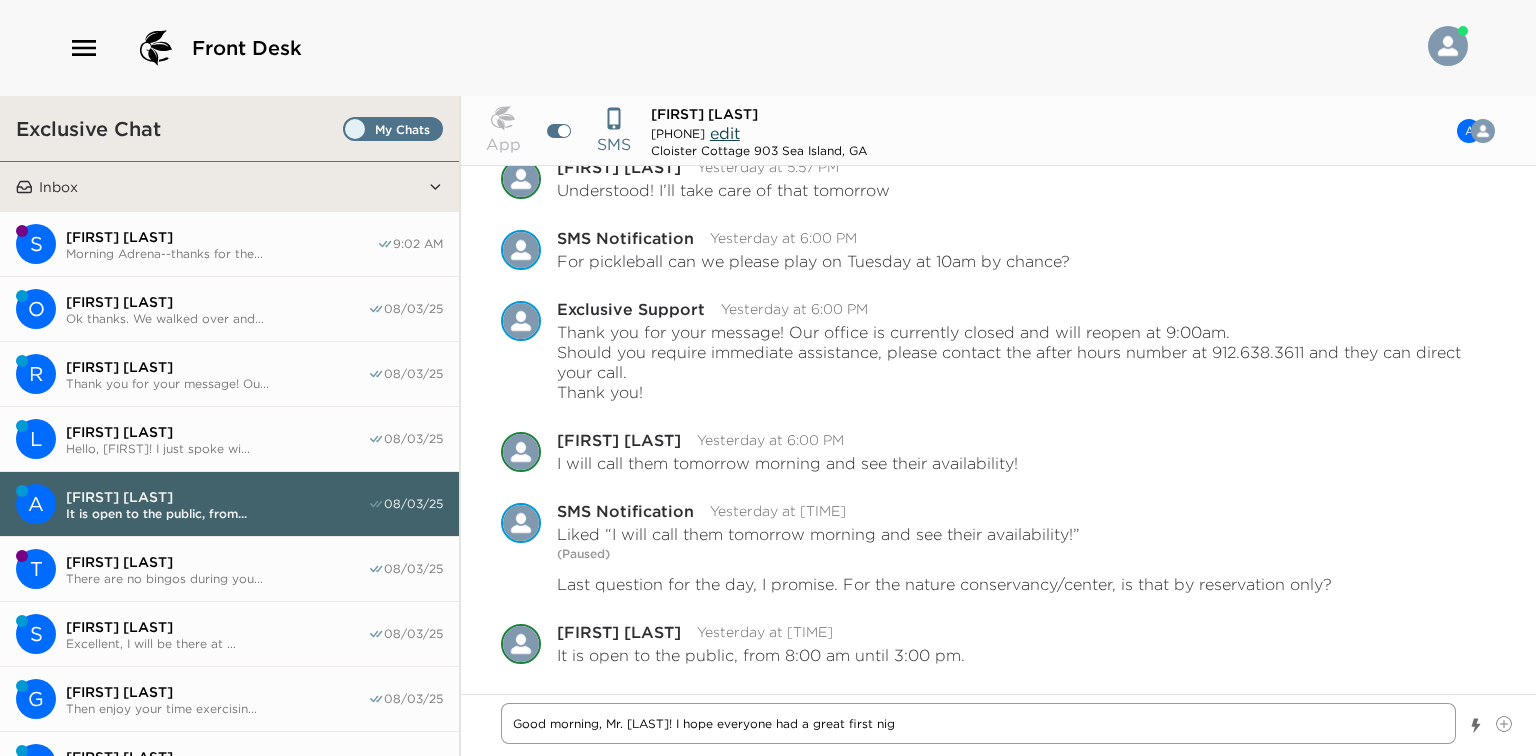 type on "x" 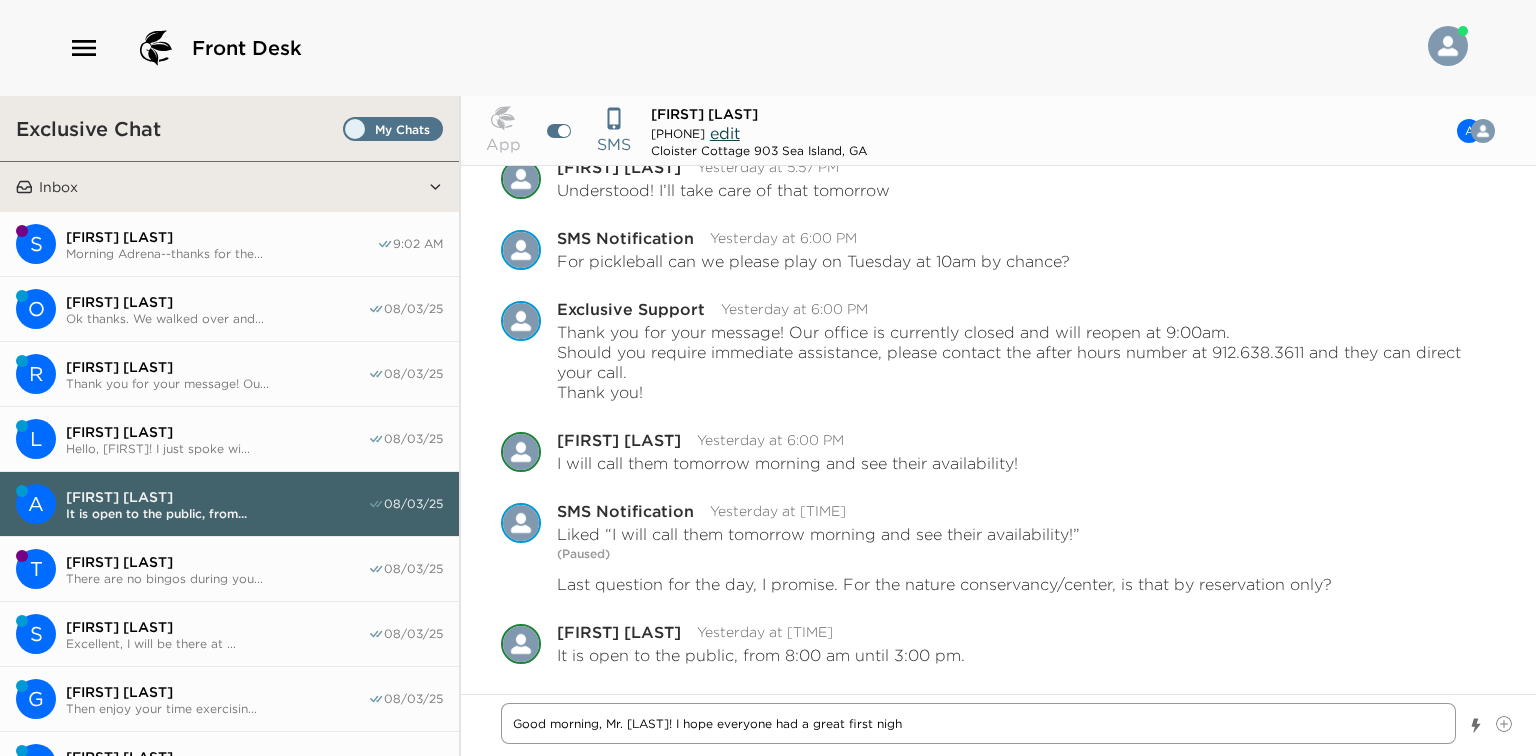 type on "x" 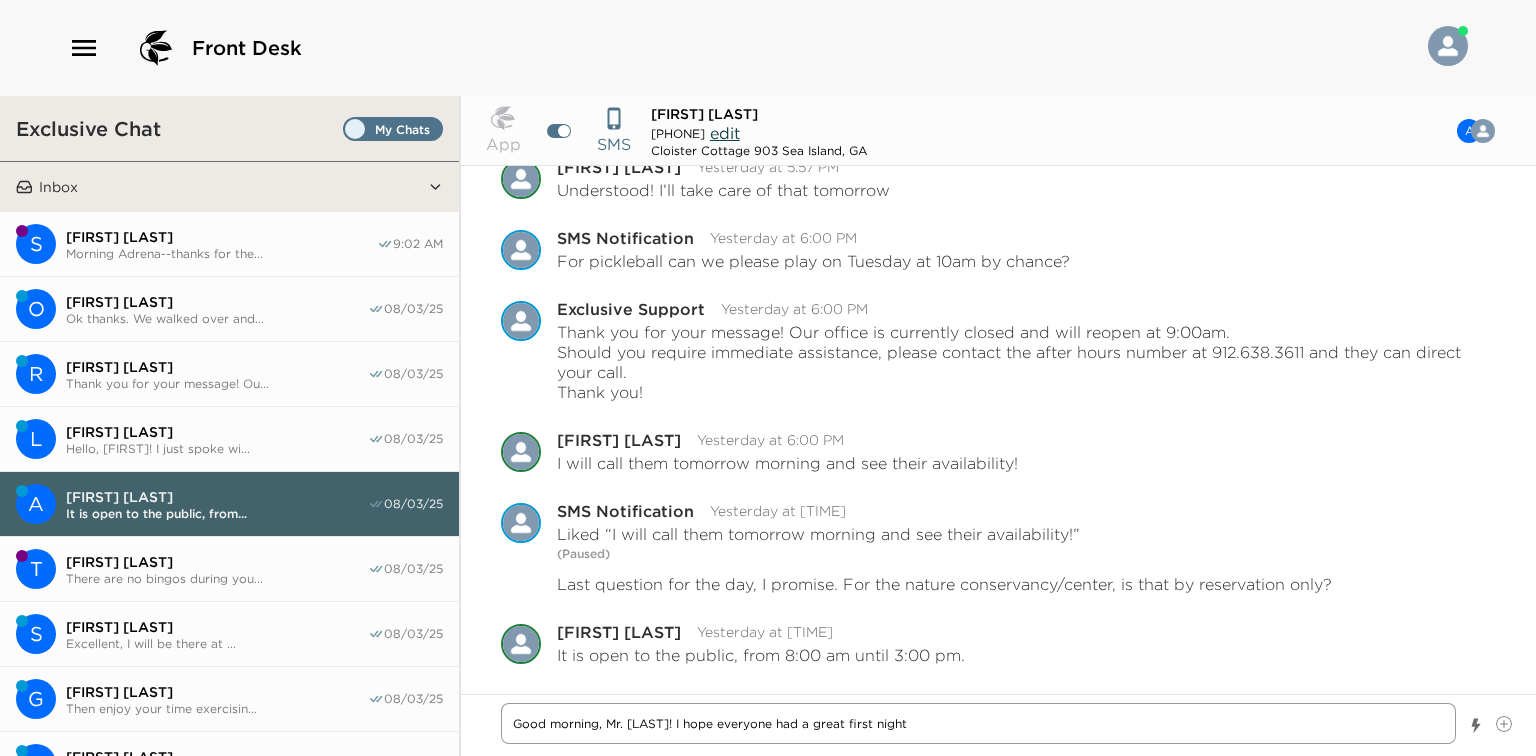 type on "x" 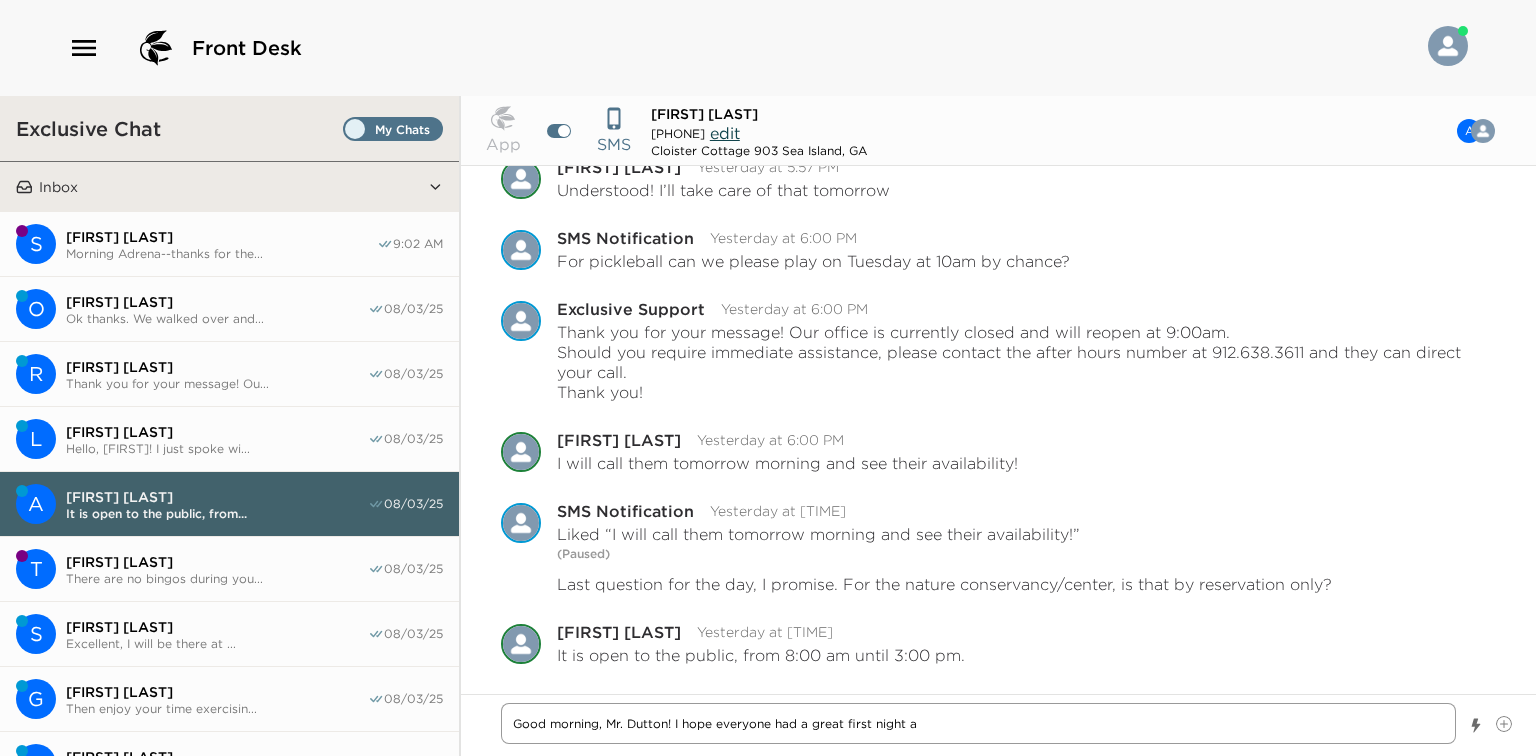 type on "x" 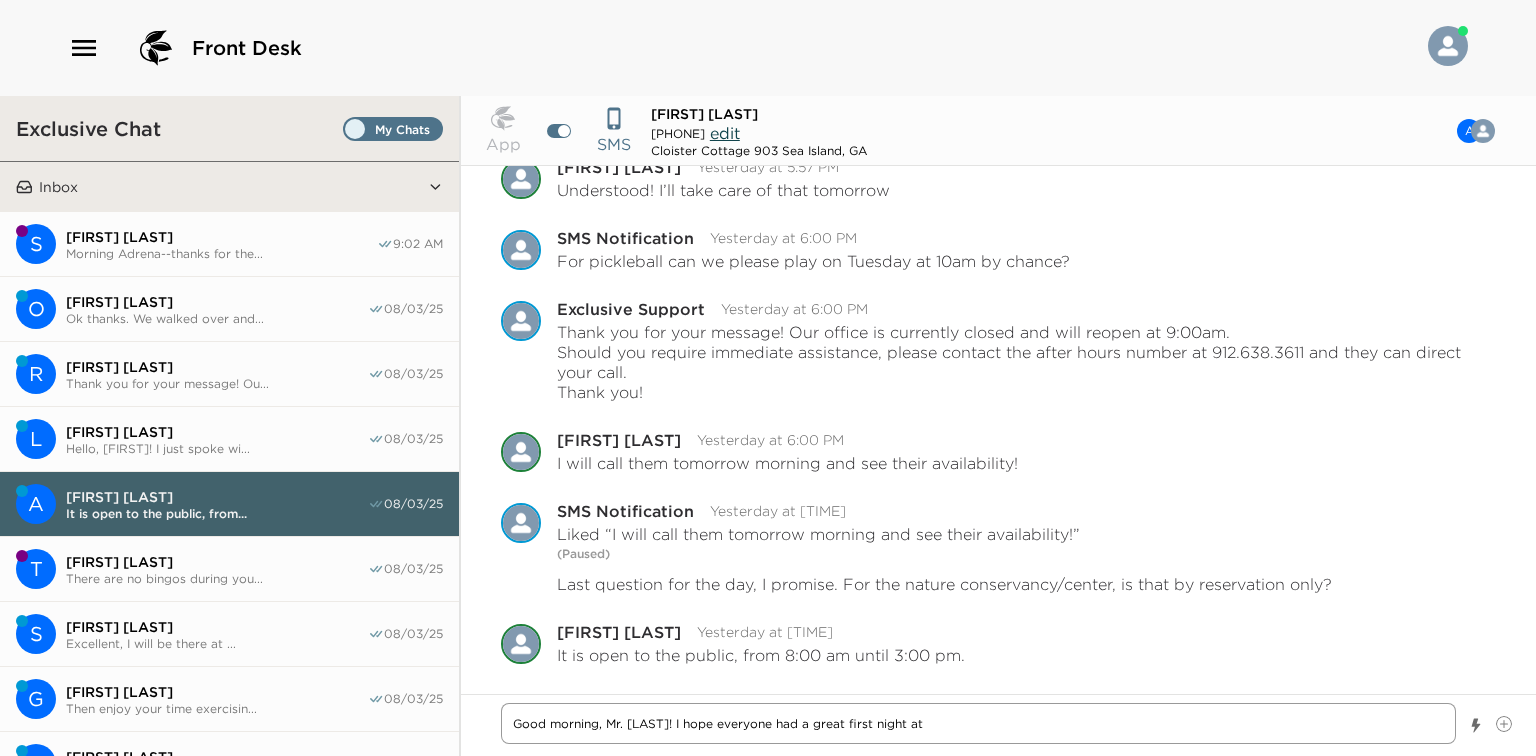 type on "x" 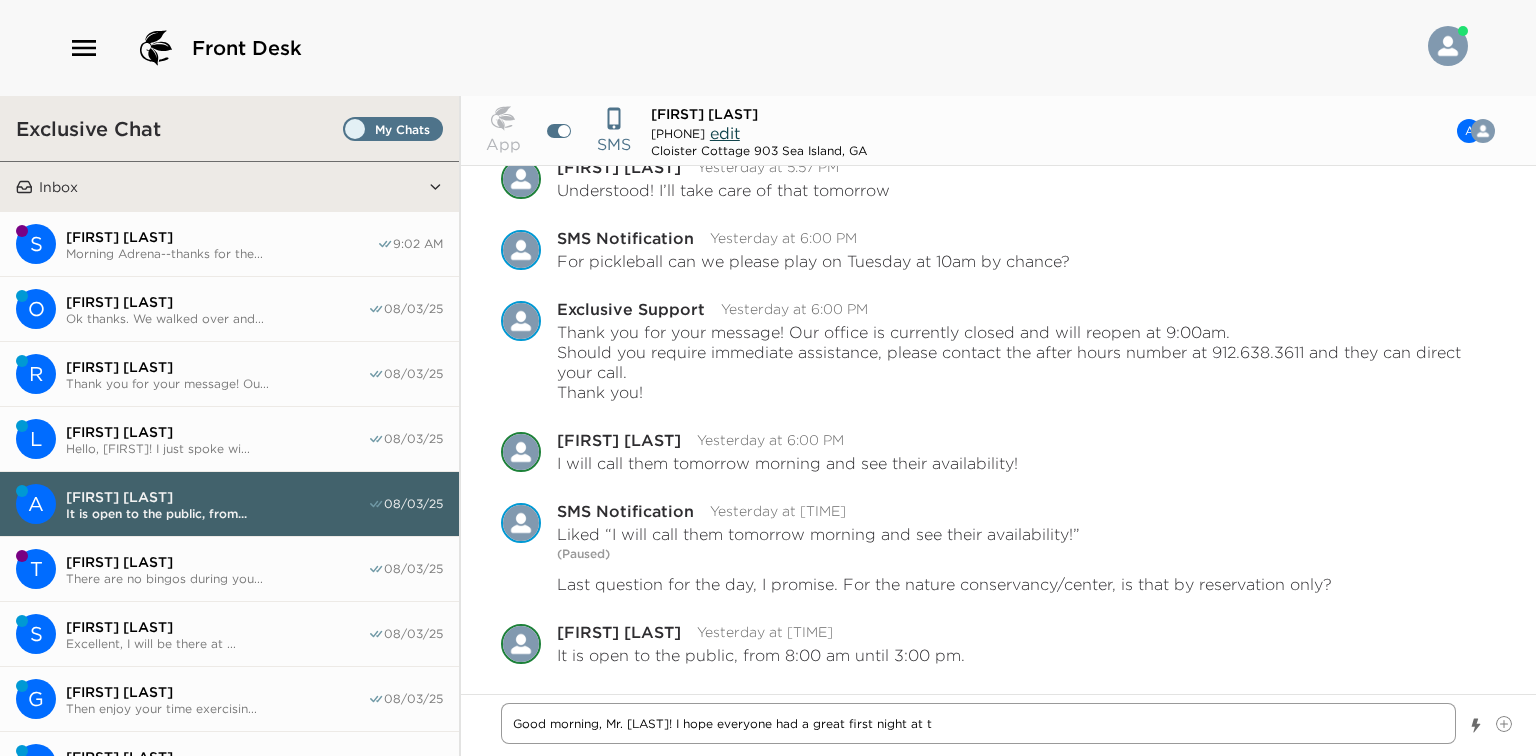 type on "x" 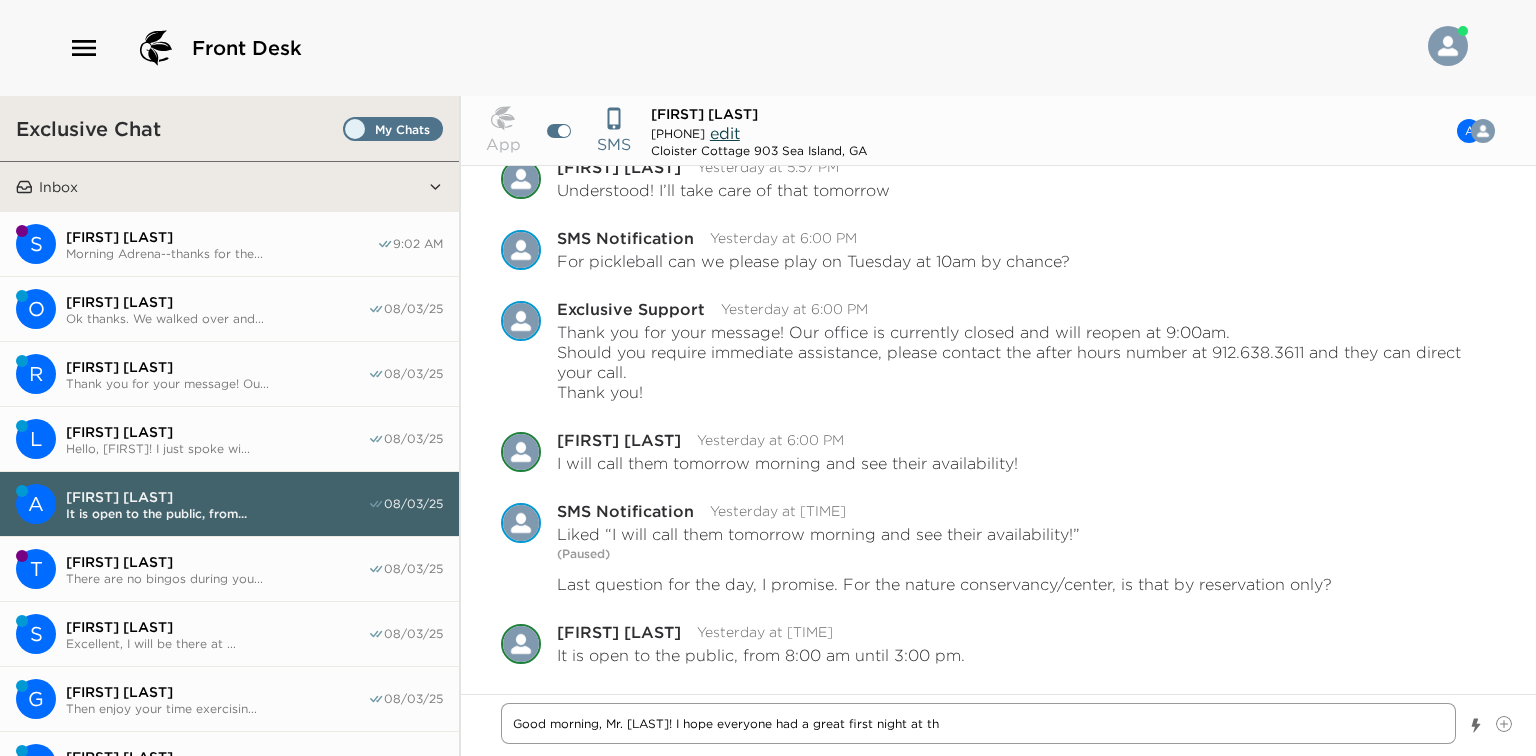 type on "x" 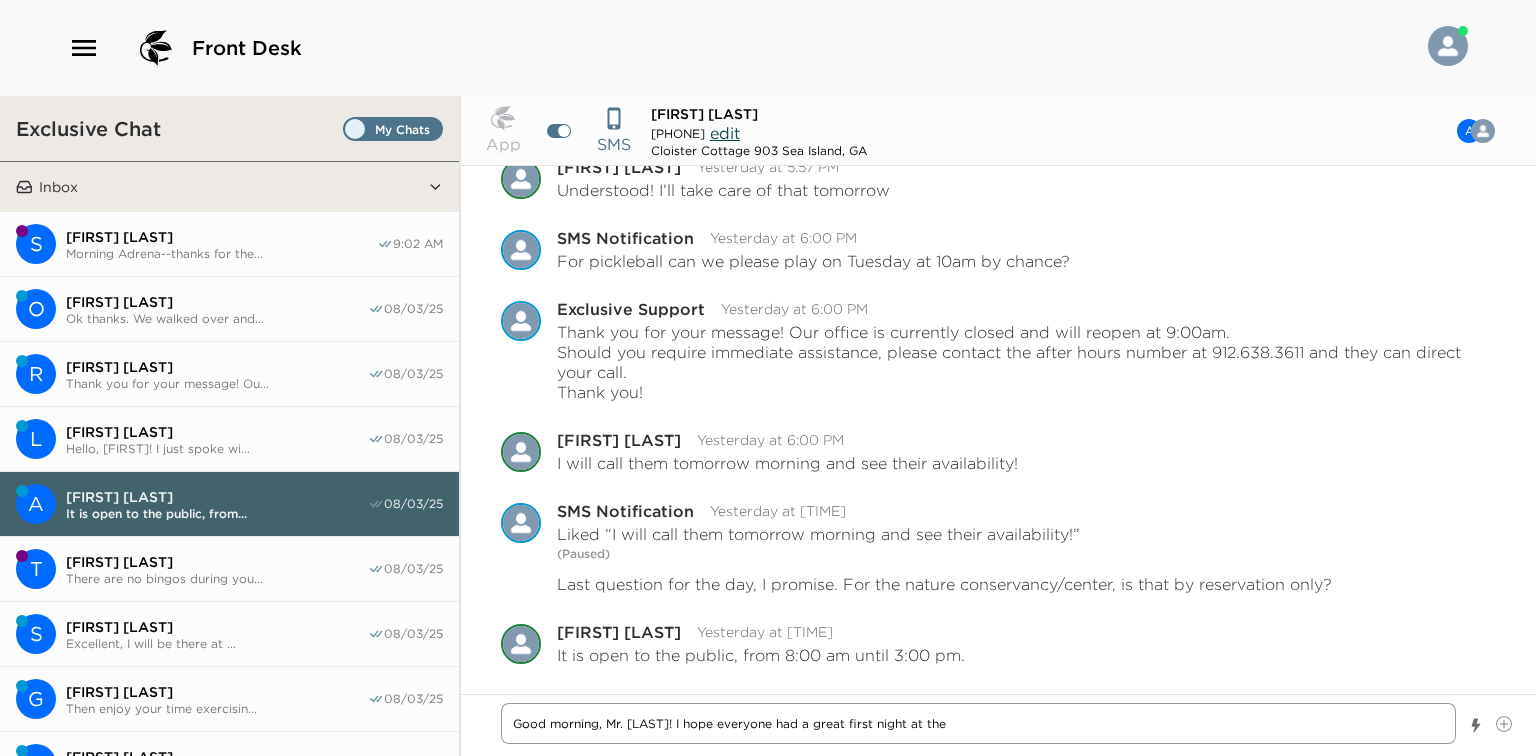 type on "x" 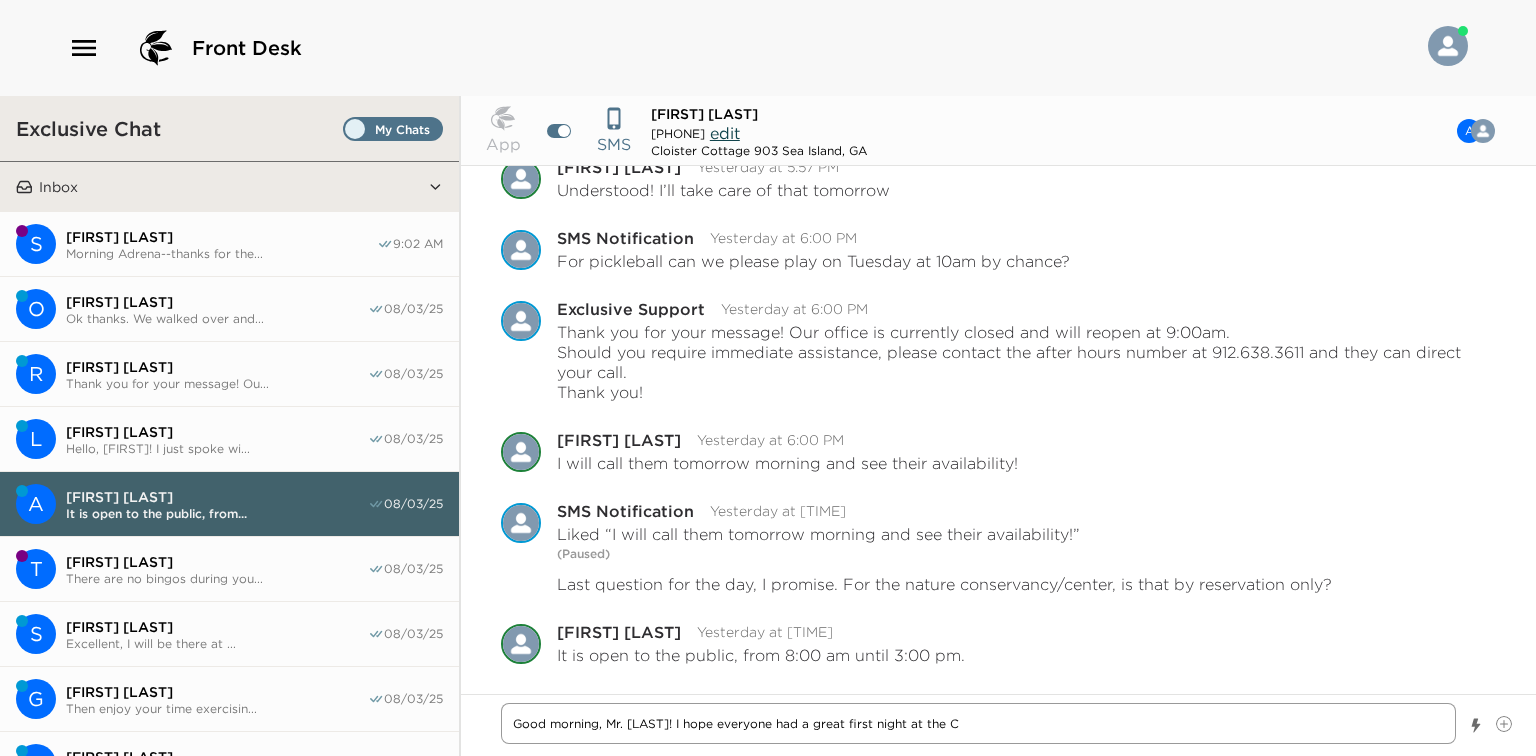 type 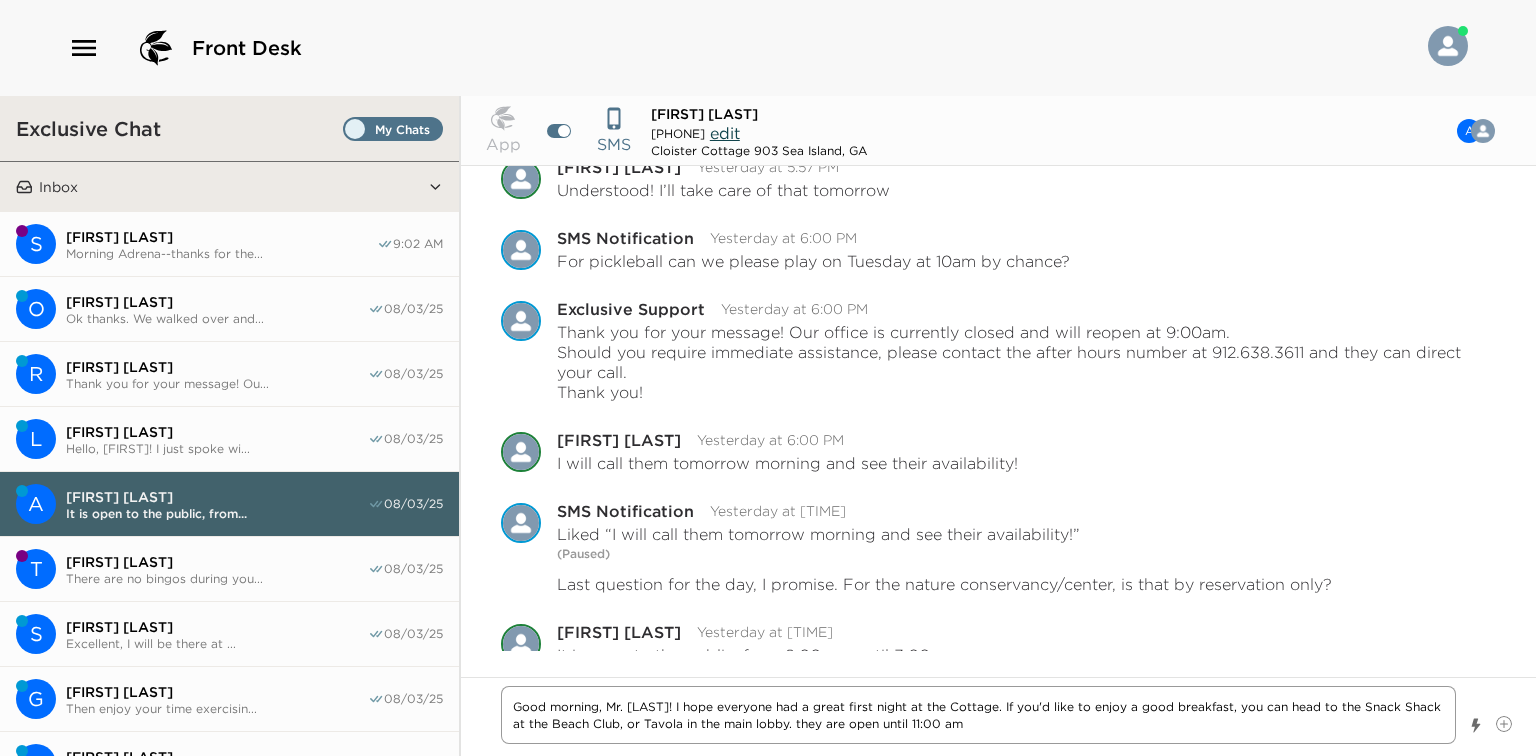 click on "Good morning, Mr. [LAST]! I hope everyone had a great first night at the Cottage. If you'd like to enjoy a good breakfast, you can head to the Snack Shack at the Beach Club, or Tavola in the main lobby. they are open until 11:00 am" at bounding box center (978, 715) 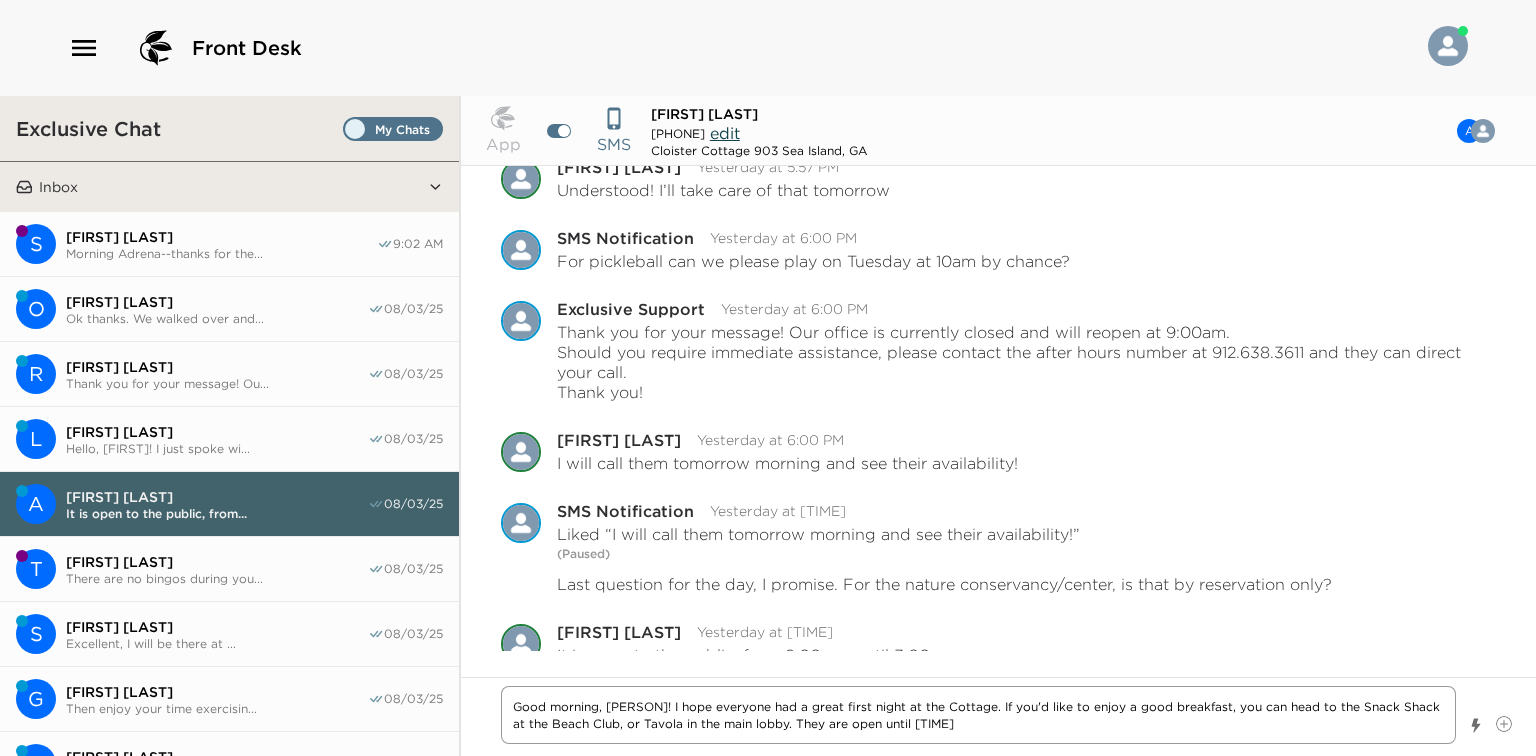 click on "Good morning, [PERSON]! I hope everyone had a great first night at the Cottage. If you'd like to enjoy a good breakfast, you can head to the Snack Shack at the Beach Club, or Tavola in the main lobby. They are open until [TIME]" at bounding box center [978, 715] 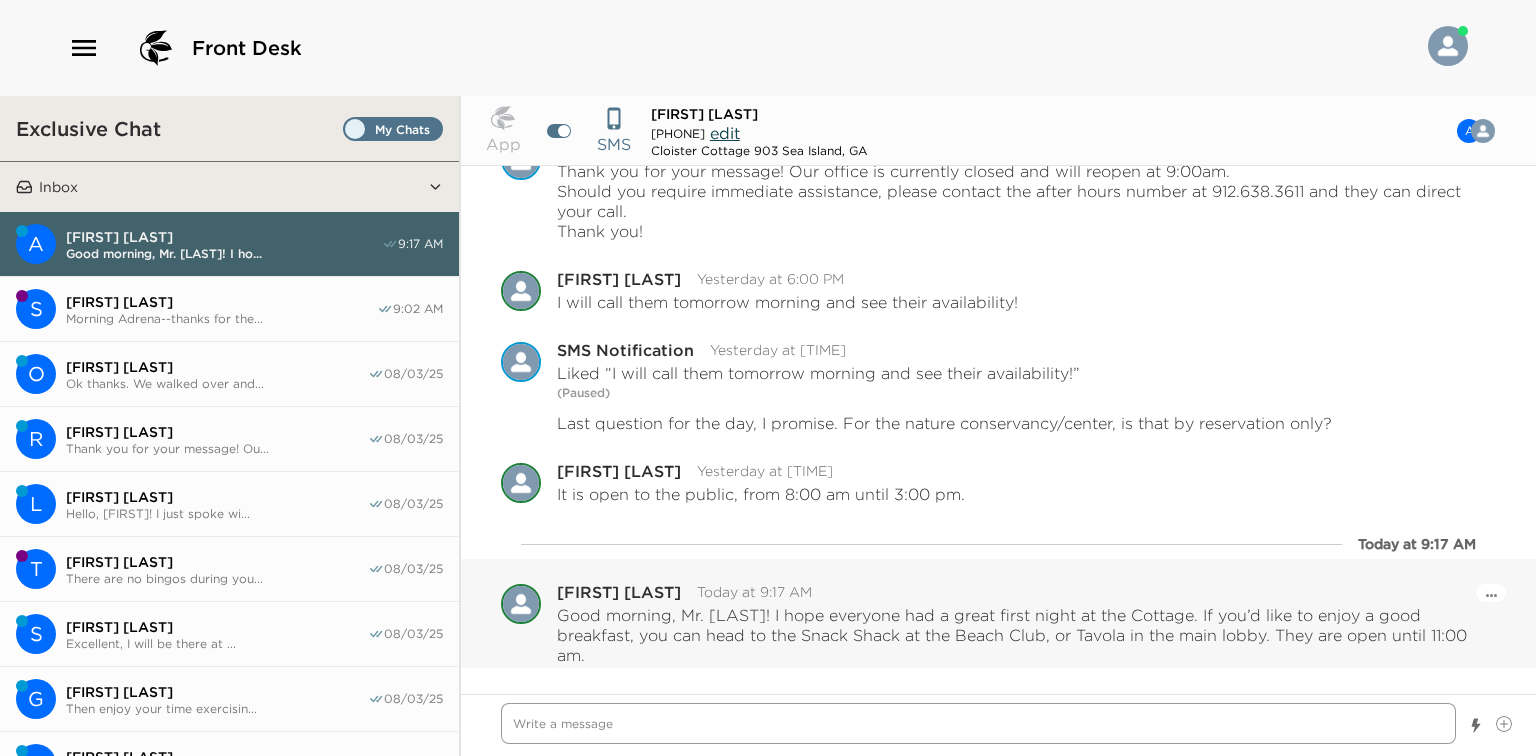 scroll, scrollTop: 1572, scrollLeft: 0, axis: vertical 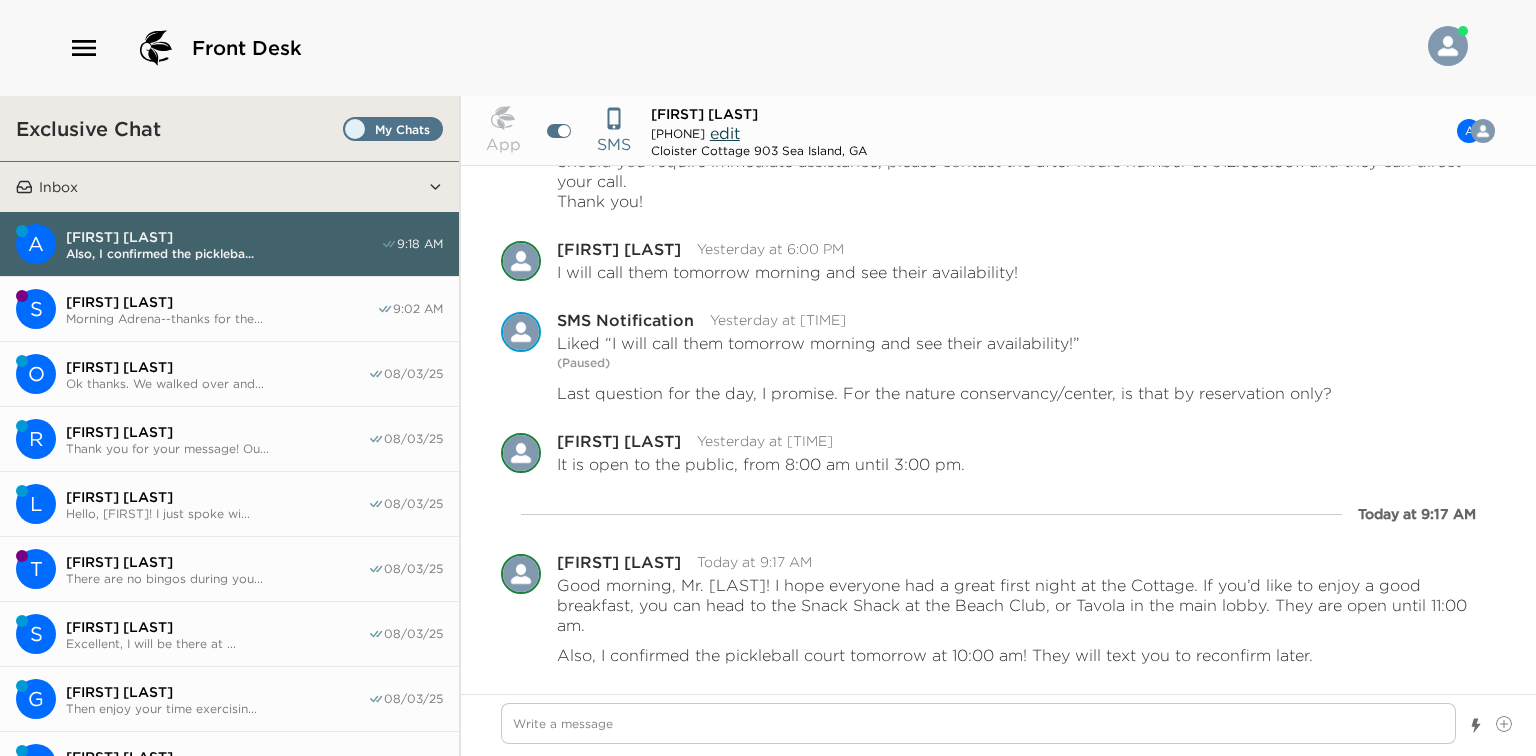 click on "Ok thanks.  We walked over and..." at bounding box center [217, 383] 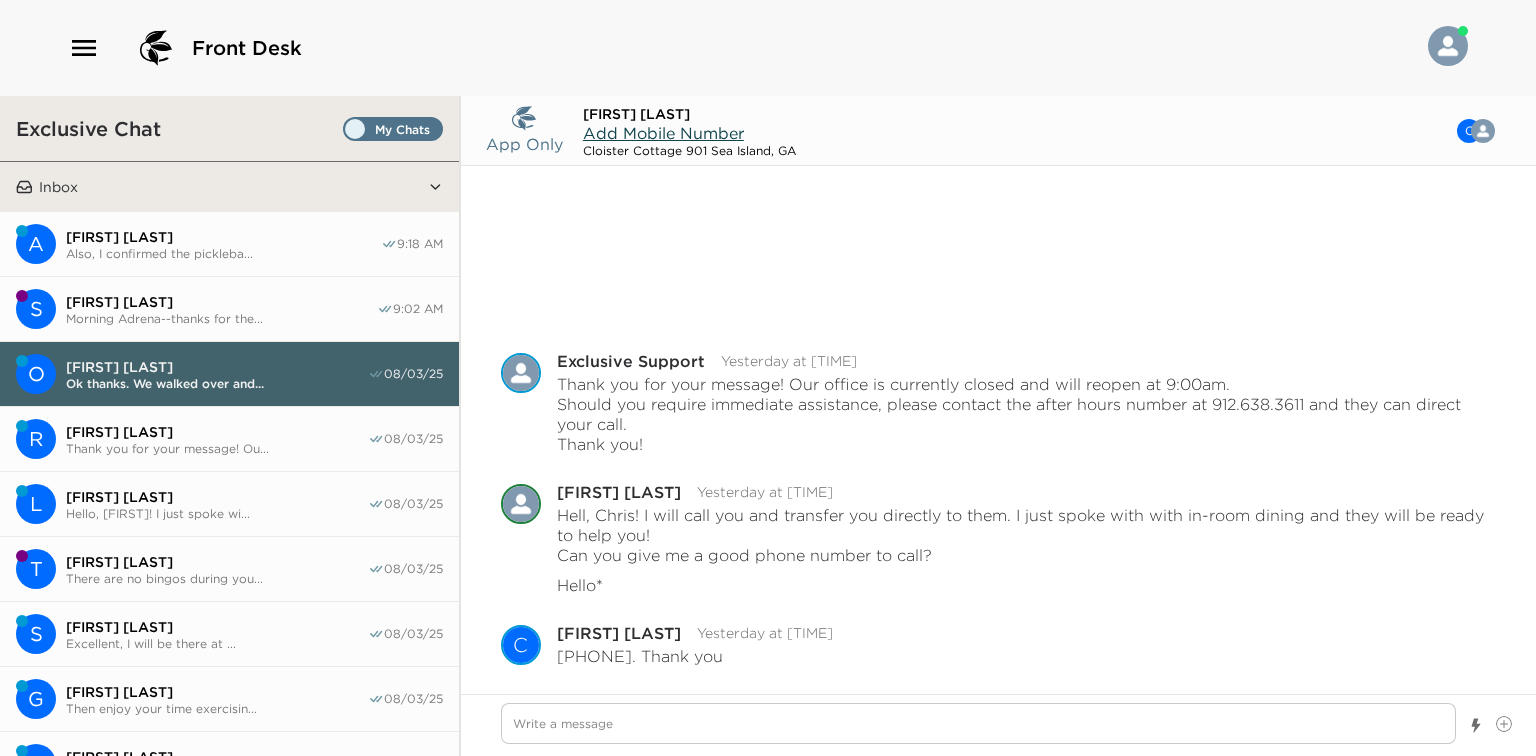 scroll, scrollTop: 193, scrollLeft: 0, axis: vertical 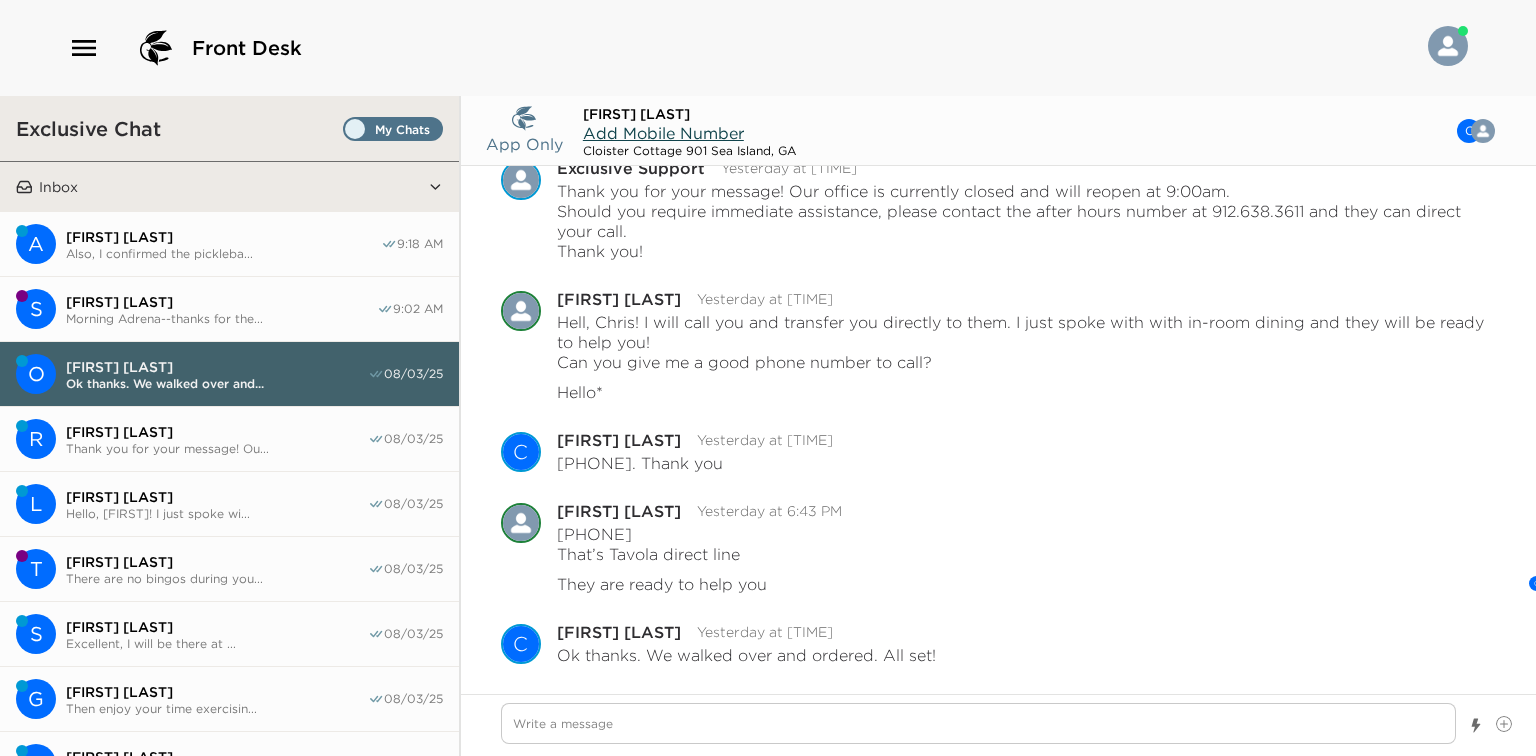 click on "[FIRST] [LAST]" at bounding box center (217, 497) 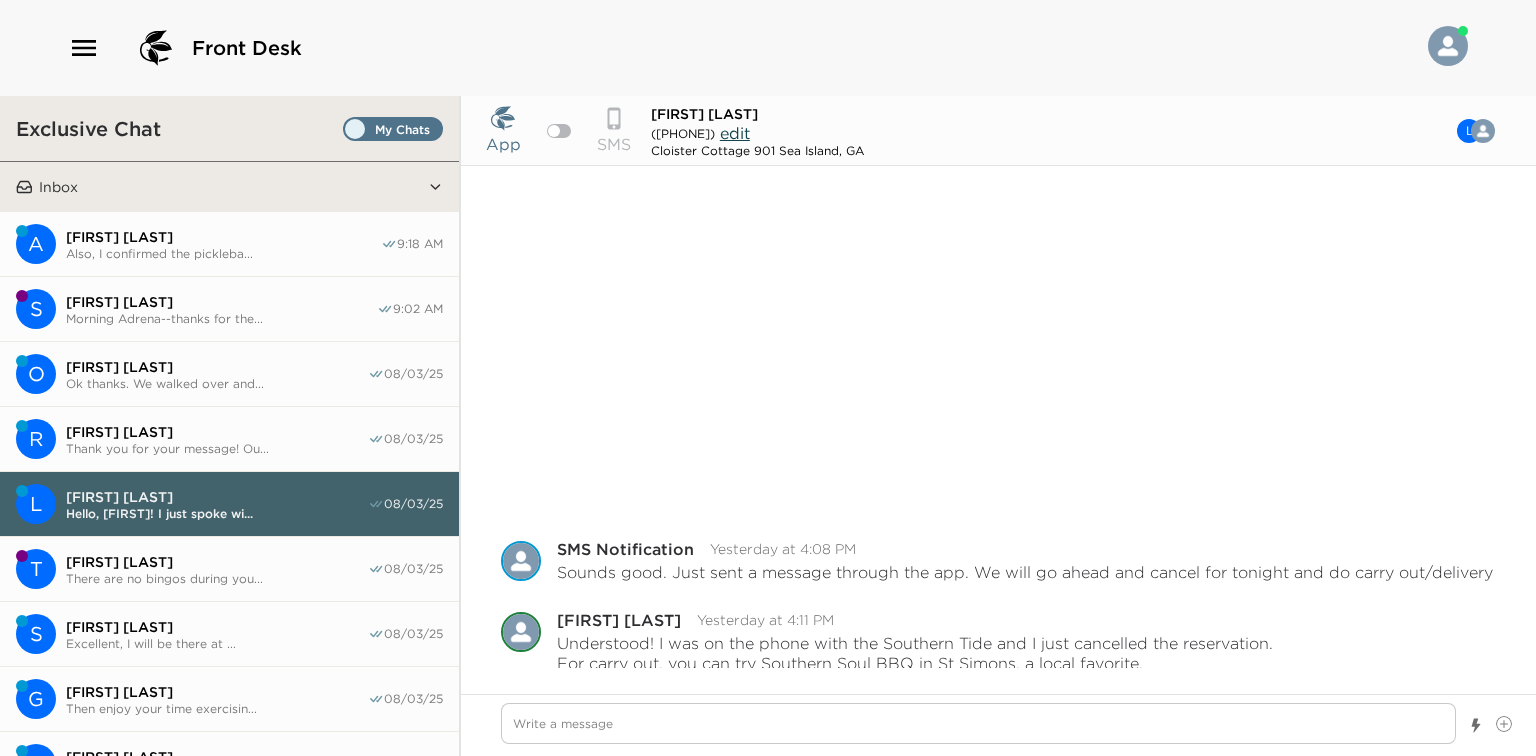 scroll, scrollTop: 984, scrollLeft: 0, axis: vertical 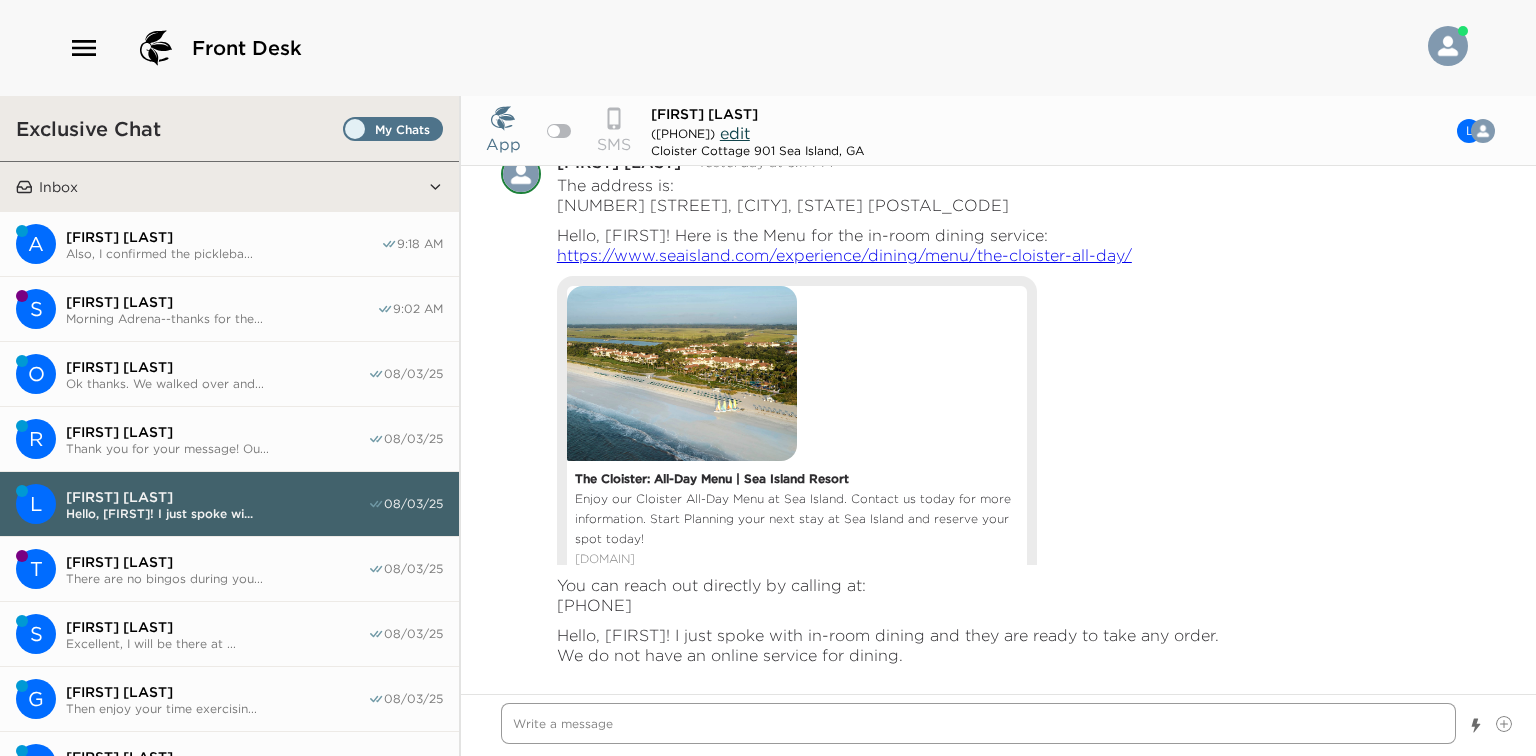 click at bounding box center (978, 723) 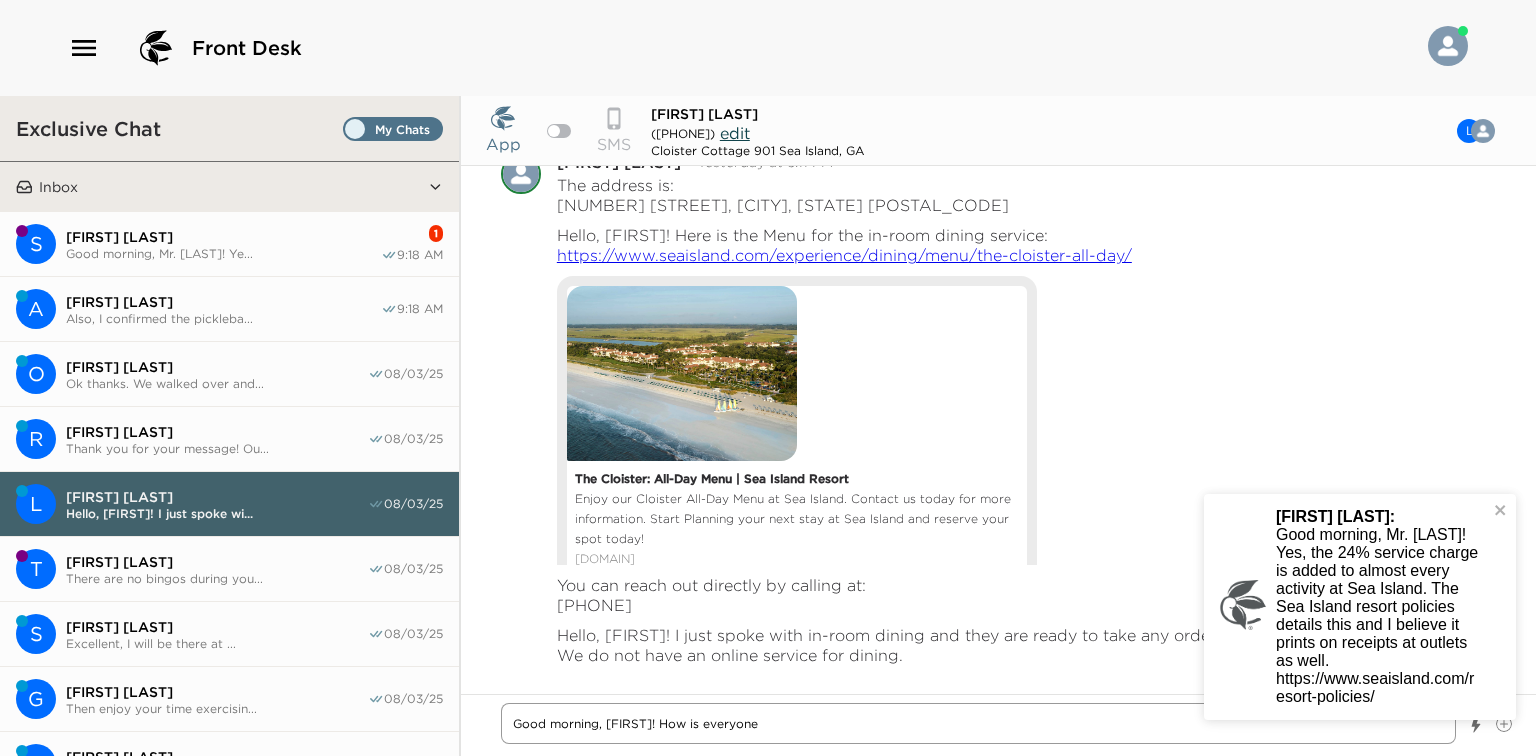 click on "Good morning, [FIRST]! How is everyone" at bounding box center (978, 723) 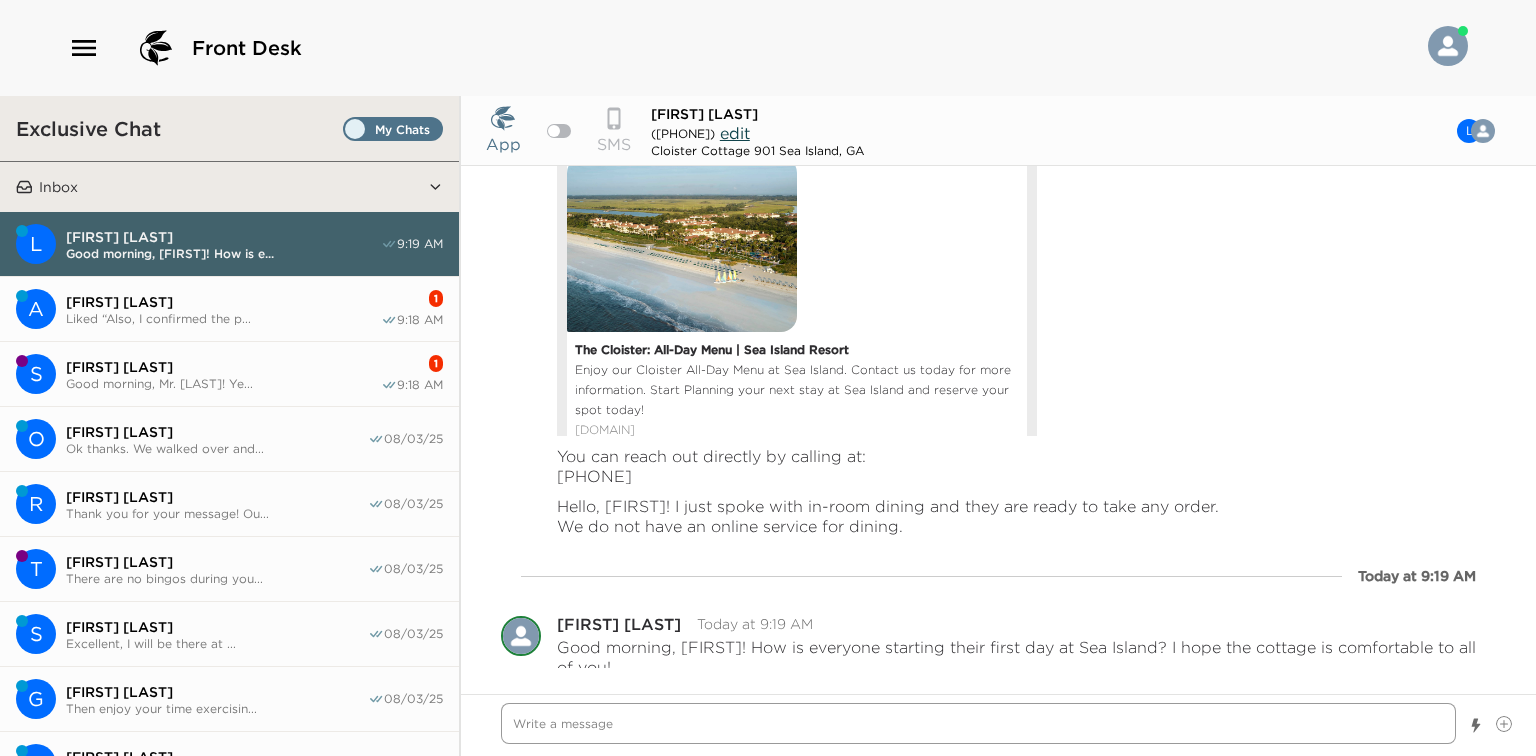 scroll, scrollTop: 1125, scrollLeft: 0, axis: vertical 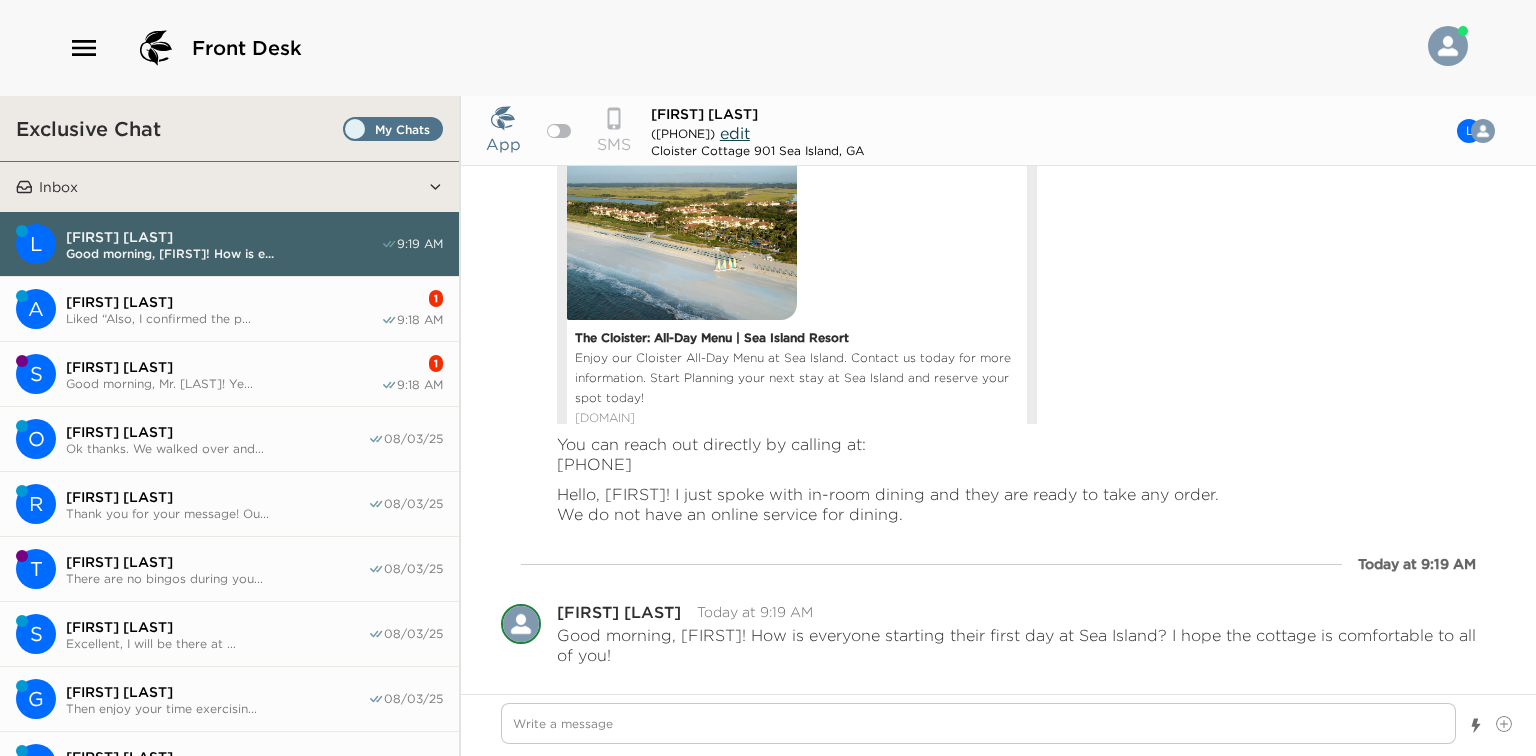 click on "[FIRST] [LAST]" at bounding box center [223, 302] 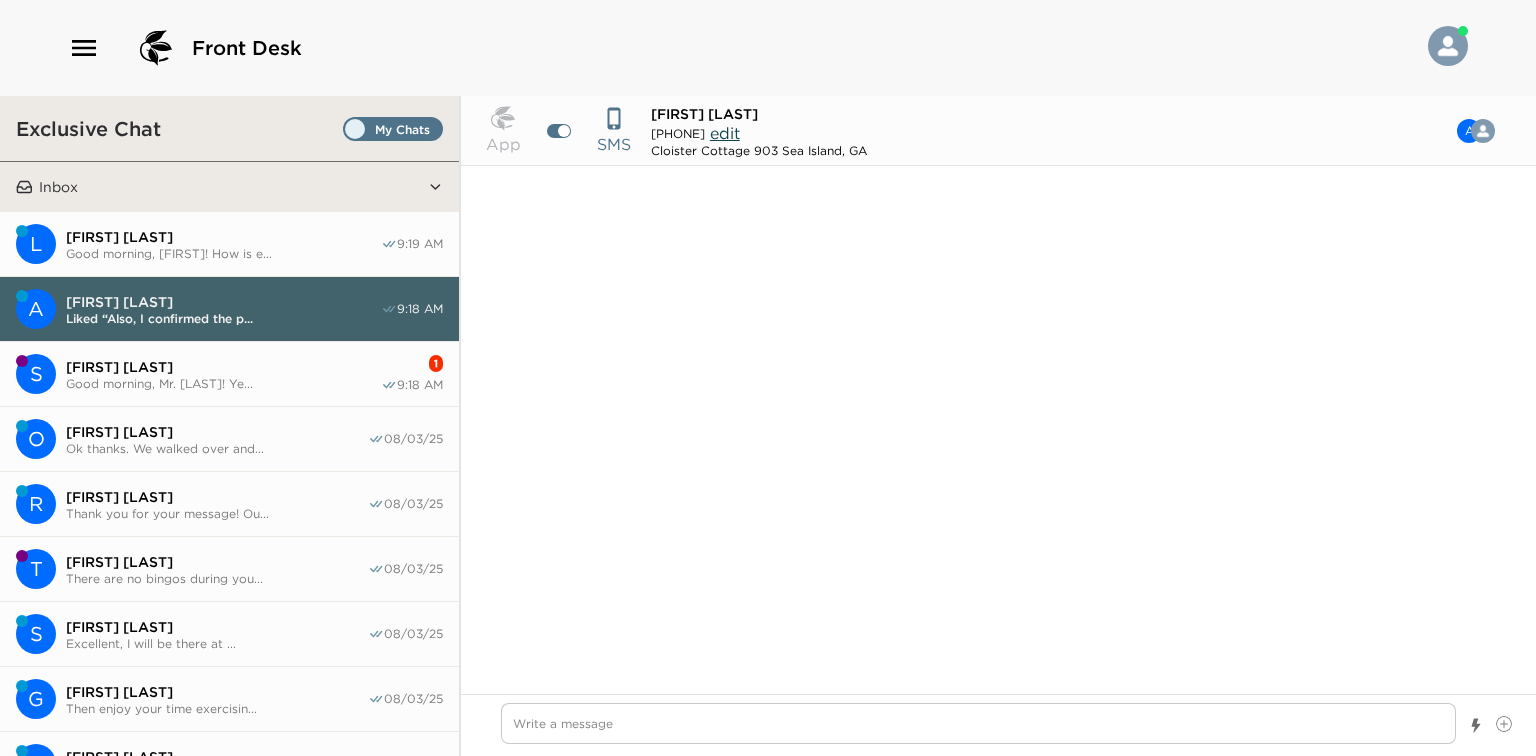 scroll, scrollTop: 1584, scrollLeft: 0, axis: vertical 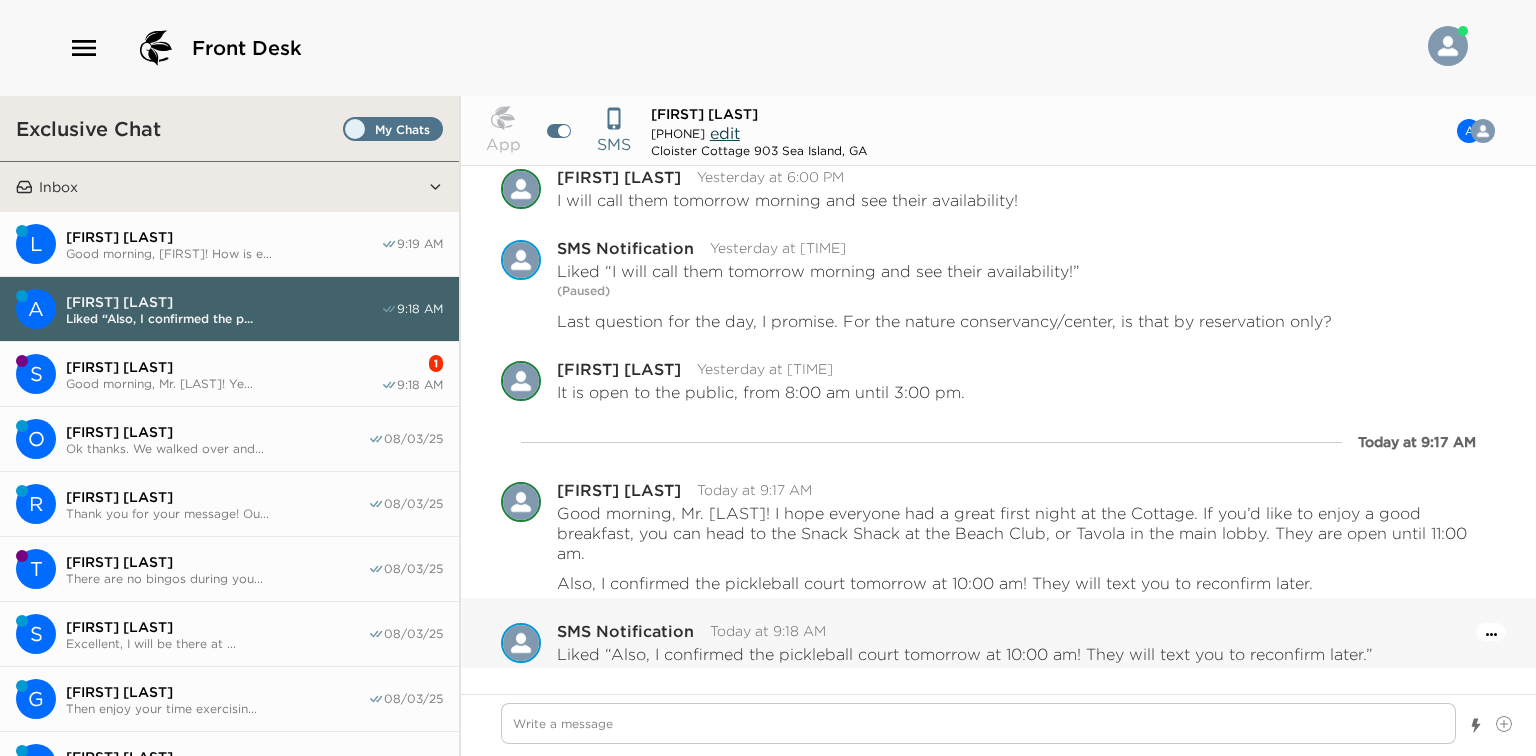 click at bounding box center (1491, 632) 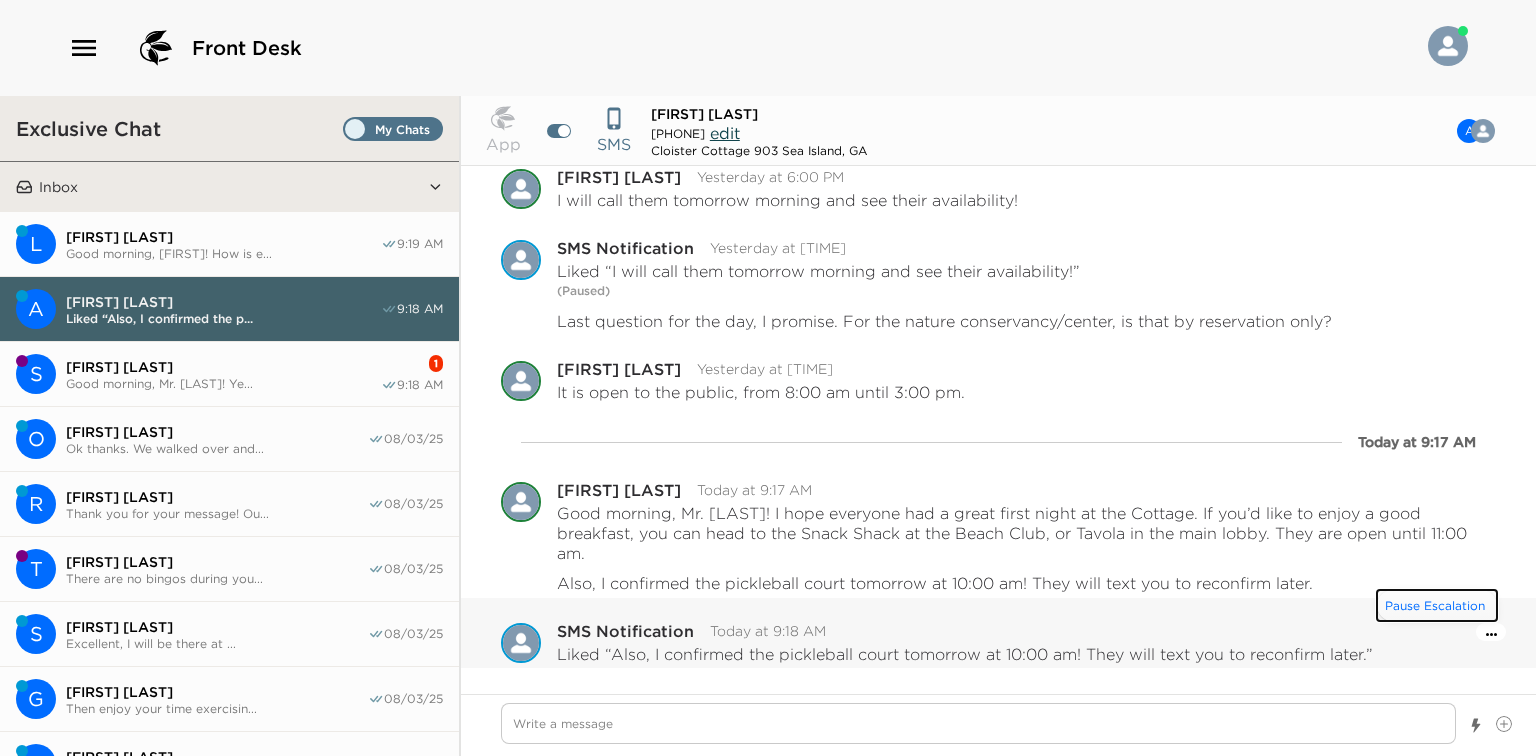 click on "Pause Escalation" at bounding box center [1437, 605] 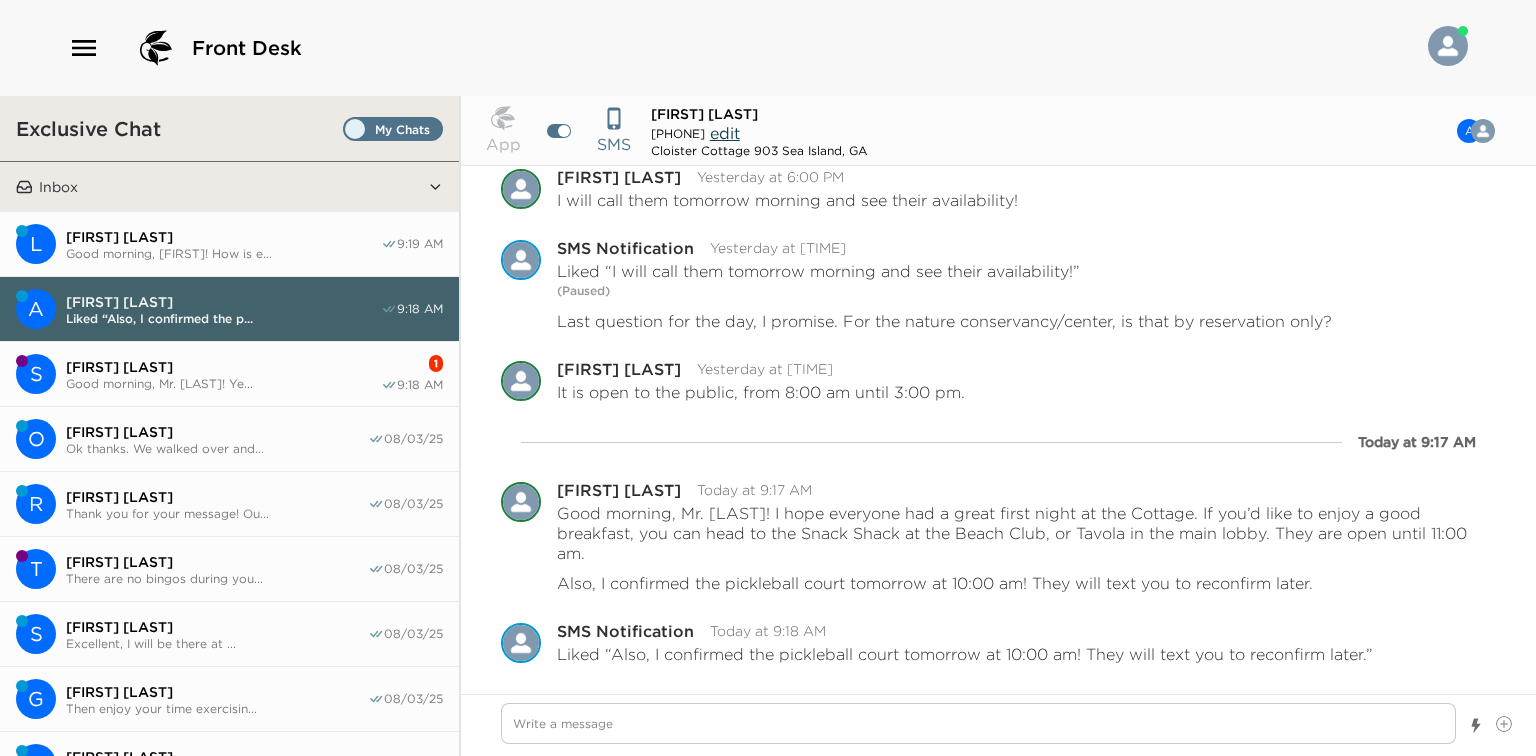 click on "[FIRST] [LAST]" at bounding box center (223, 367) 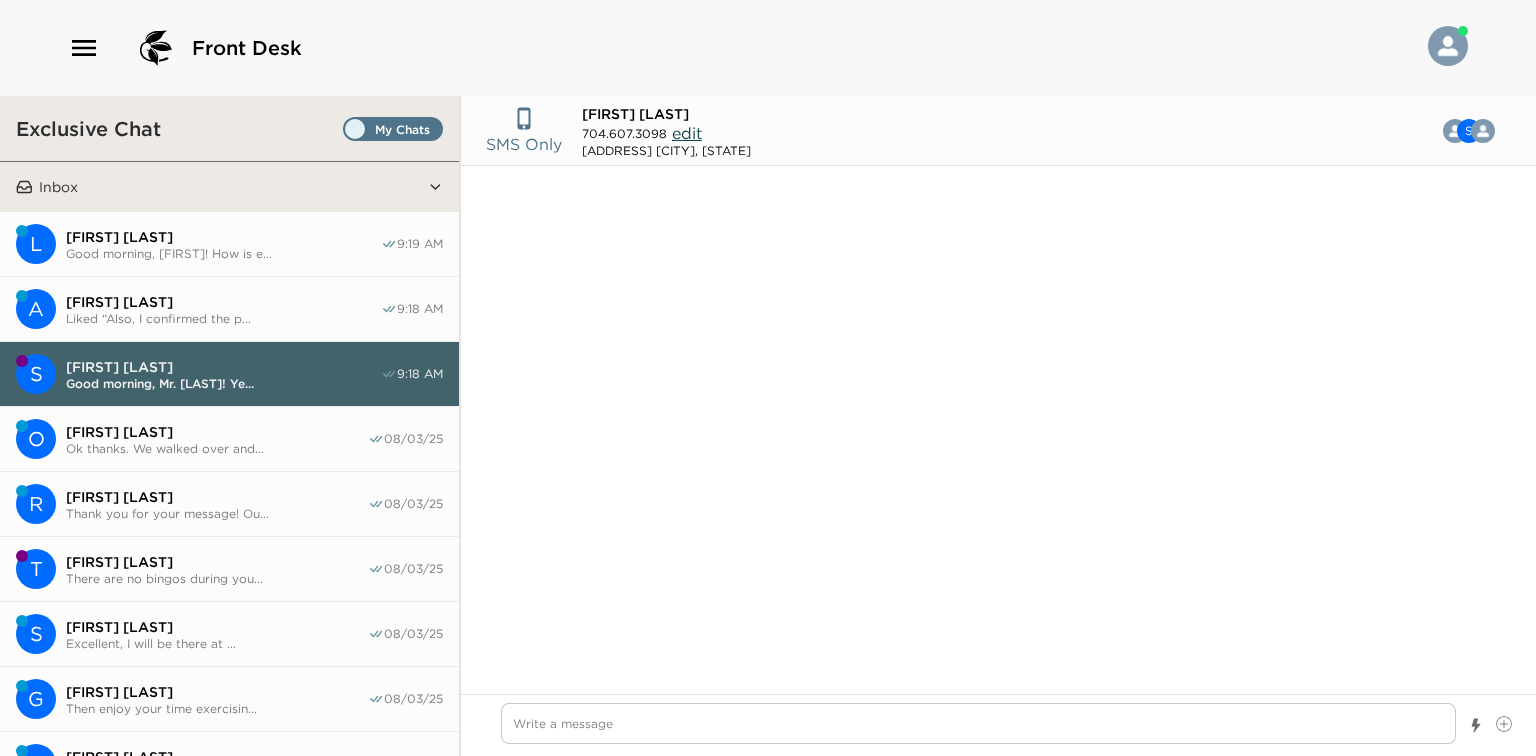 scroll, scrollTop: 12008, scrollLeft: 0, axis: vertical 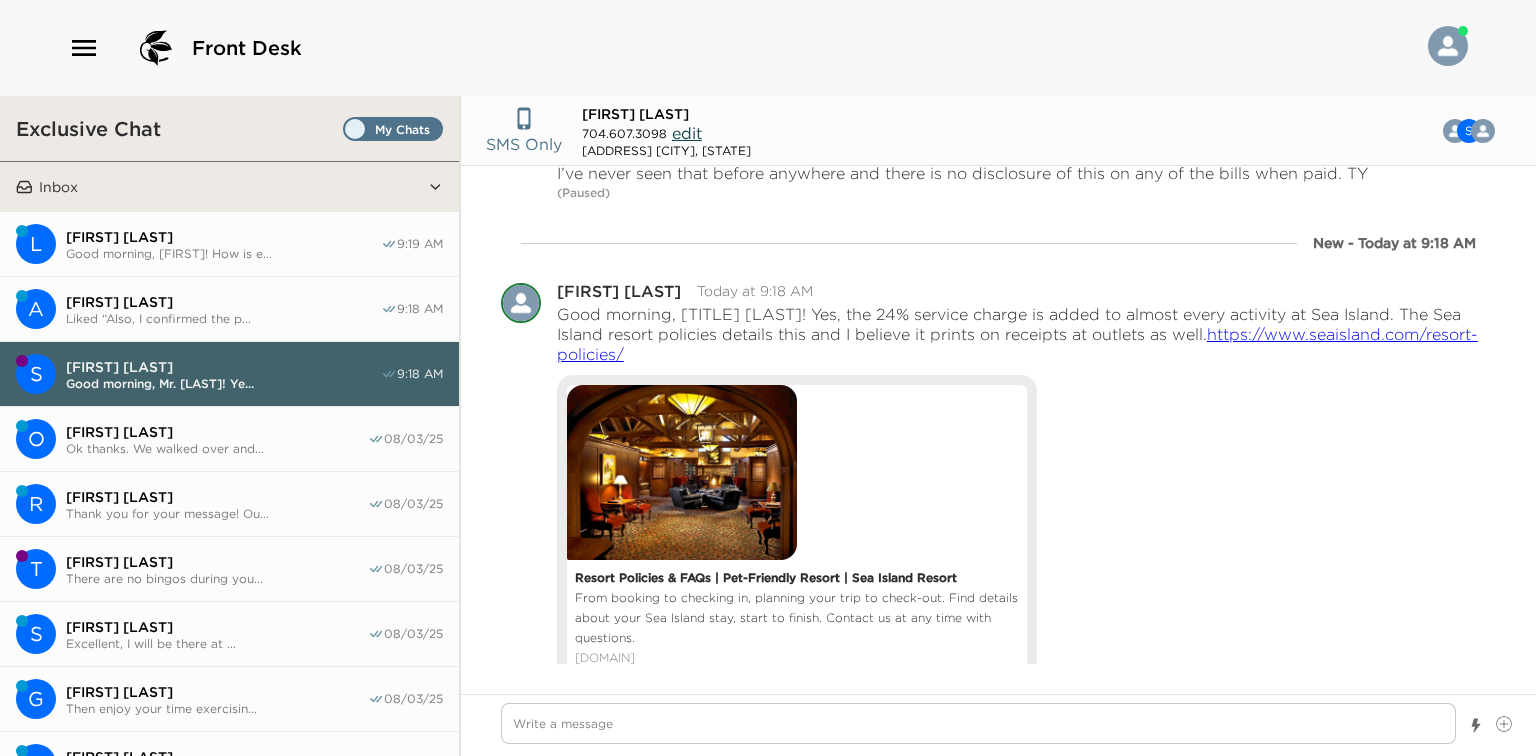 click on "Liked “Also, I confirmed the p..." at bounding box center (223, 318) 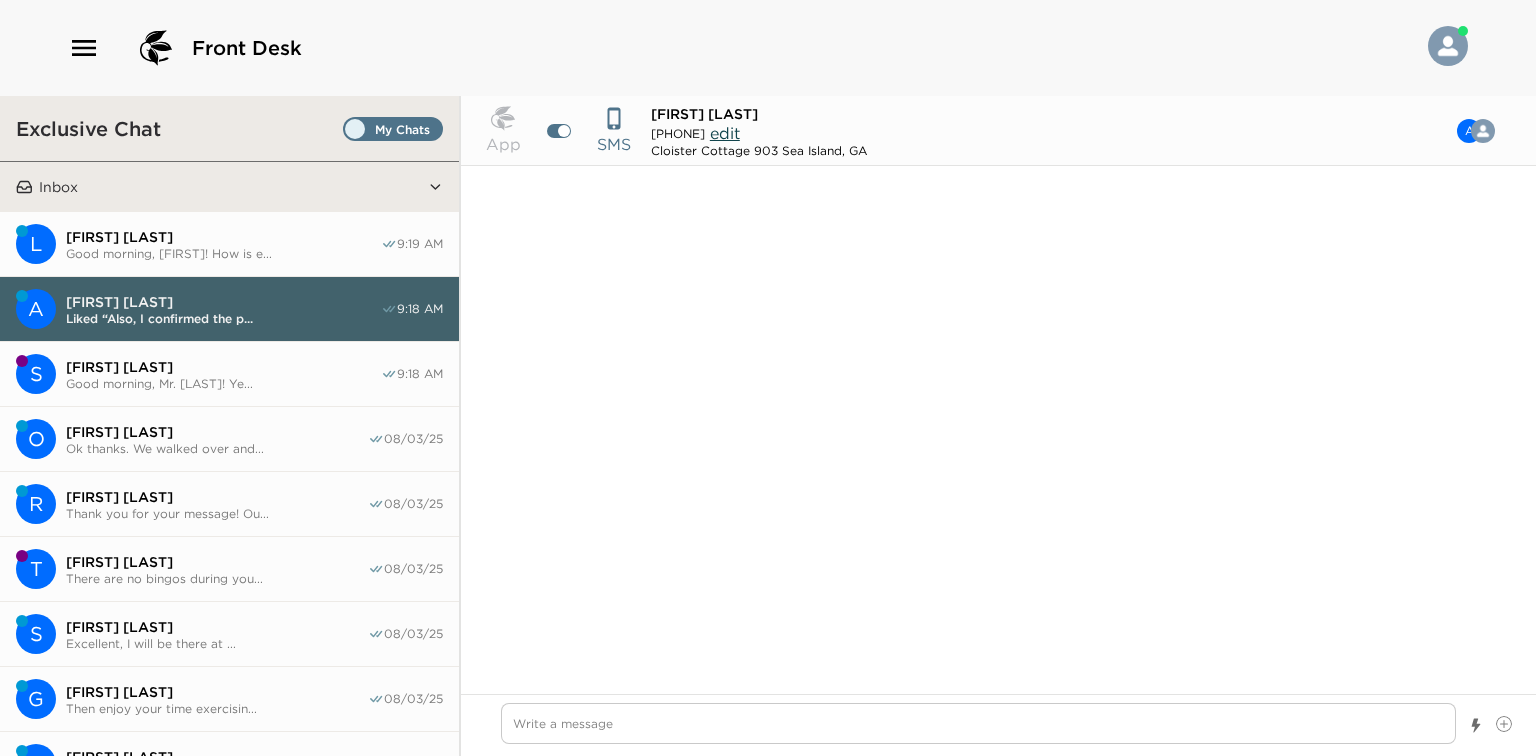 scroll, scrollTop: 2044, scrollLeft: 0, axis: vertical 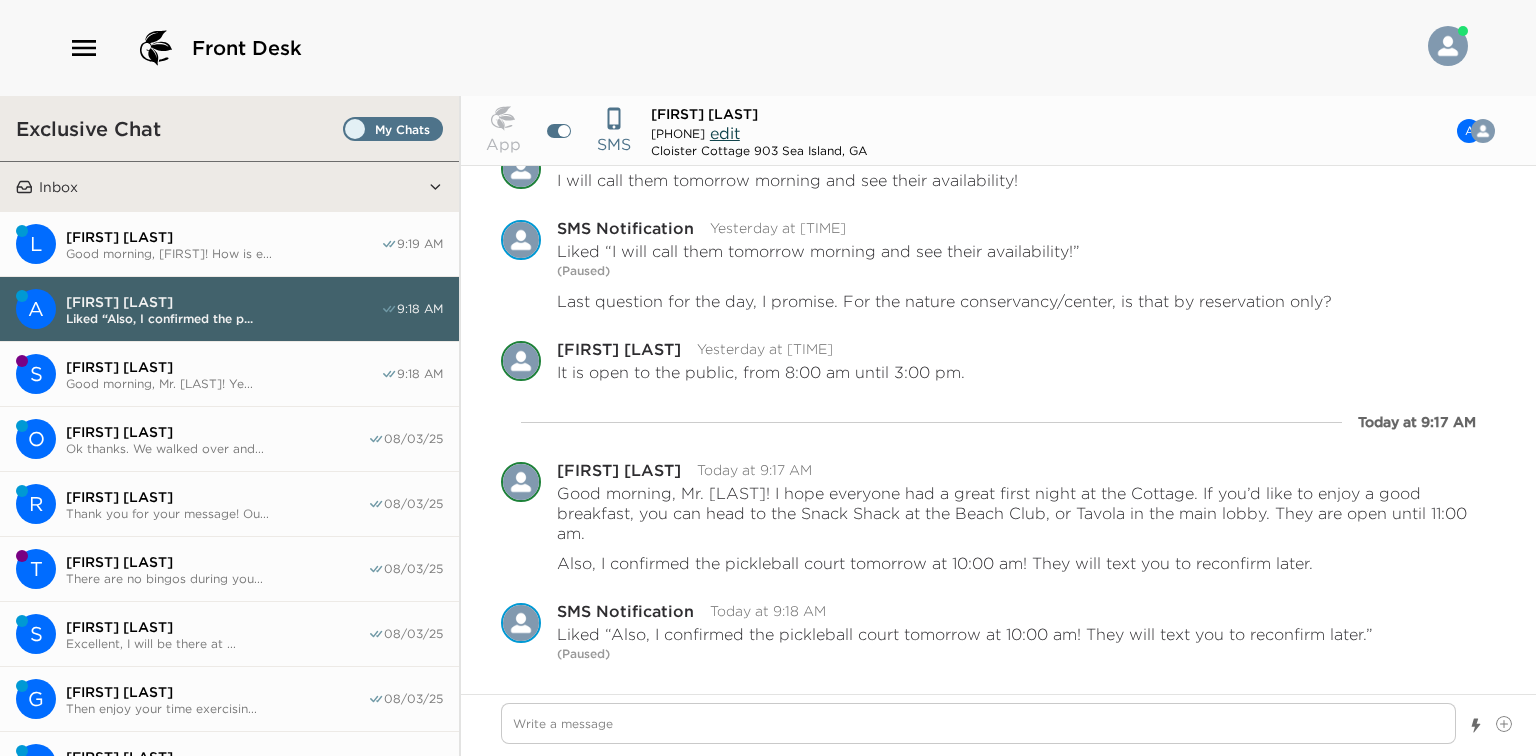 click on "A [PERSON] Liked “Also, I confirmed the p... [TIME]" at bounding box center [229, 309] 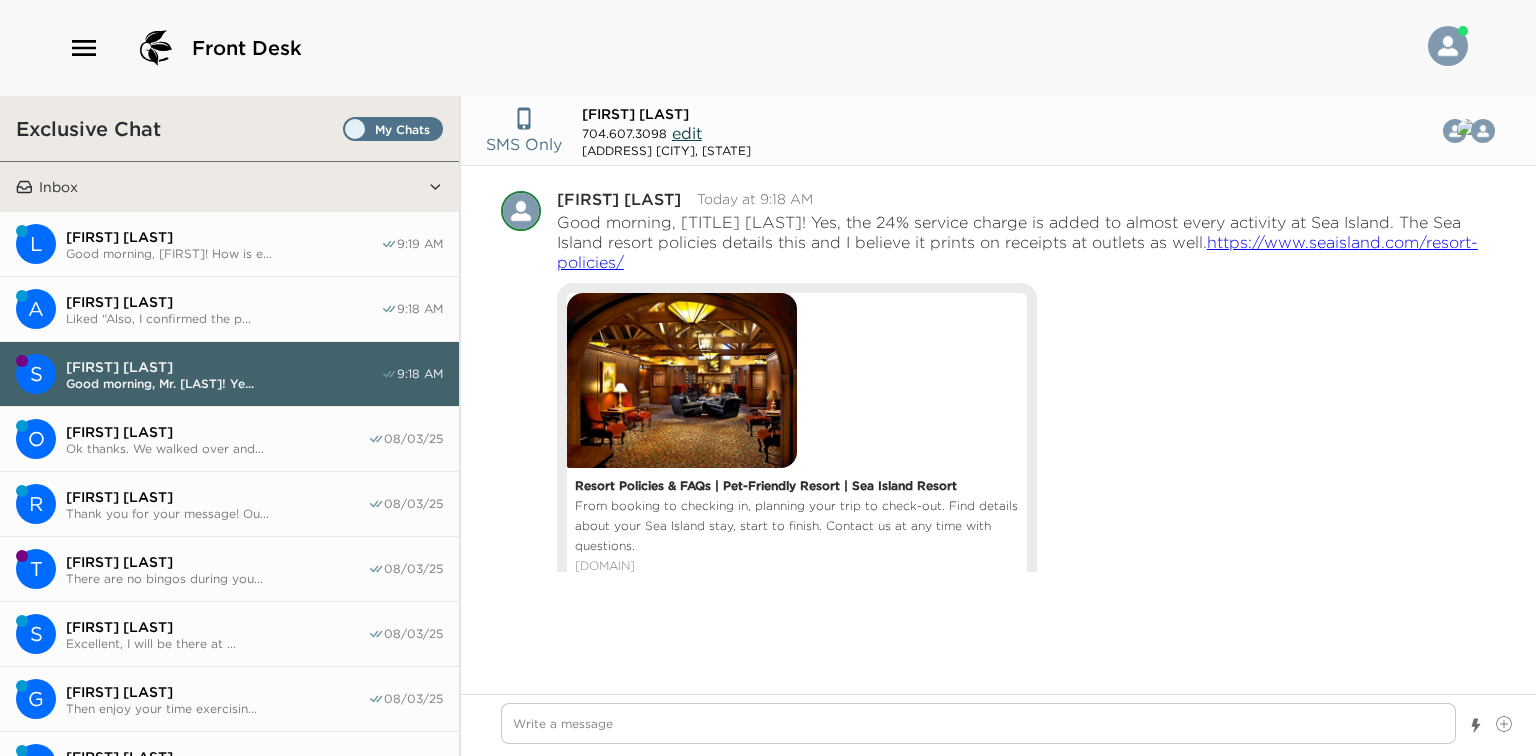 scroll, scrollTop: 11957, scrollLeft: 0, axis: vertical 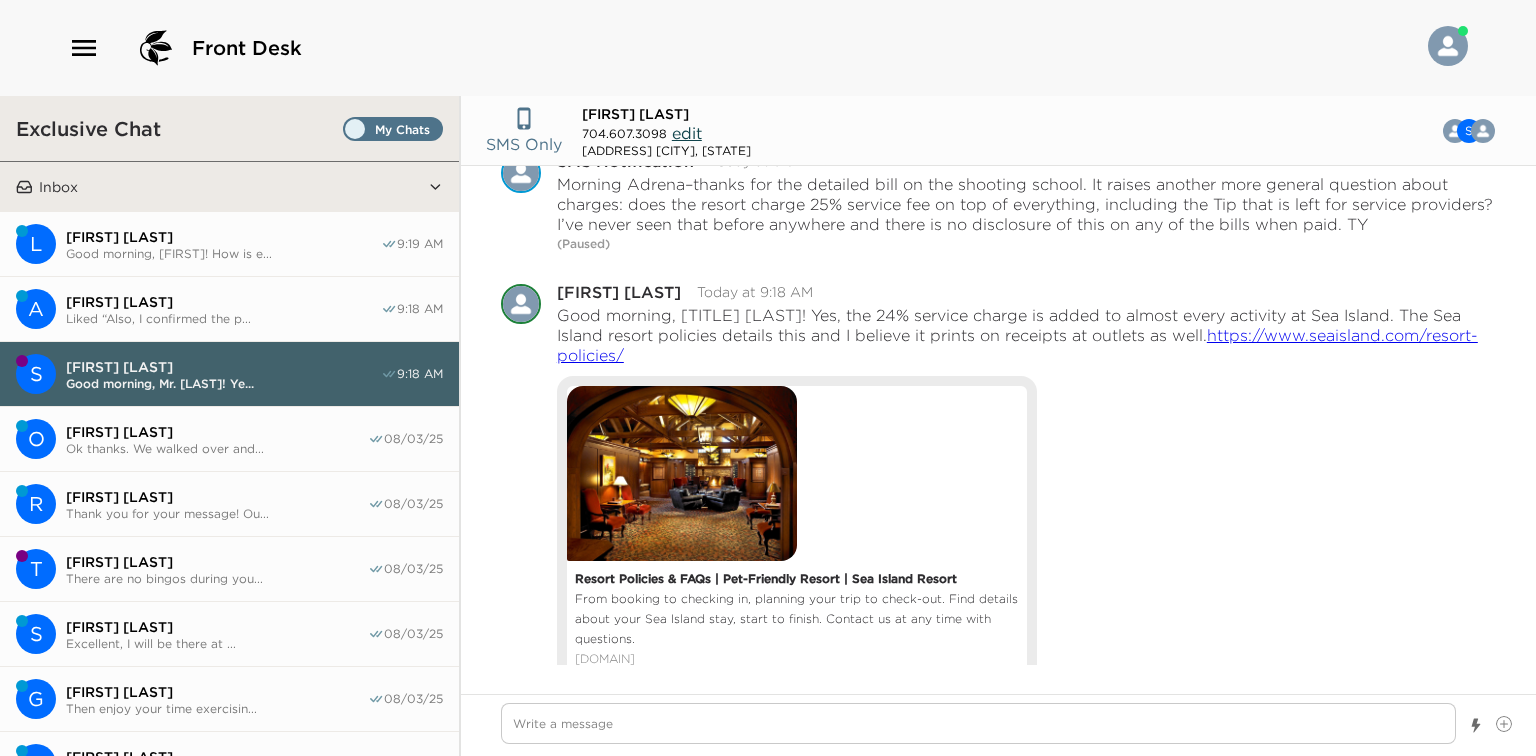 click on "A [PERSON] Liked “Also, I confirmed the p... [TIME]" at bounding box center (229, 309) 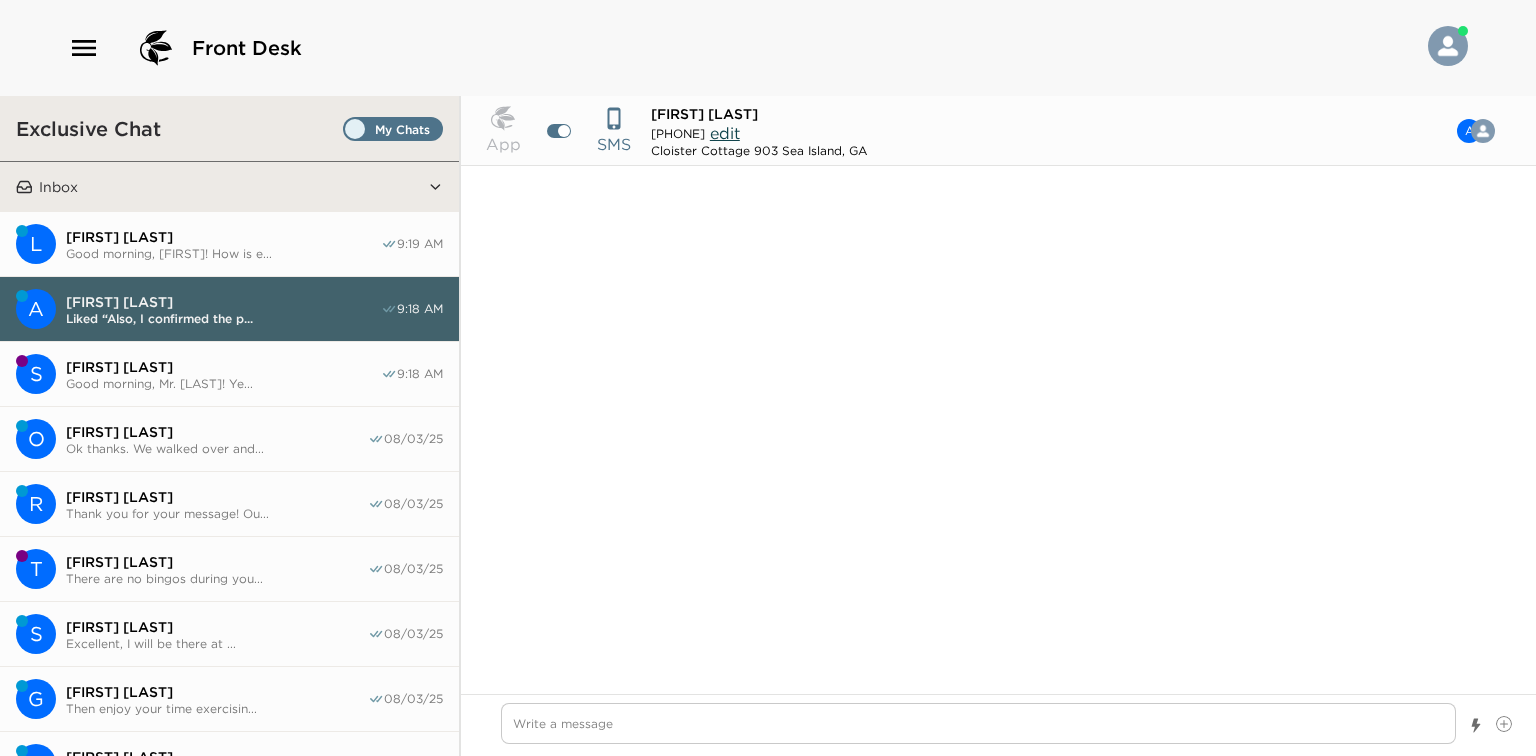 scroll, scrollTop: 2044, scrollLeft: 0, axis: vertical 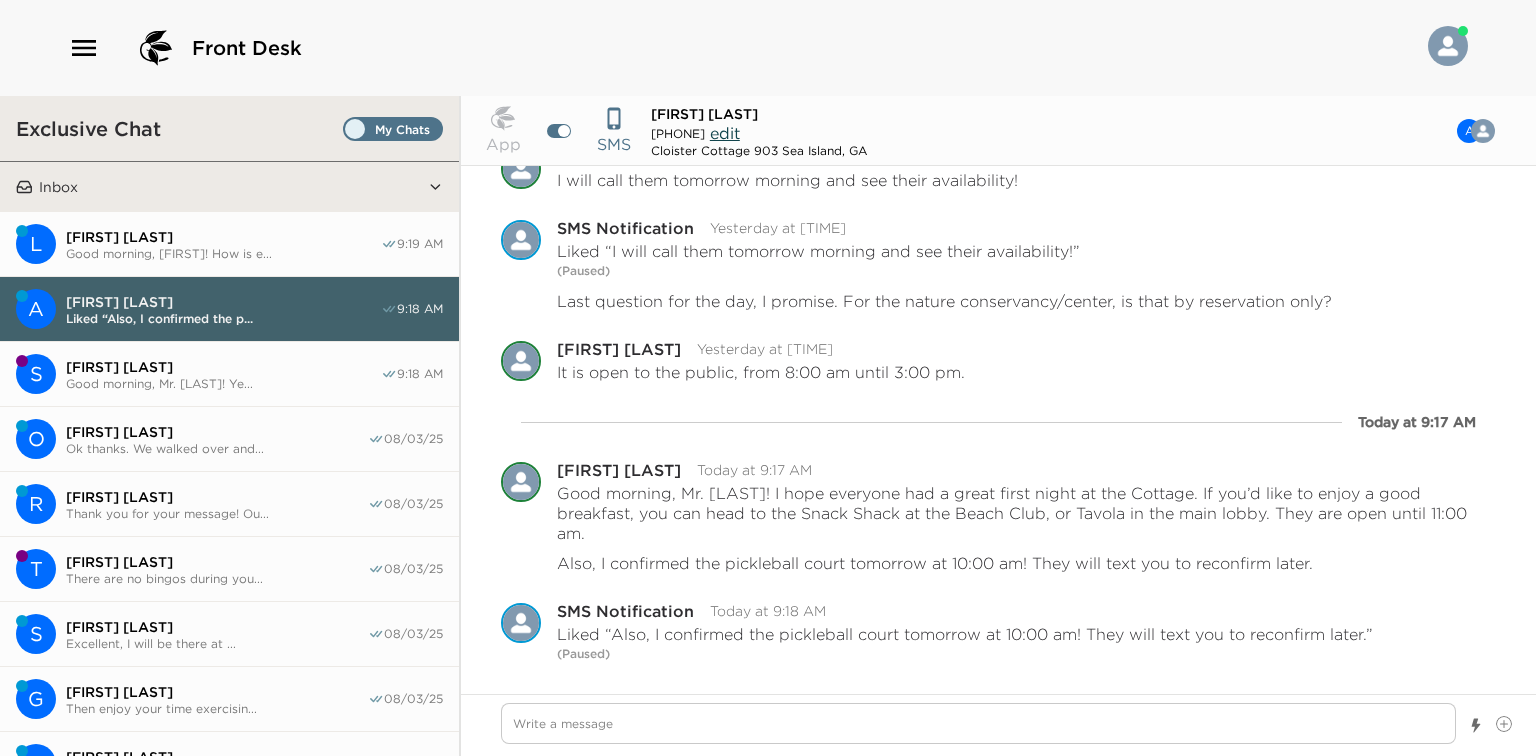 click on "[FIRST] [LAST]" at bounding box center [217, 497] 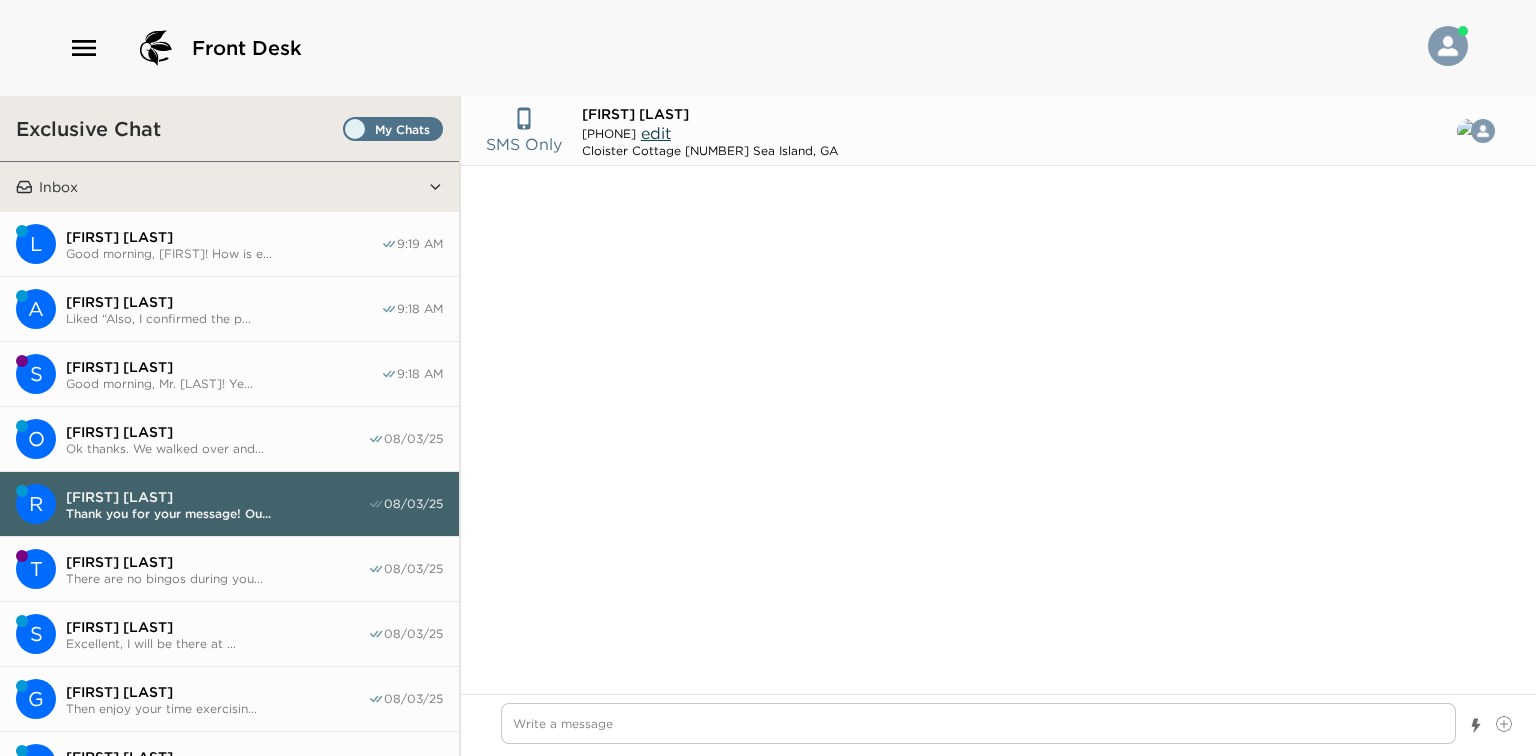 scroll, scrollTop: 1228, scrollLeft: 0, axis: vertical 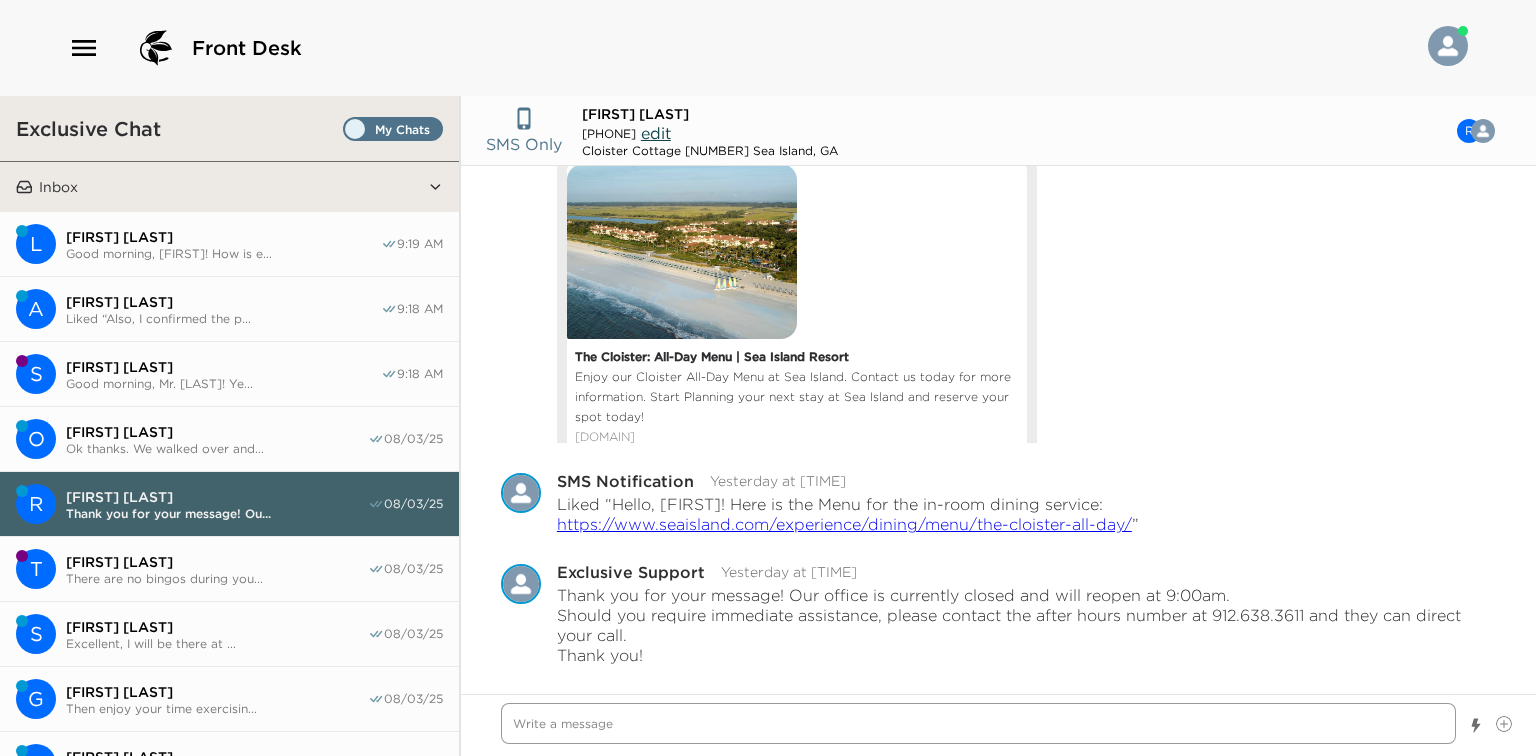 click at bounding box center (978, 723) 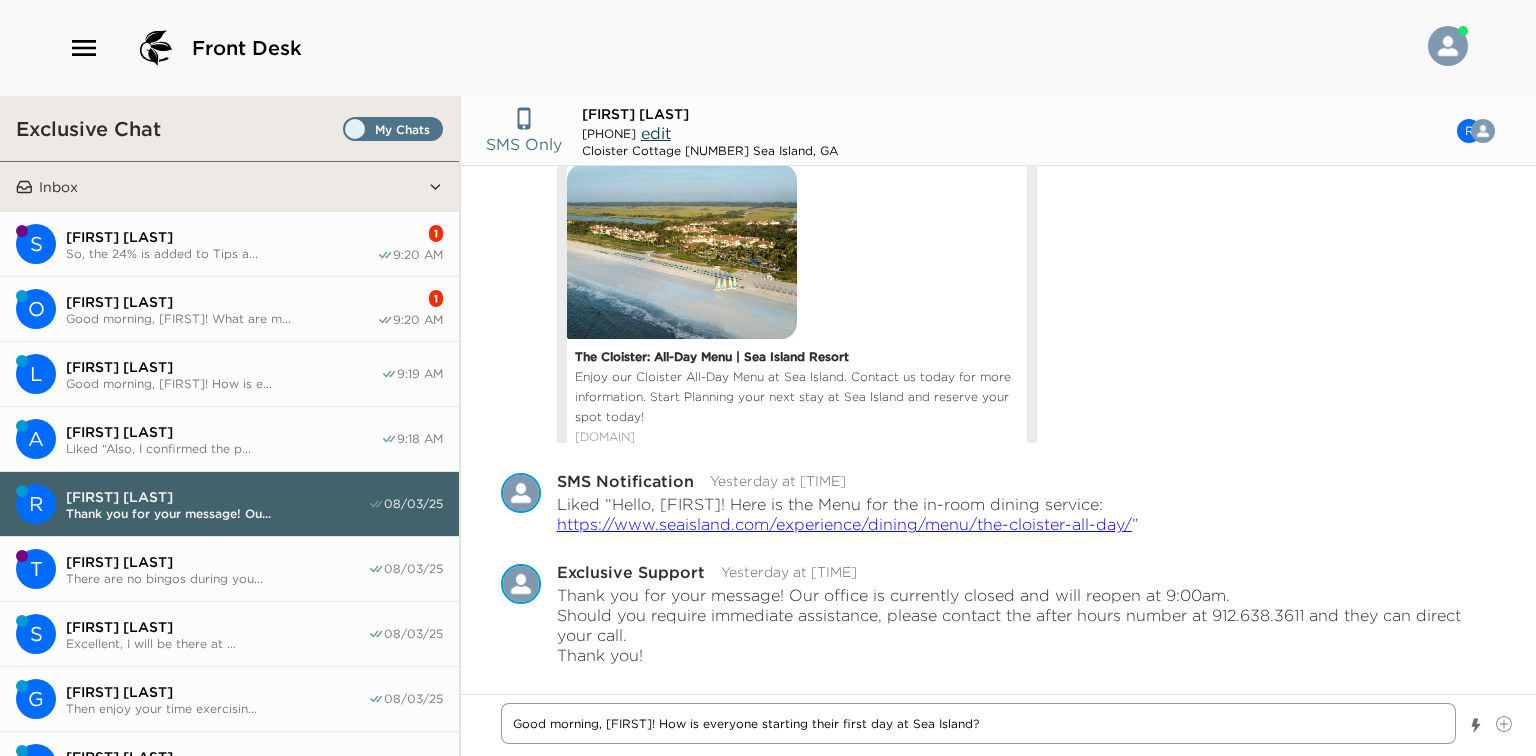 drag, startPoint x: 1022, startPoint y: 720, endPoint x: 488, endPoint y: 728, distance: 534.05994 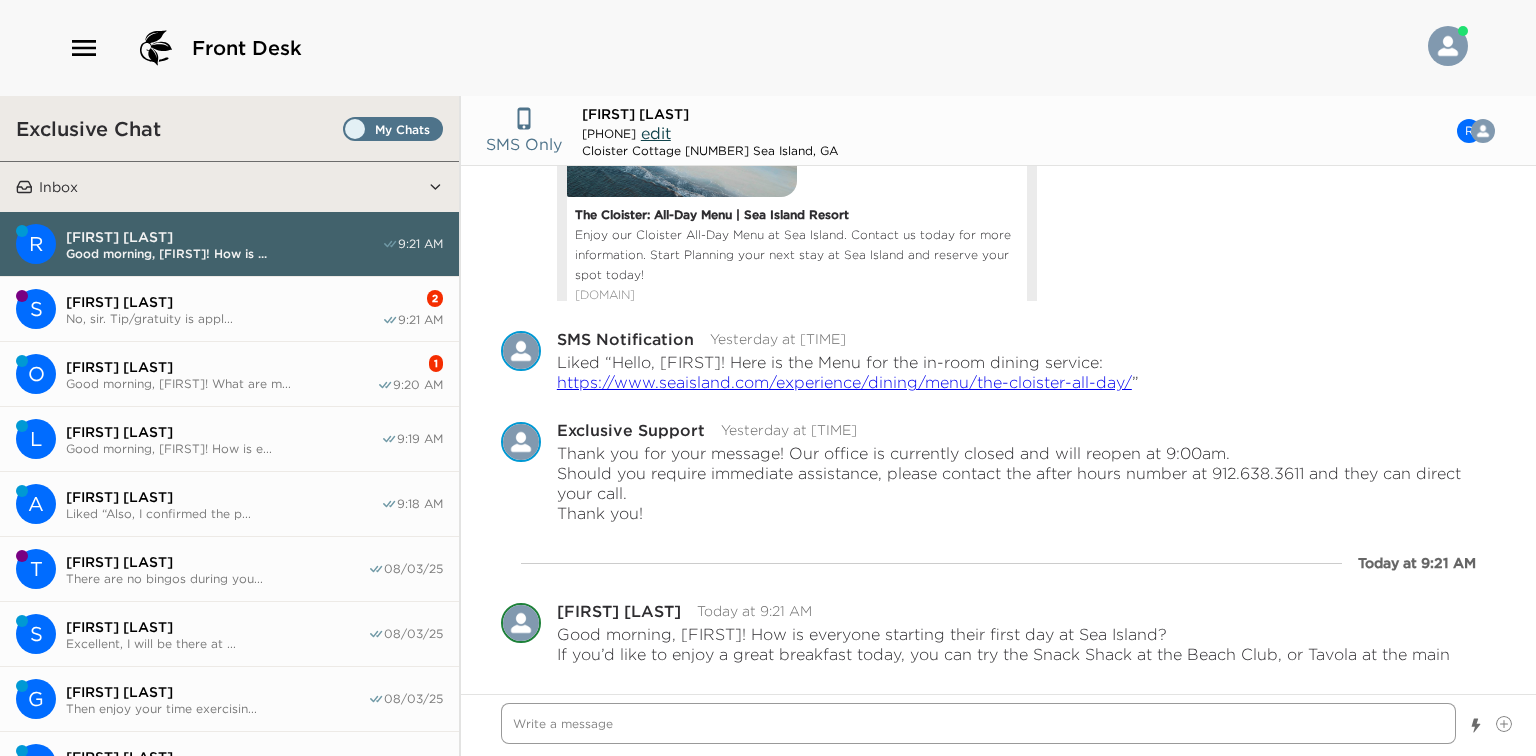scroll, scrollTop: 1389, scrollLeft: 0, axis: vertical 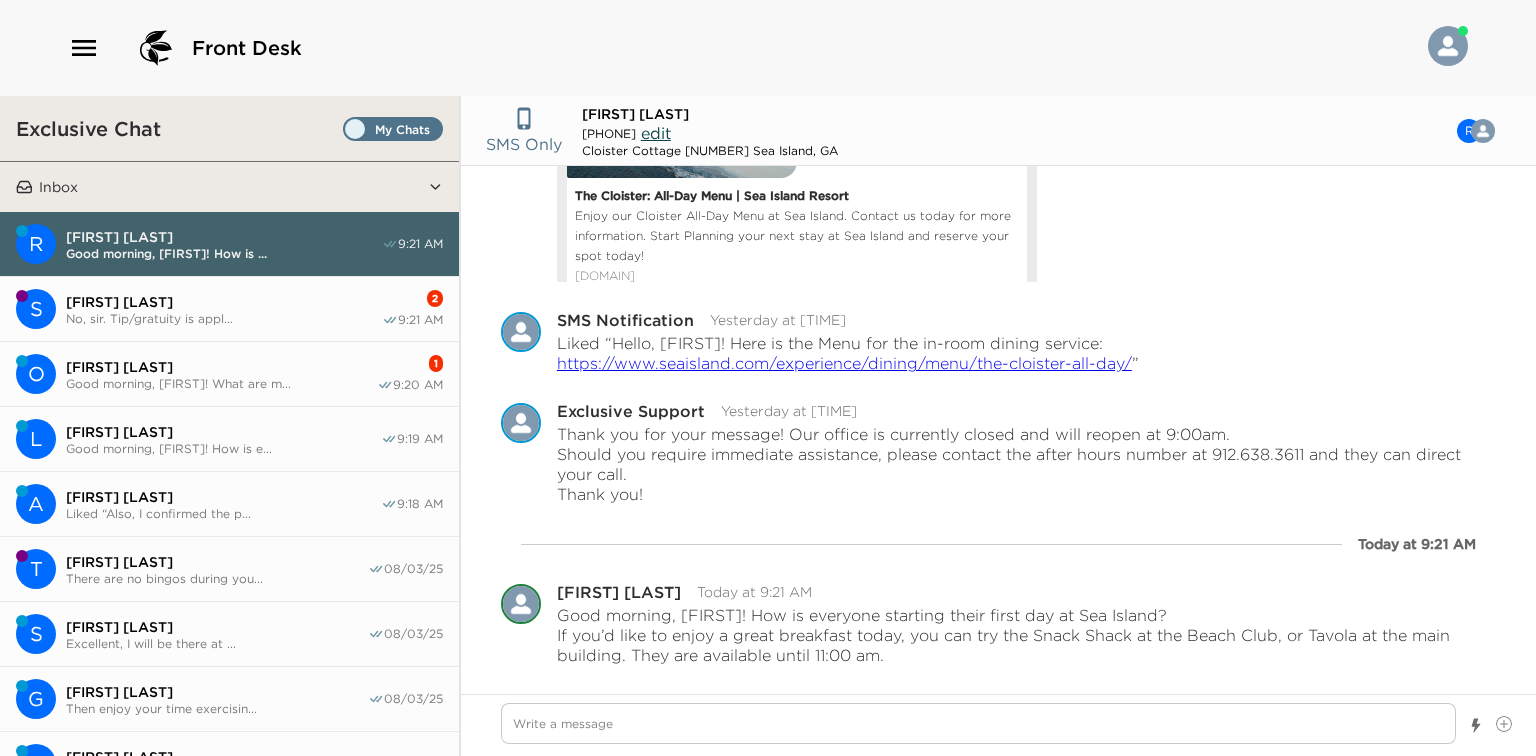 click on "[FIRST] [LAST]" at bounding box center [221, 367] 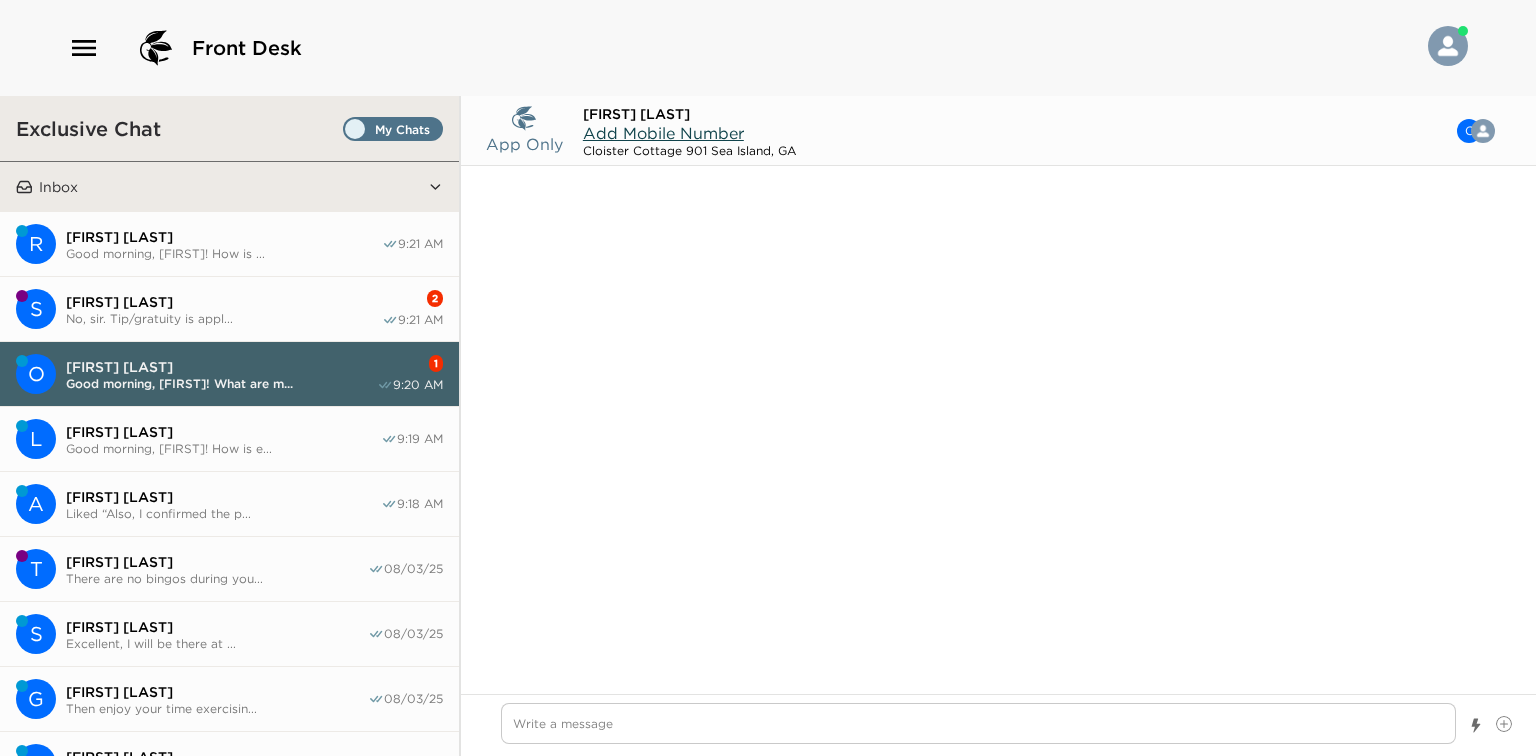 scroll, scrollTop: 395, scrollLeft: 0, axis: vertical 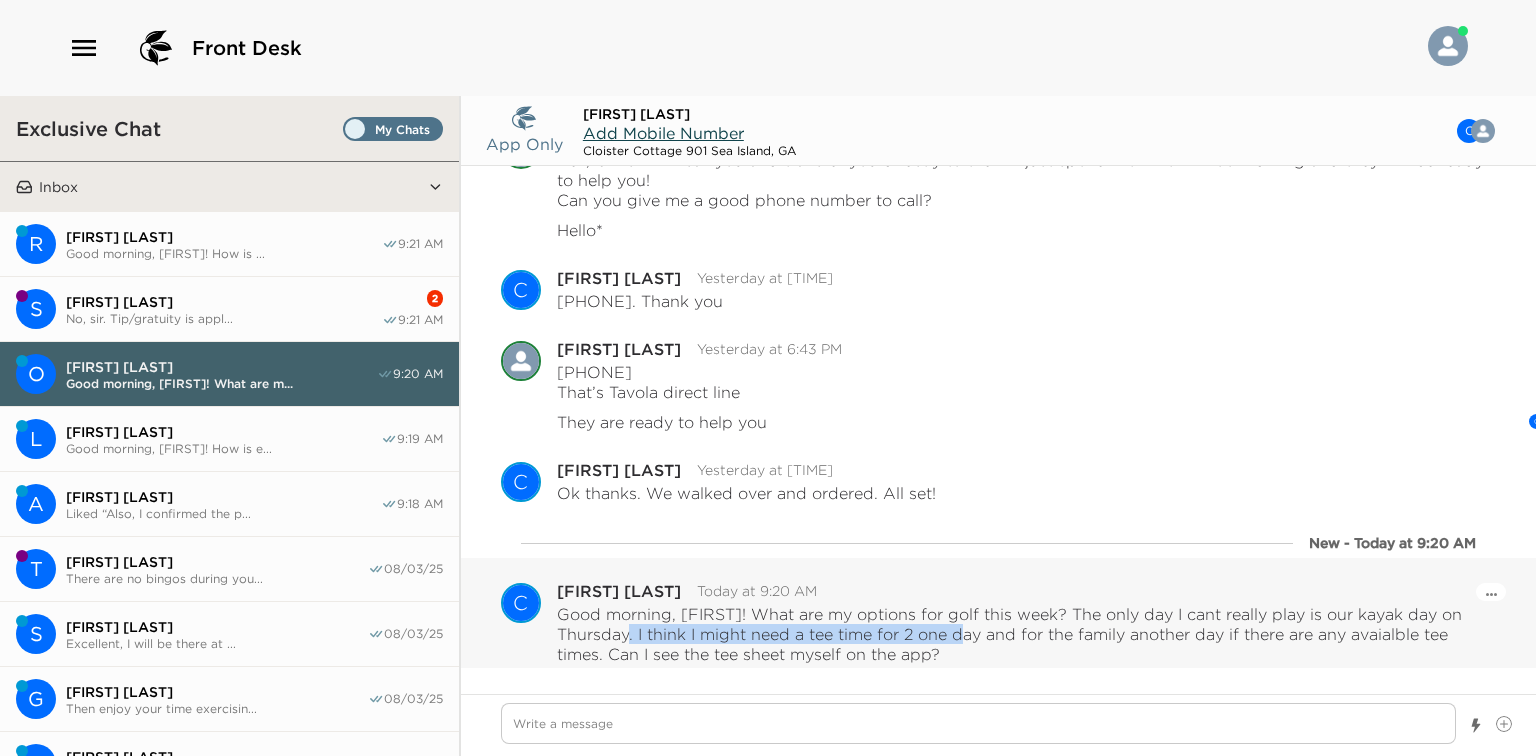 drag, startPoint x: 636, startPoint y: 633, endPoint x: 1009, endPoint y: 626, distance: 373.06567 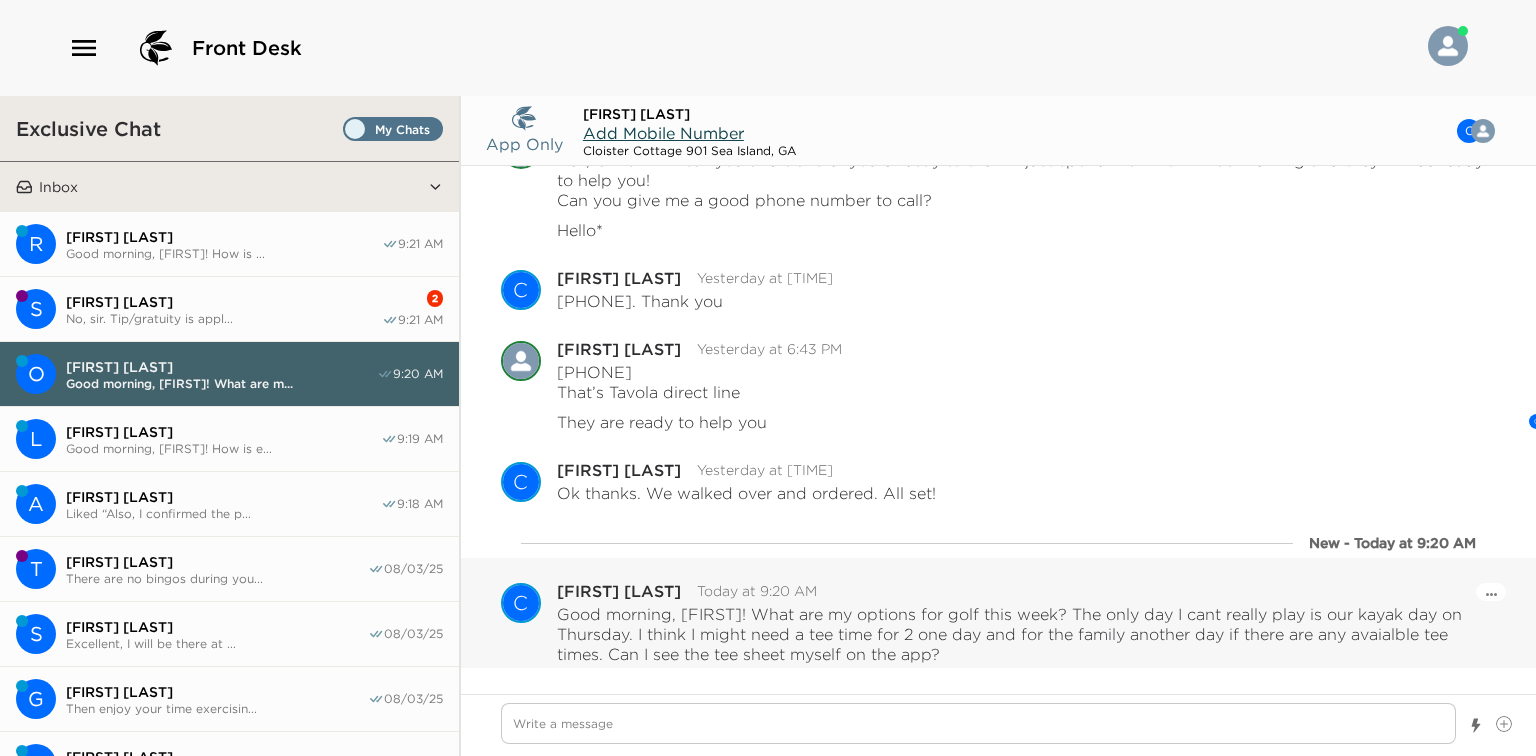 click on "Good morning, [FIRST]!   What are my options for golf this week?  The only day I cant really play is our kayak day on Thursday.    I think I might need a tee time for 2 one day and for the family another day if there are any avaialble tee times.  Can I see the tee sheet myself on the app?" at bounding box center [1026, 634] 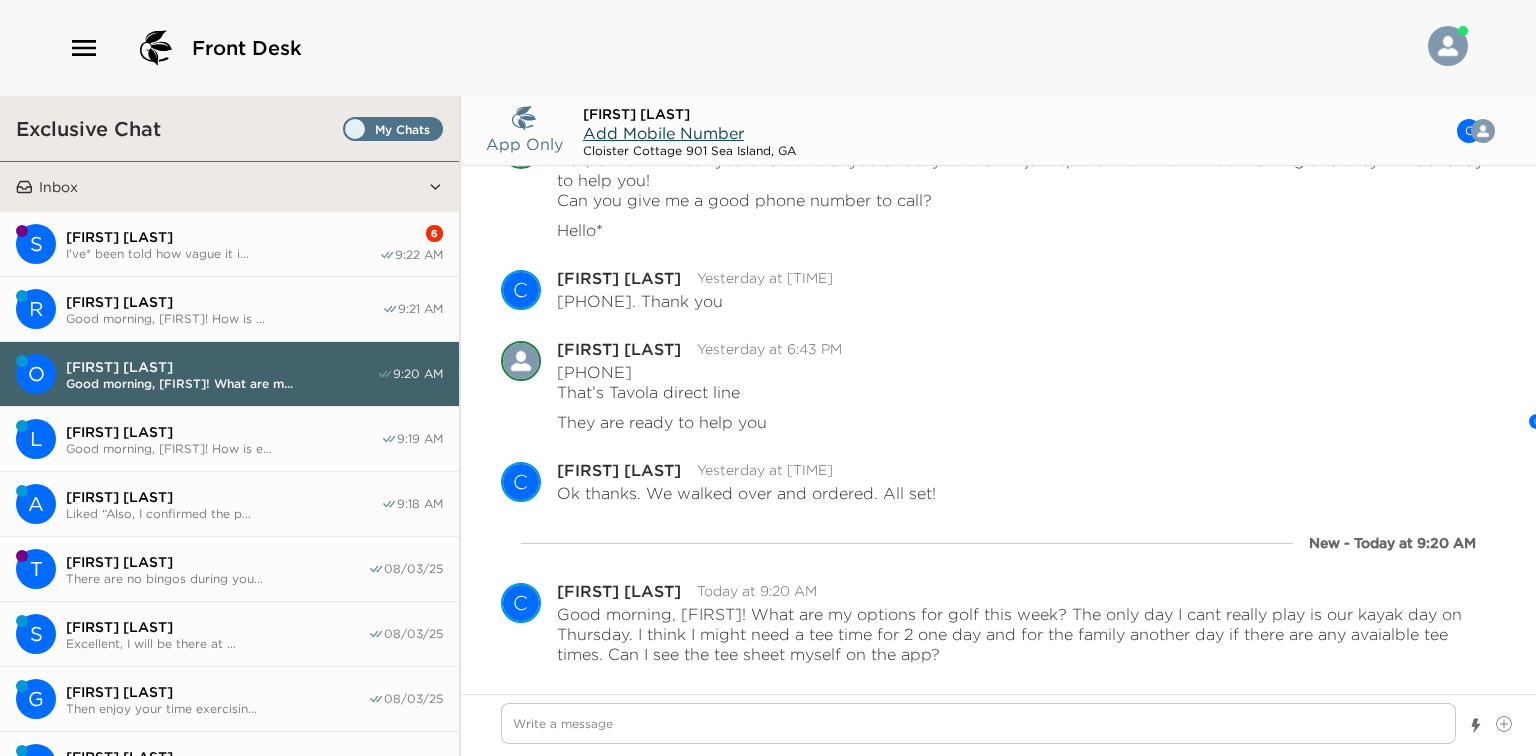 click on "[FIRST] [LAST]" at bounding box center [222, 237] 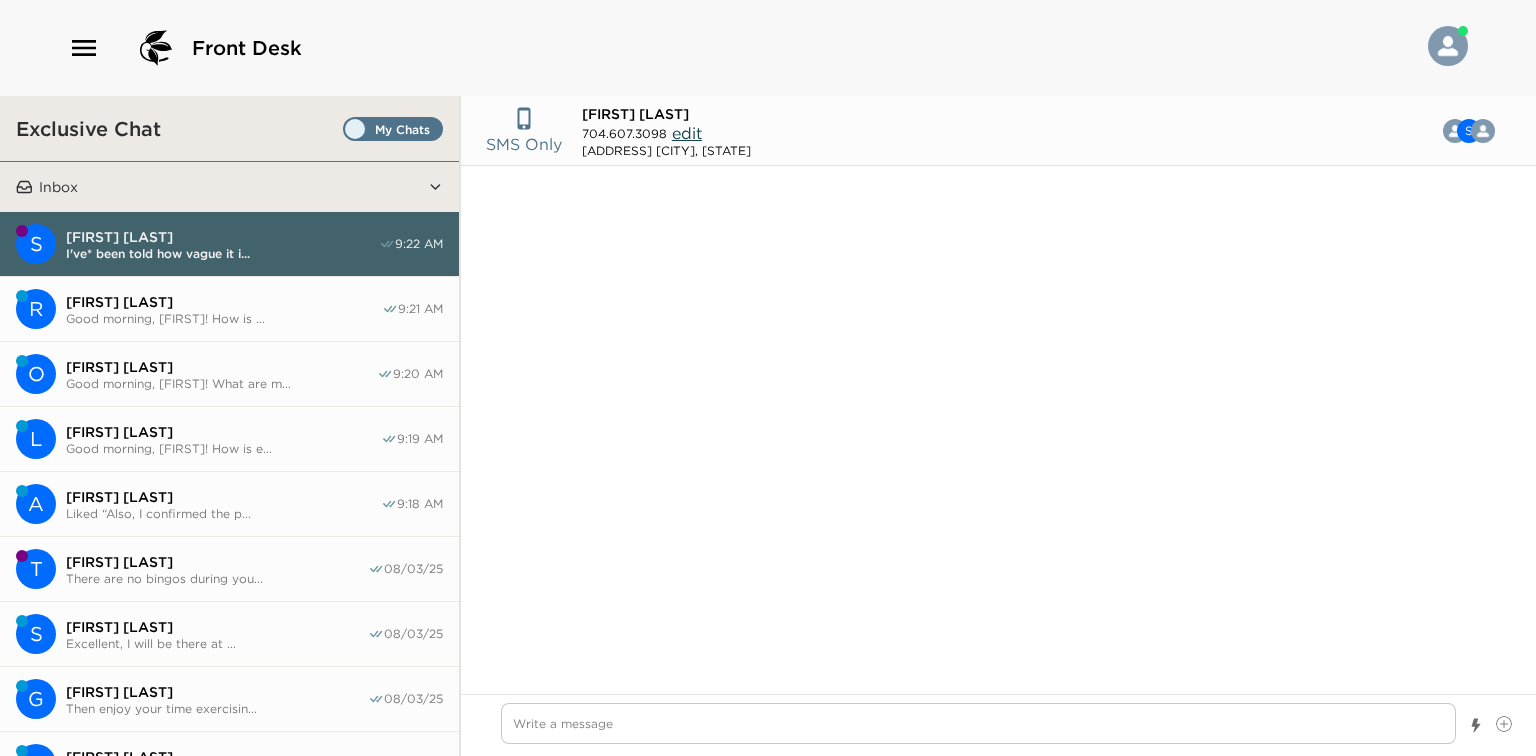scroll, scrollTop: 1808, scrollLeft: 0, axis: vertical 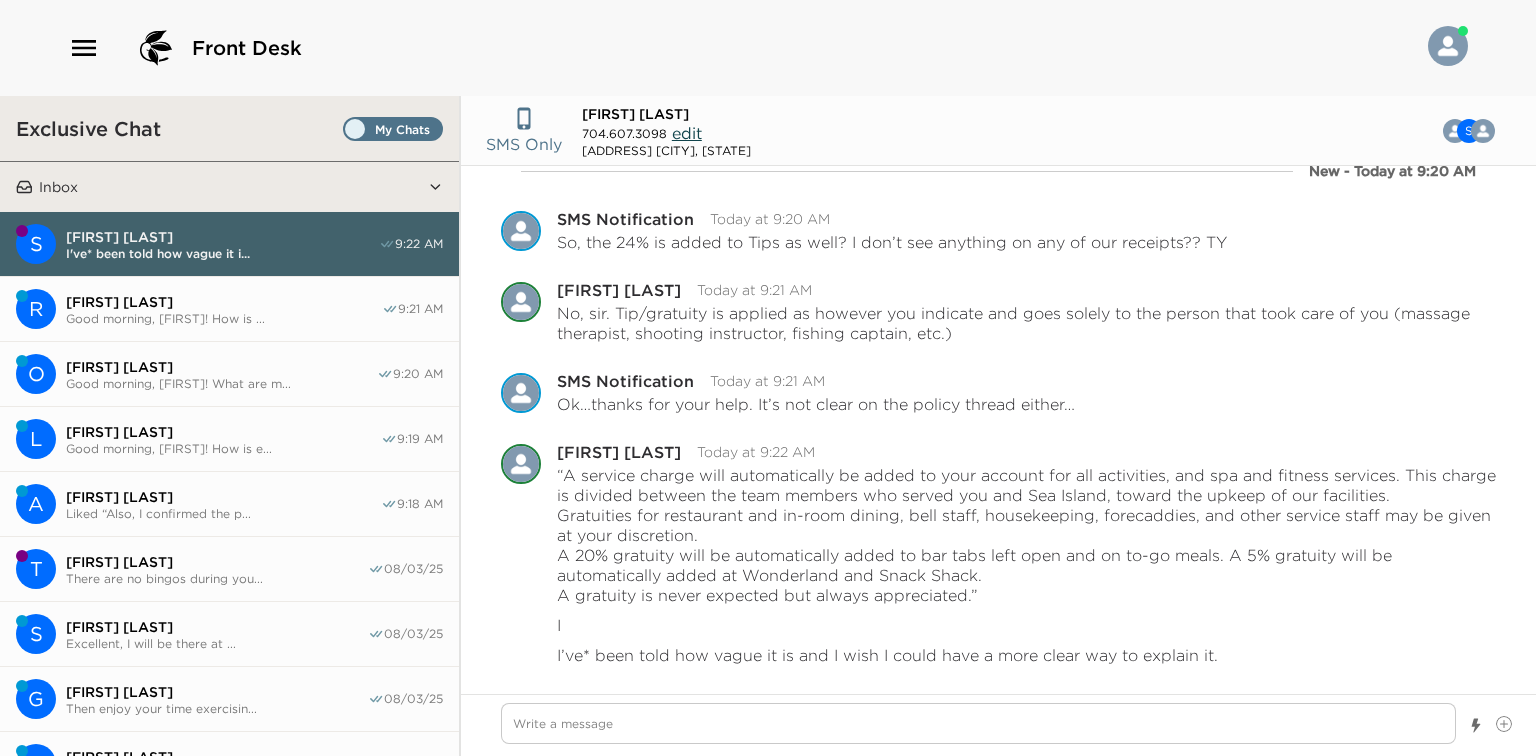 click on "Good morning, [FIRST]!   What are m..." at bounding box center [221, 383] 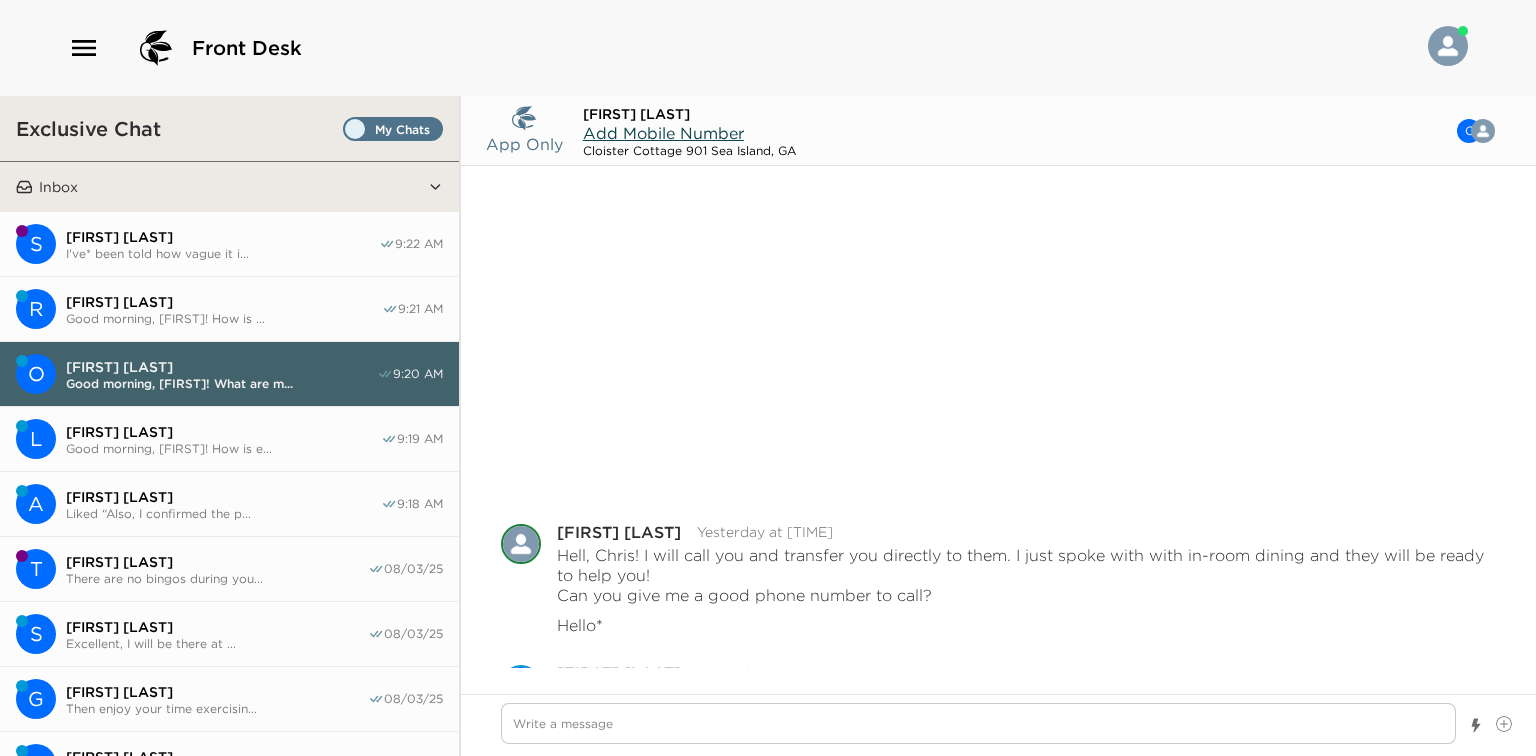 scroll, scrollTop: 395, scrollLeft: 0, axis: vertical 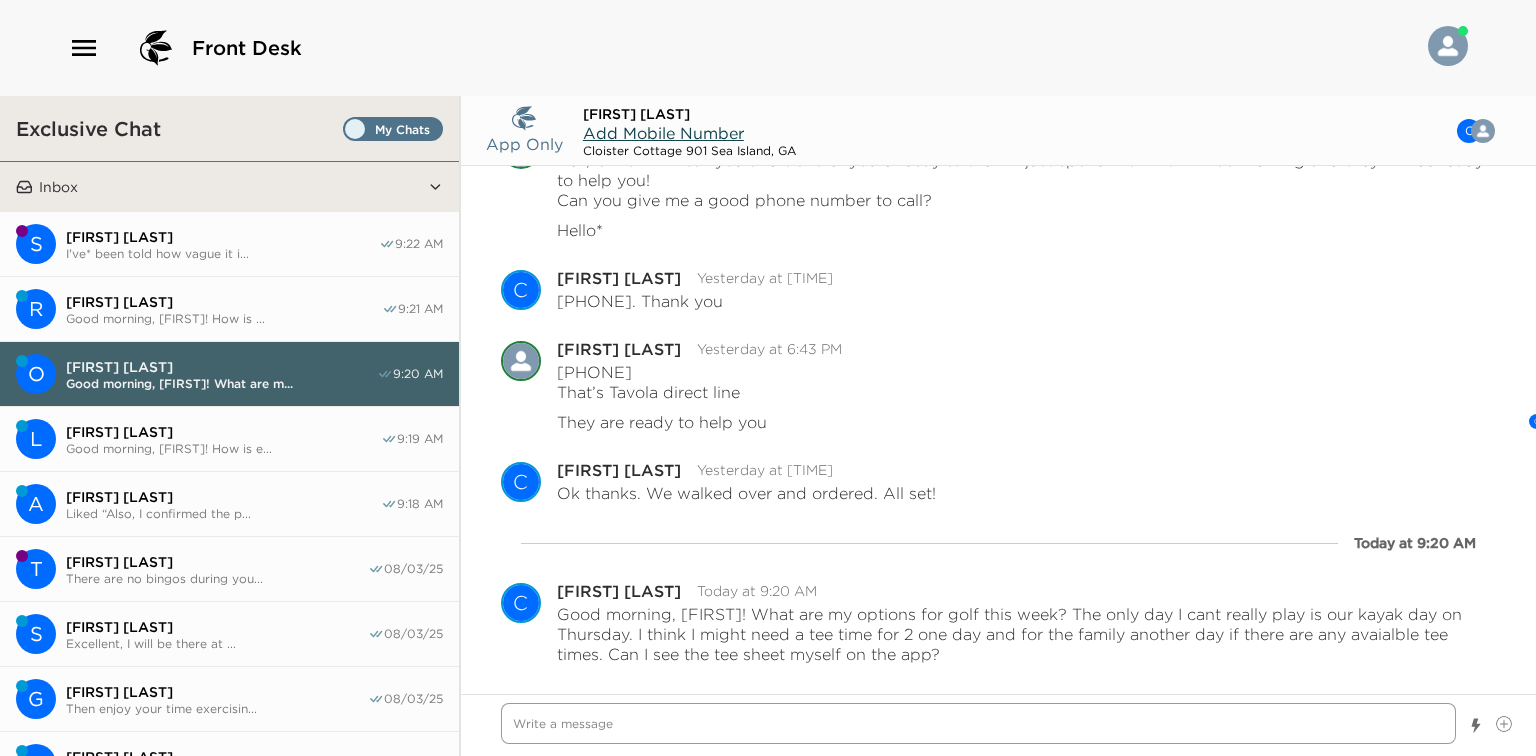 click at bounding box center (978, 723) 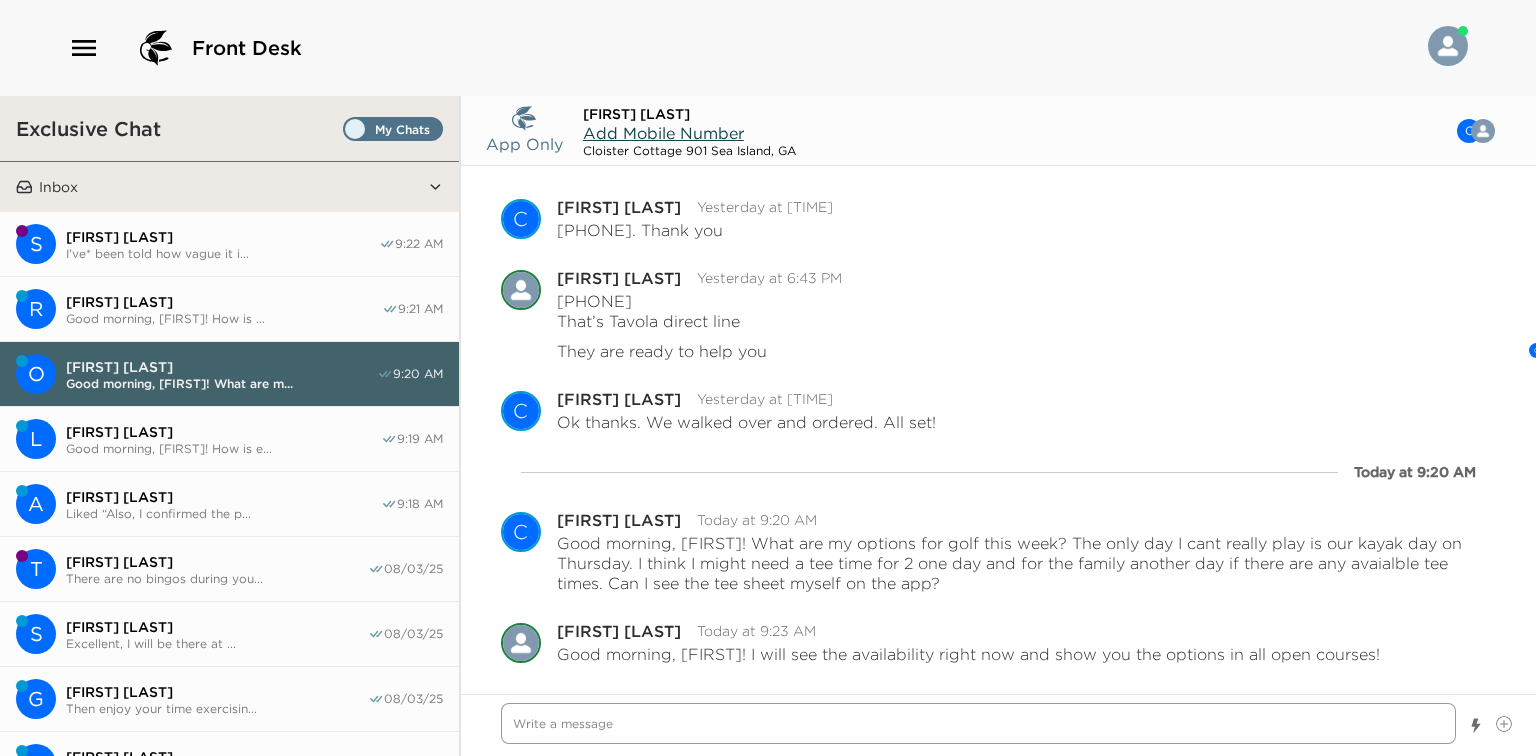 scroll, scrollTop: 465, scrollLeft: 0, axis: vertical 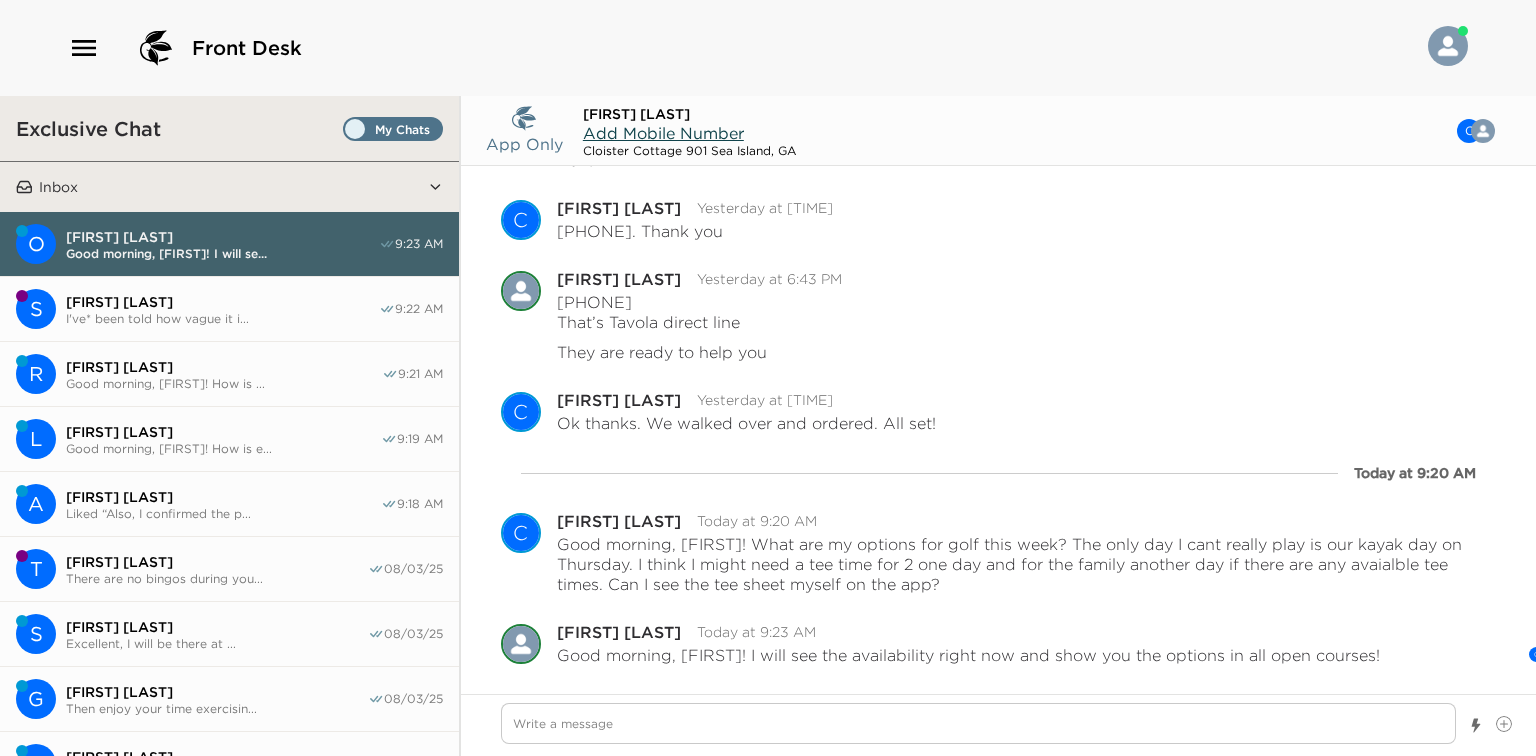 click at bounding box center [393, 134] 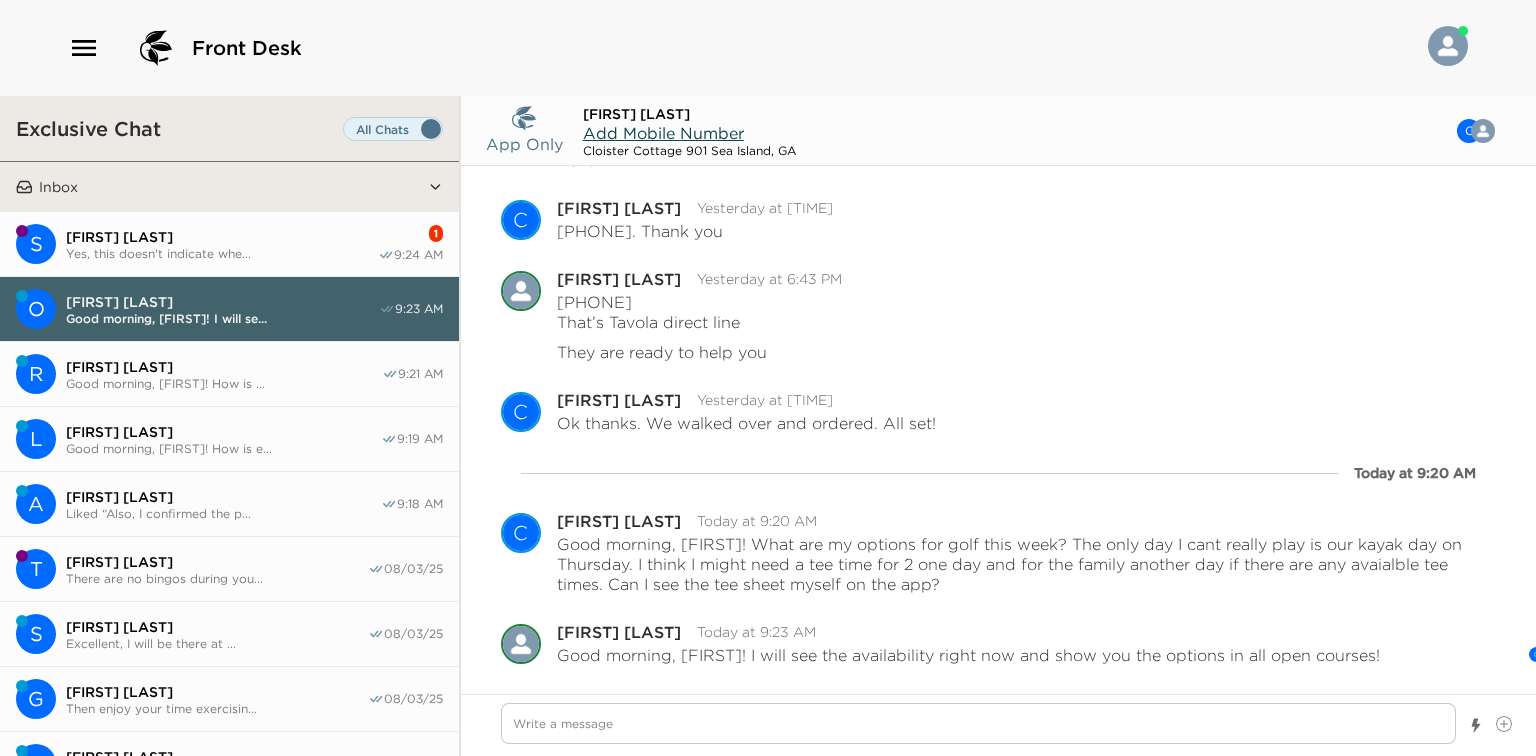 click on "Yes, this doesn't indicate whe..." at bounding box center [222, 253] 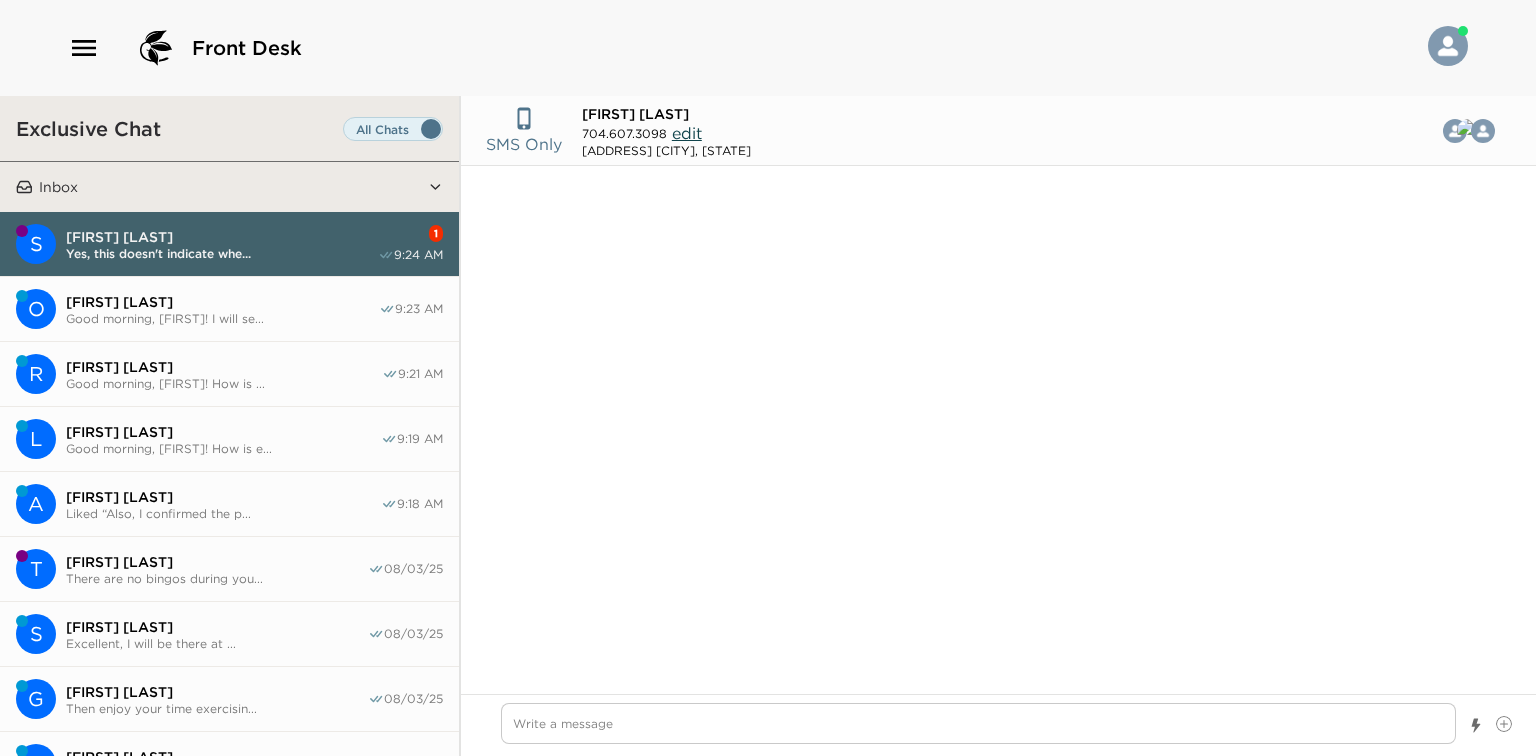 scroll, scrollTop: 3623, scrollLeft: 0, axis: vertical 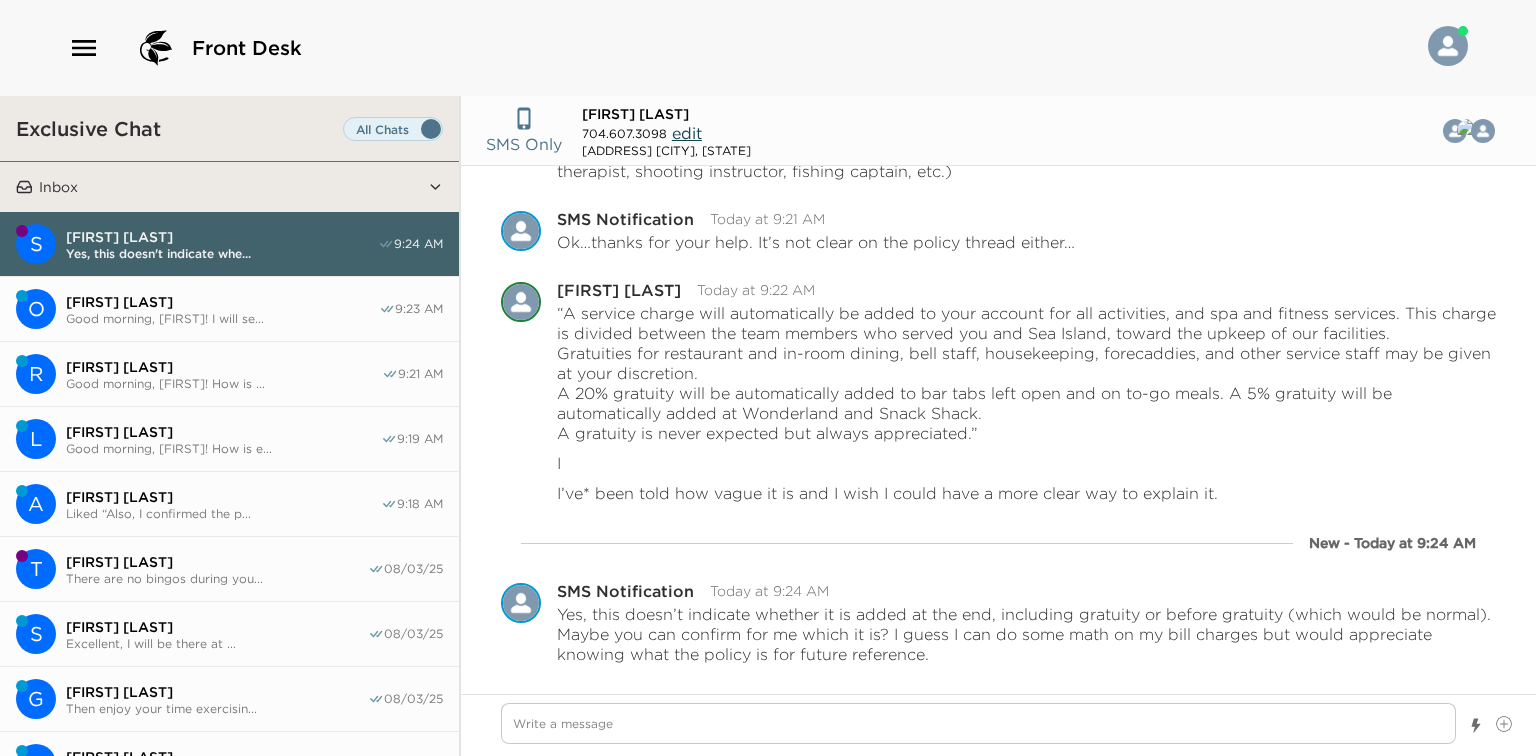 click on "Good morning, [FIRST]! I will se..." at bounding box center [222, 318] 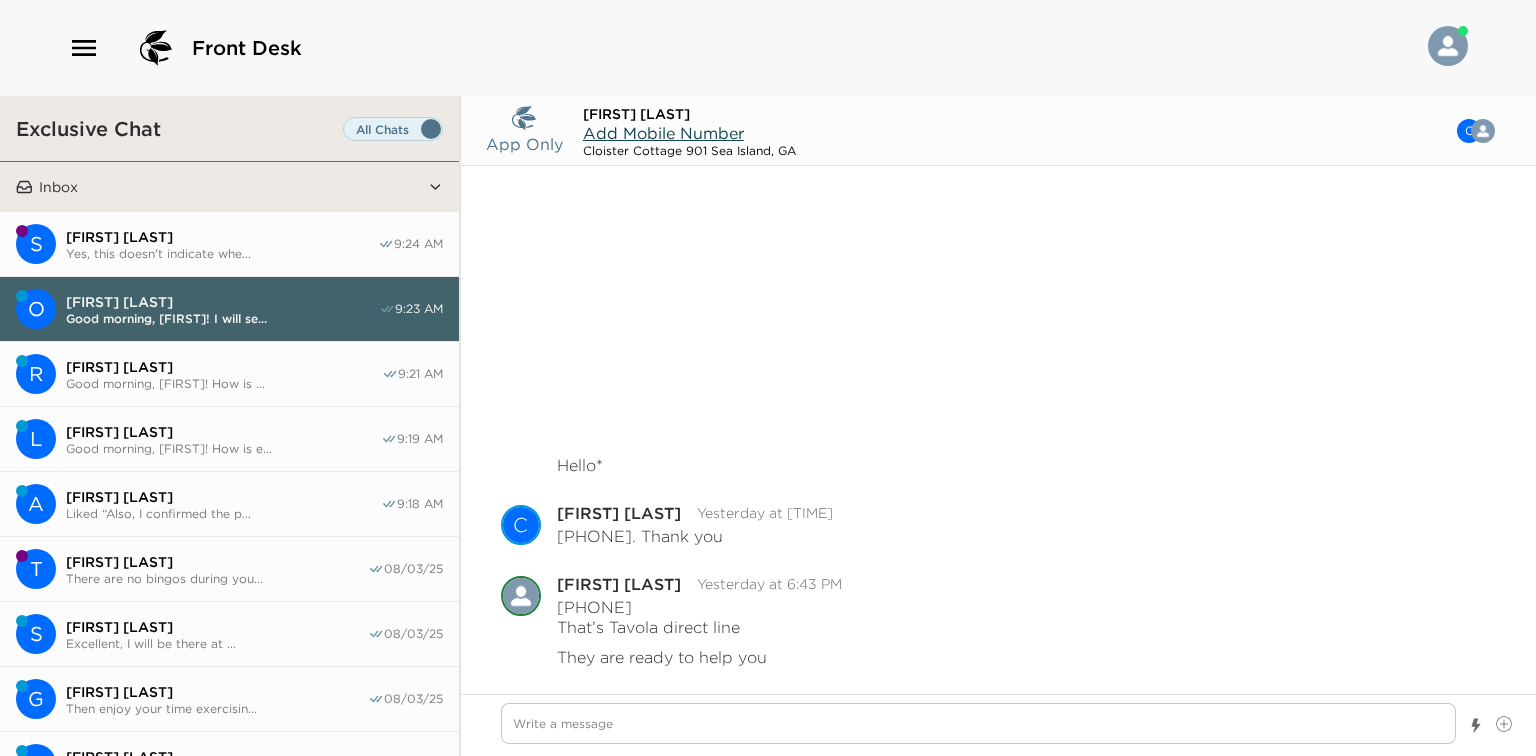 scroll, scrollTop: 305, scrollLeft: 0, axis: vertical 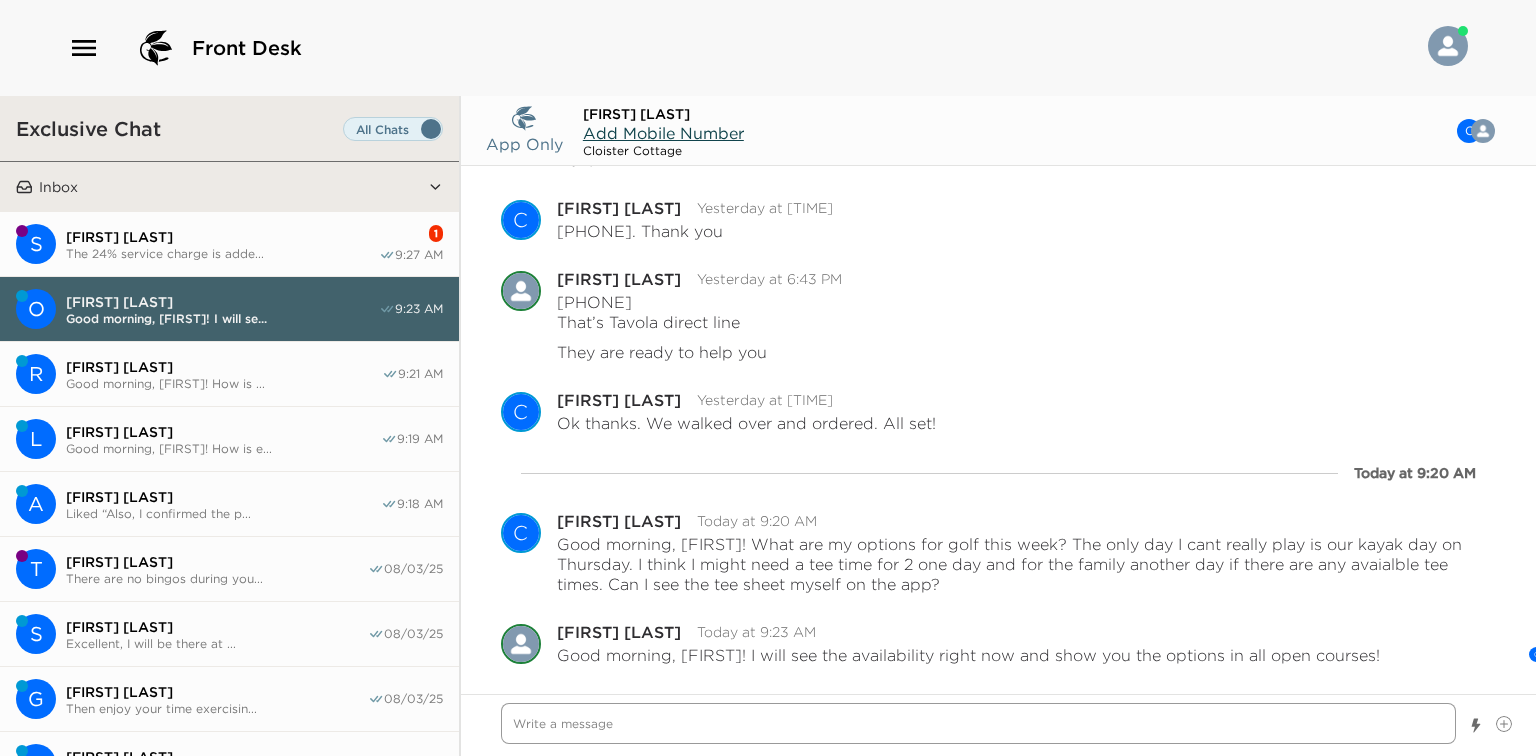 click at bounding box center [978, 723] 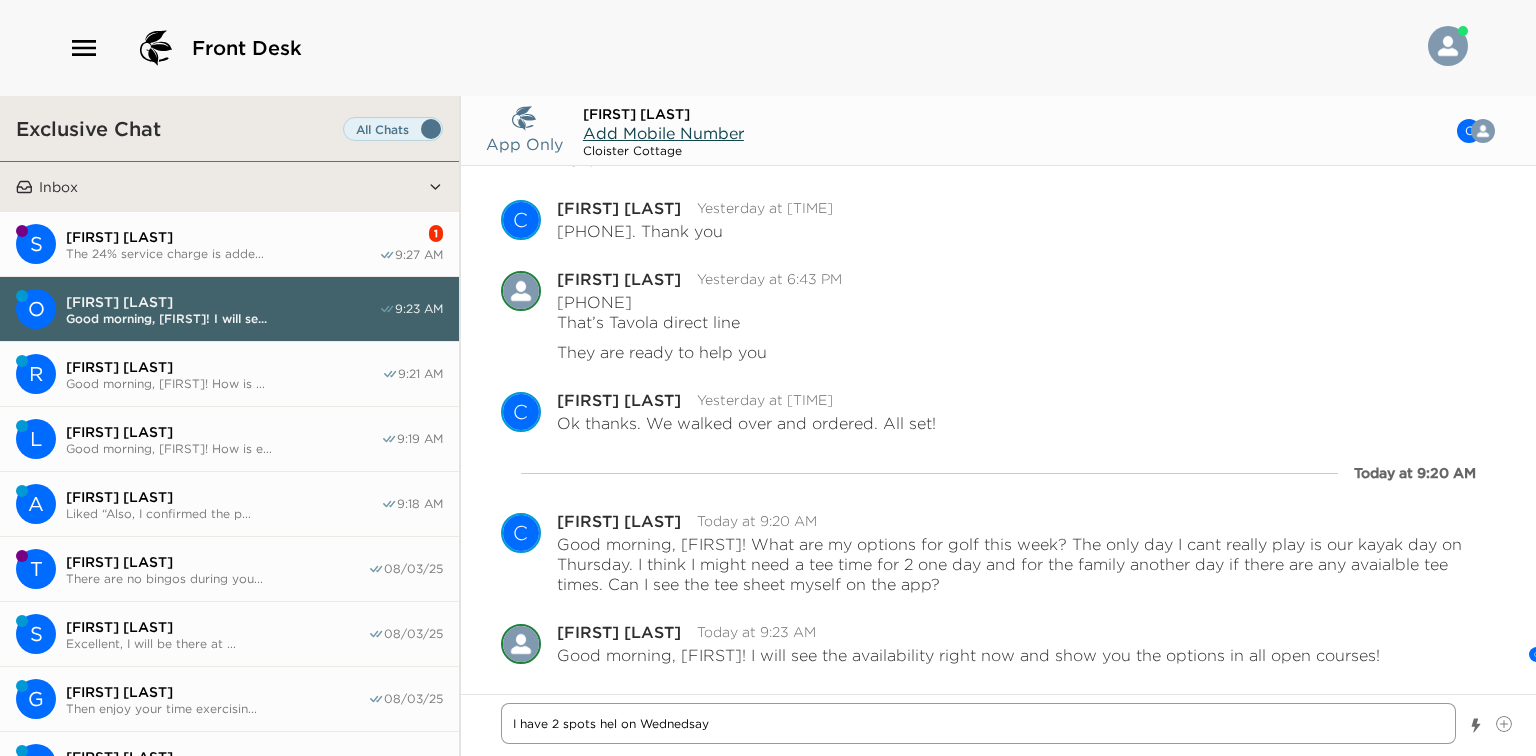 click on "I have 2 spots hel on Wednedsay" at bounding box center (978, 723) 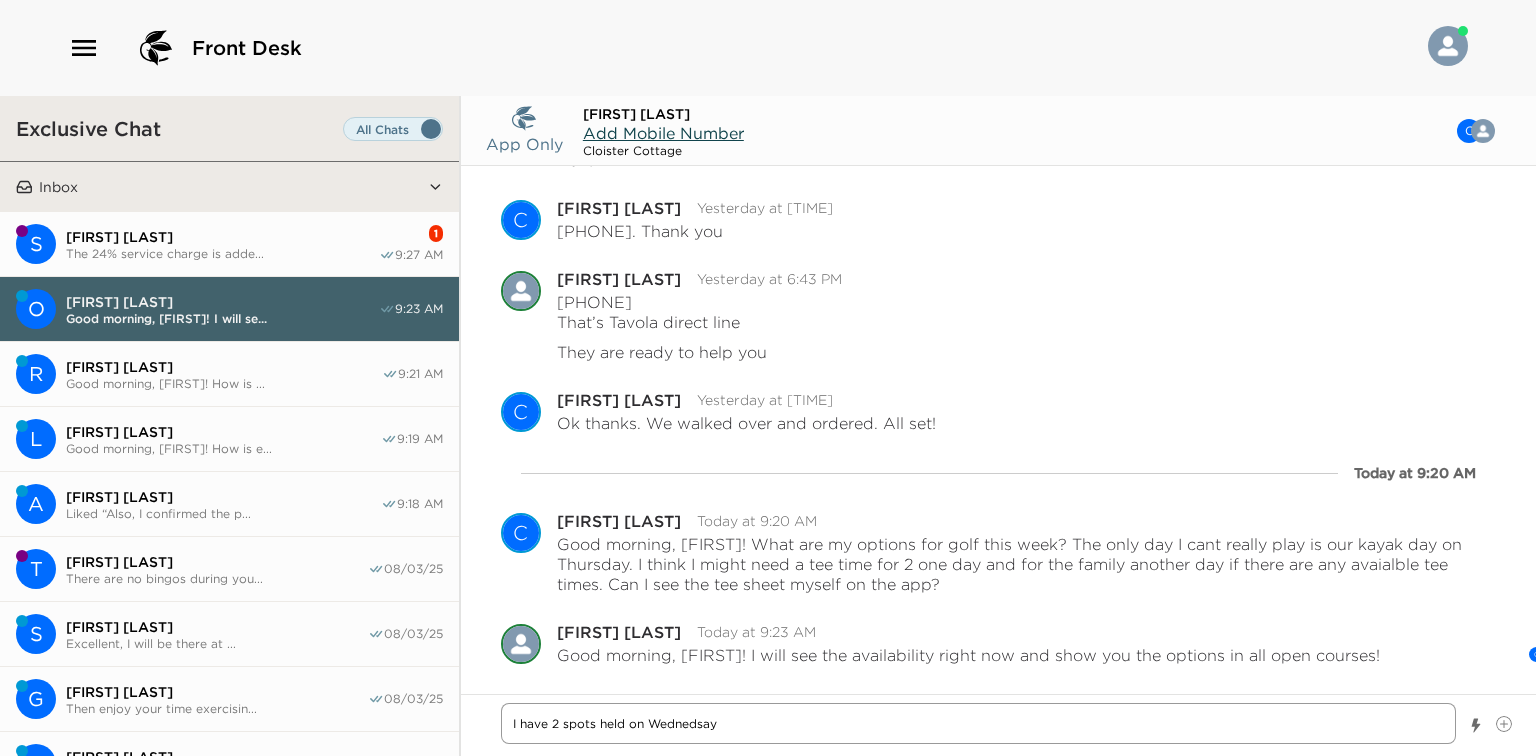 click on "I have 2 spots held on Wednedsay" at bounding box center (978, 723) 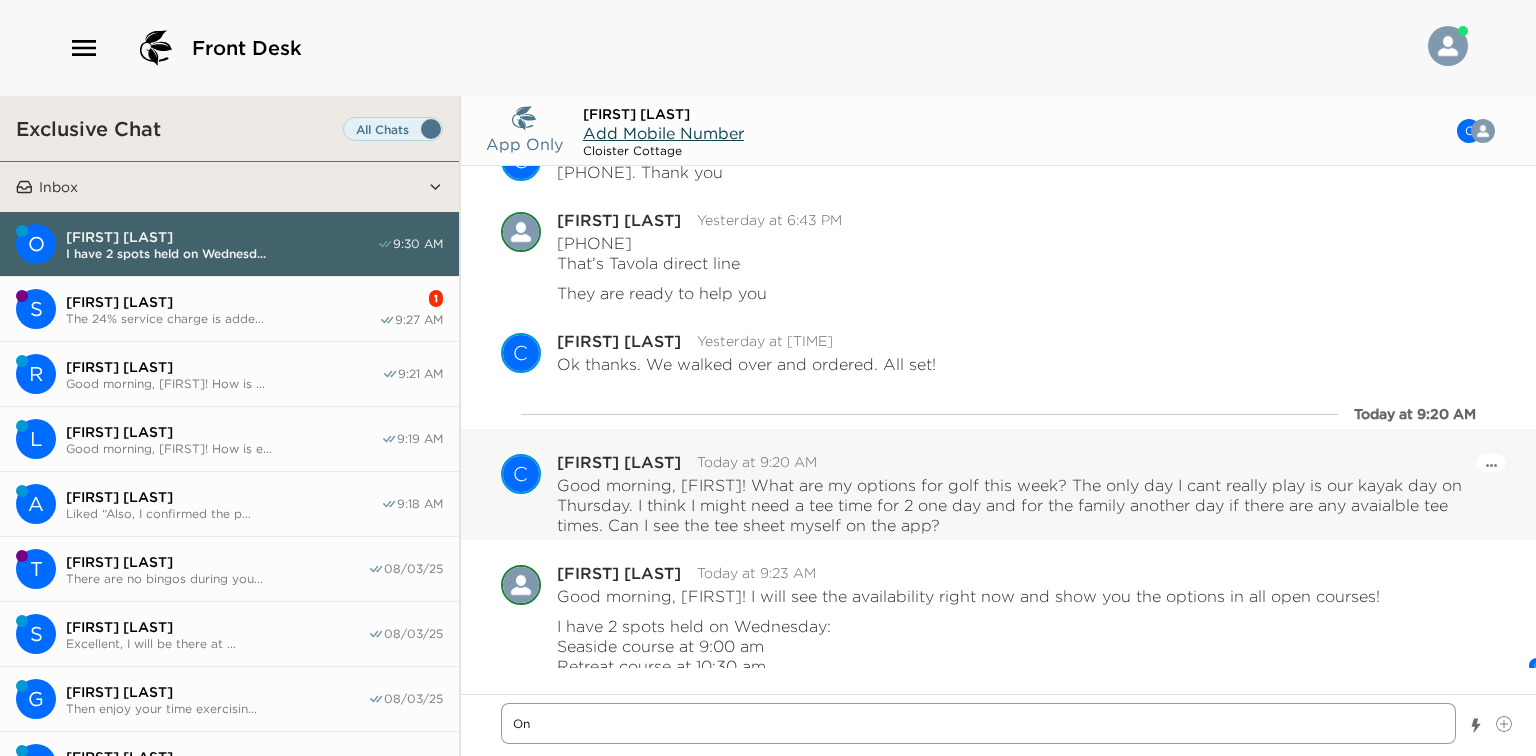 scroll, scrollTop: 375, scrollLeft: 0, axis: vertical 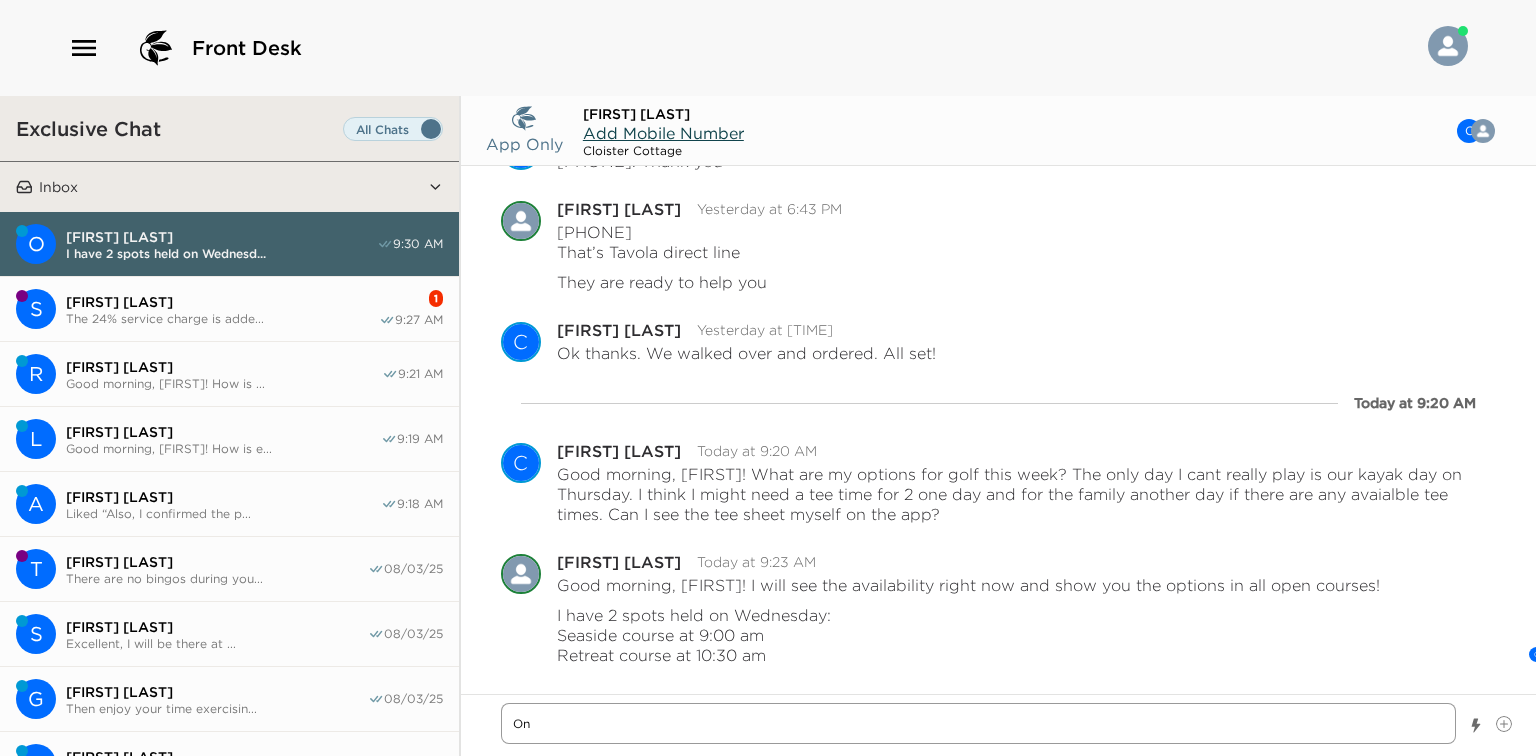 click on "On" at bounding box center [978, 723] 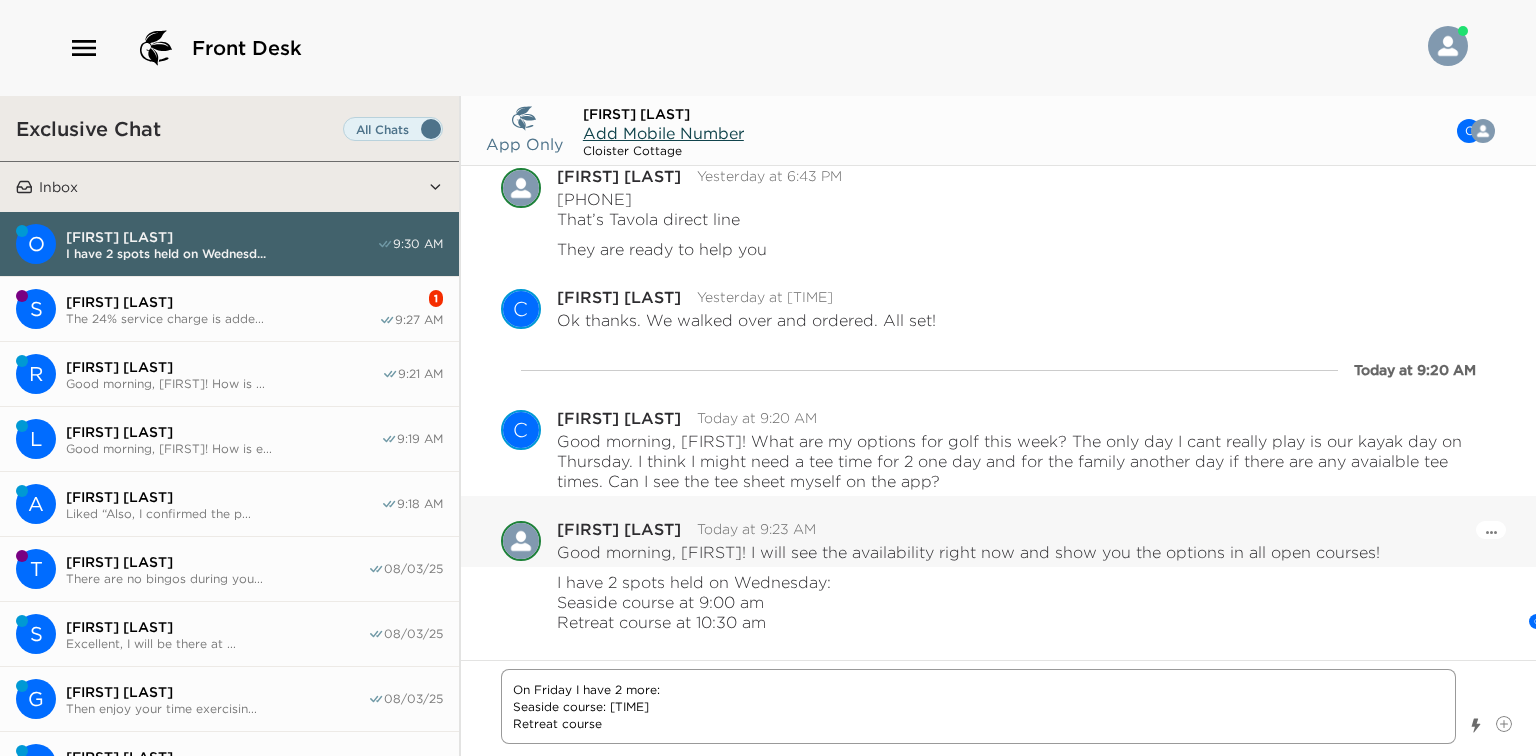 scroll, scrollTop: 409, scrollLeft: 0, axis: vertical 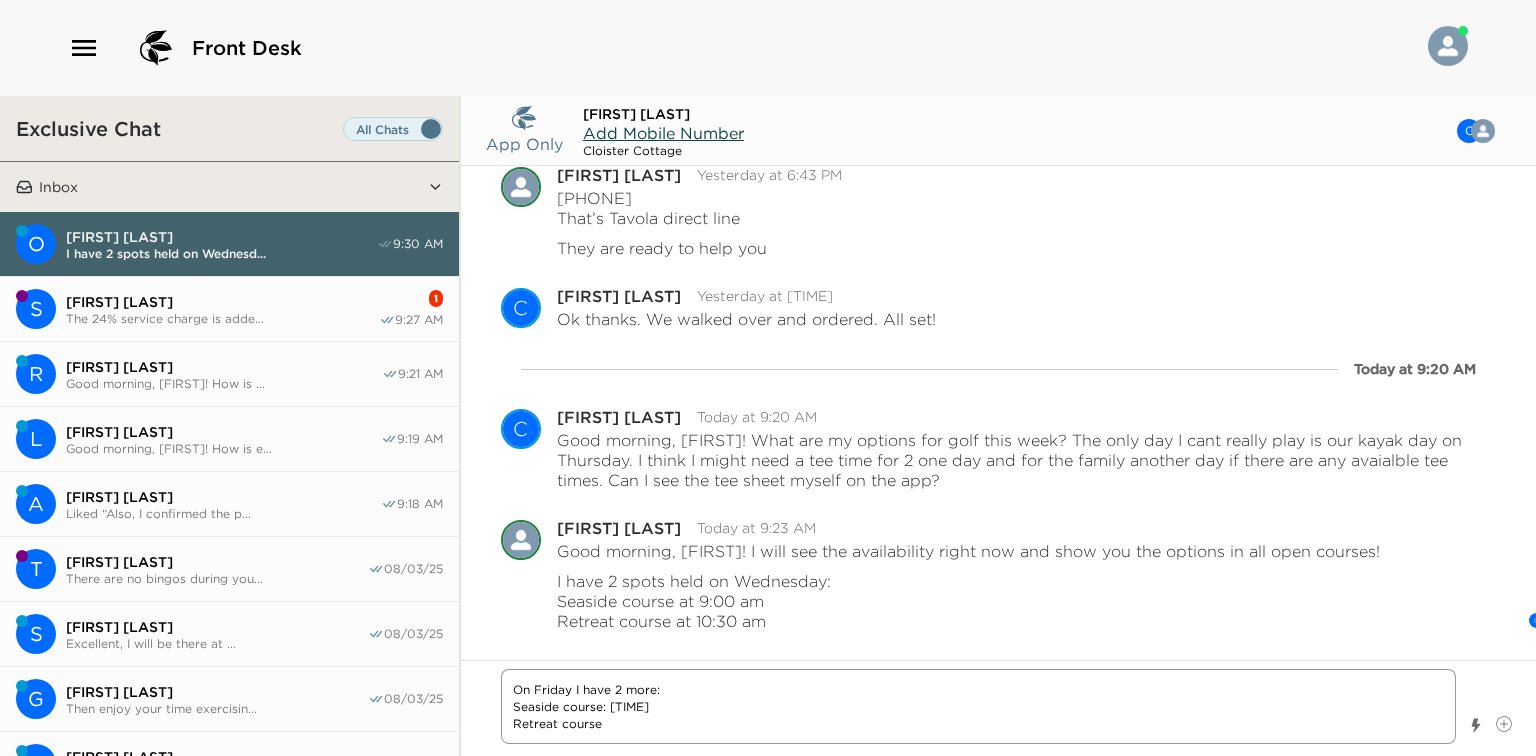 click on "On Friday I have 2 more:
Seaside course: [TIME]
Retreat course" at bounding box center (978, 706) 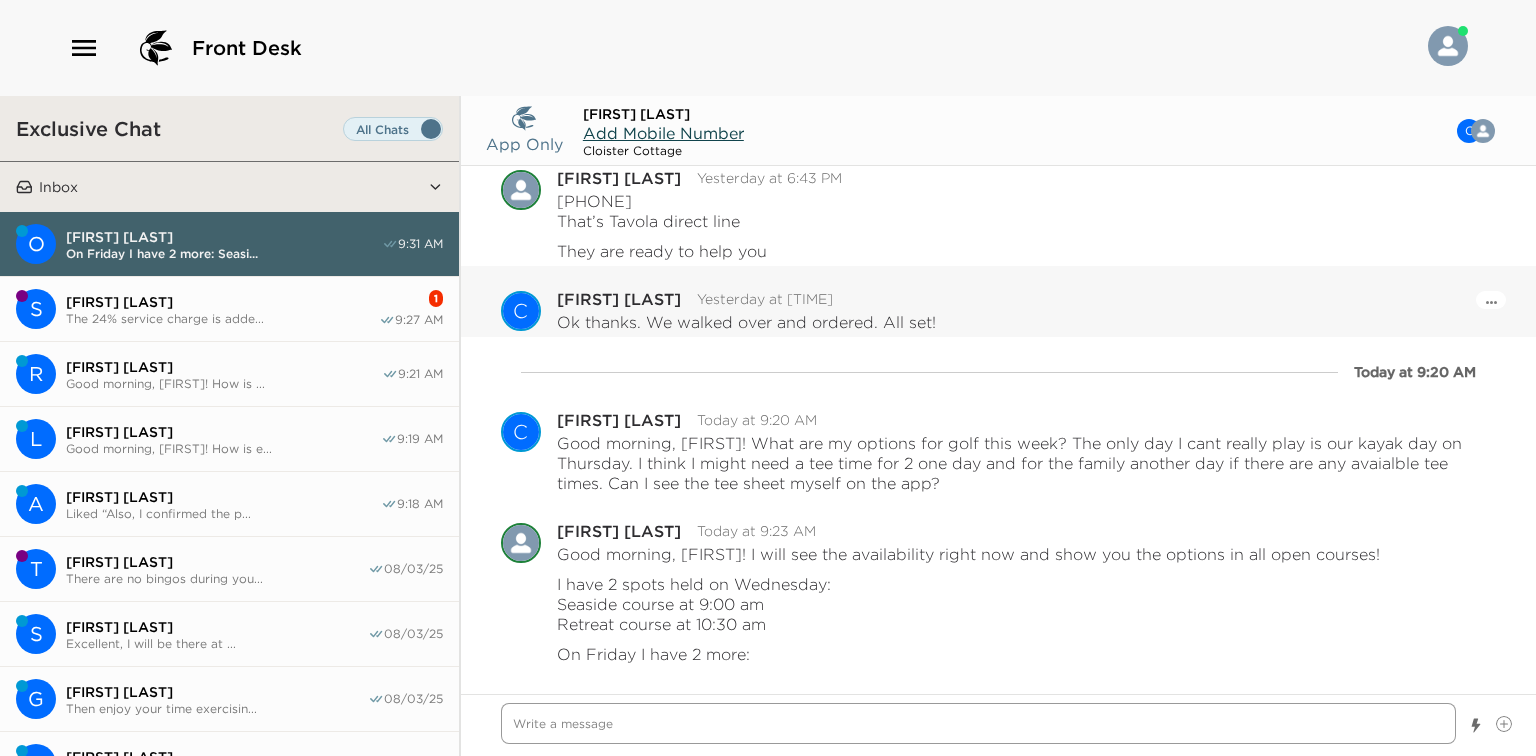 scroll, scrollTop: 445, scrollLeft: 0, axis: vertical 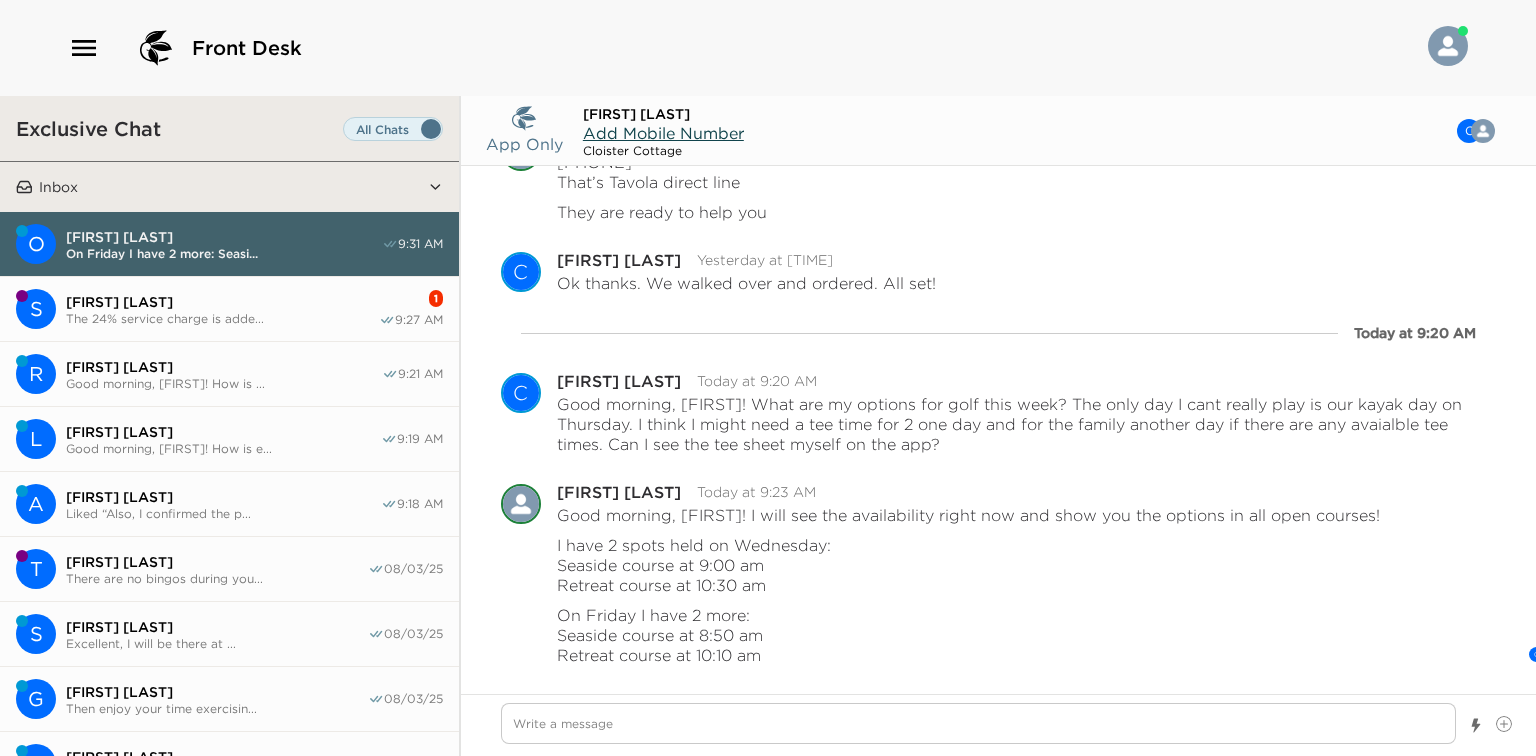 click on "The 24% service charge is adde..." at bounding box center (222, 318) 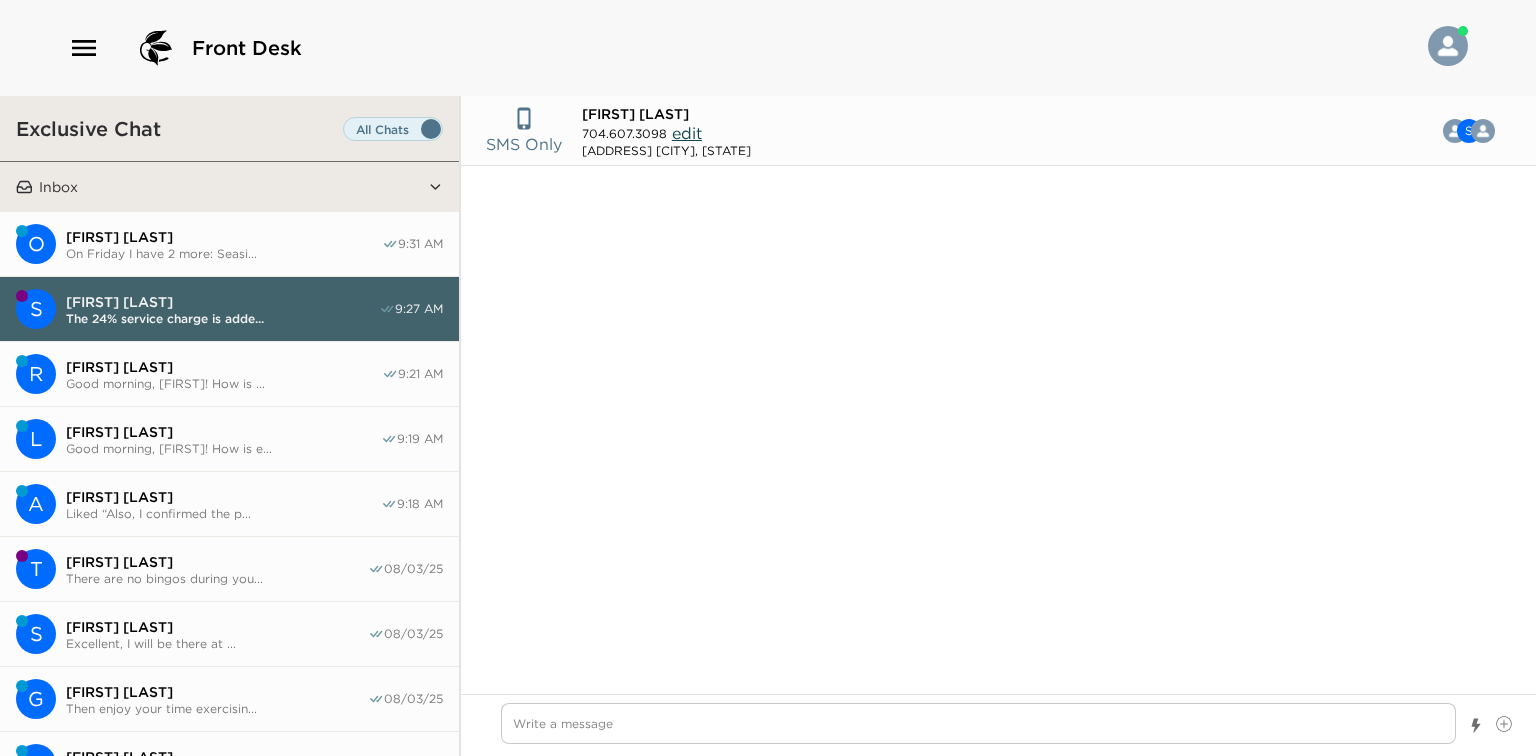 scroll, scrollTop: 3753, scrollLeft: 0, axis: vertical 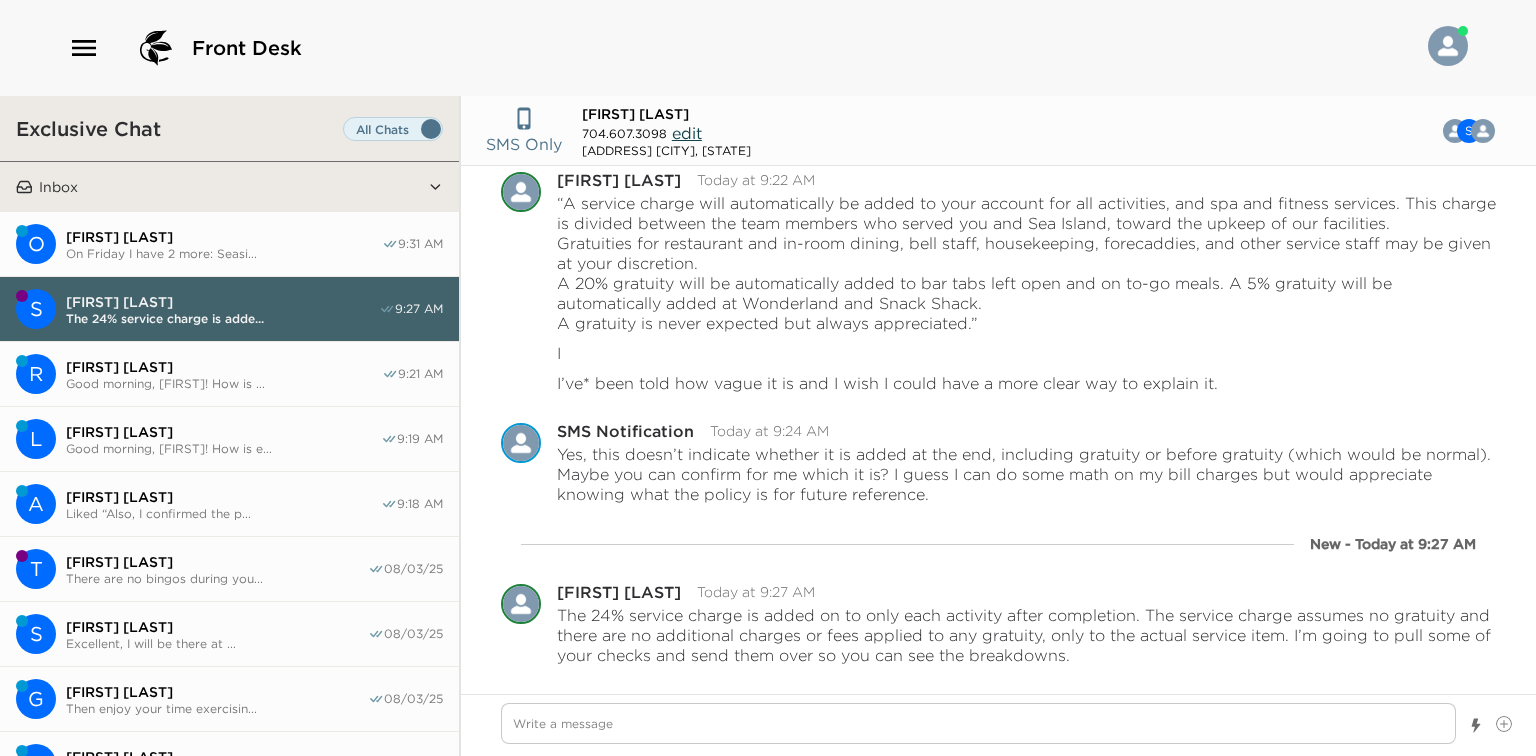 click on "Good morning, [FIRST]! How is ..." at bounding box center (224, 383) 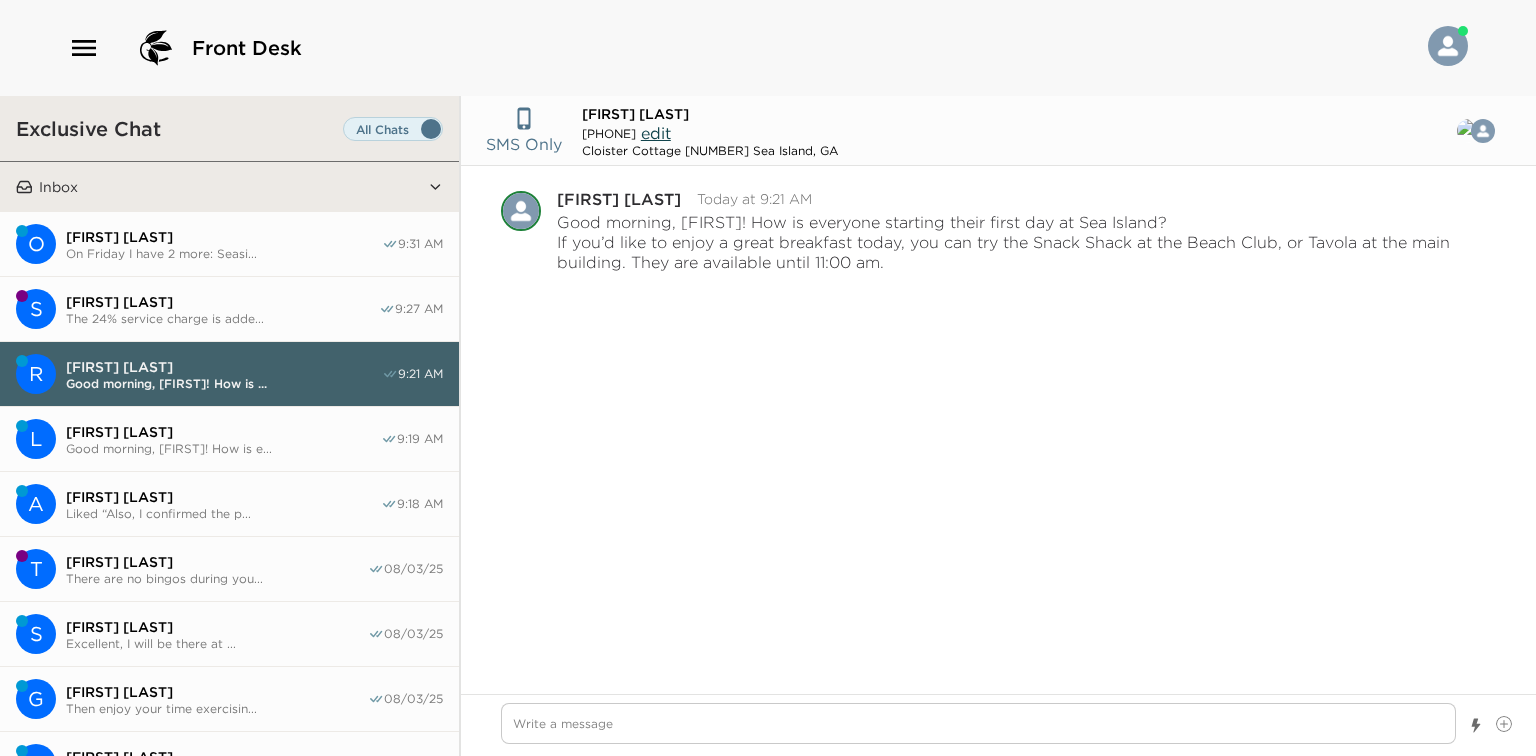 scroll, scrollTop: 1269, scrollLeft: 0, axis: vertical 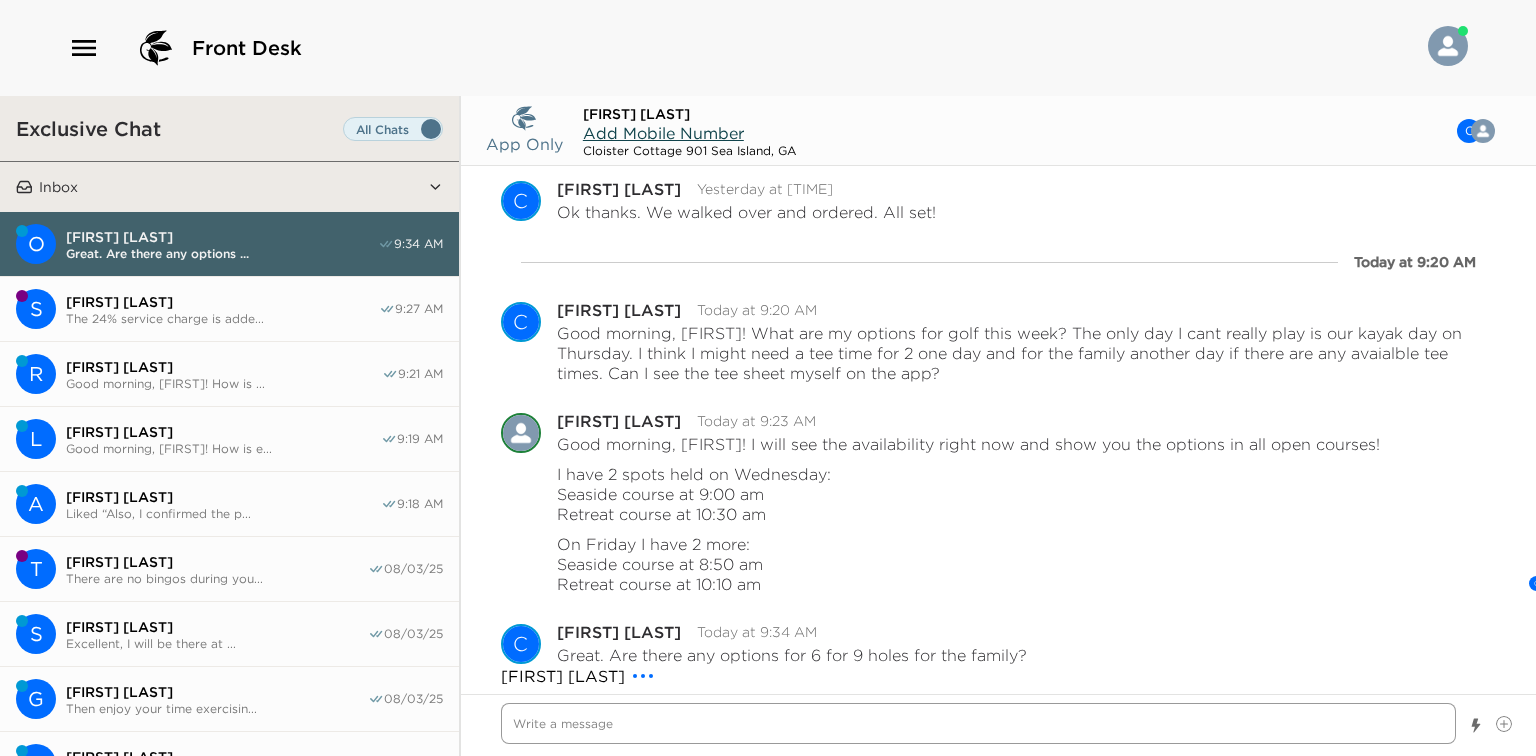 click at bounding box center [978, 723] 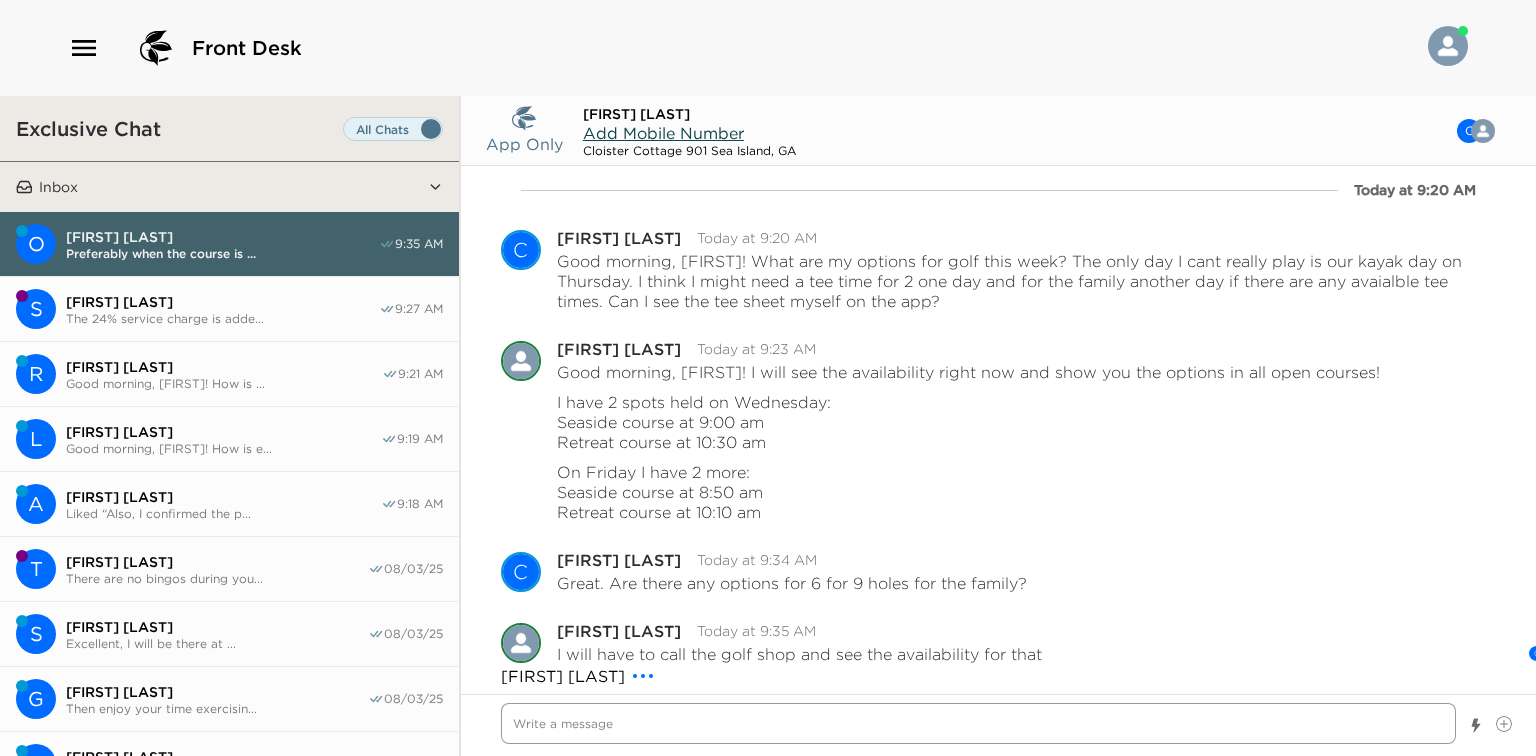 scroll, scrollTop: 693, scrollLeft: 0, axis: vertical 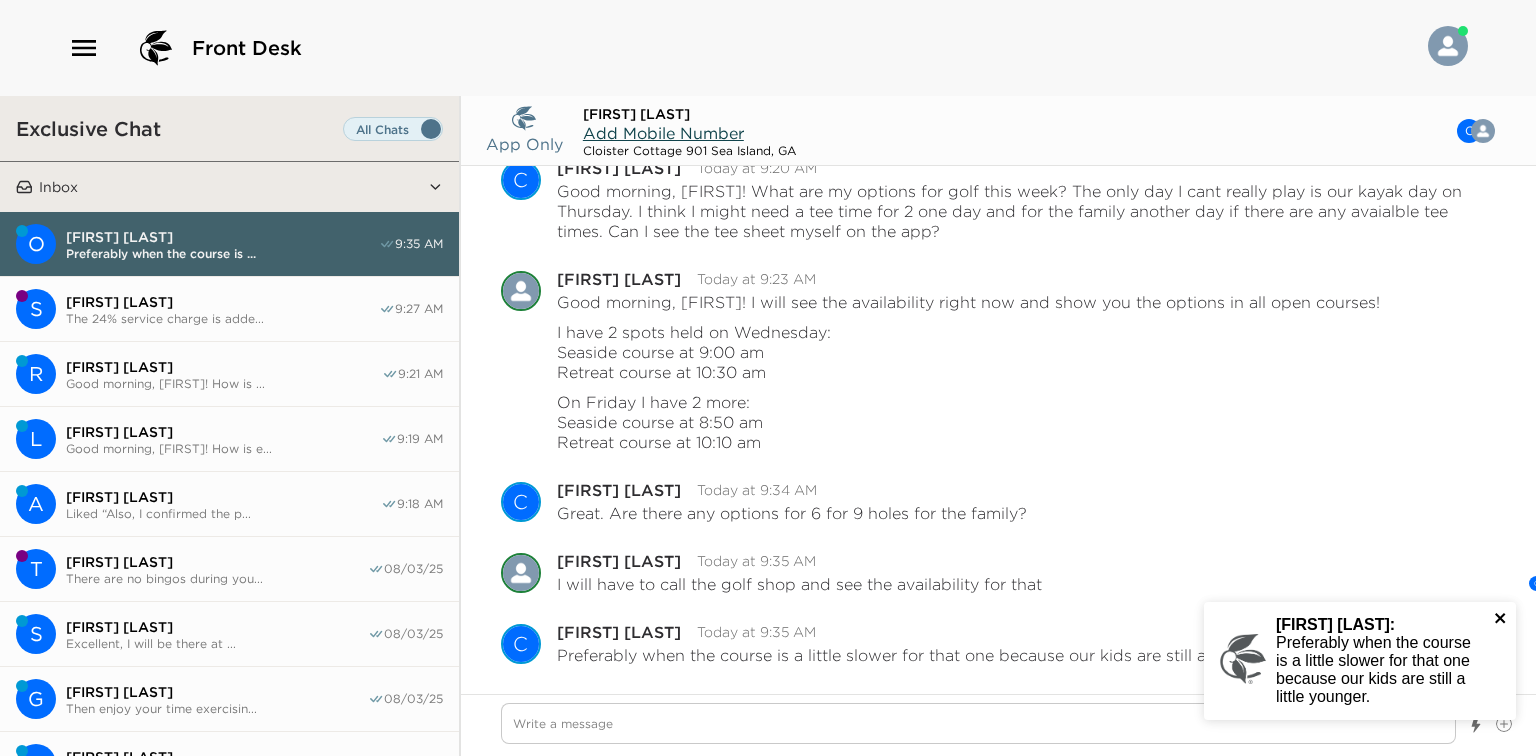 click 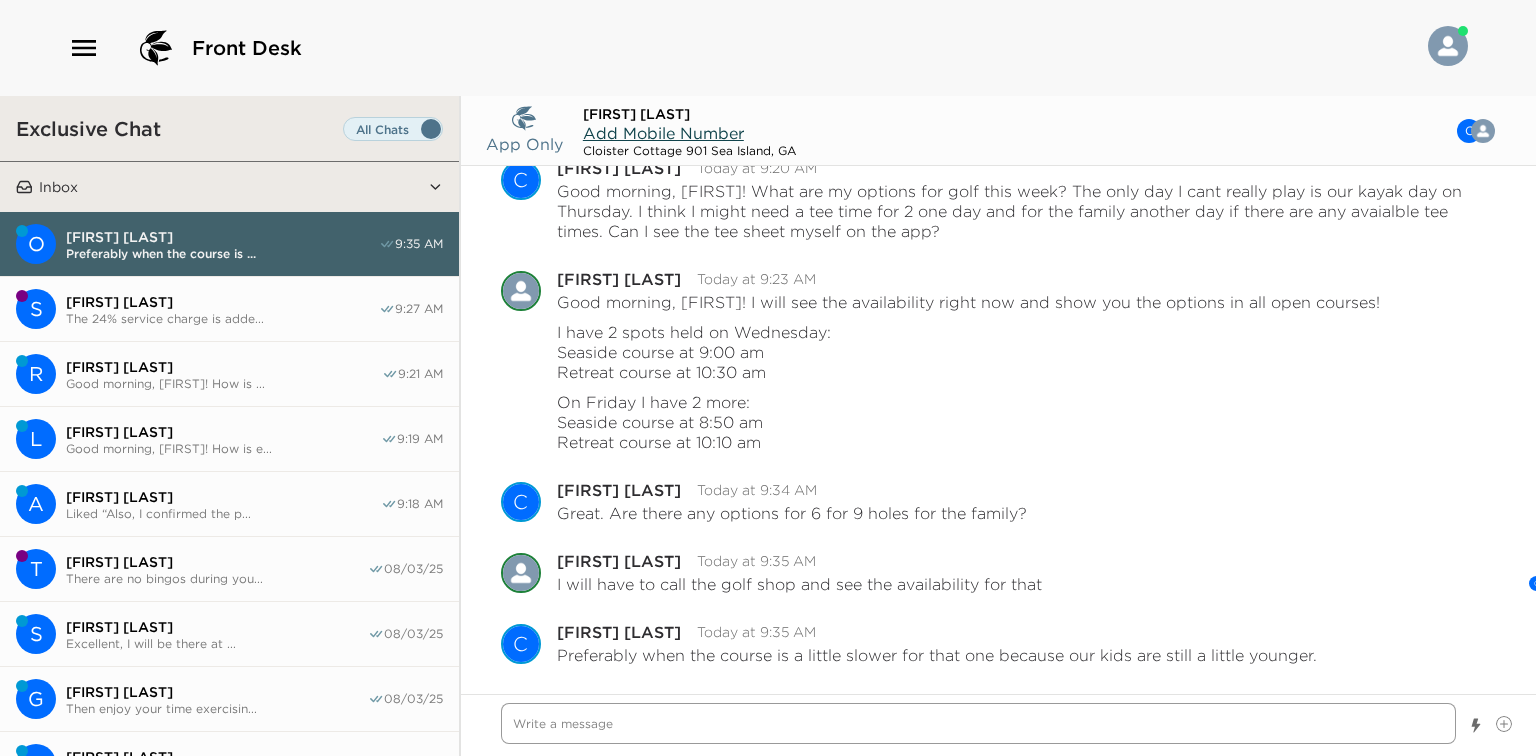 click at bounding box center (978, 723) 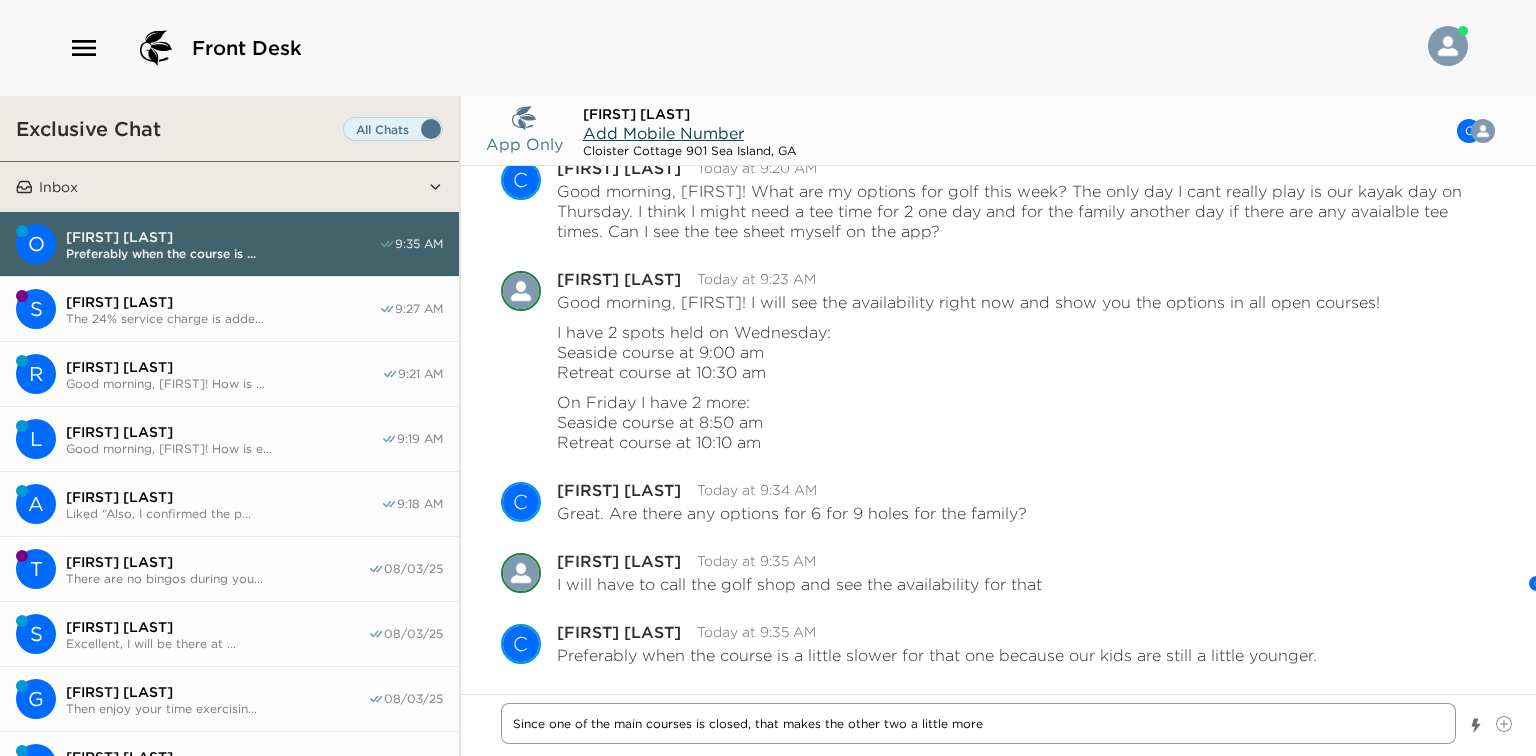 drag, startPoint x: 779, startPoint y: 723, endPoint x: 809, endPoint y: 721, distance: 30.066593 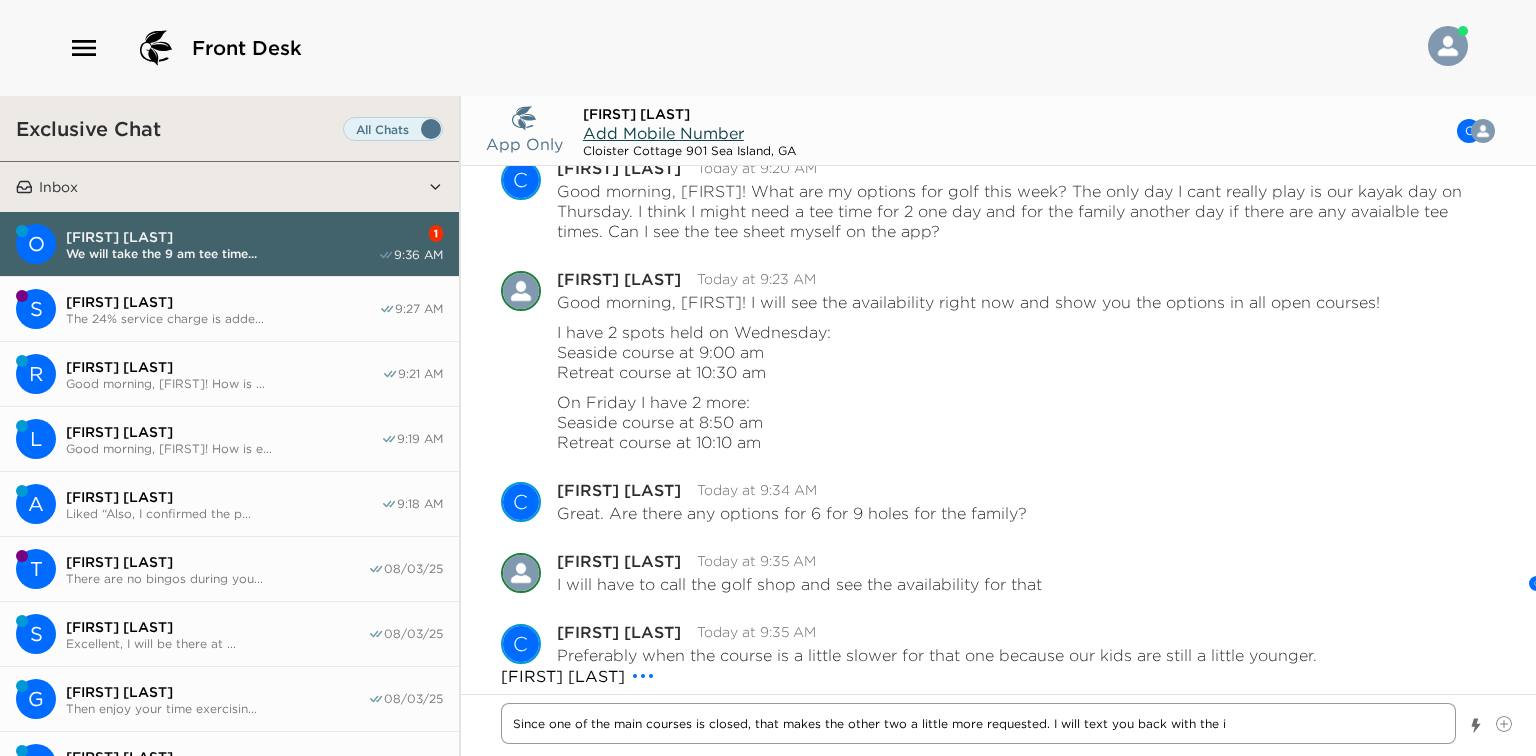scroll, scrollTop: 723, scrollLeft: 0, axis: vertical 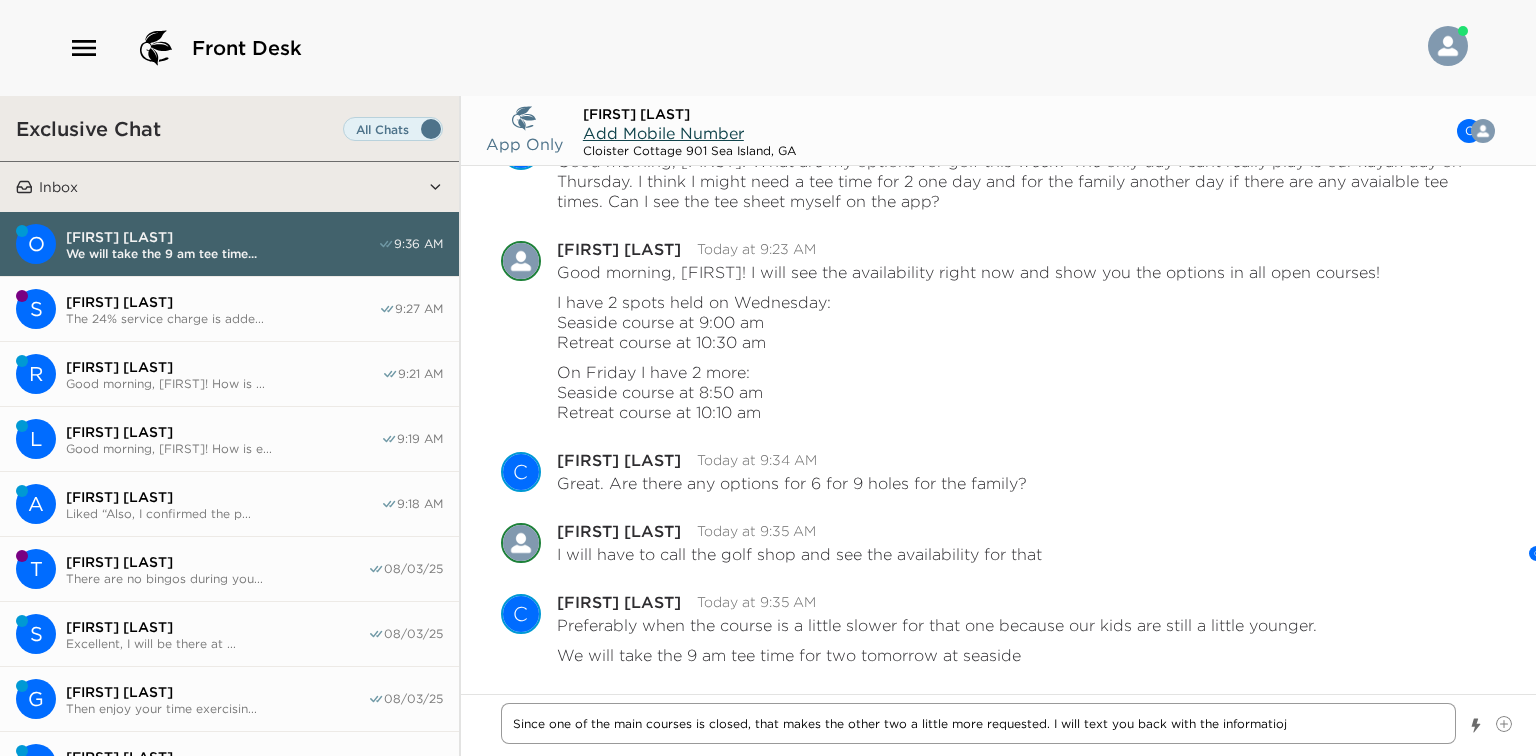 drag, startPoint x: 1306, startPoint y: 720, endPoint x: 486, endPoint y: 709, distance: 820.0738 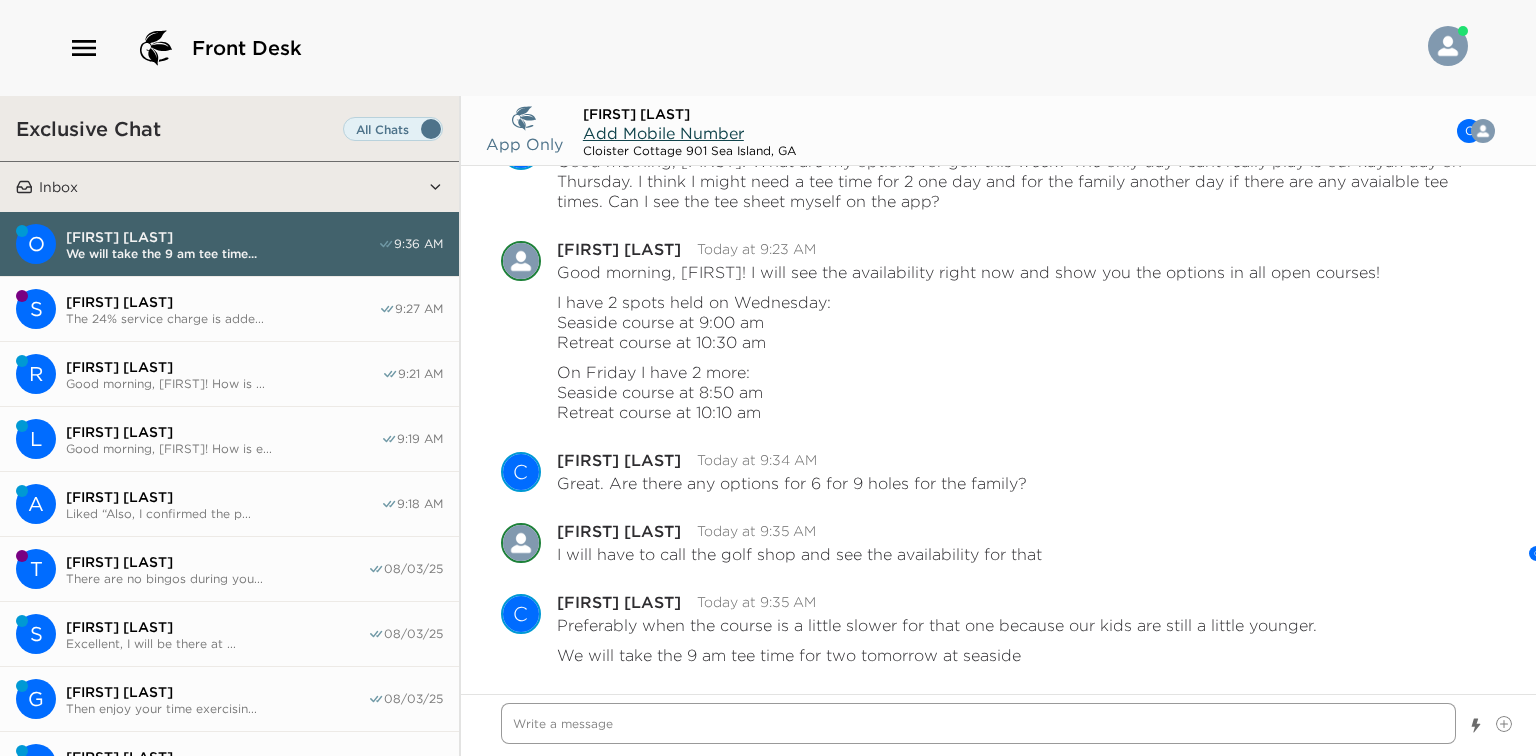 click at bounding box center [978, 723] 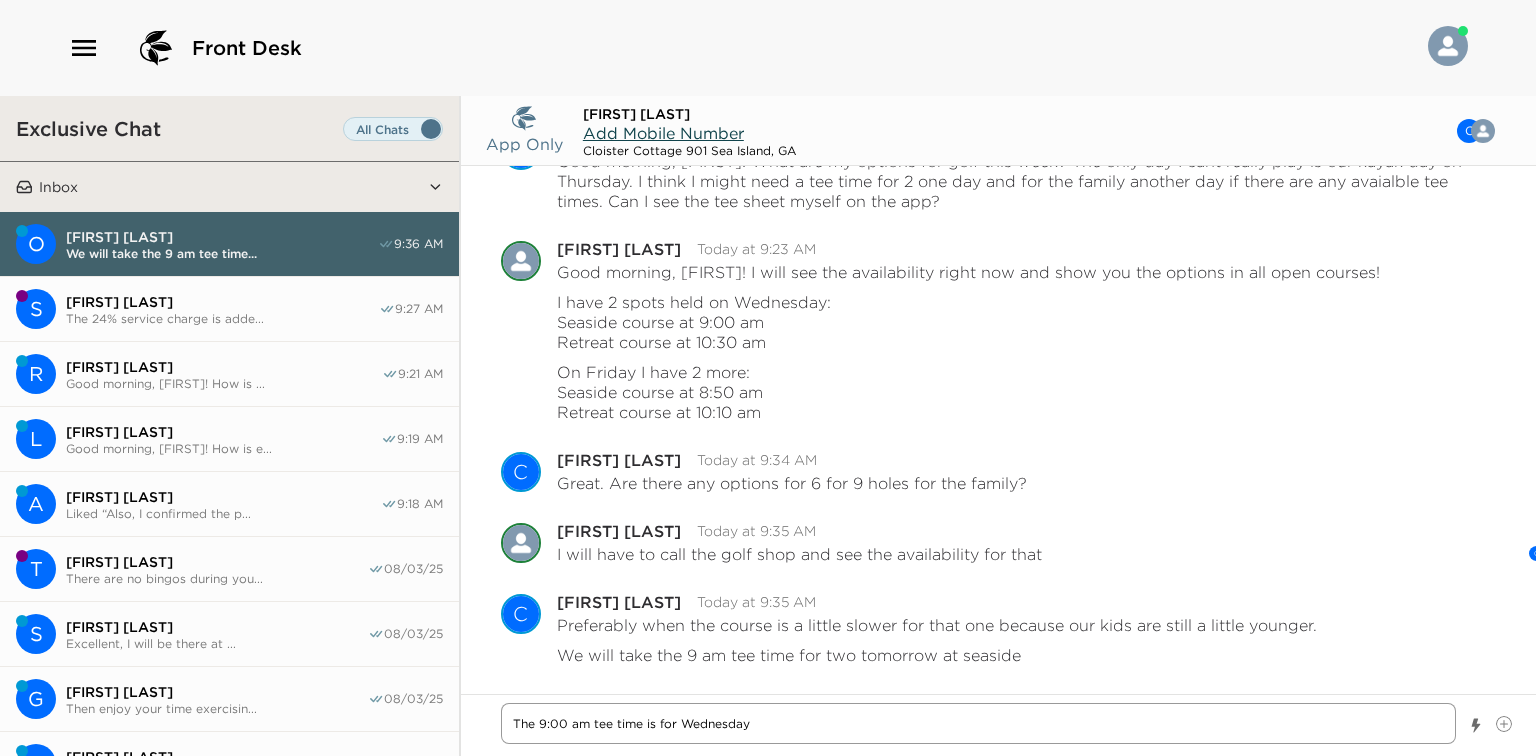 click on "The 9:00 am tee time is for Wednesday" at bounding box center [978, 723] 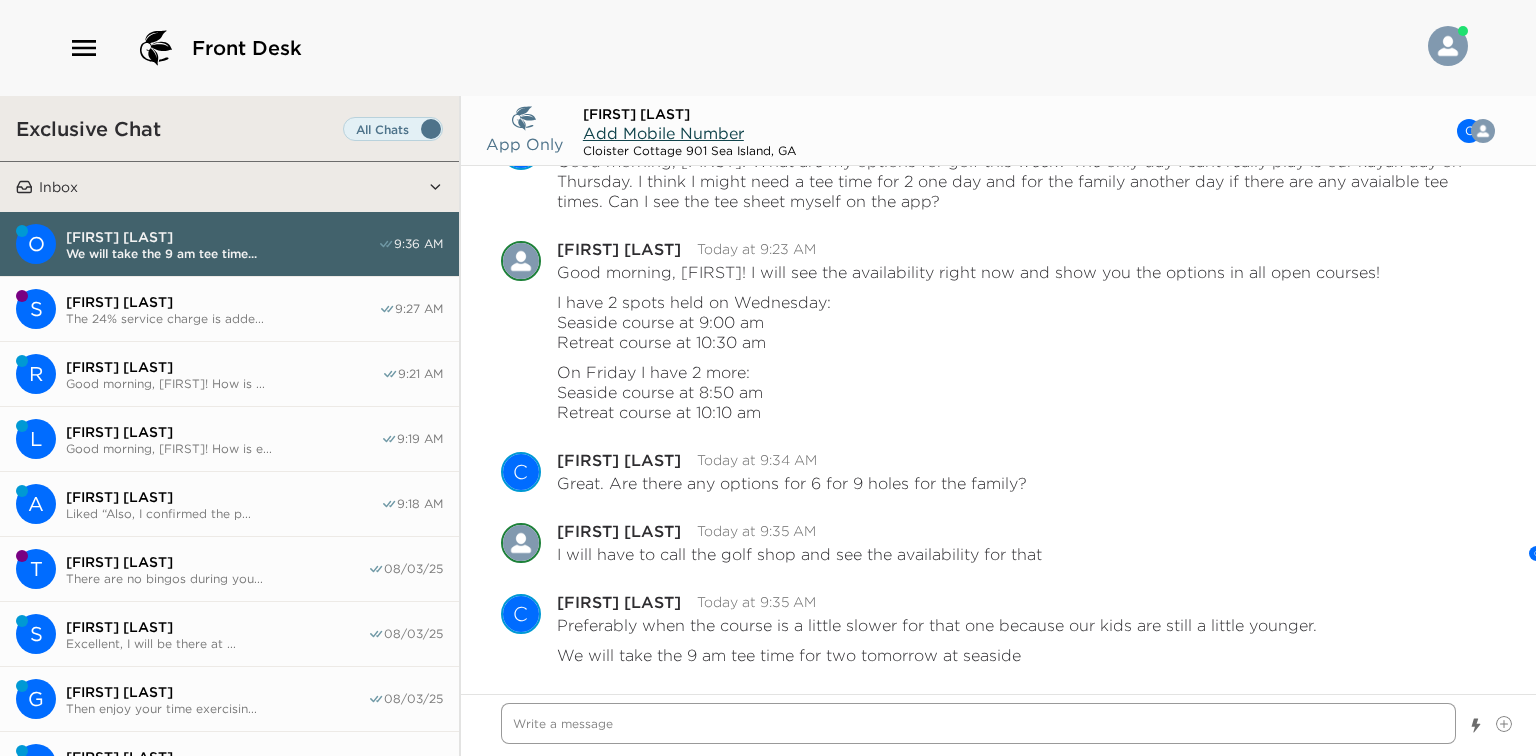 scroll, scrollTop: 794, scrollLeft: 0, axis: vertical 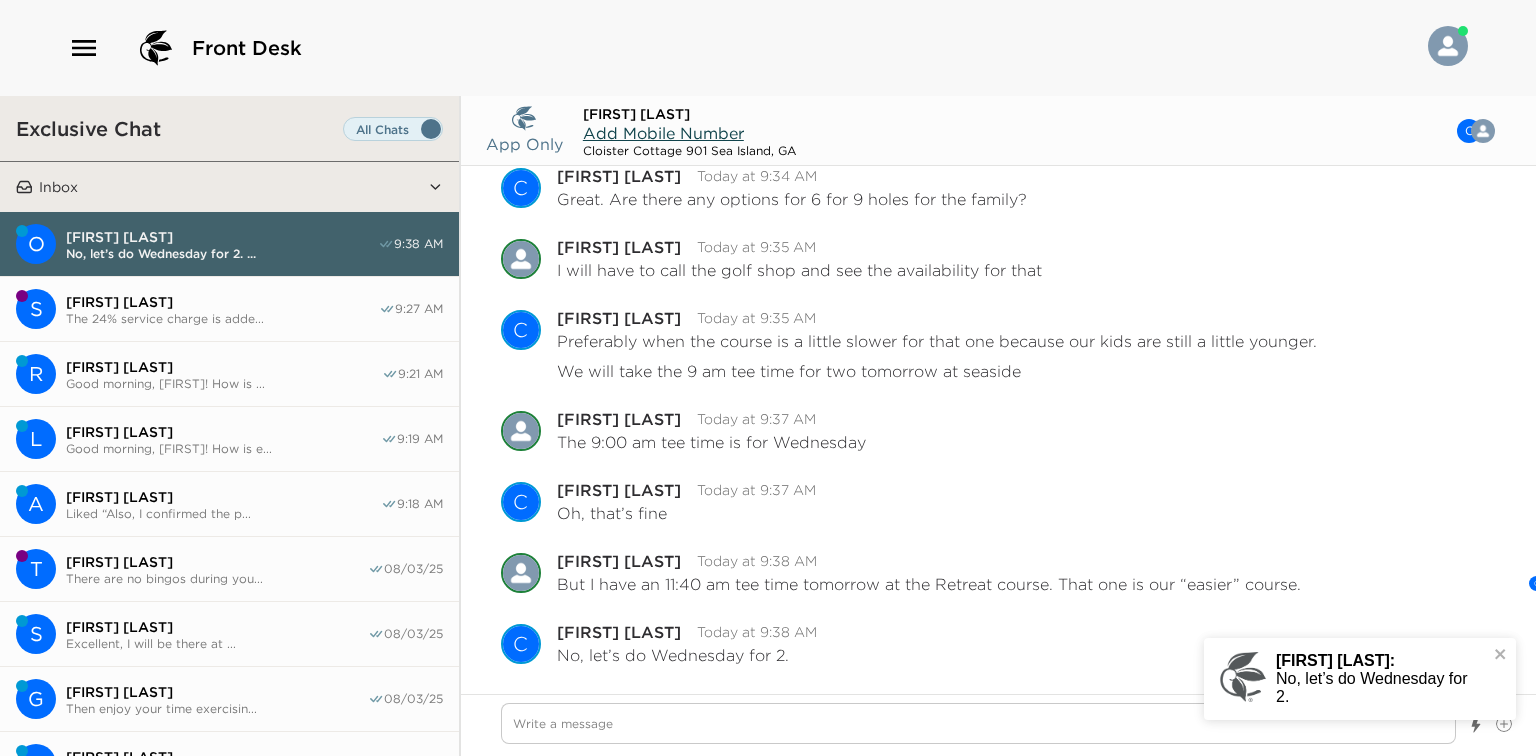 drag, startPoint x: 810, startPoint y: 698, endPoint x: 808, endPoint y: 717, distance: 19.104973 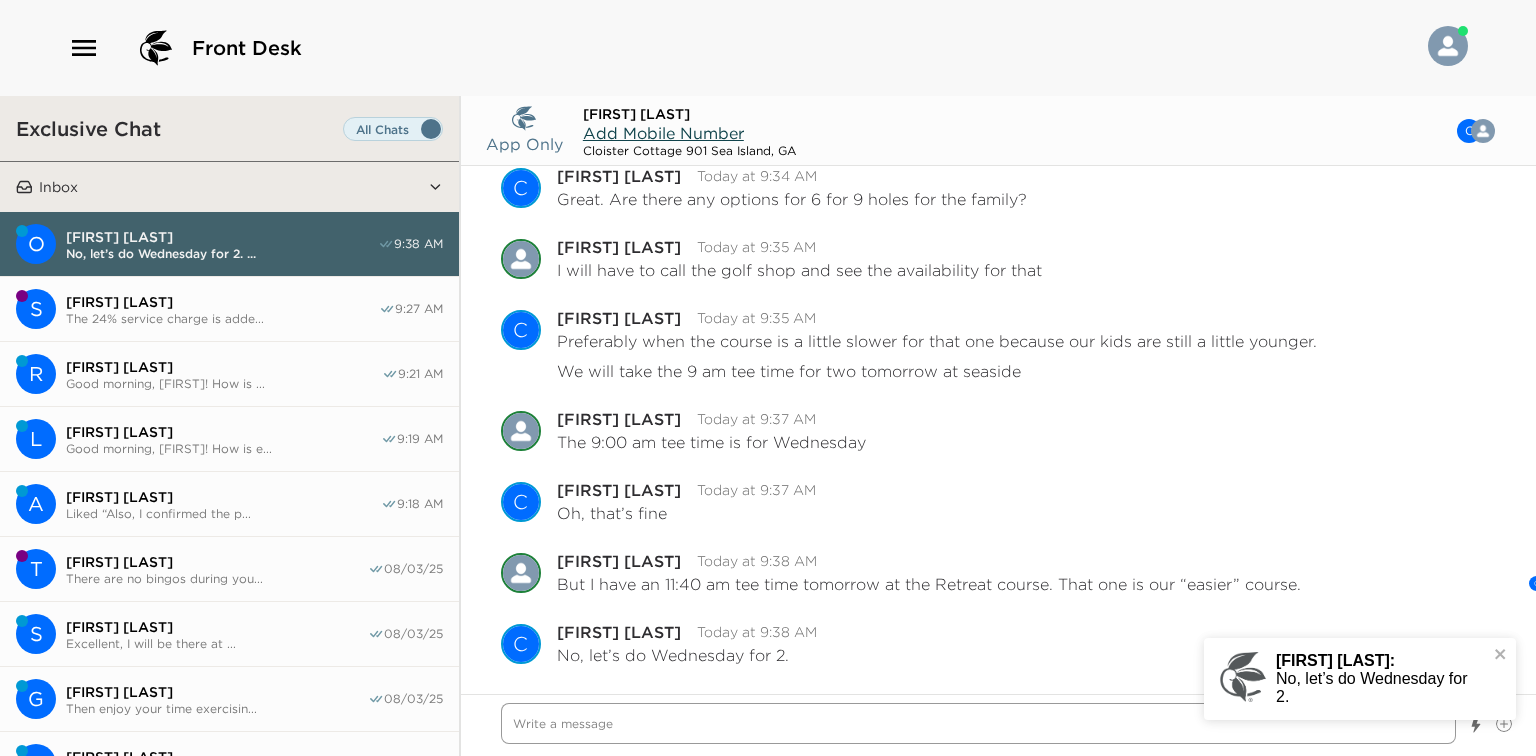 click at bounding box center [978, 723] 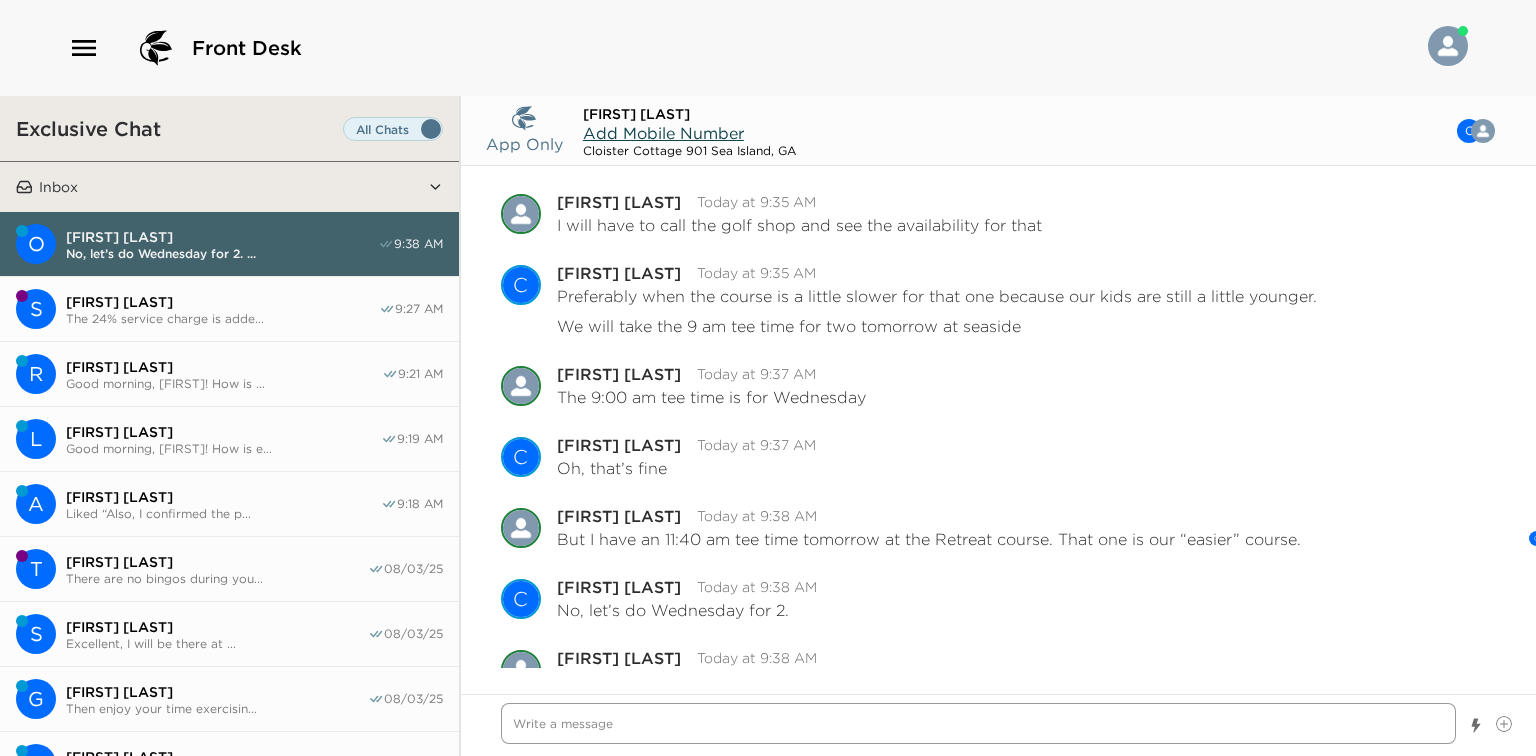 scroll, scrollTop: 1079, scrollLeft: 0, axis: vertical 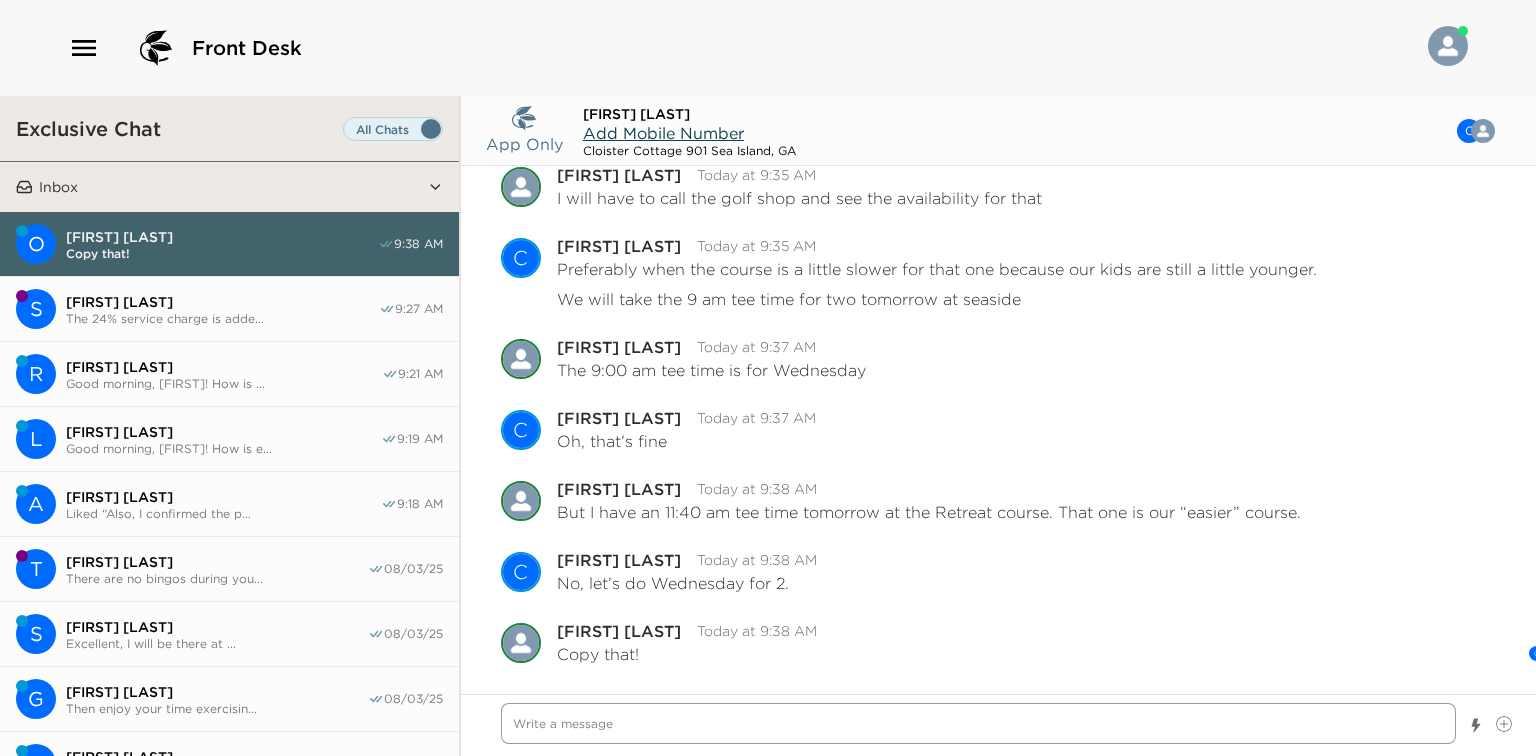 click at bounding box center (978, 723) 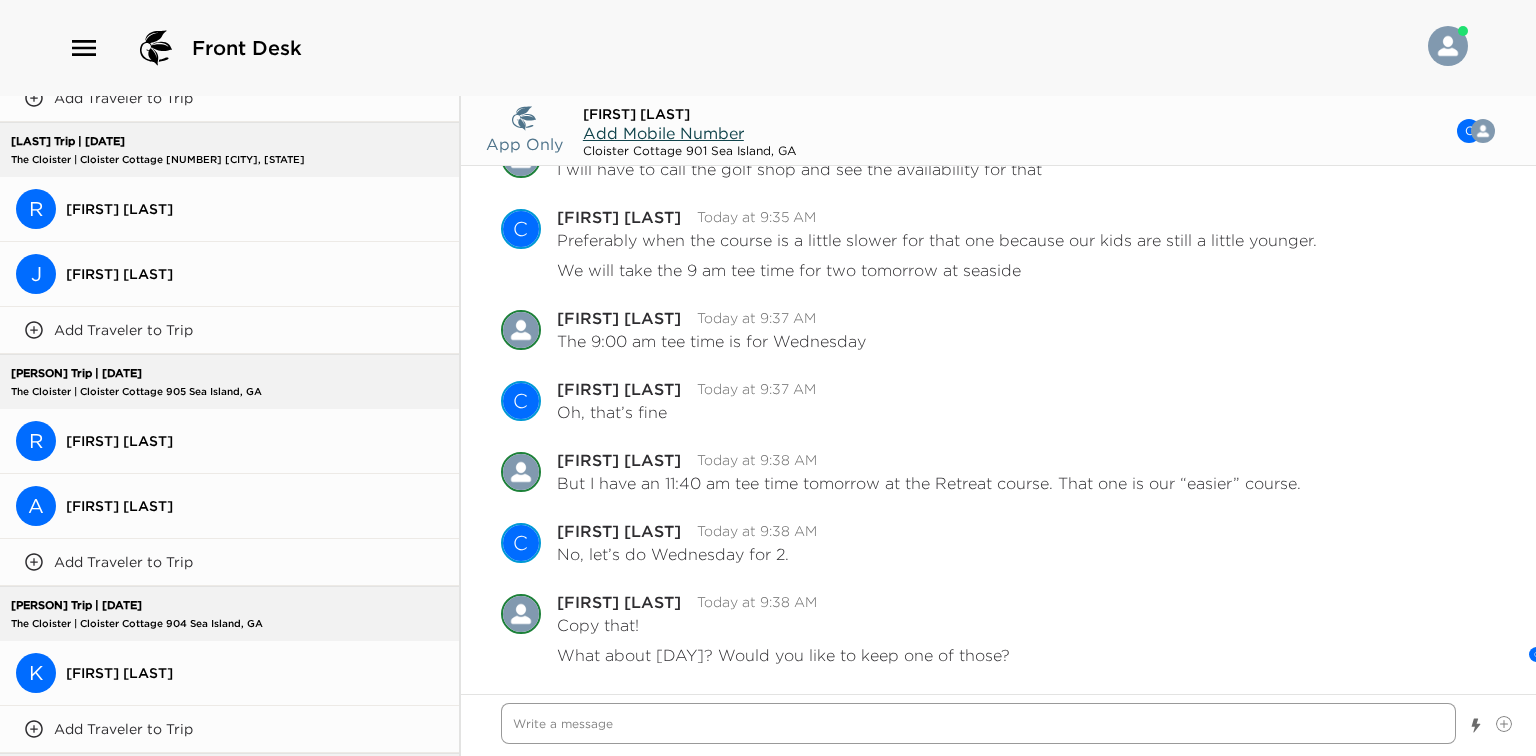 scroll, scrollTop: 1518, scrollLeft: 0, axis: vertical 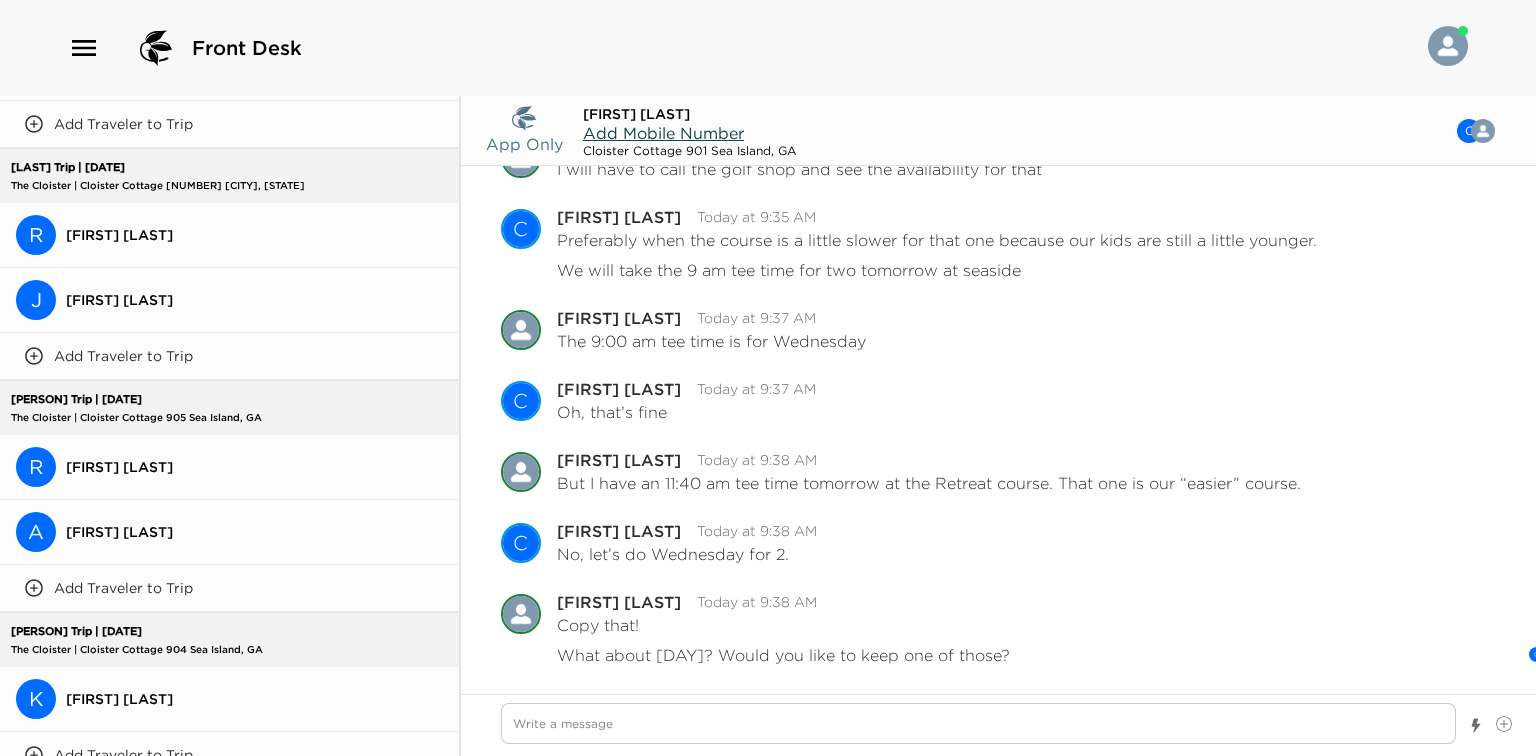 click on "[FIRST] [FIRST] [LAST]" at bounding box center [229, 300] 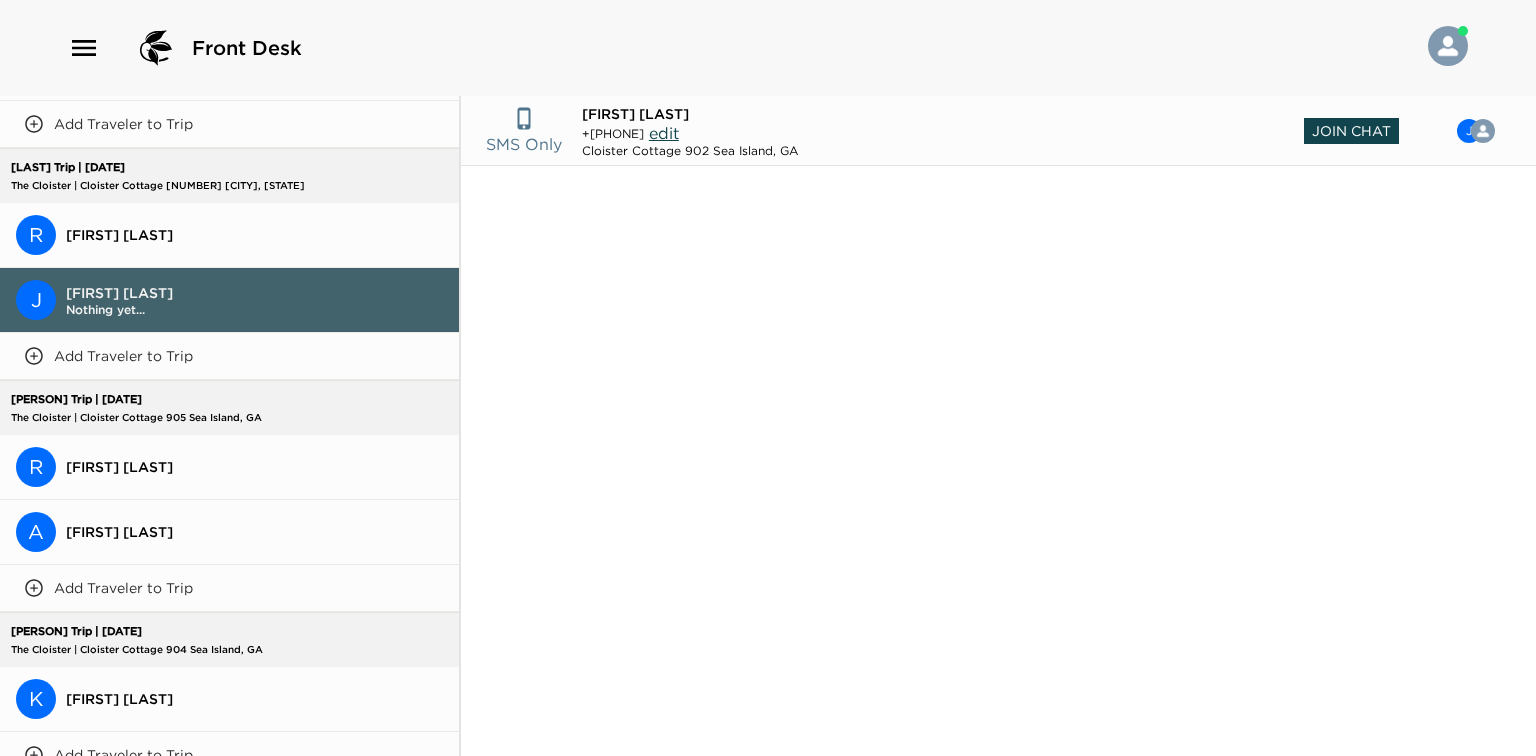 drag, startPoint x: 1346, startPoint y: 128, endPoint x: 1312, endPoint y: 128, distance: 34 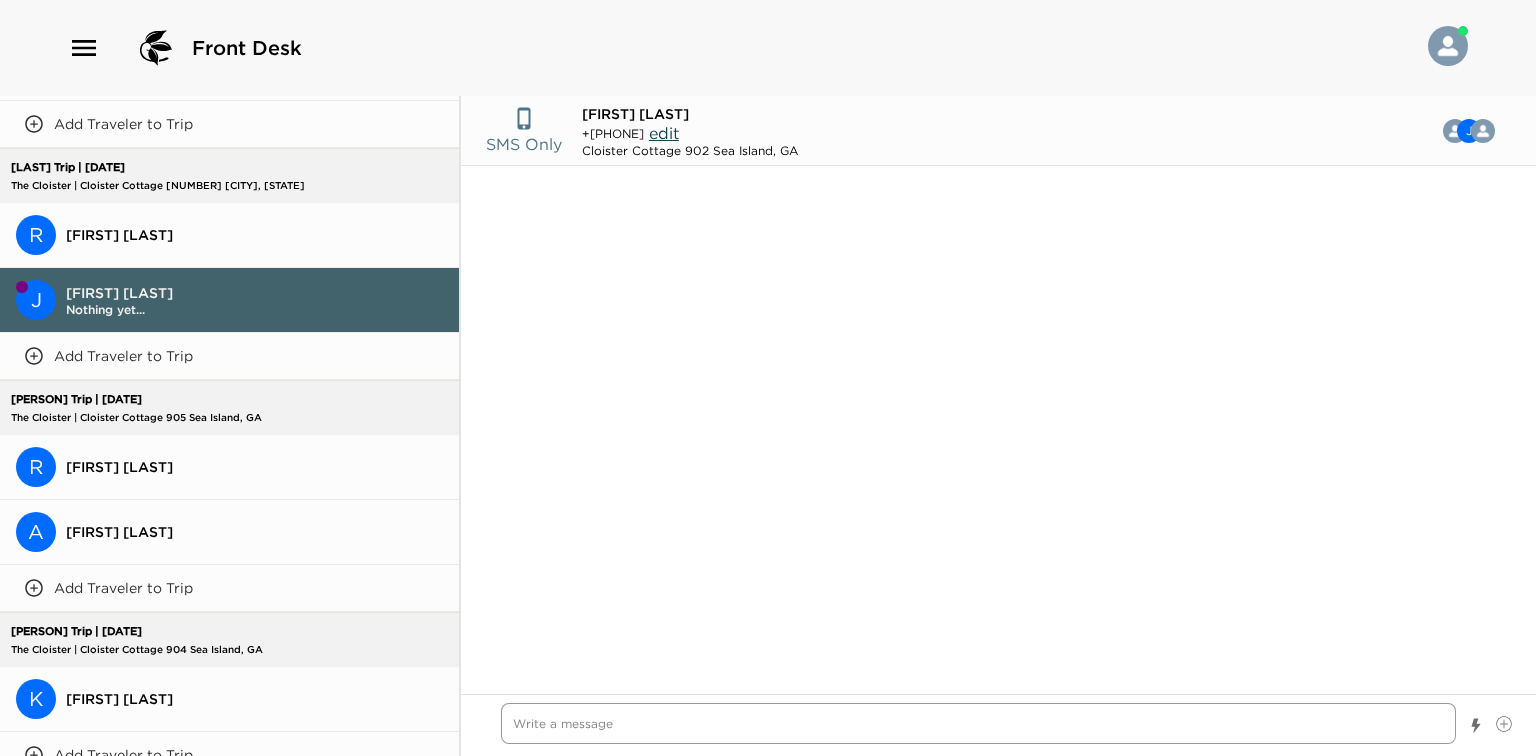 click at bounding box center (978, 723) 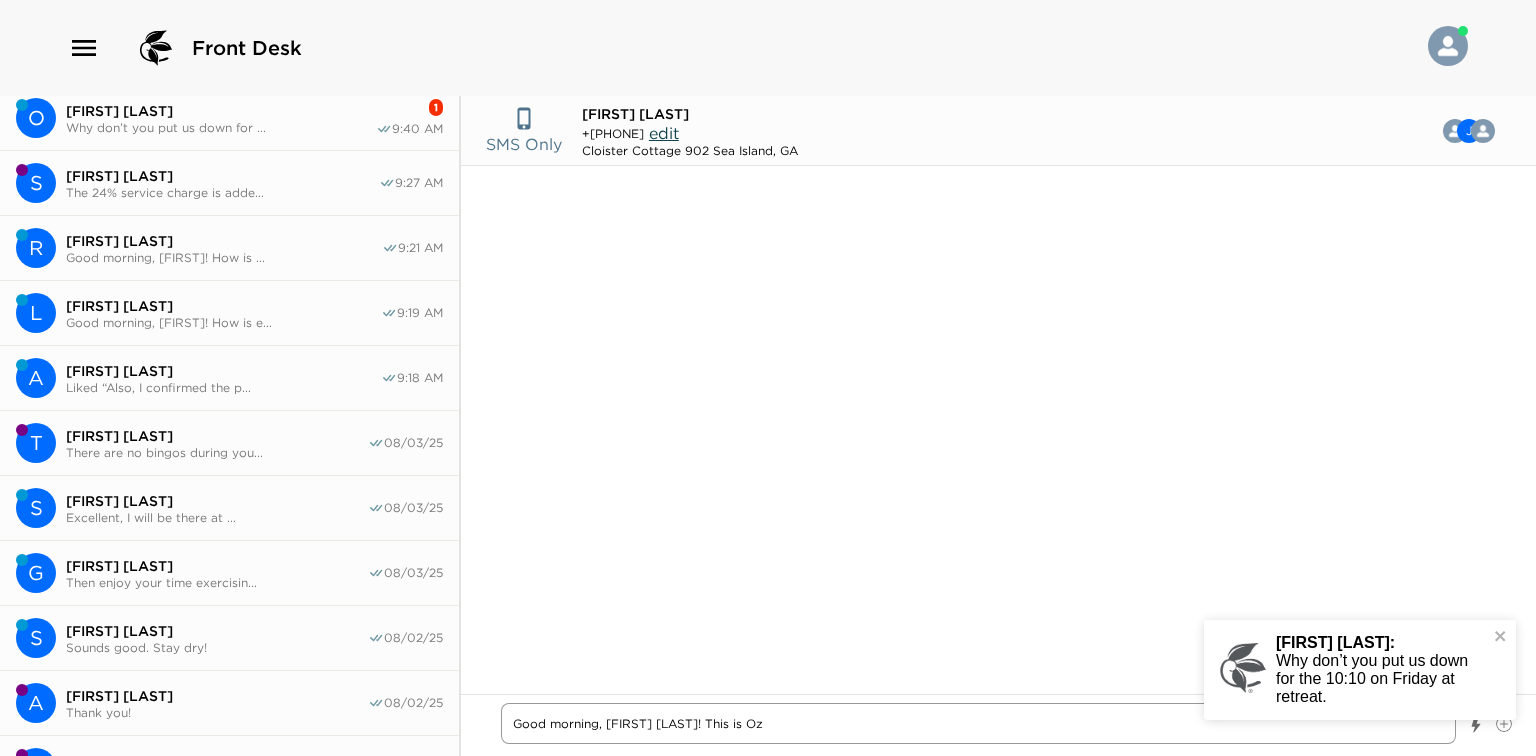 scroll, scrollTop: 0, scrollLeft: 0, axis: both 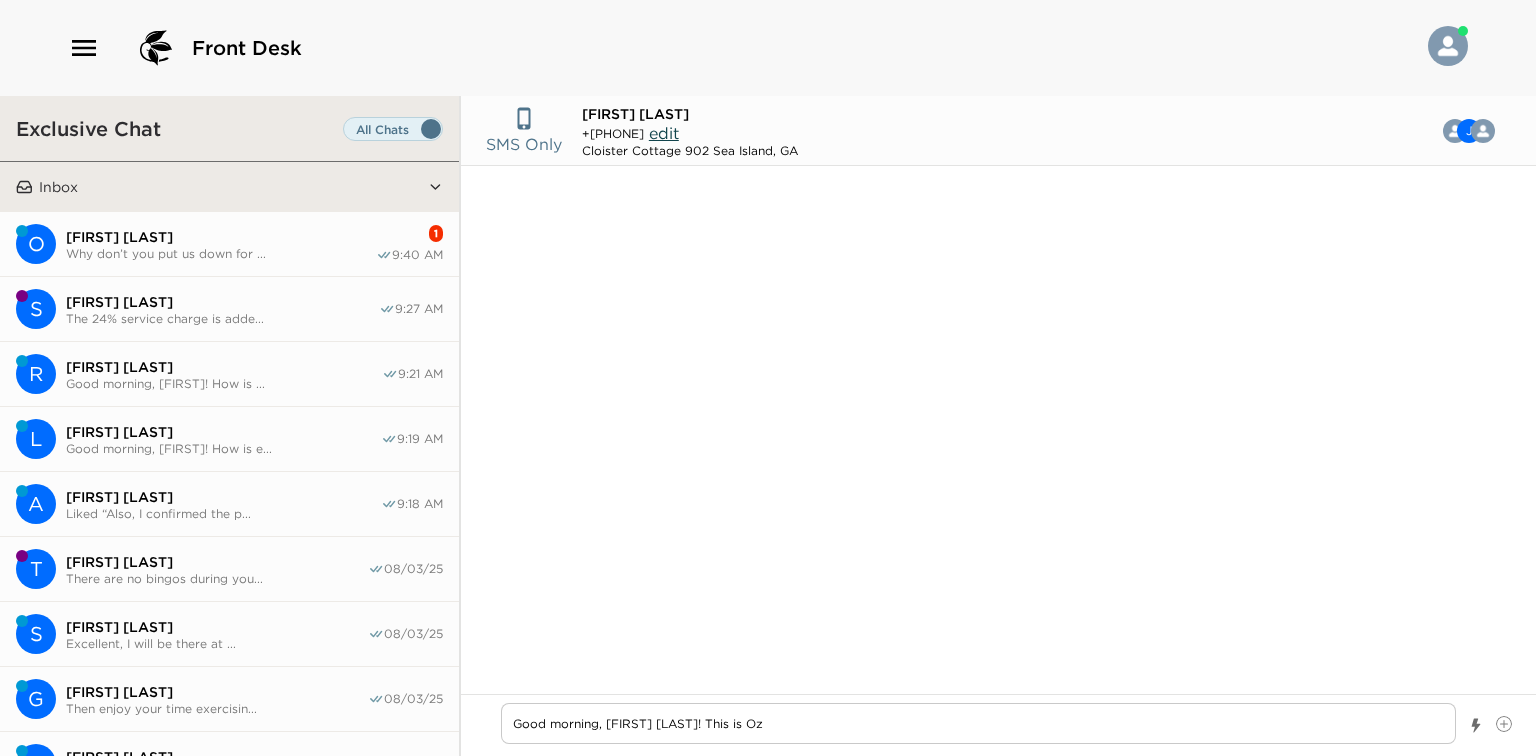 click on "[FIRST] [LAST]" at bounding box center (221, 237) 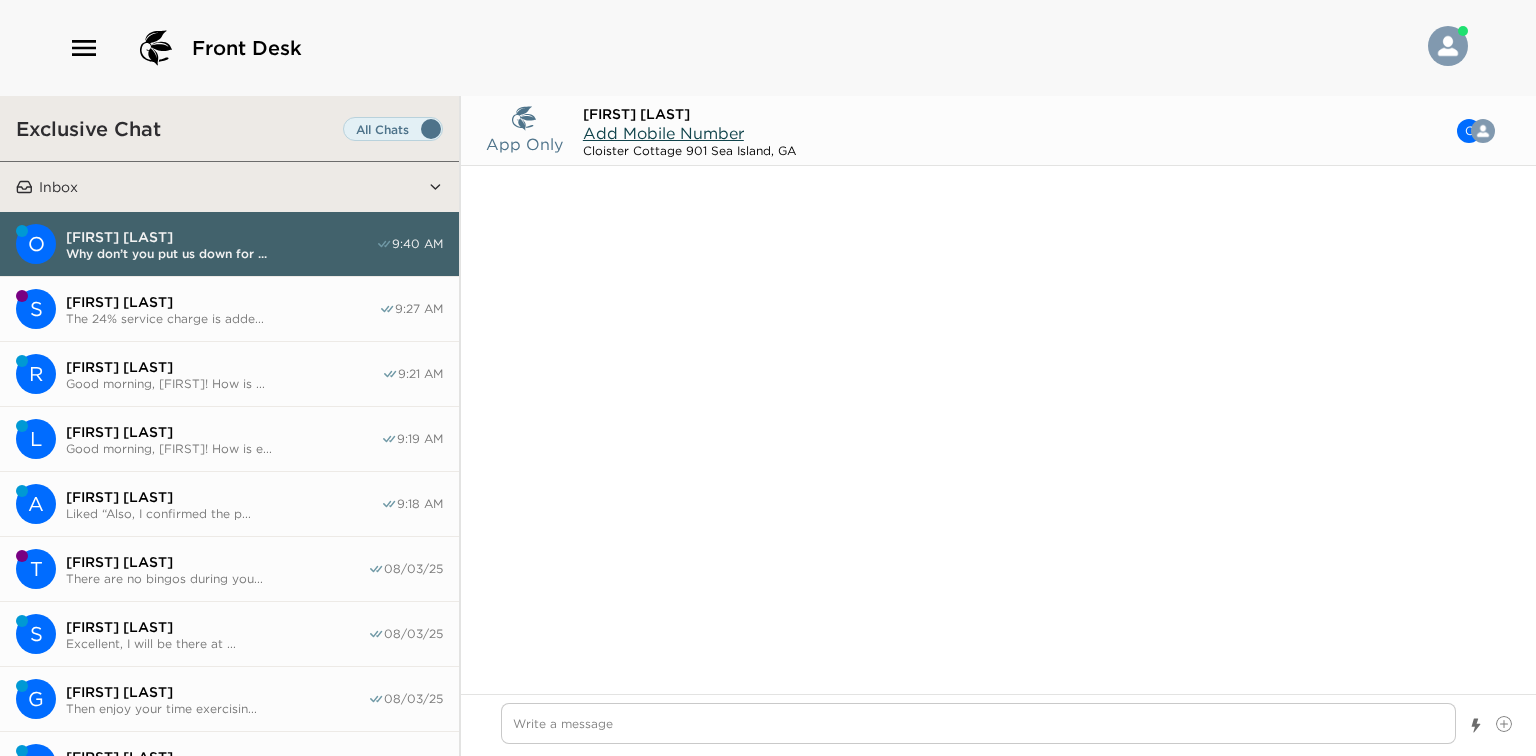 scroll, scrollTop: 1189, scrollLeft: 0, axis: vertical 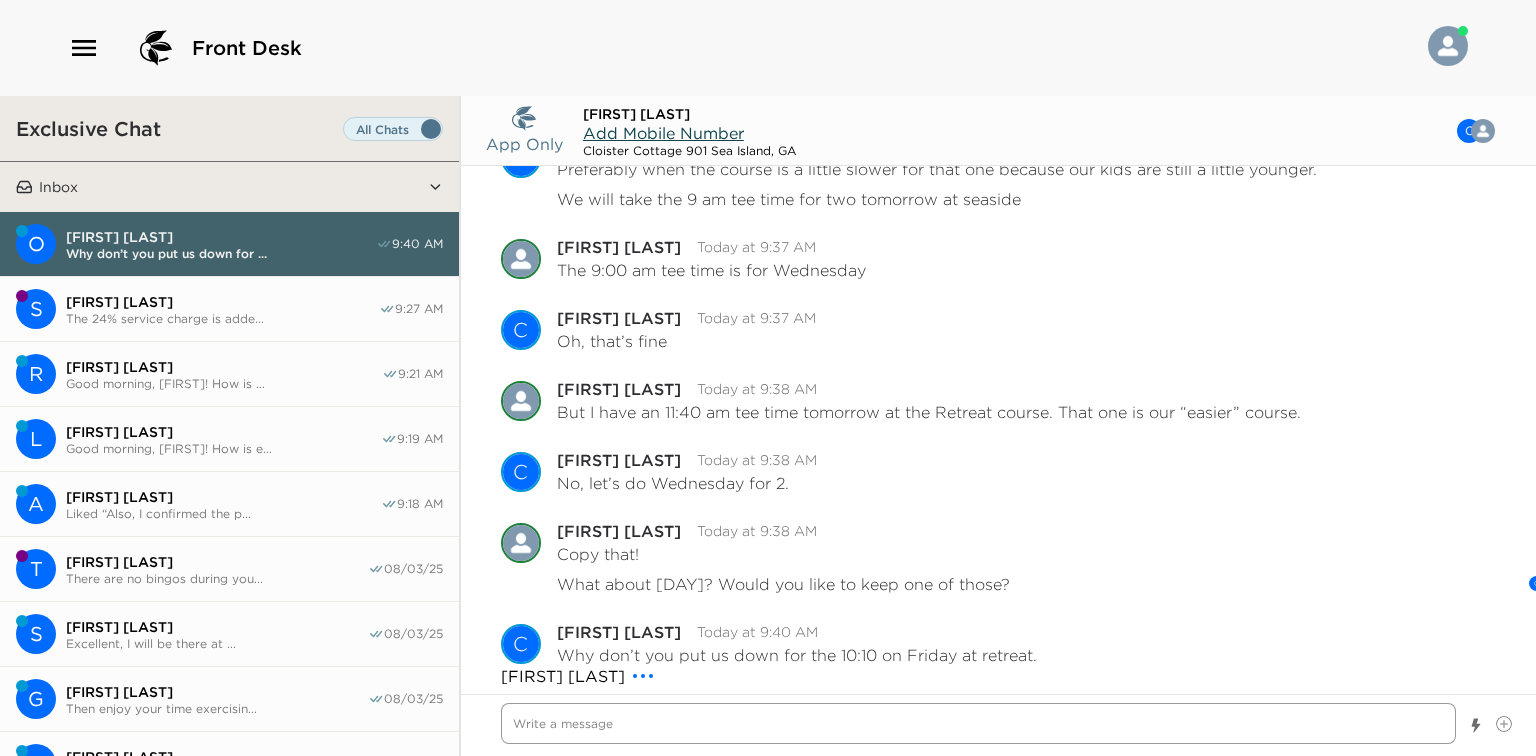click at bounding box center (978, 723) 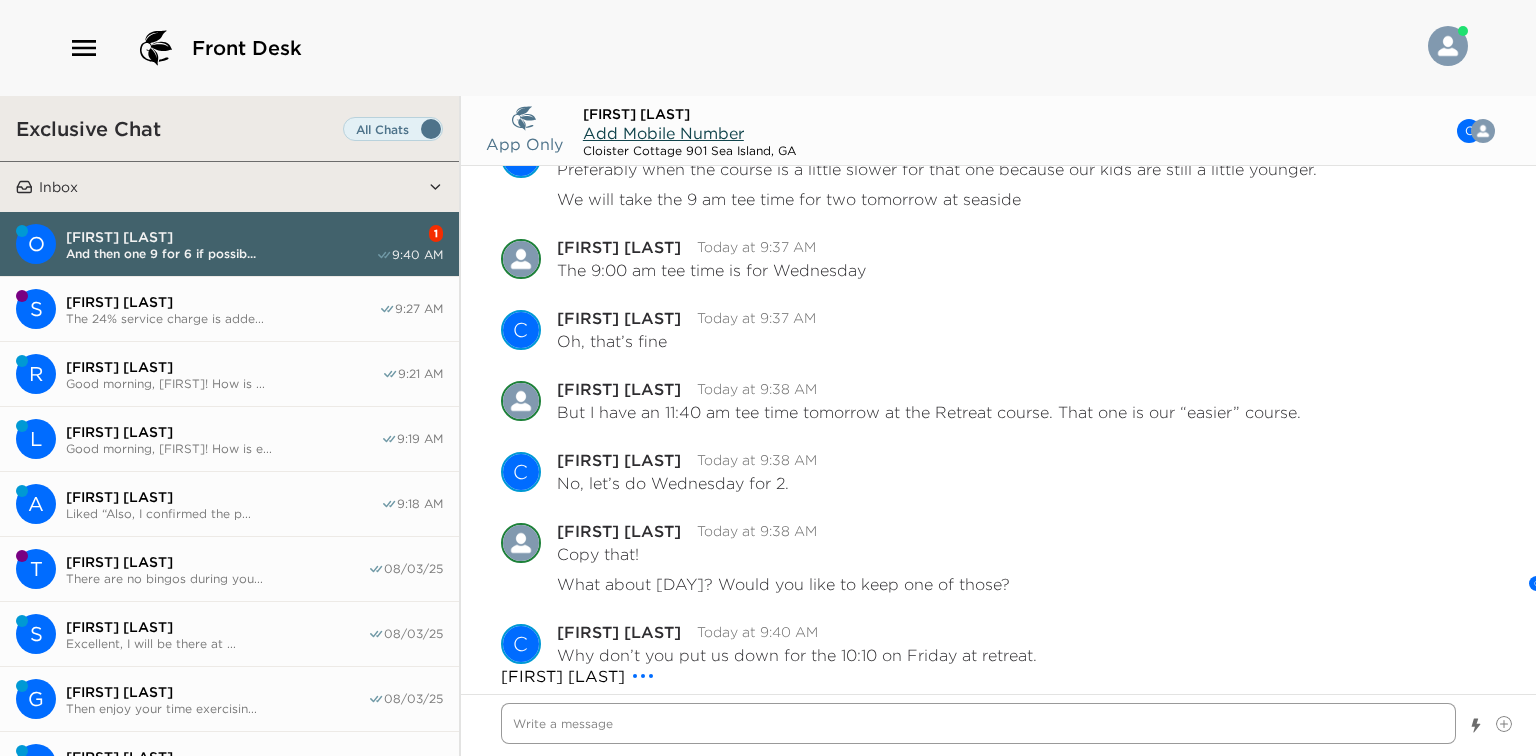scroll, scrollTop: 1219, scrollLeft: 0, axis: vertical 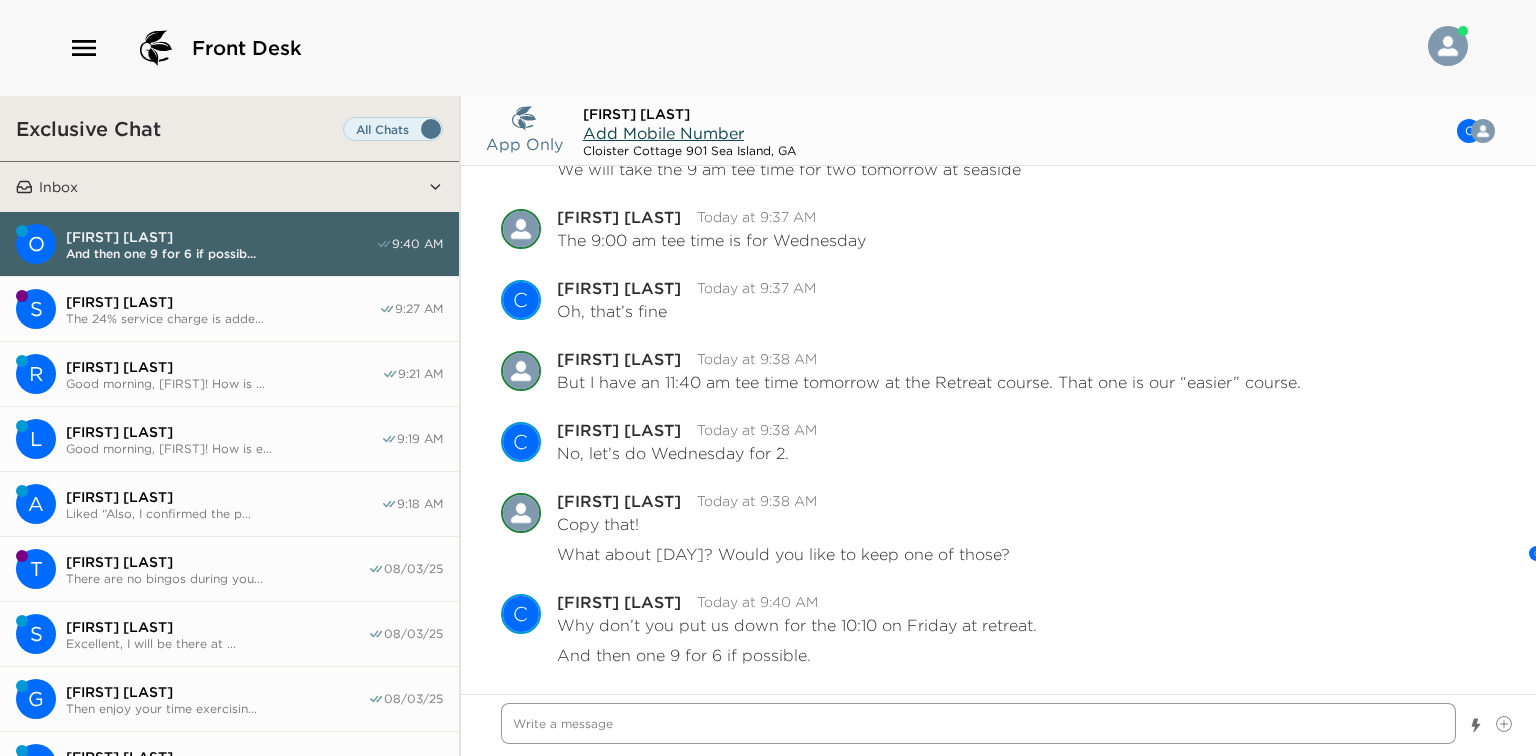 click at bounding box center (978, 723) 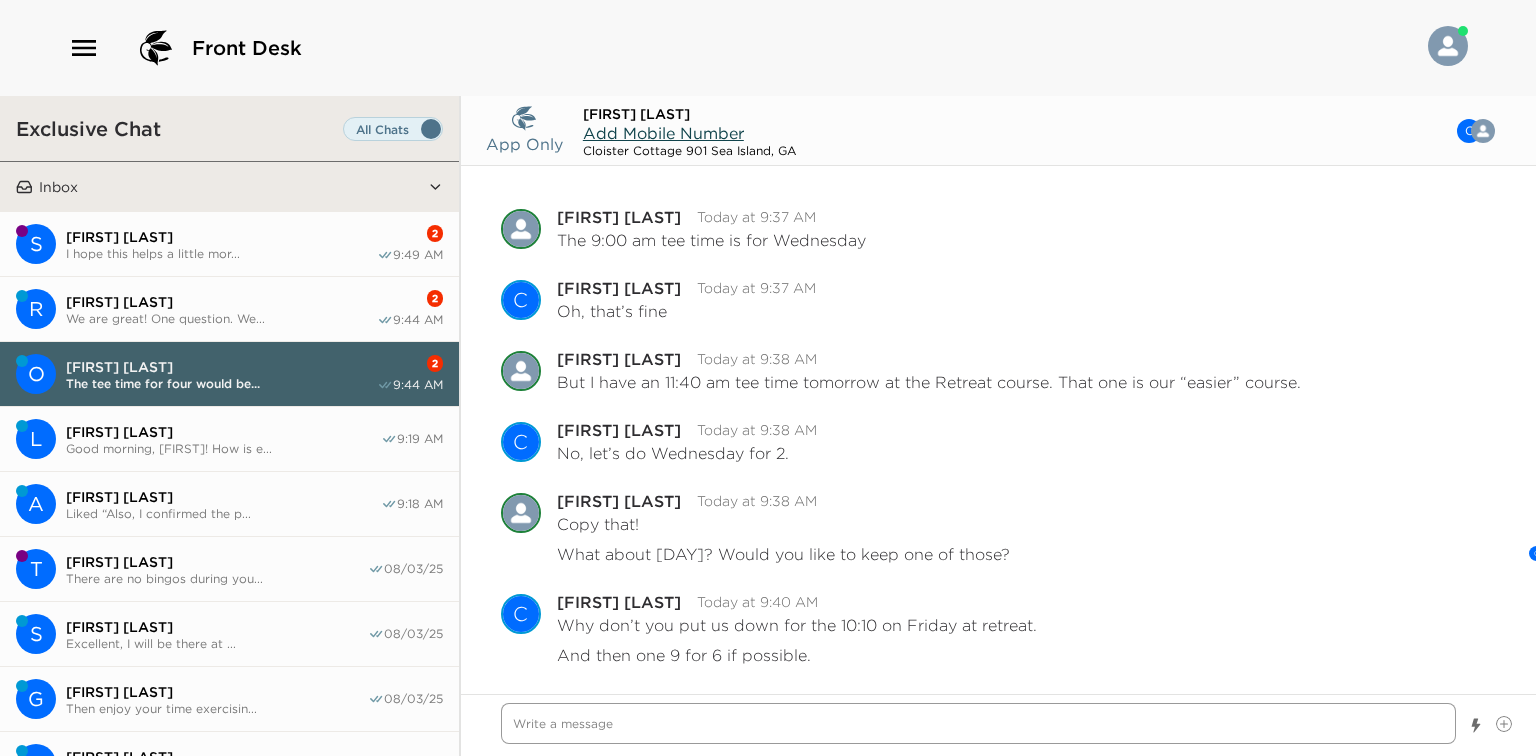 scroll, scrollTop: 1299, scrollLeft: 0, axis: vertical 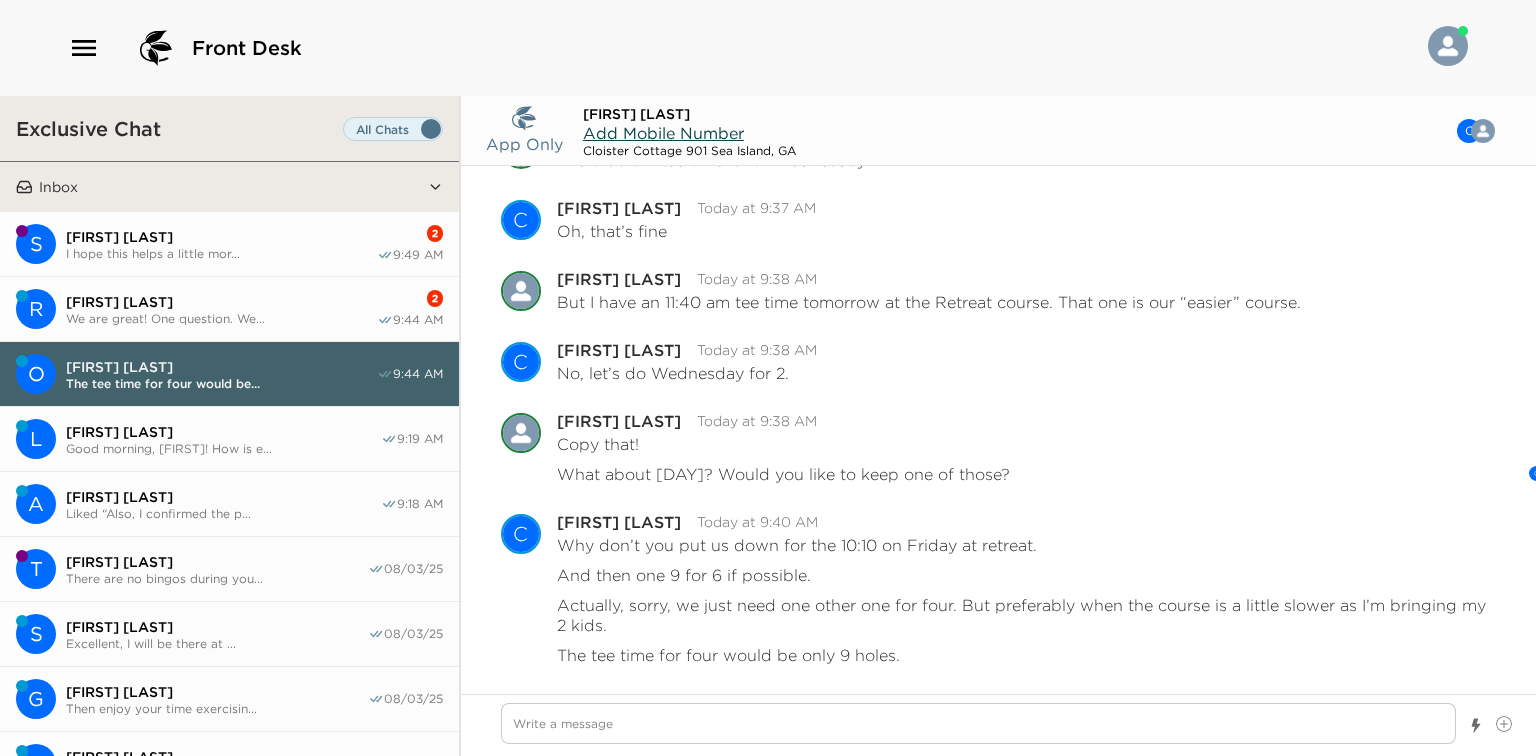 click on "We are great! One question. We..." at bounding box center [221, 318] 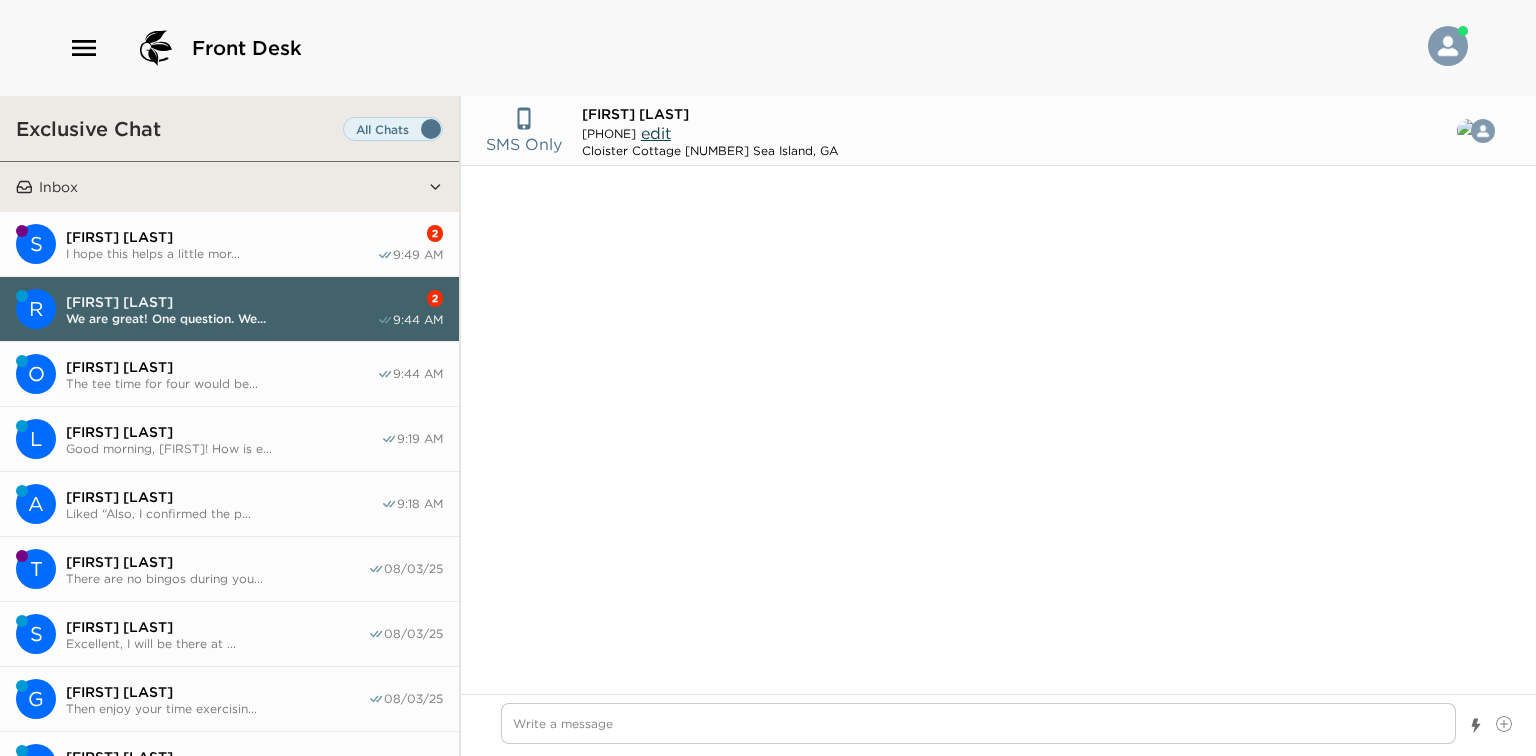 scroll, scrollTop: 944, scrollLeft: 0, axis: vertical 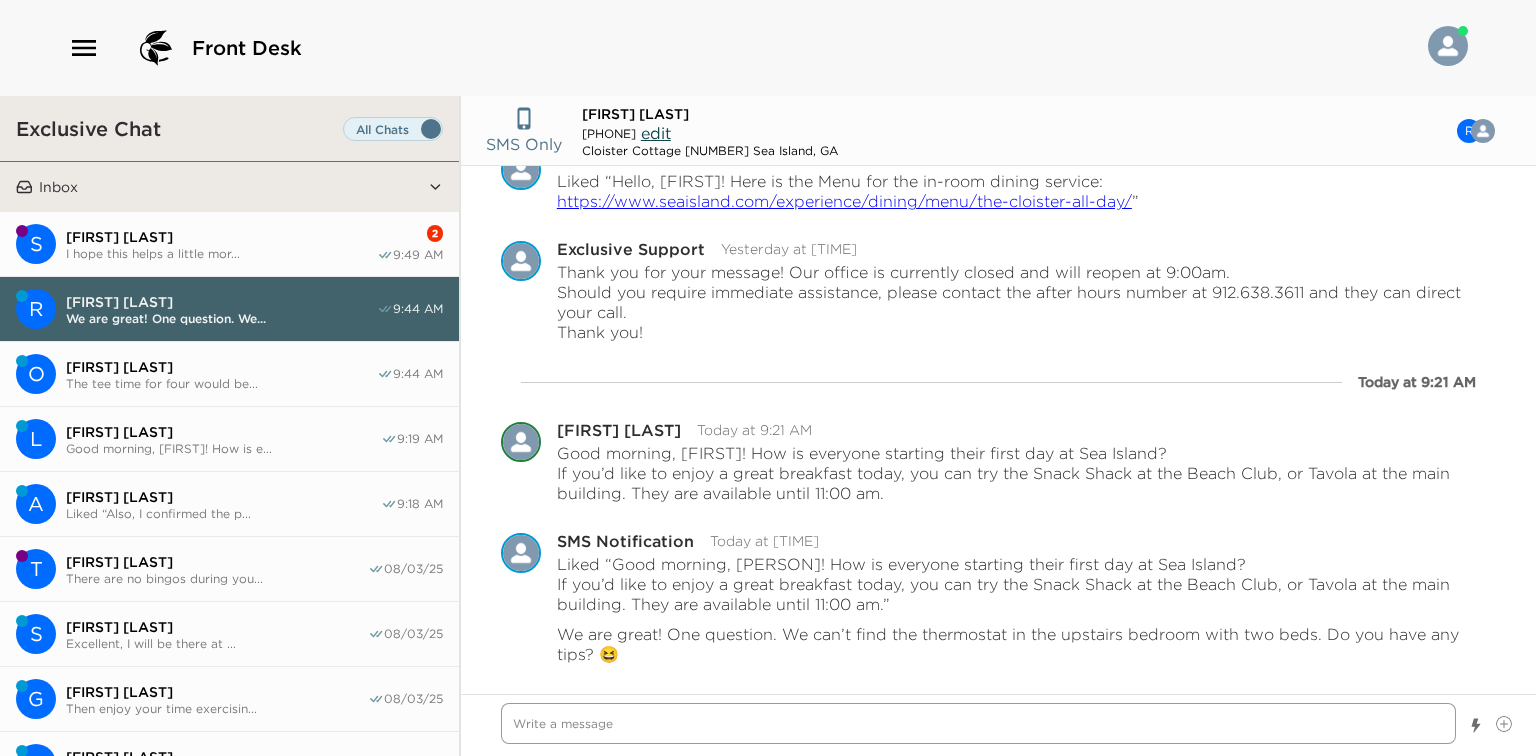 click at bounding box center (978, 723) 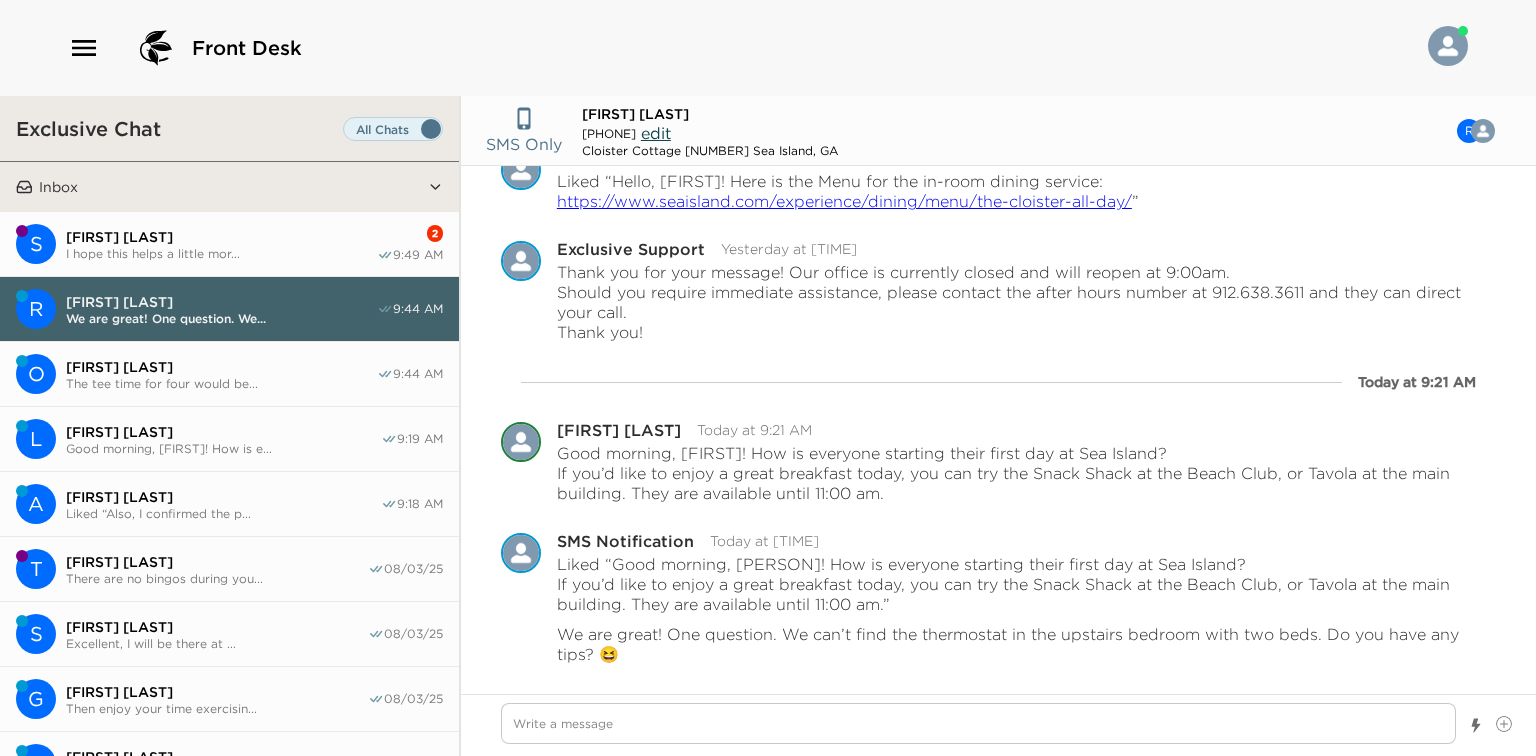 click on "[FIRST] [LAST] I hope this helps a little mor..." at bounding box center [221, 244] 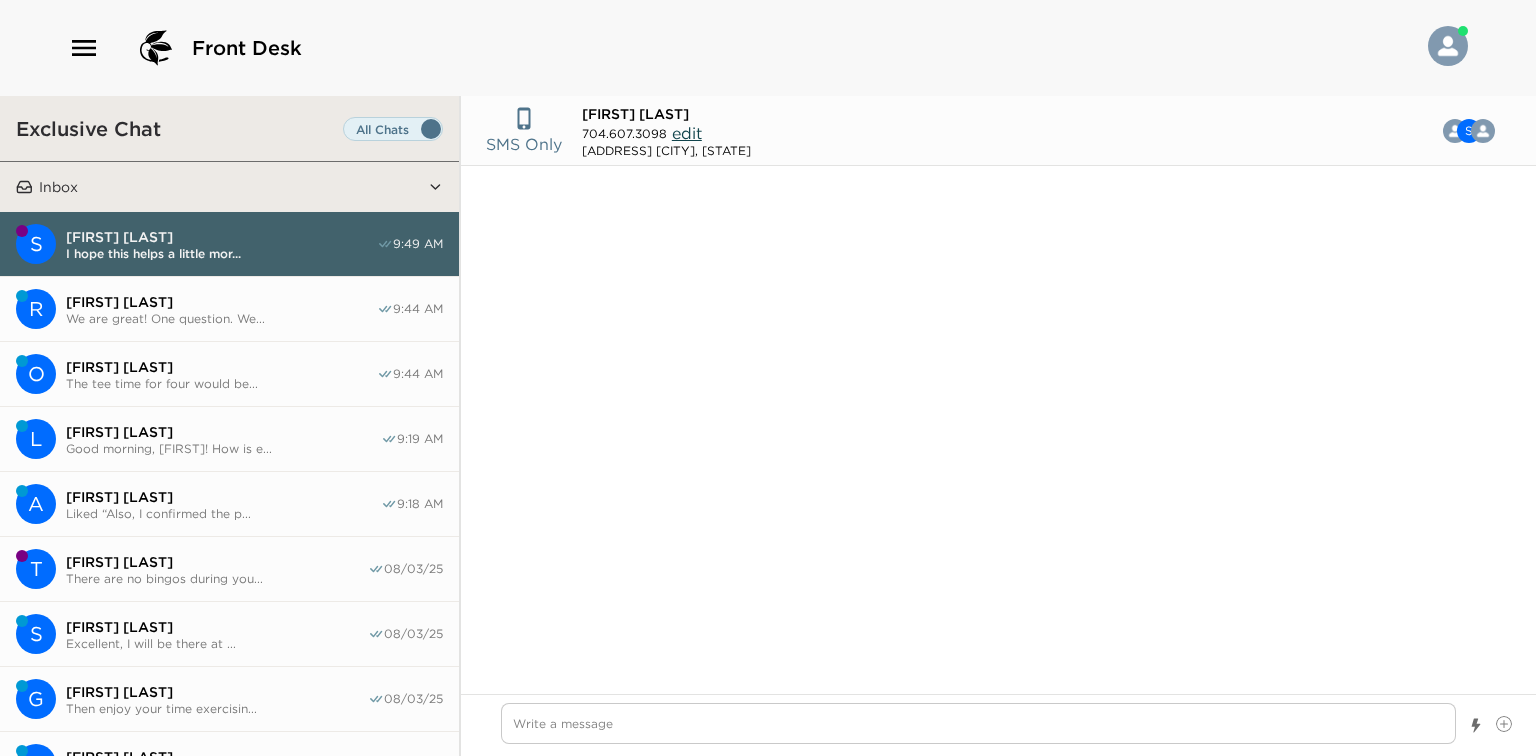 scroll, scrollTop: 2048, scrollLeft: 0, axis: vertical 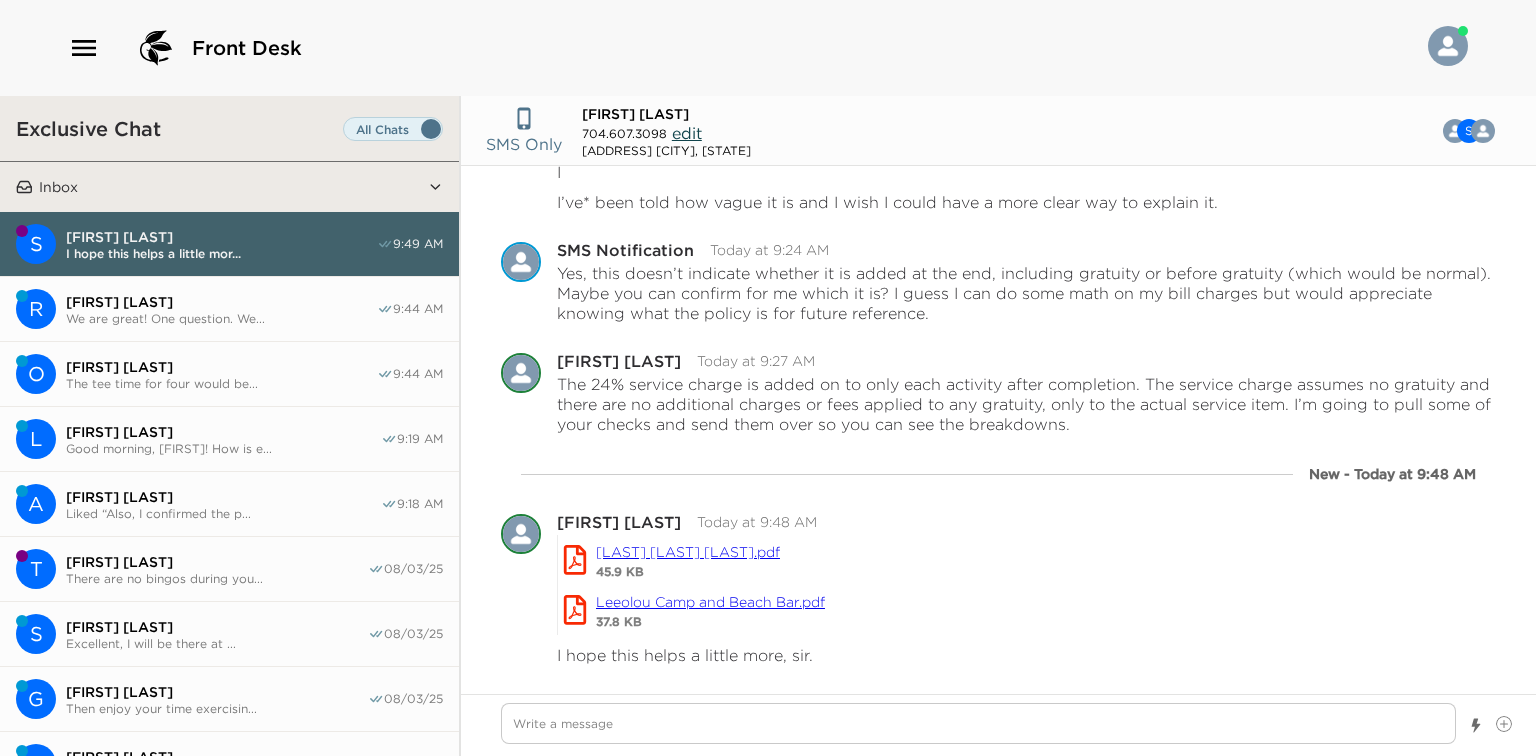 click on "[FIRST] [LAST]" at bounding box center (221, 302) 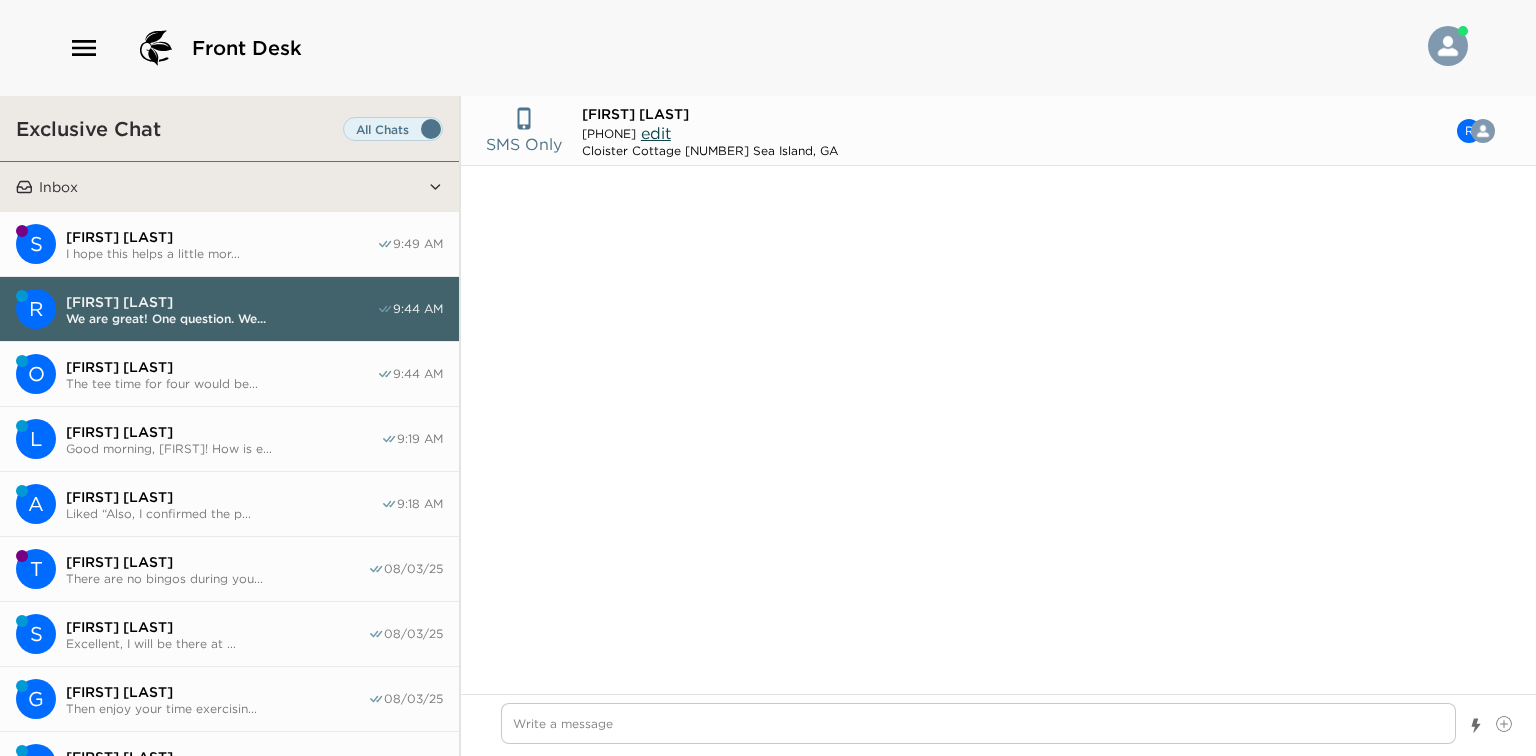 scroll, scrollTop: 944, scrollLeft: 0, axis: vertical 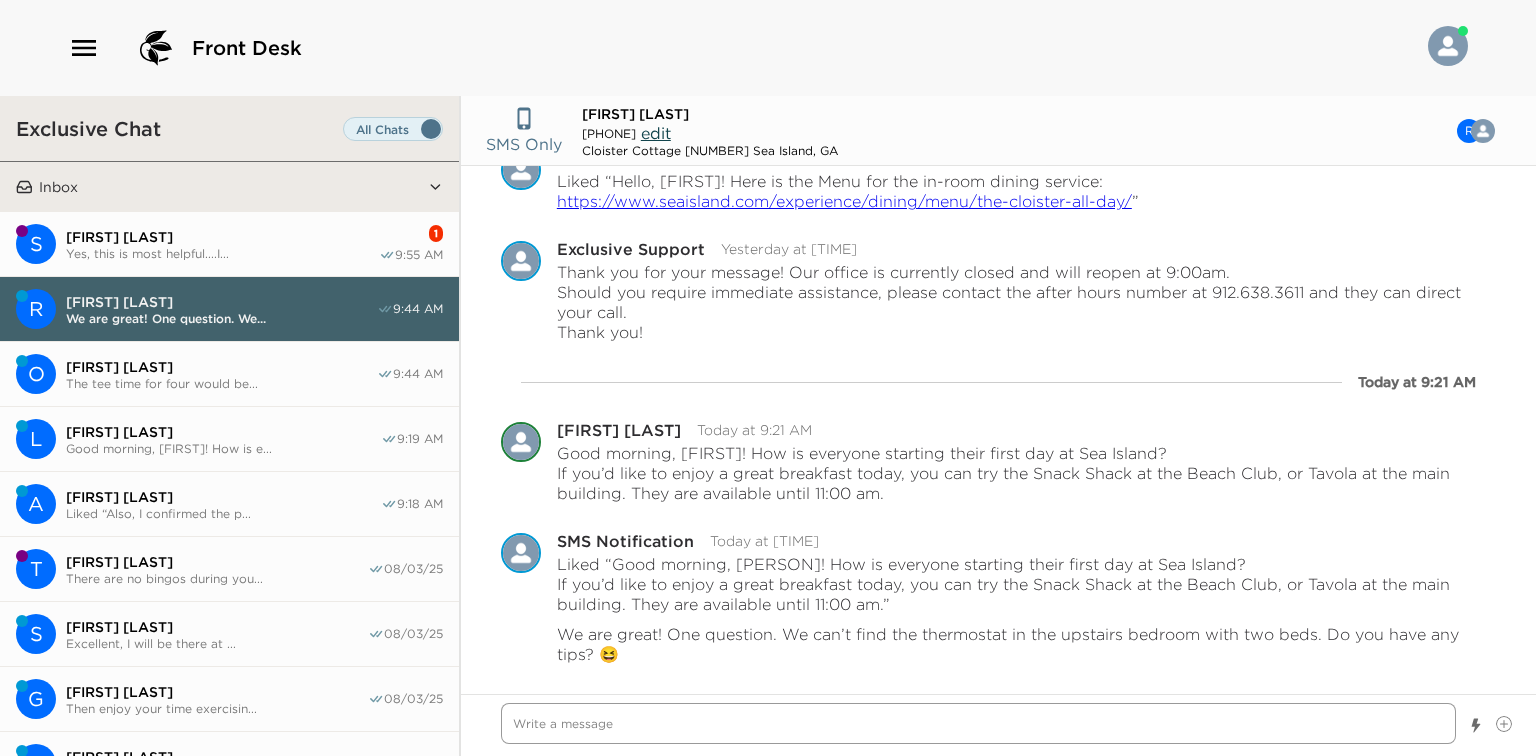 click at bounding box center [978, 723] 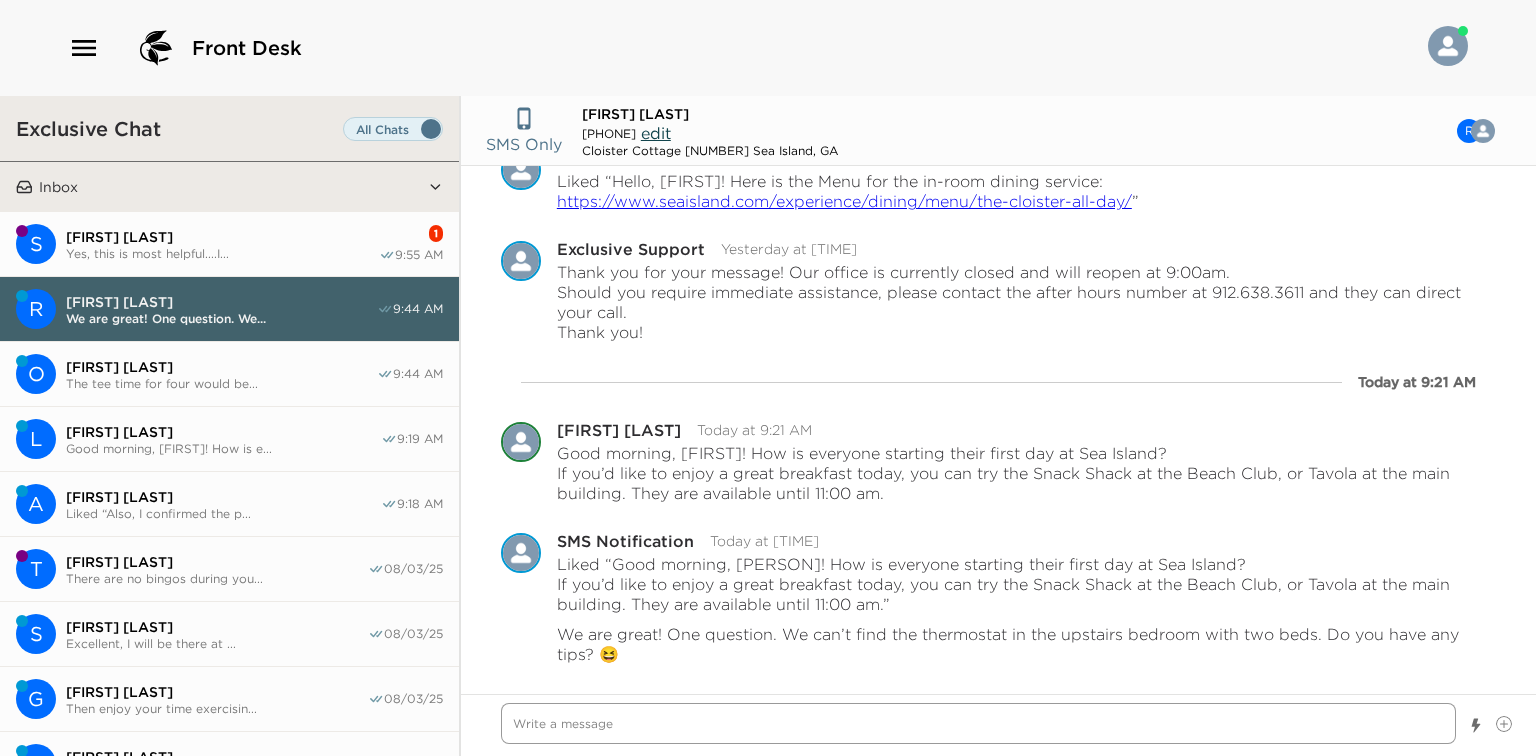 scroll, scrollTop: 1034, scrollLeft: 0, axis: vertical 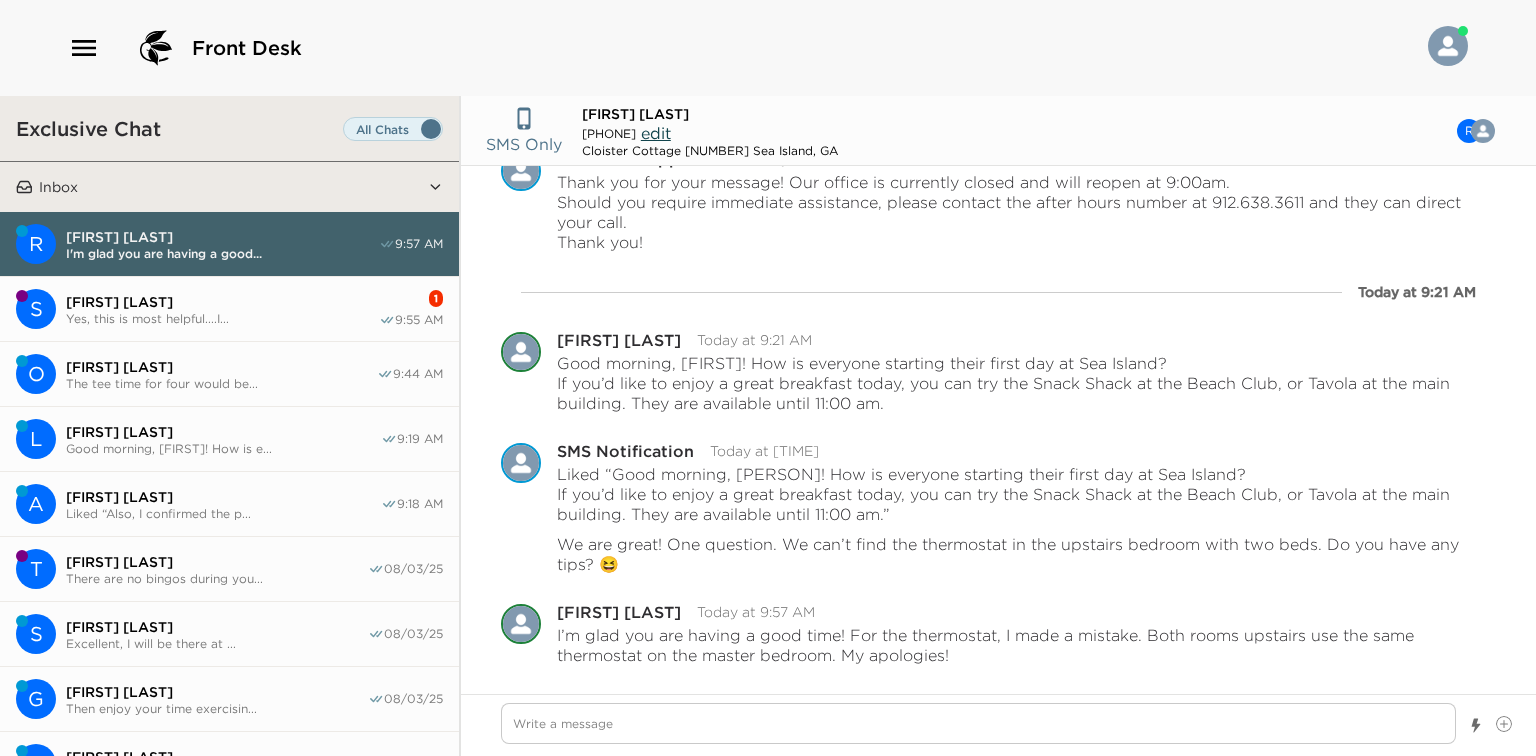 click on "The tee time for four would be..." at bounding box center [221, 383] 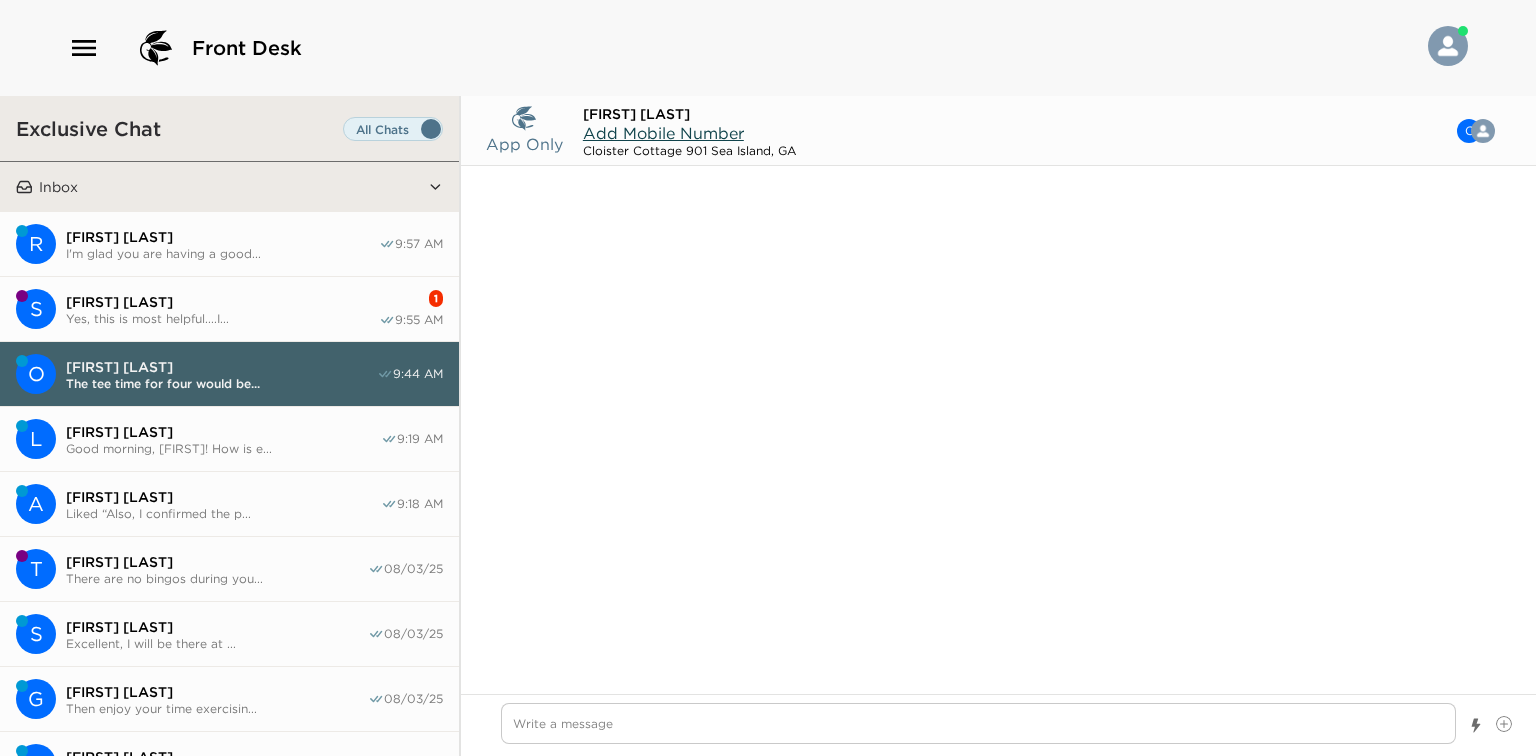 scroll, scrollTop: 847, scrollLeft: 0, axis: vertical 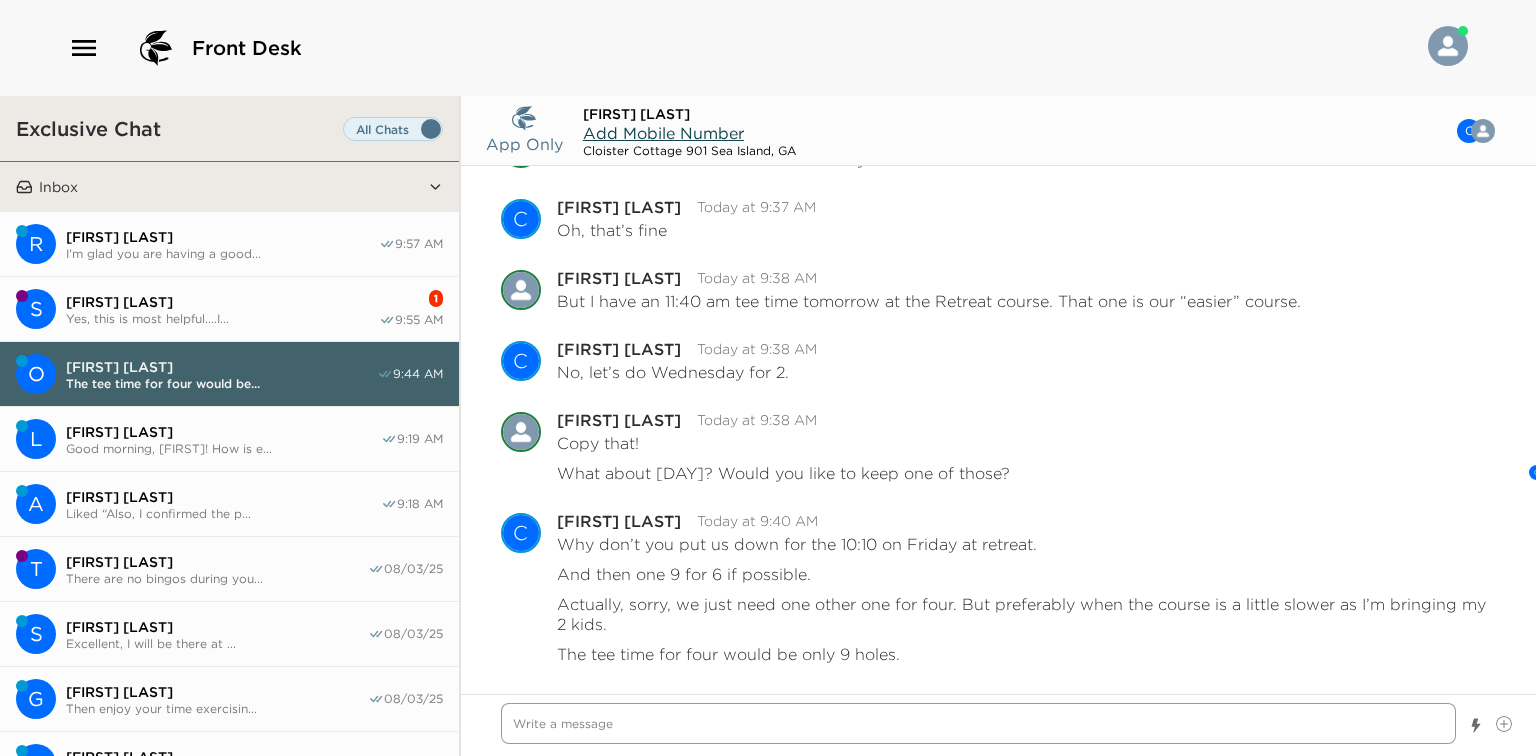 click at bounding box center [978, 723] 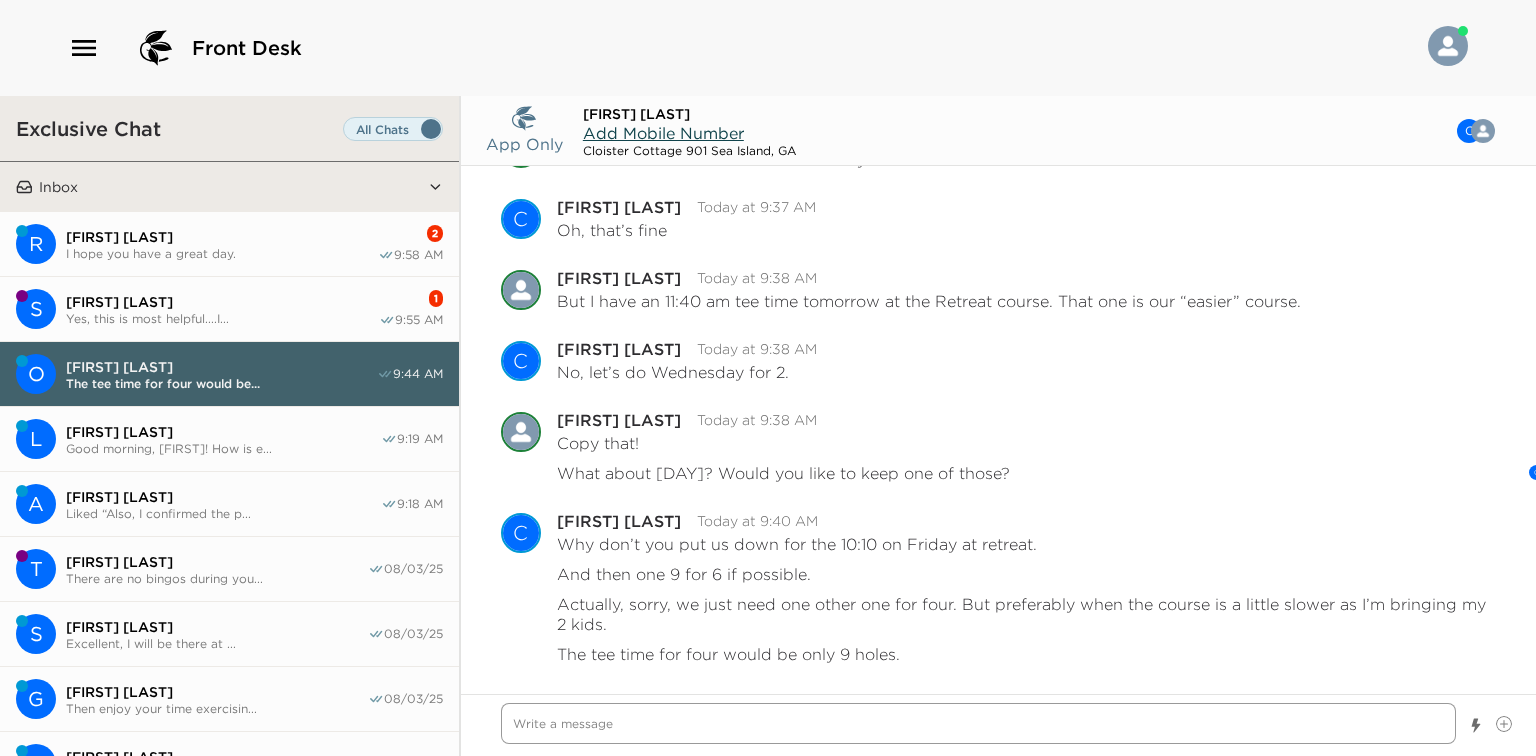 scroll, scrollTop: 917, scrollLeft: 0, axis: vertical 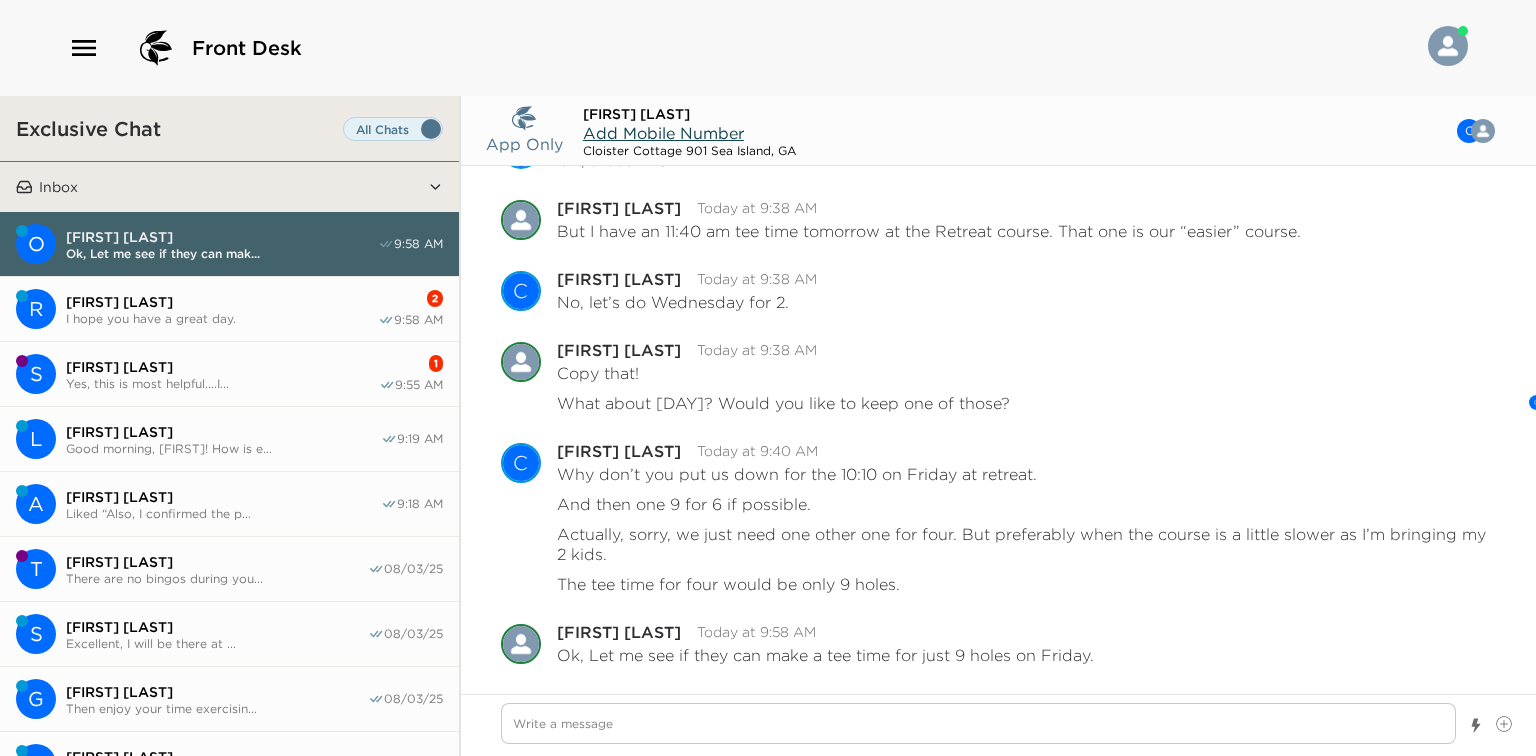 click on "[FIRST] [LAST] I hope you have a great day. 2 [TIME]" at bounding box center (229, 309) 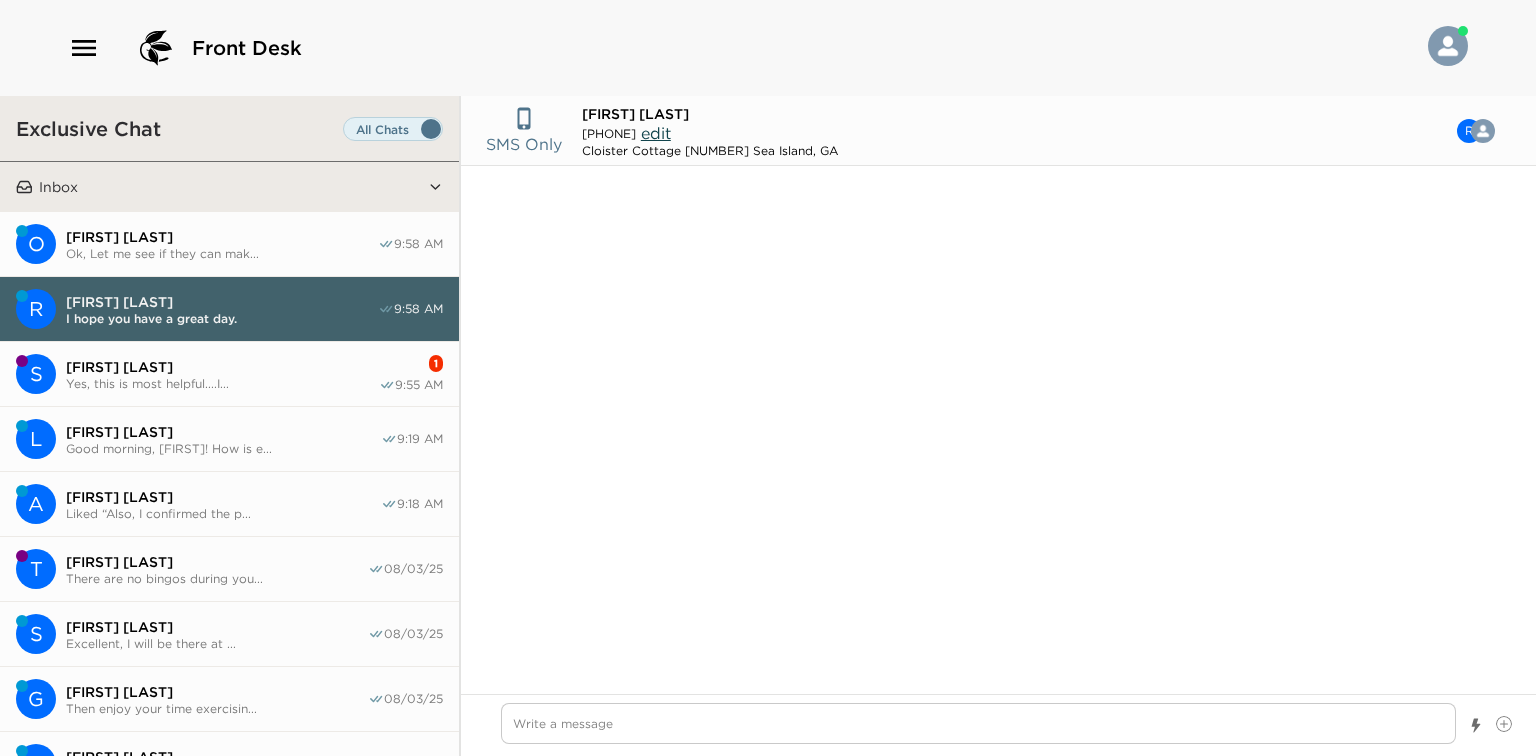 scroll, scrollTop: 1199, scrollLeft: 0, axis: vertical 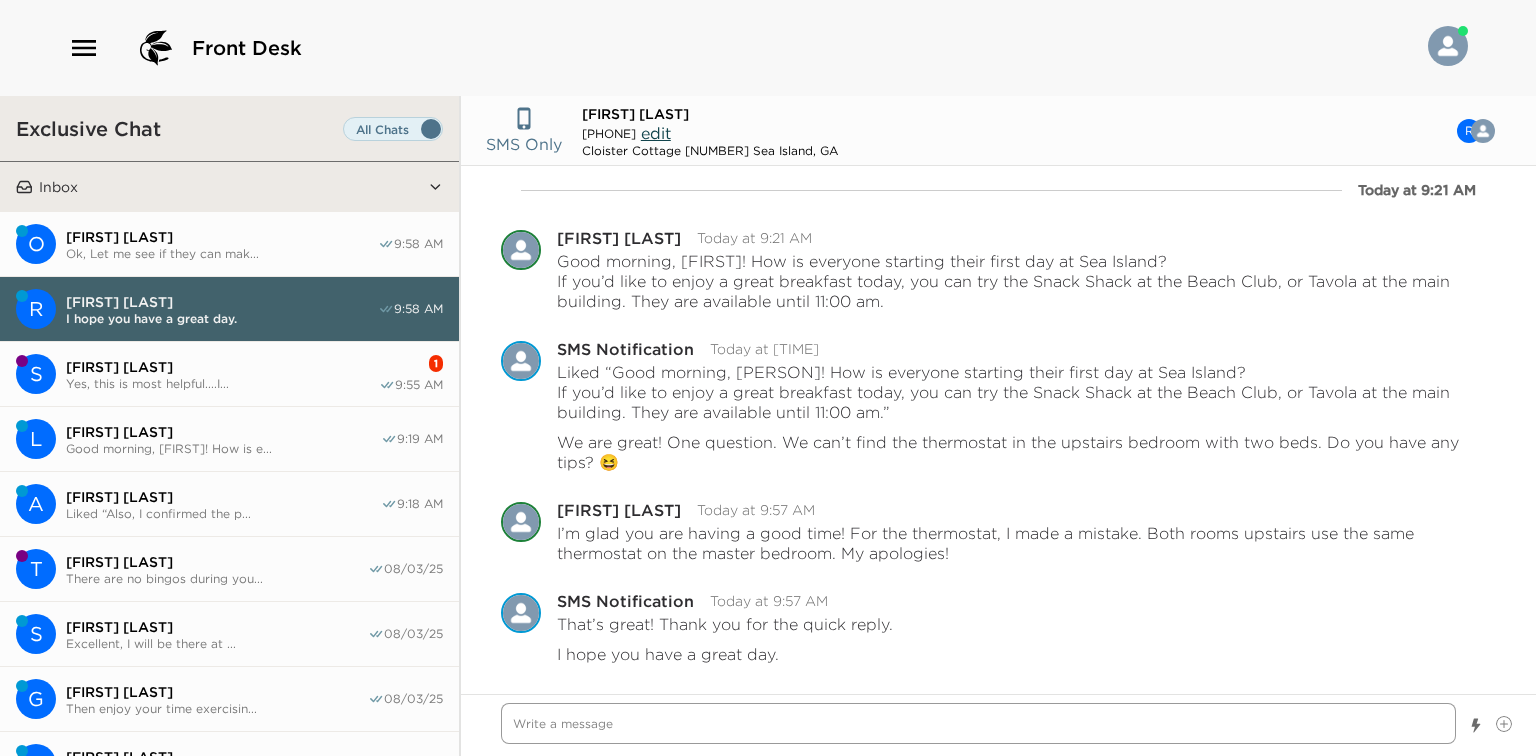 click at bounding box center [978, 723] 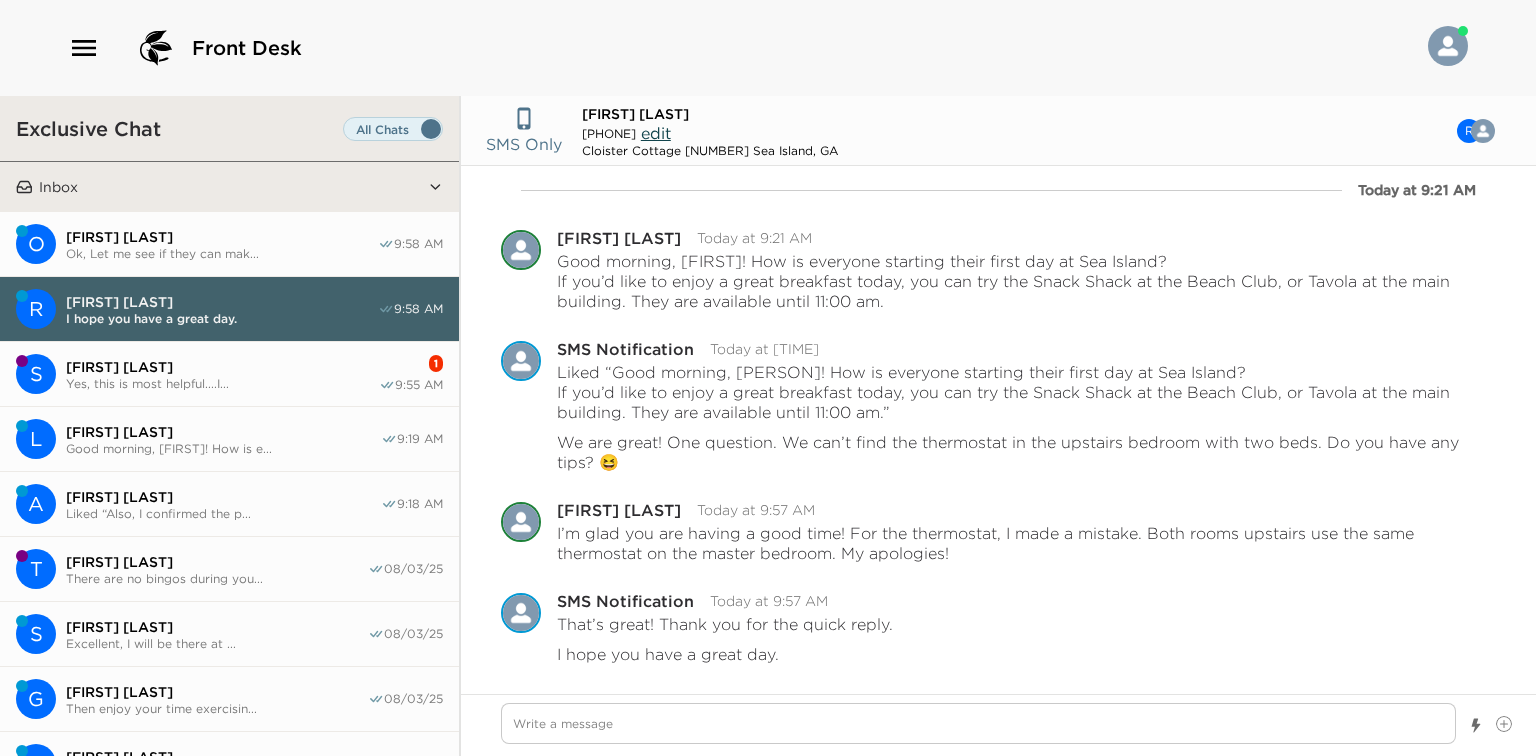 click on "[FIRST] [LAST]" at bounding box center (222, 367) 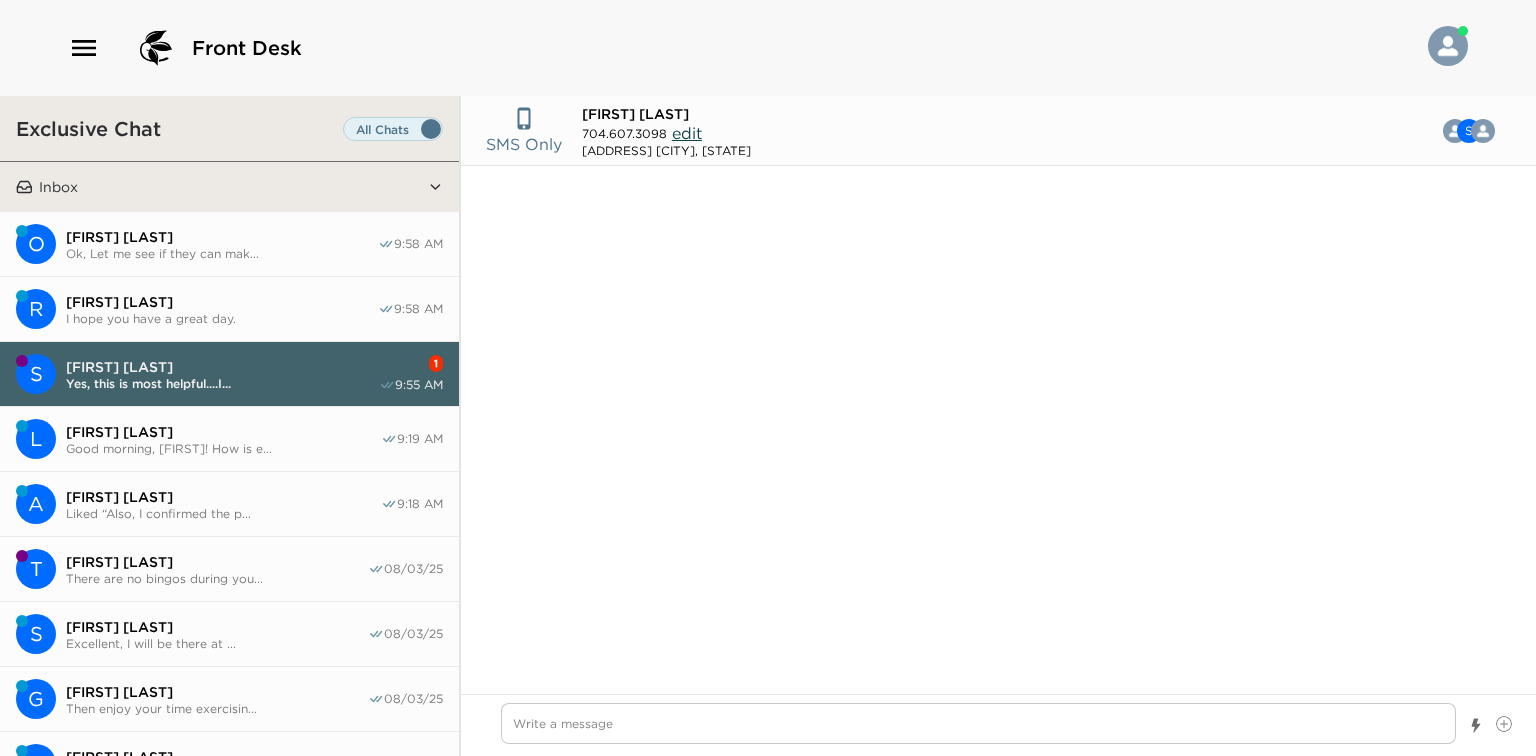 scroll, scrollTop: 4887, scrollLeft: 0, axis: vertical 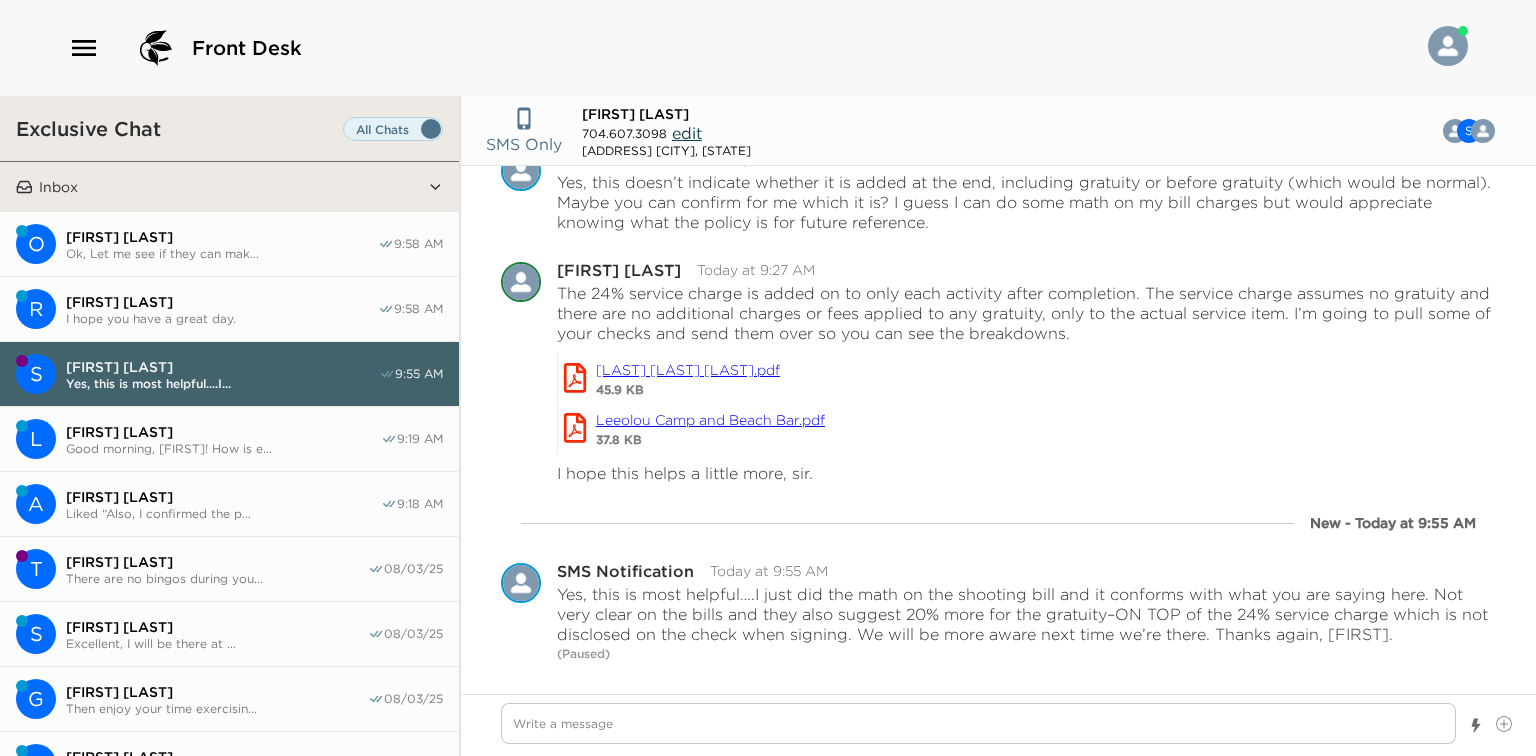 click on "[FIRST] [LAST]" at bounding box center [222, 302] 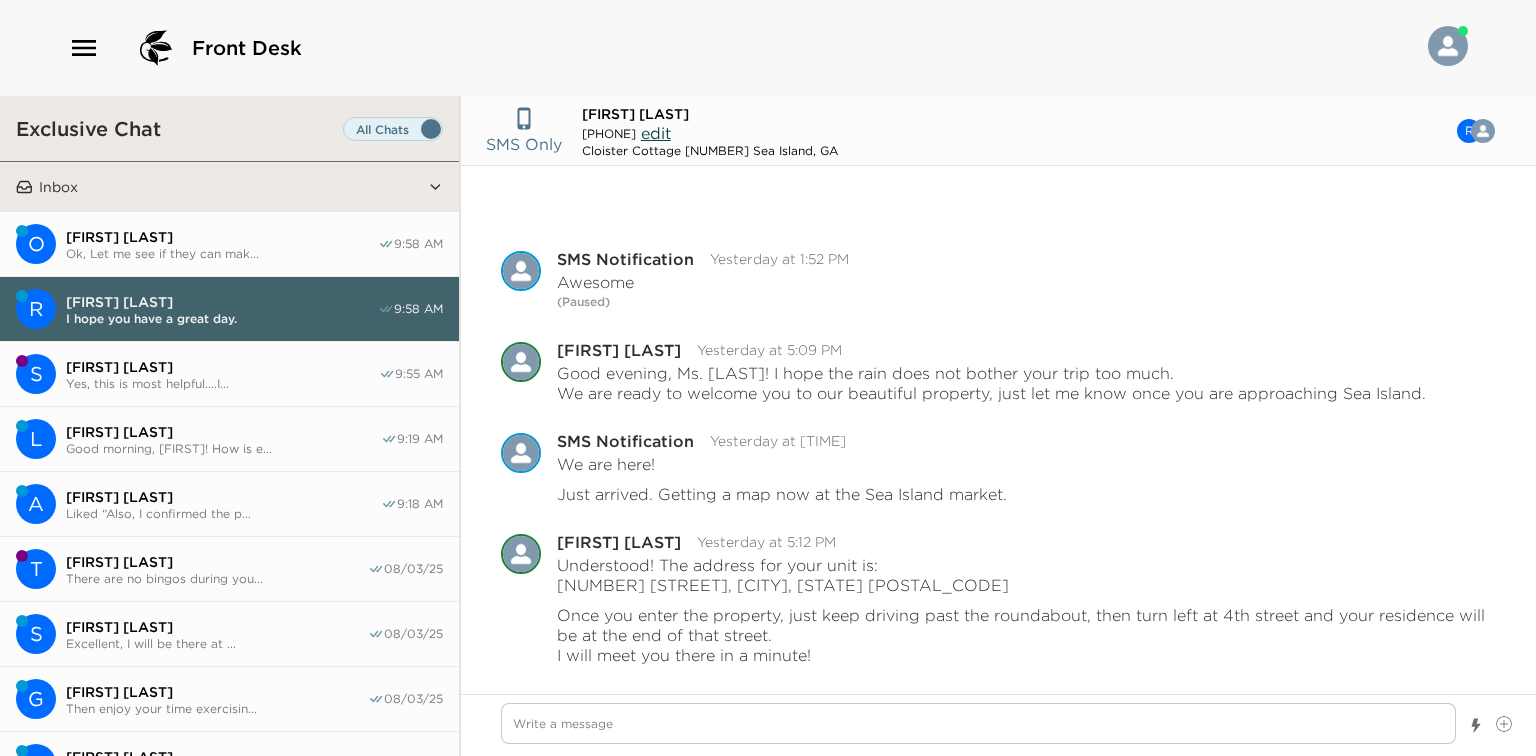 scroll, scrollTop: 1199, scrollLeft: 0, axis: vertical 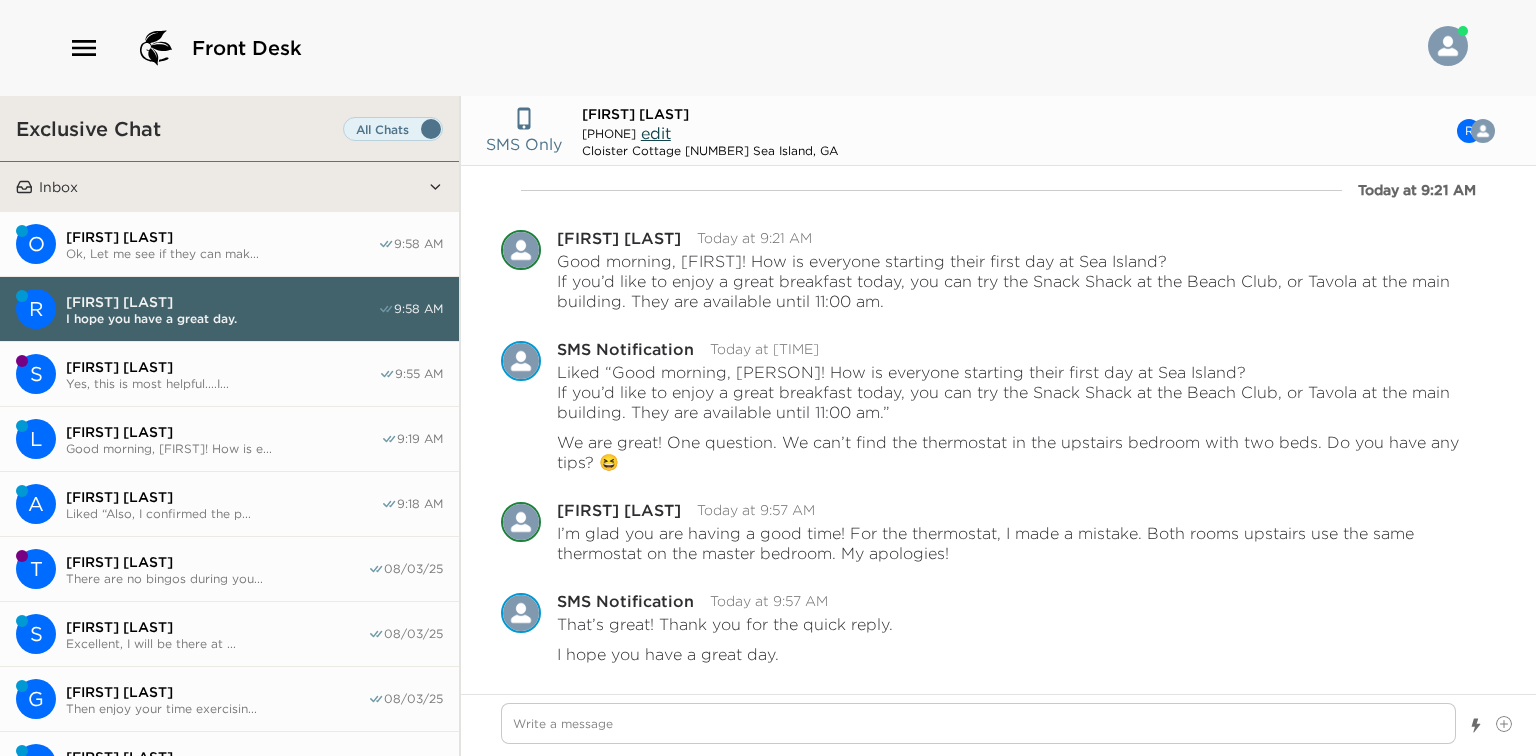 click on "[FIRST] [LAST]" at bounding box center (222, 237) 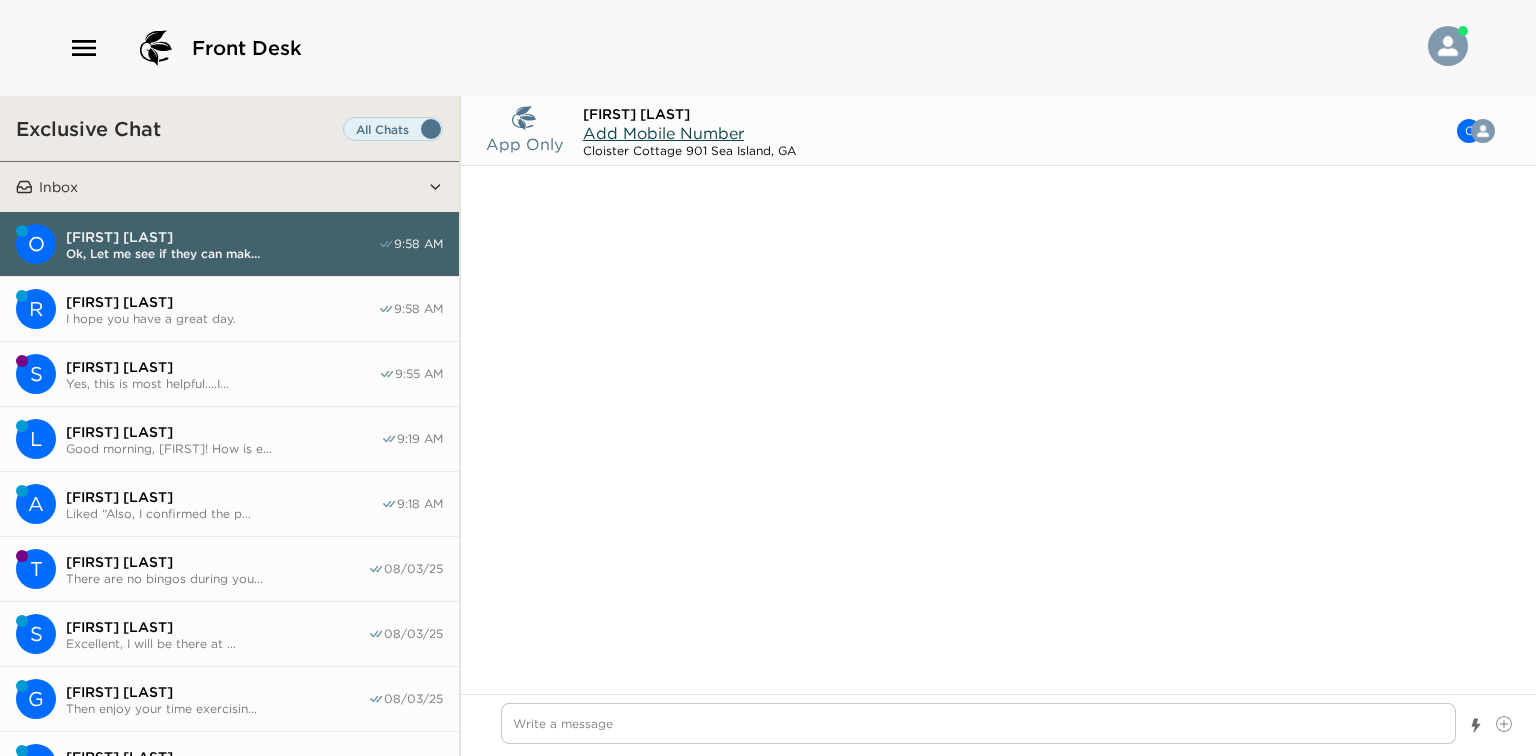 scroll, scrollTop: 1412, scrollLeft: 0, axis: vertical 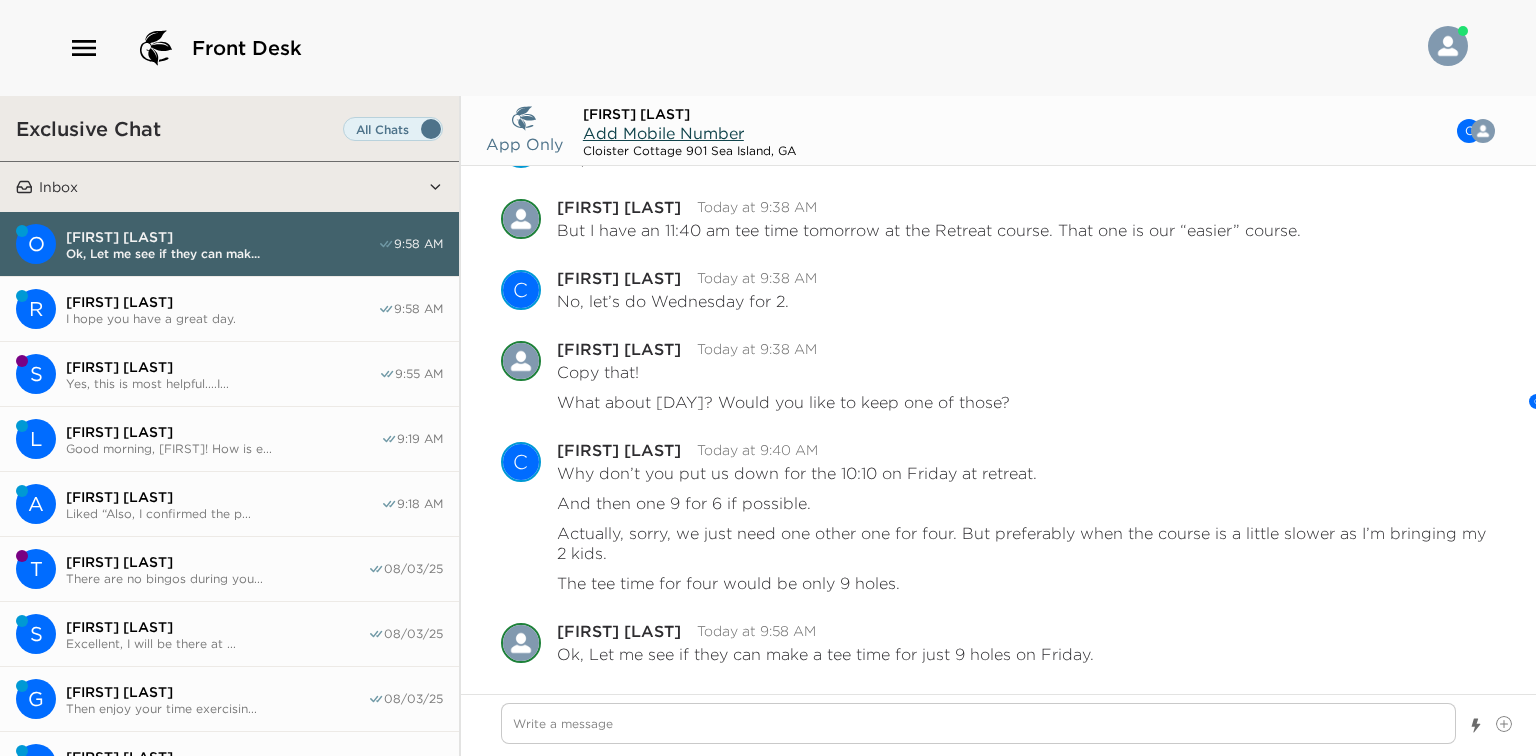 click on "R [FIRST] [LAST] I hope you have a great day.  9:58 AM" at bounding box center [229, 309] 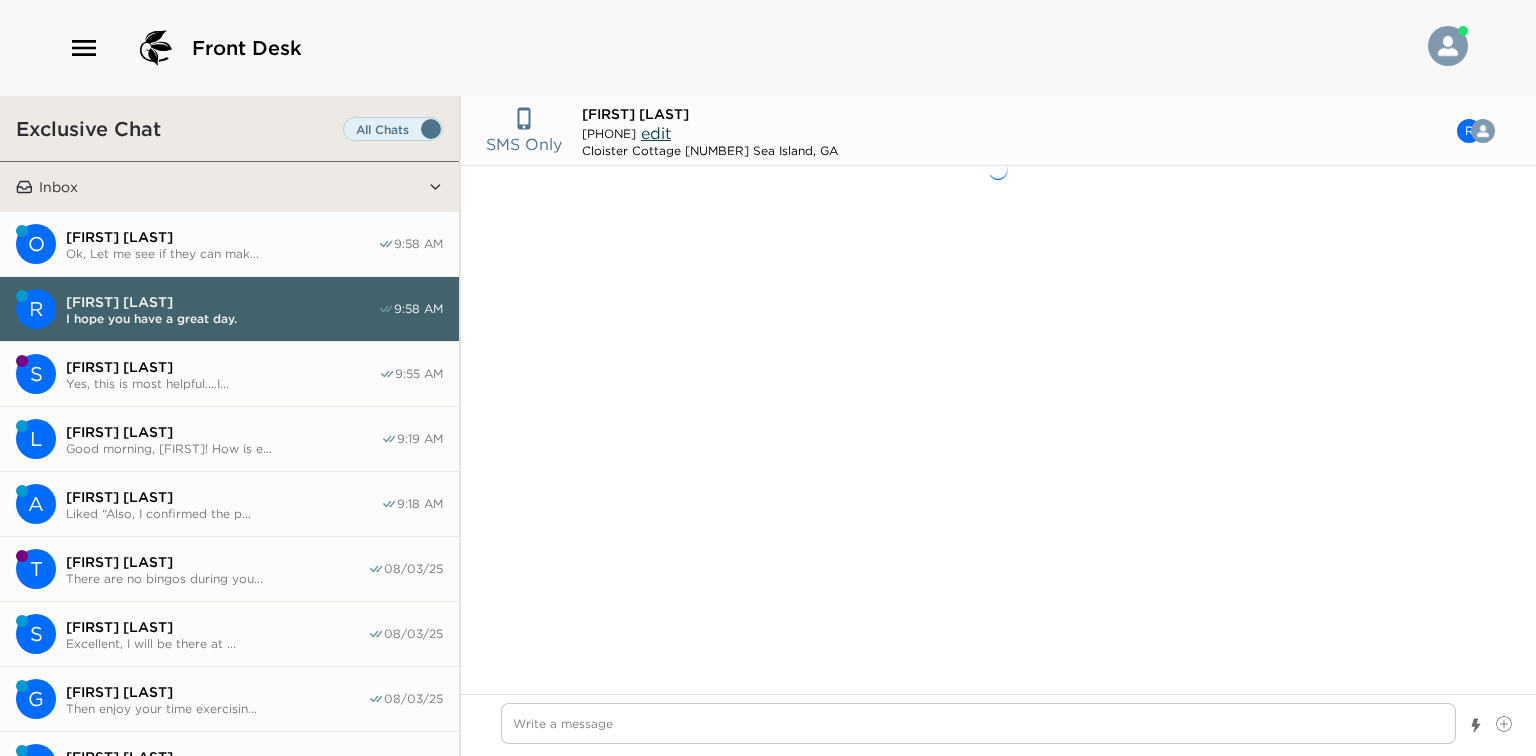 scroll, scrollTop: 1199, scrollLeft: 0, axis: vertical 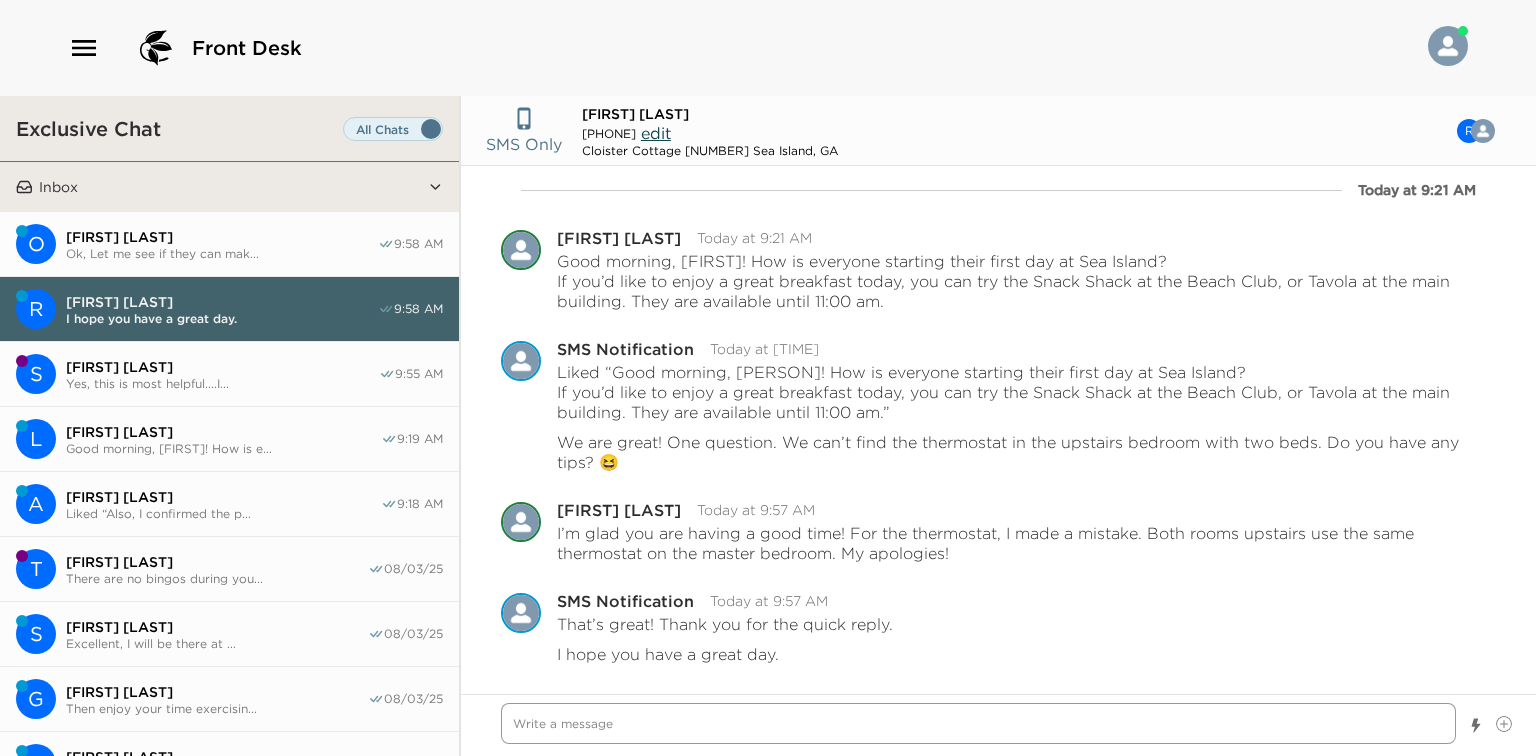 click at bounding box center [978, 723] 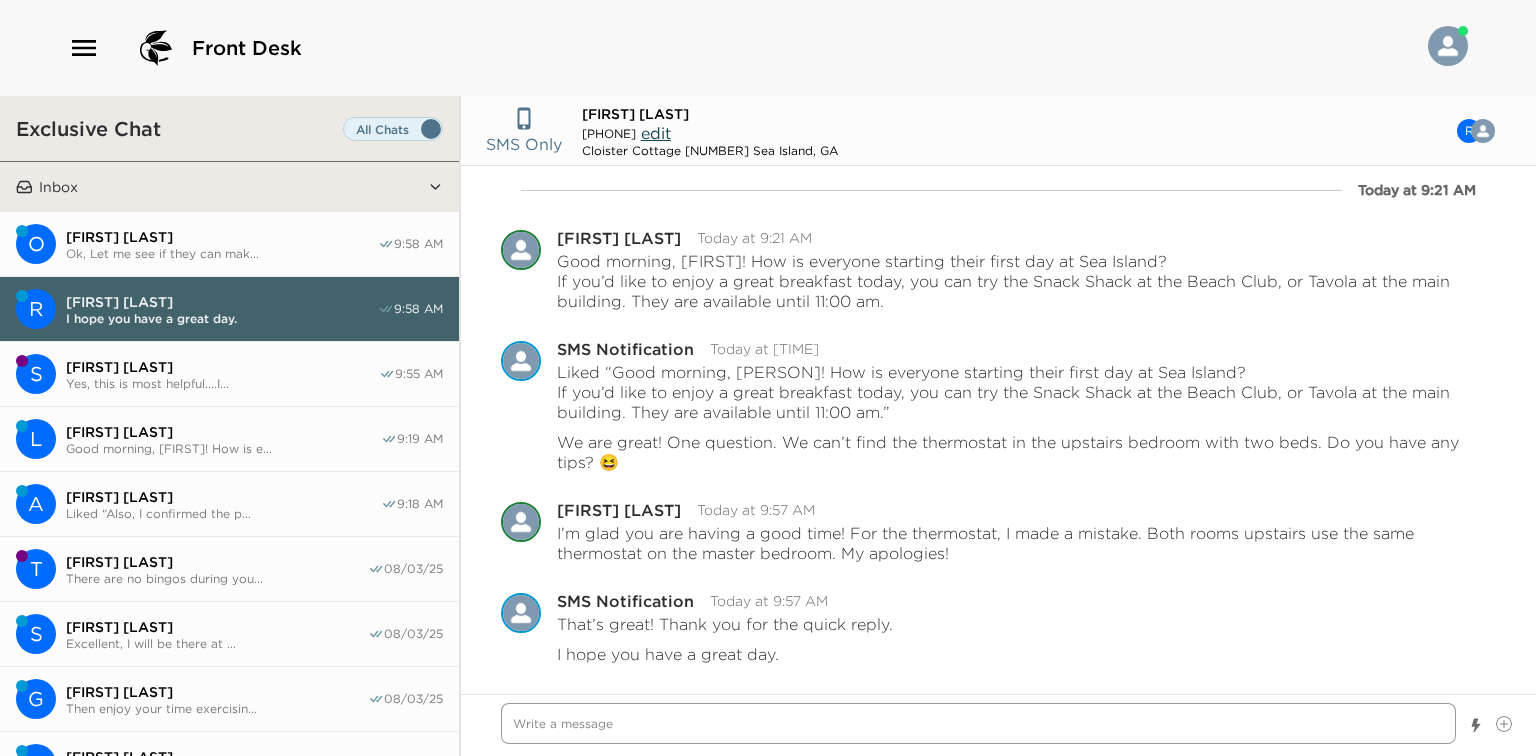 scroll, scrollTop: 1269, scrollLeft: 0, axis: vertical 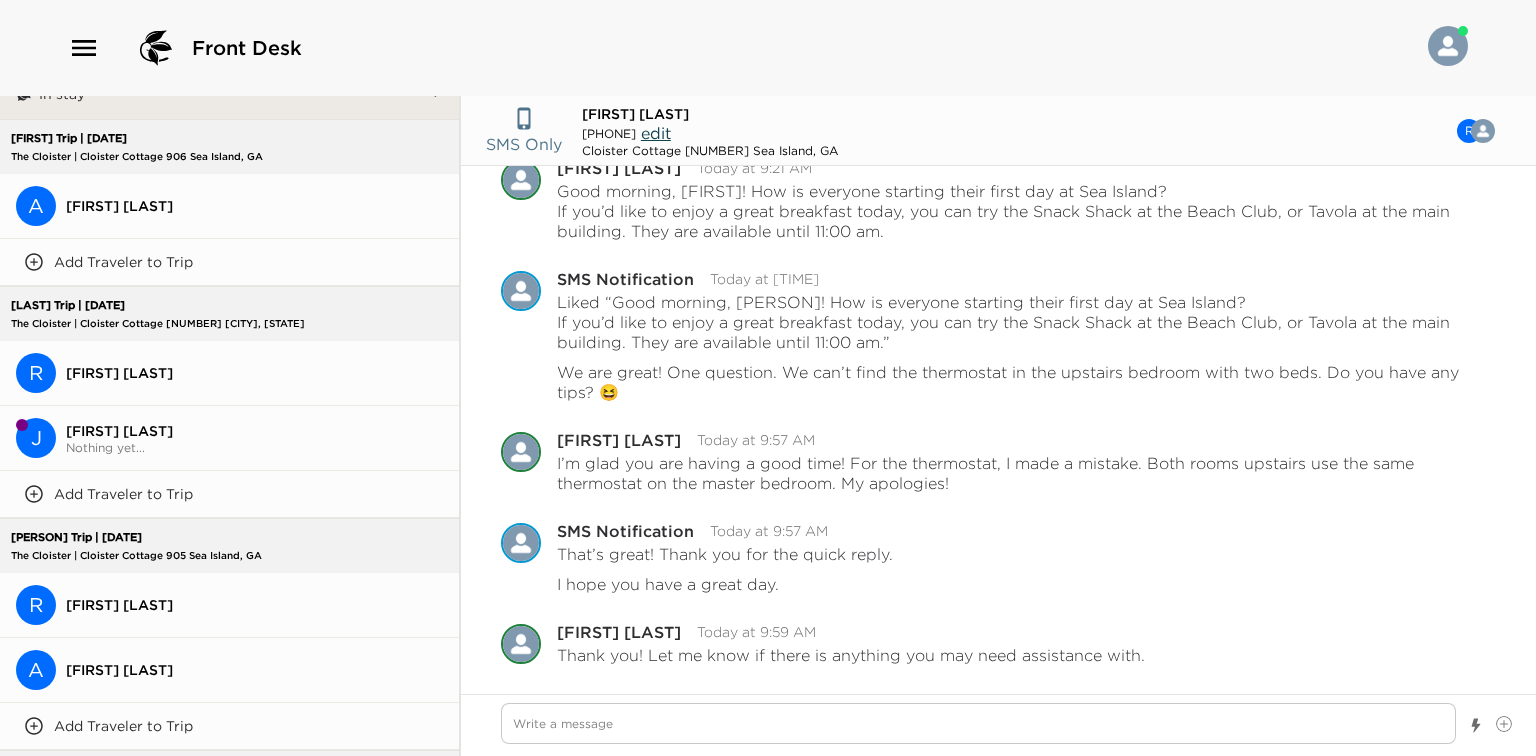 click on "[FIRST] [LAST]" at bounding box center [254, 431] 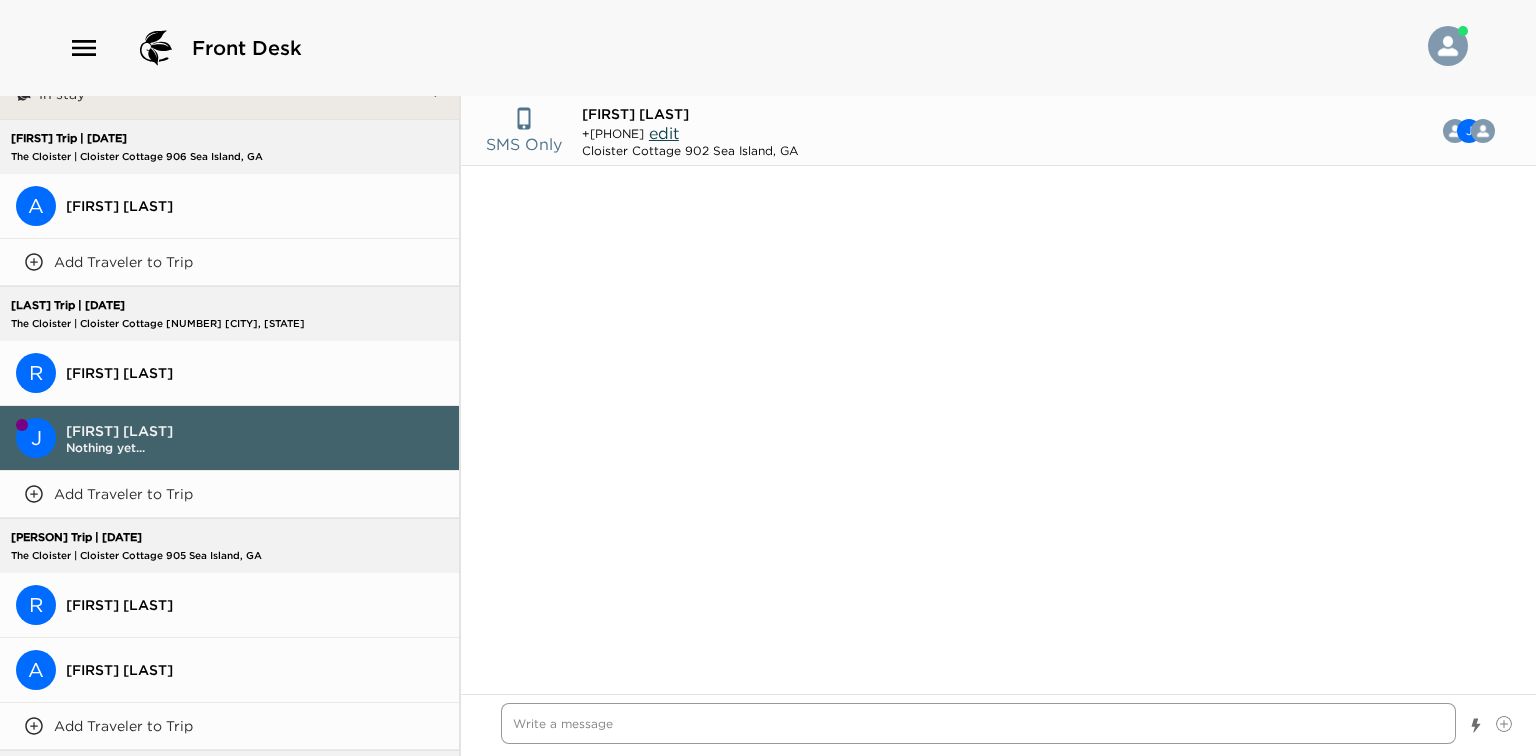 click at bounding box center (978, 723) 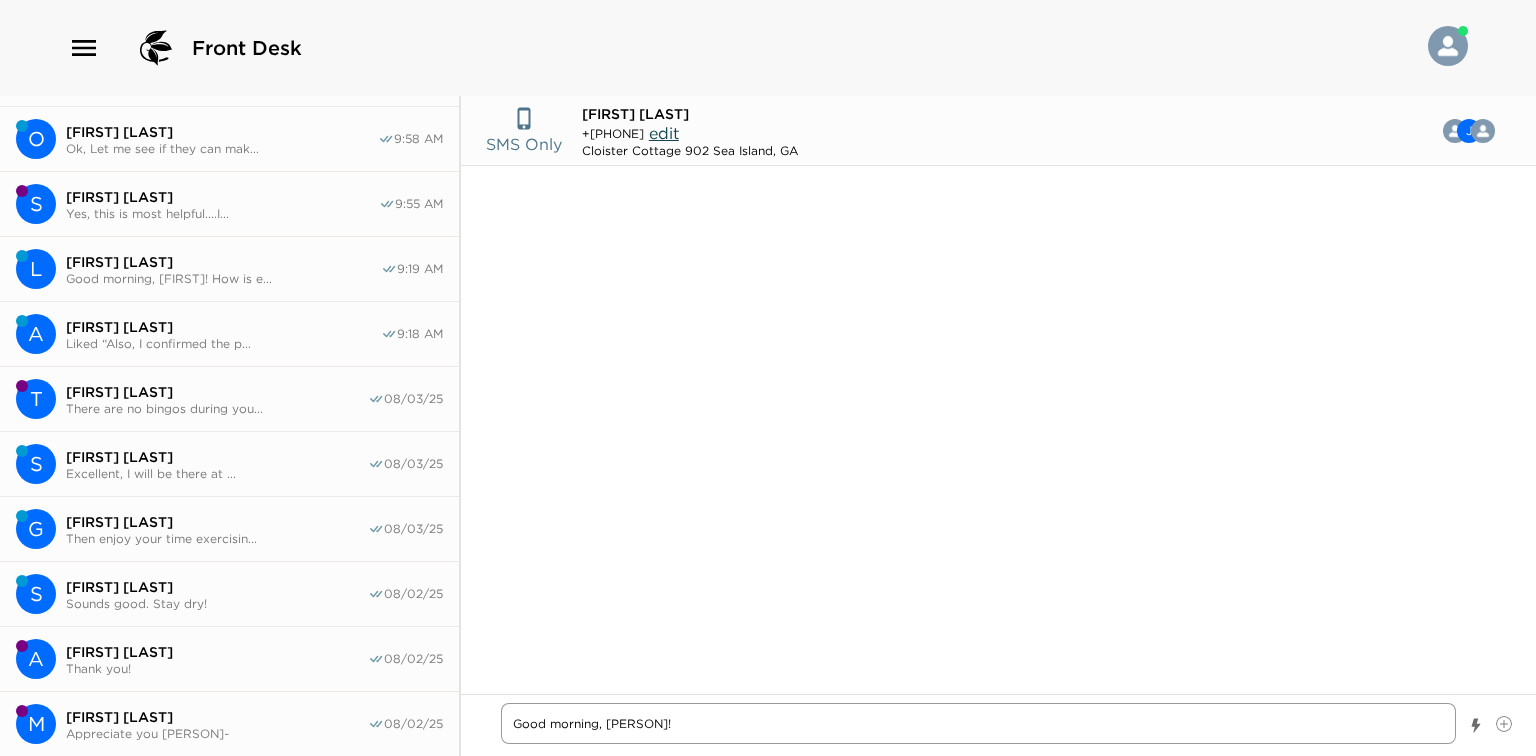 scroll, scrollTop: 0, scrollLeft: 0, axis: both 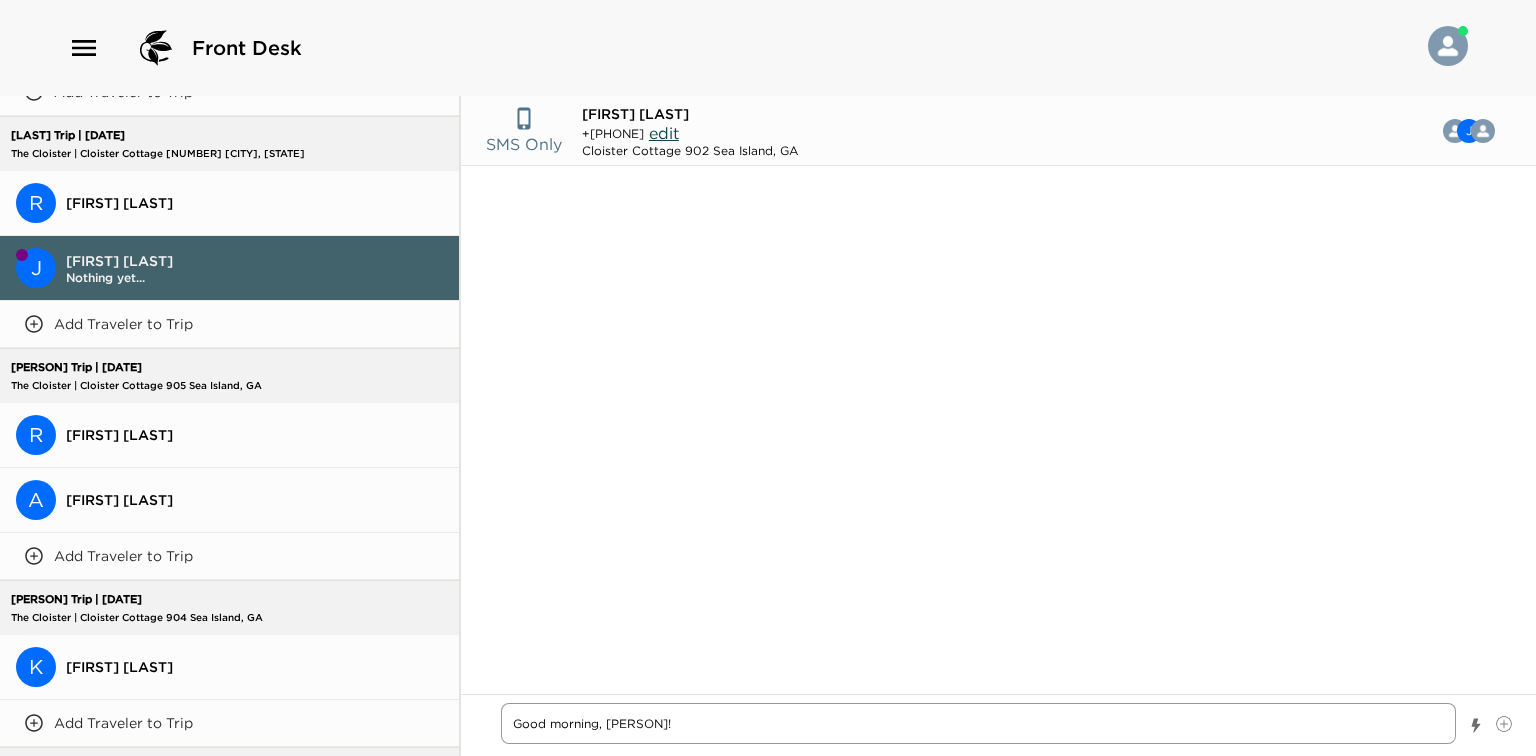 click on "Good morning, [PERSON]!" at bounding box center (978, 723) 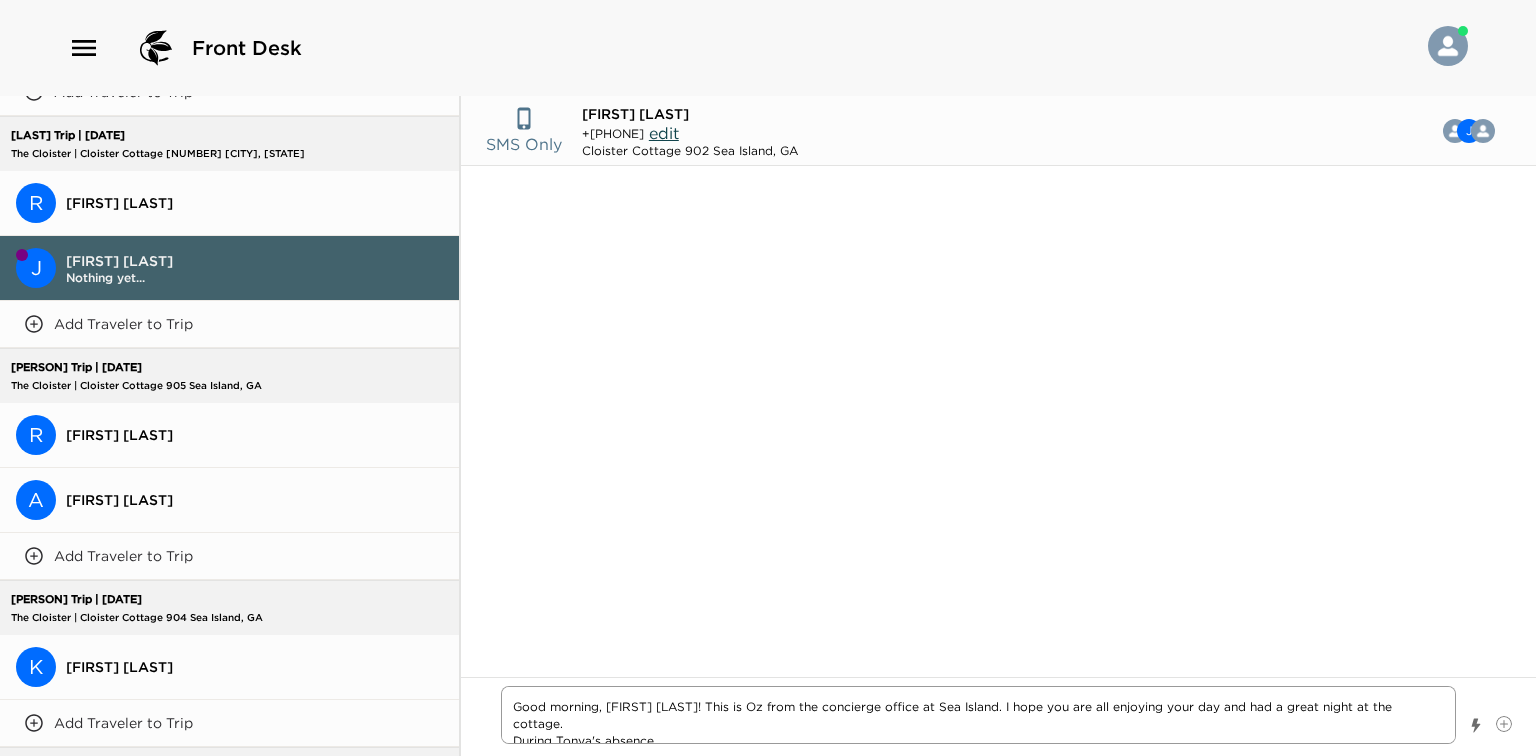 click on "Good morning, [FIRST] [LAST]! This is Oz from the concierge office at Sea Island. I hope you are all enjoying your day and had a great night at the cottage.
During Tonya's absence," at bounding box center (978, 715) 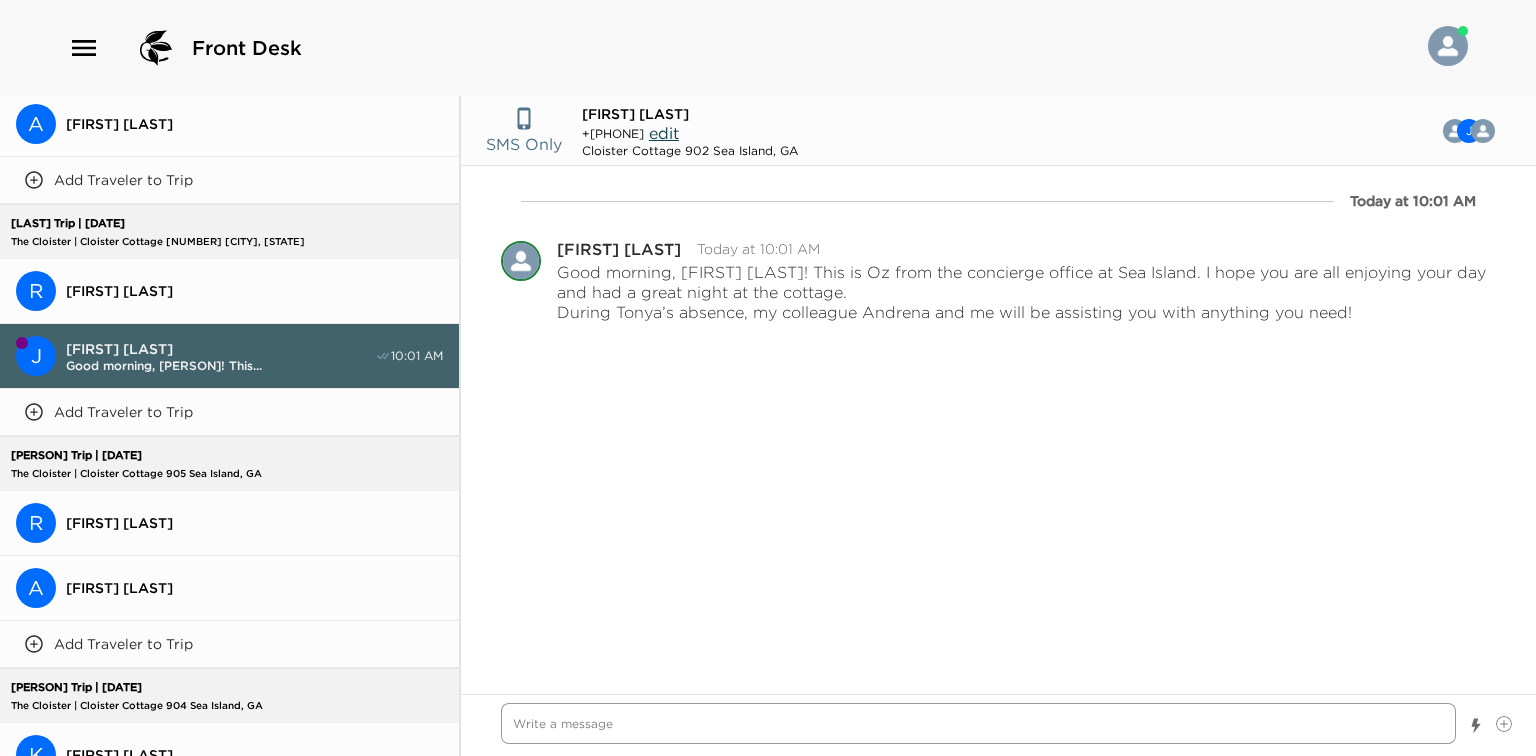 scroll, scrollTop: 1664, scrollLeft: 0, axis: vertical 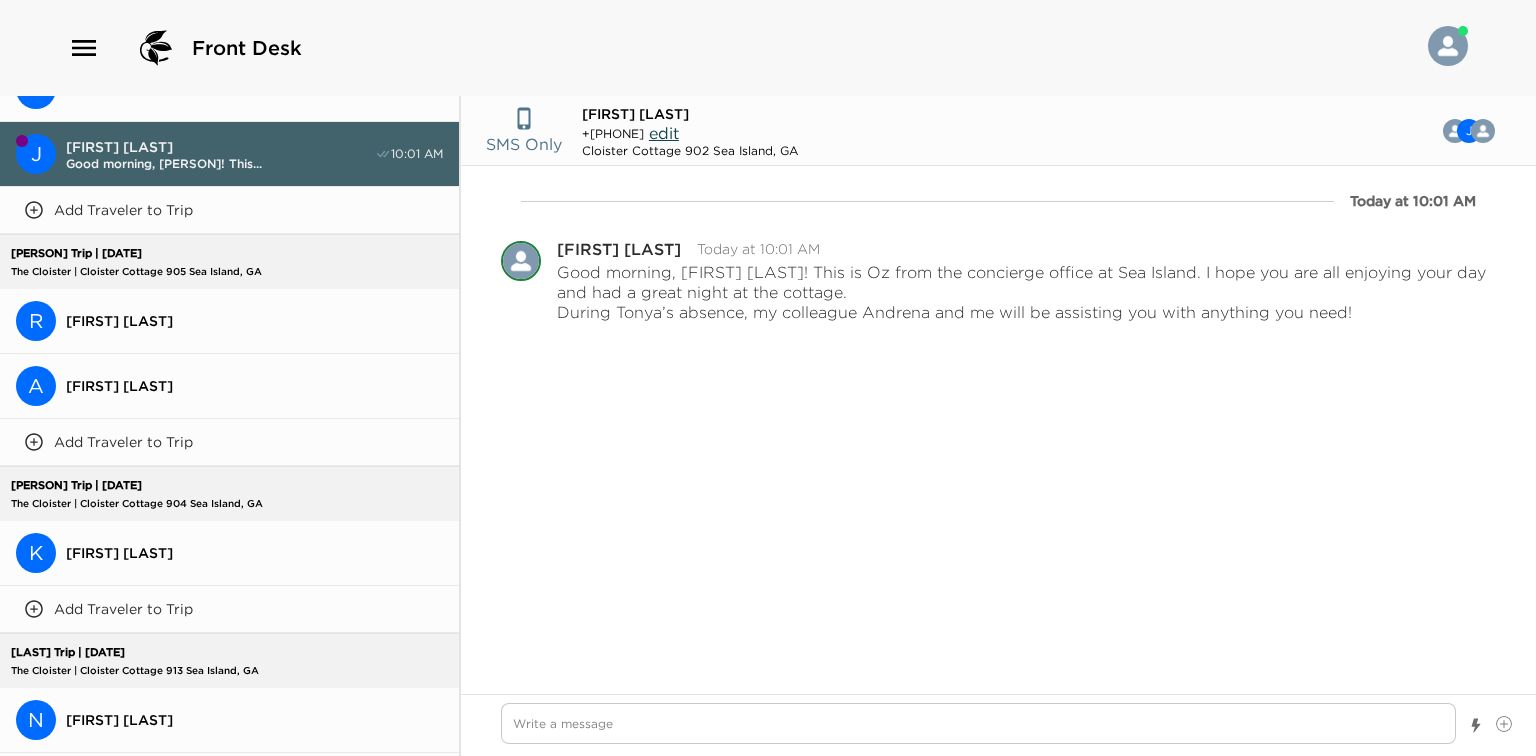 click on "K [FIRST] [LAST]" at bounding box center [229, 553] 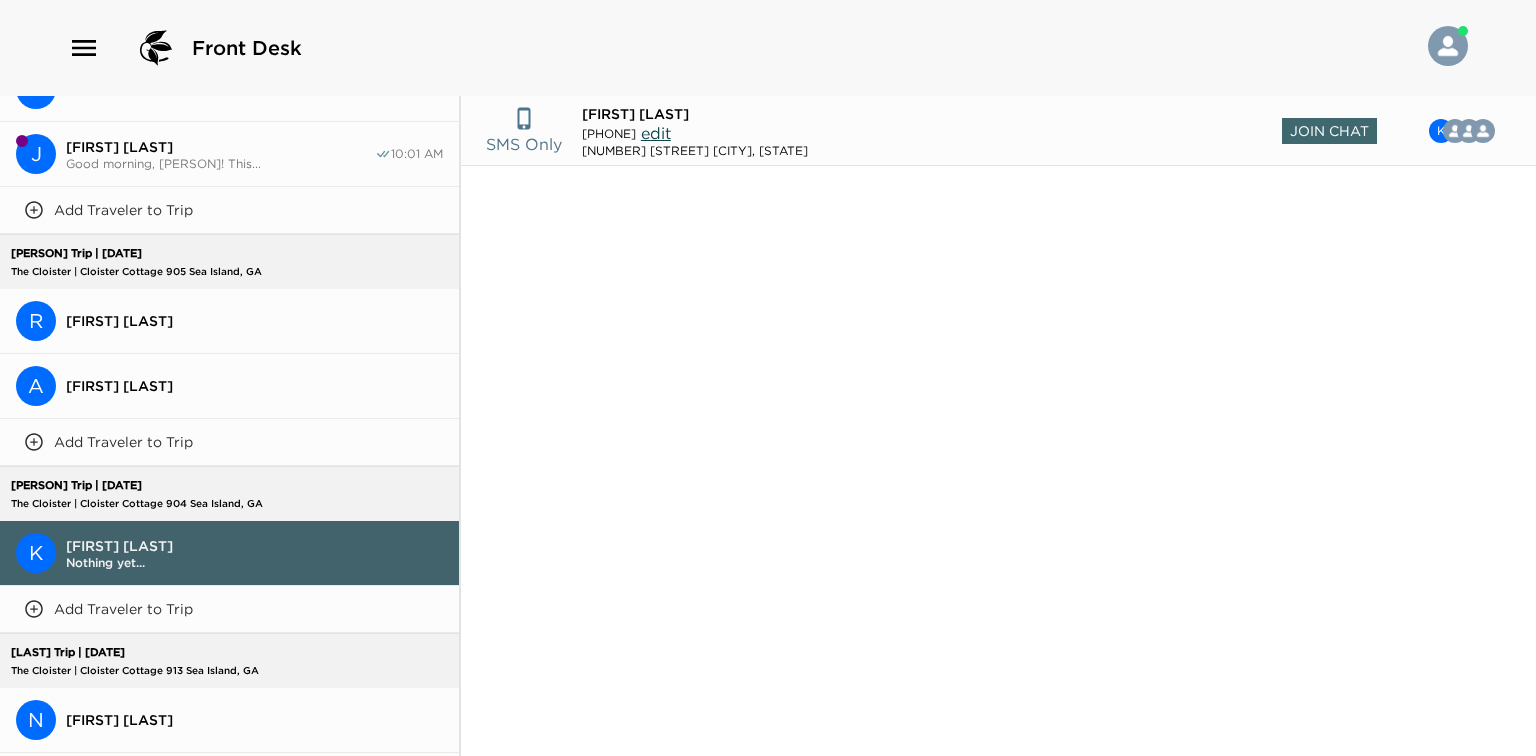 scroll, scrollTop: 946, scrollLeft: 0, axis: vertical 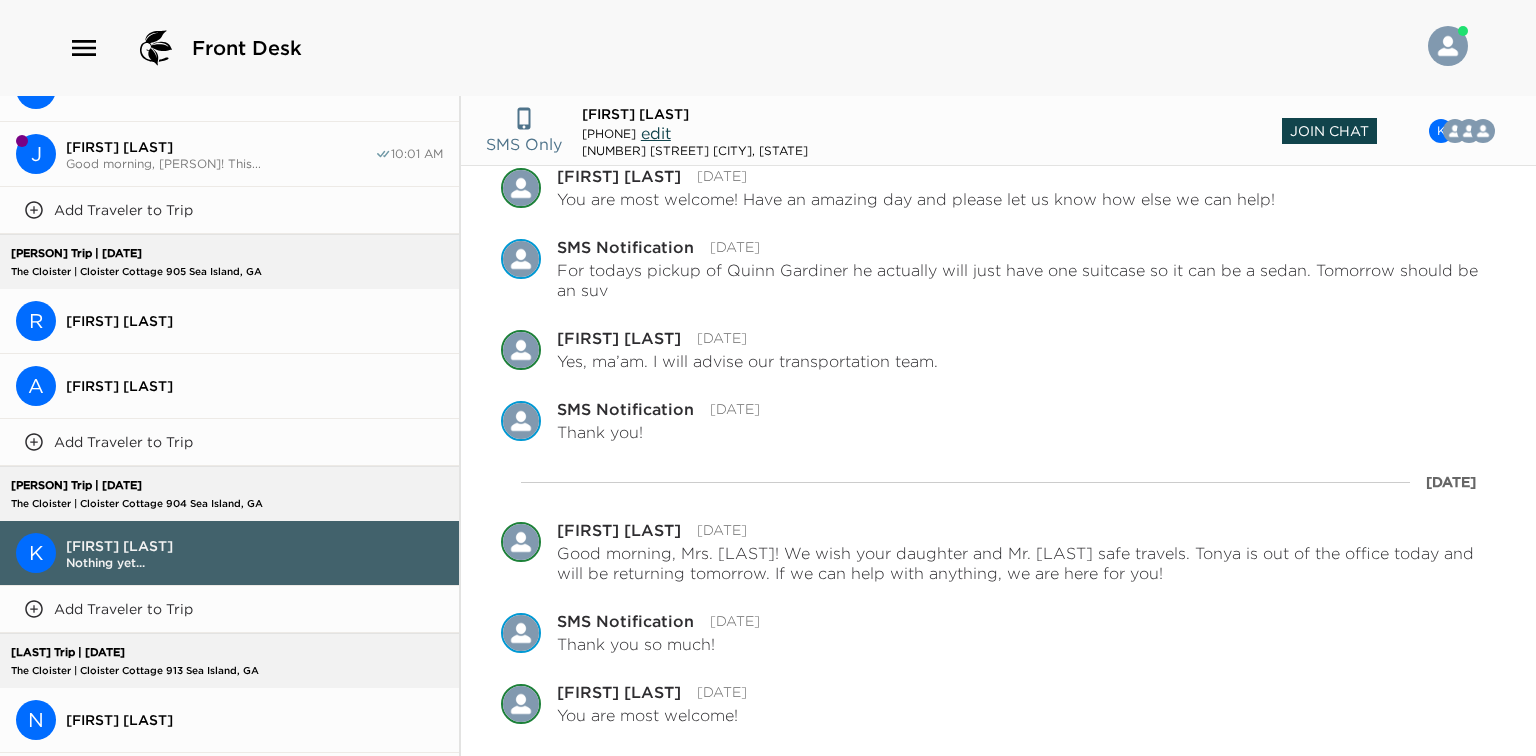 click on "Join Chat" at bounding box center (1329, 131) 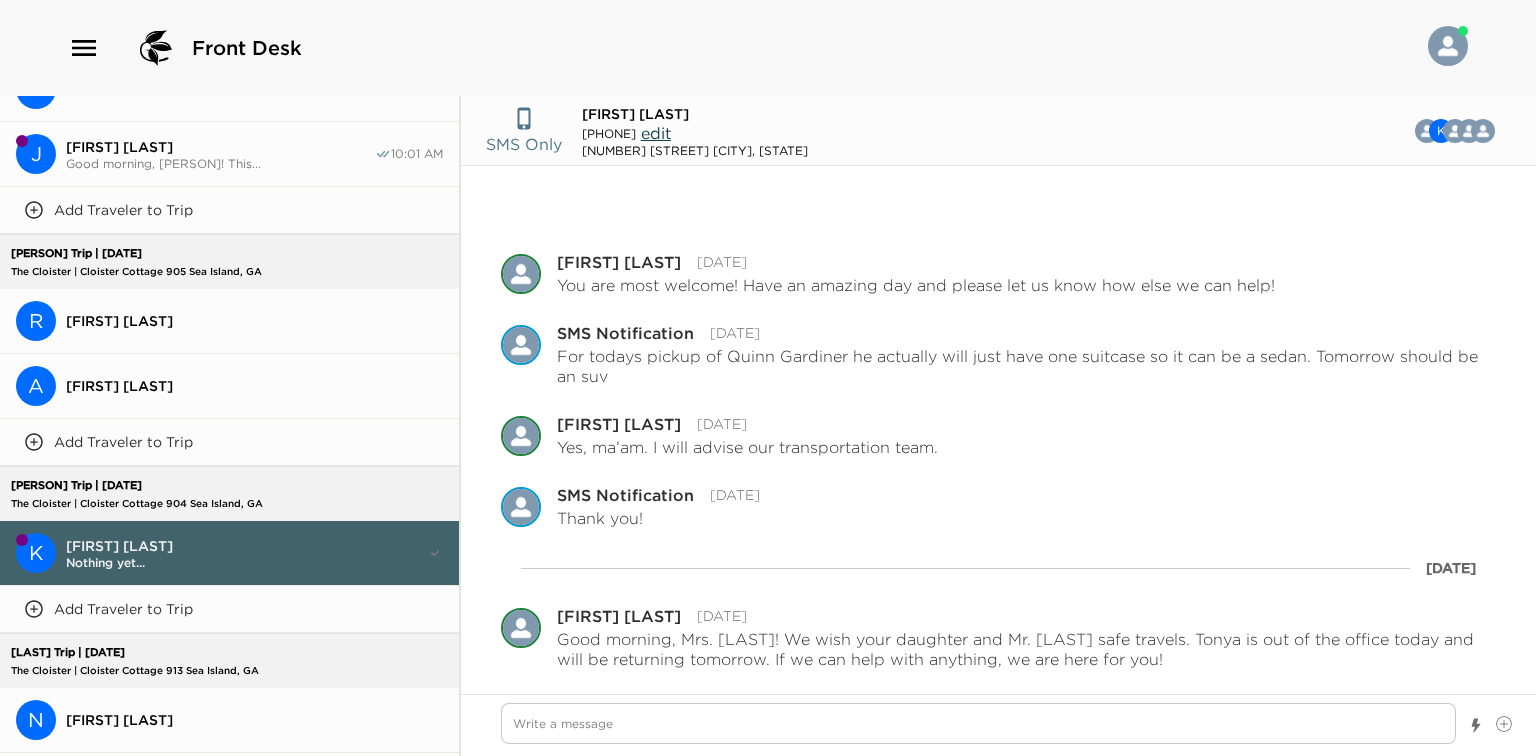 scroll, scrollTop: 846, scrollLeft: 0, axis: vertical 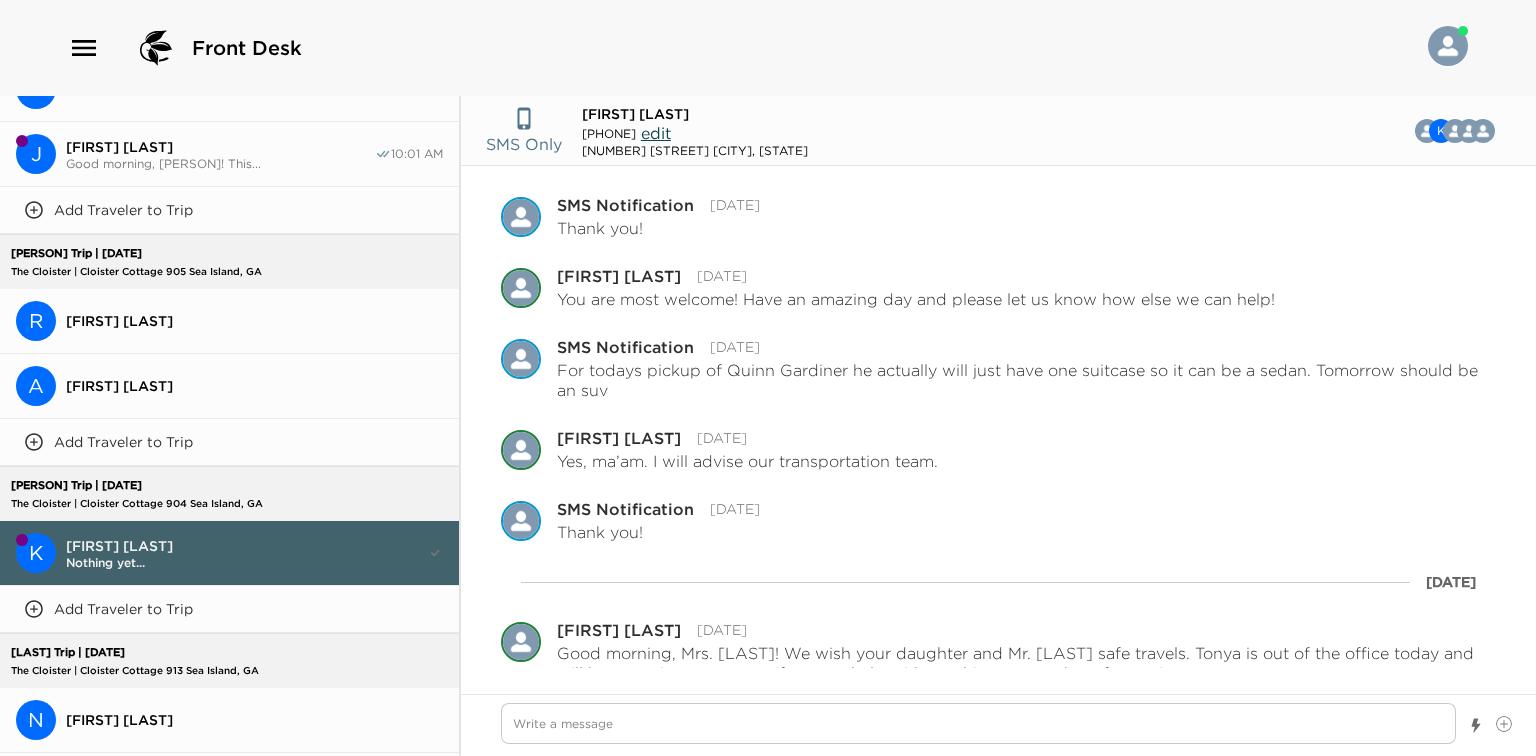 click on "A [FIRST] [LAST]" at bounding box center [229, 386] 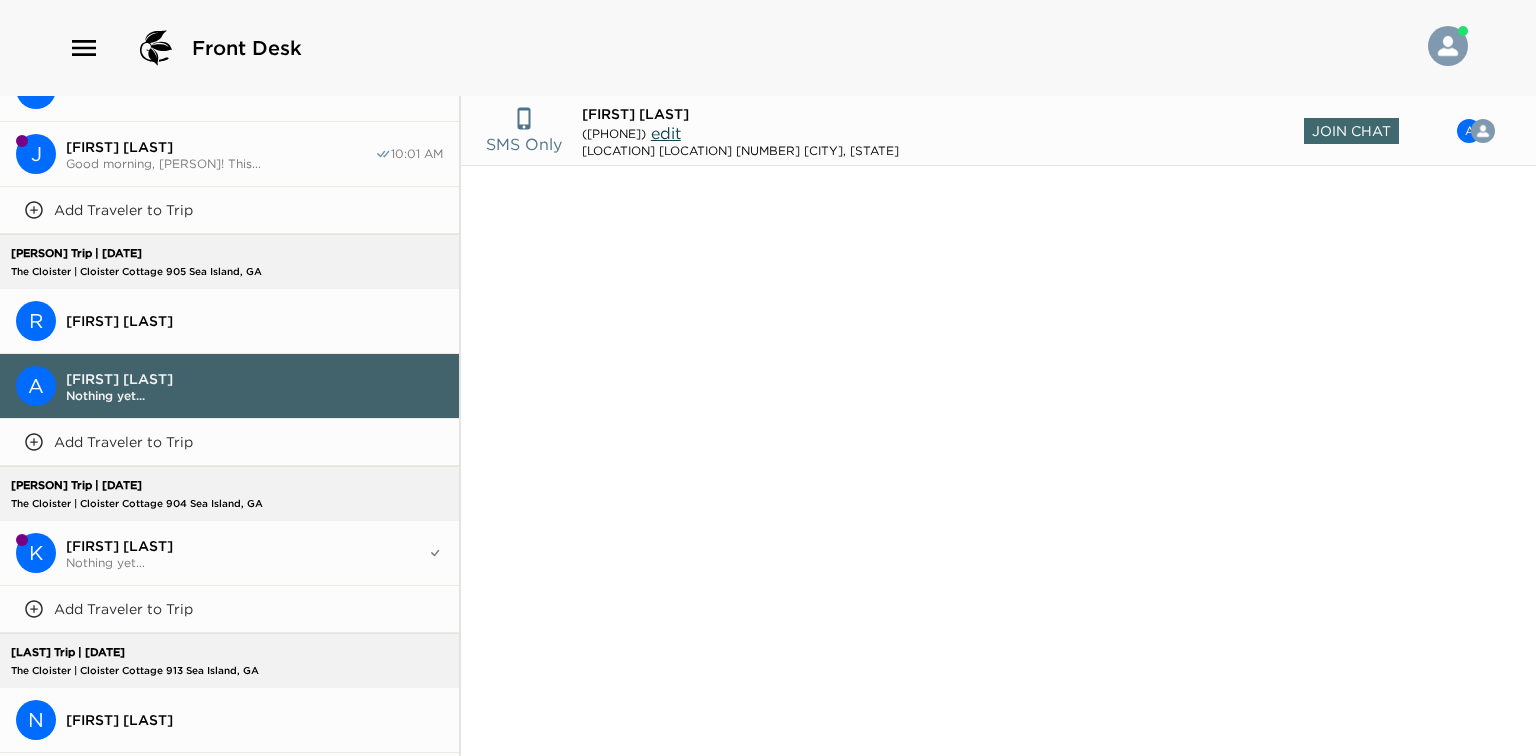 click on "[FIRST] [LAST] [LAST] Good morning, [FIRST] [LAST]! This... 10:01 AM" at bounding box center [229, 154] 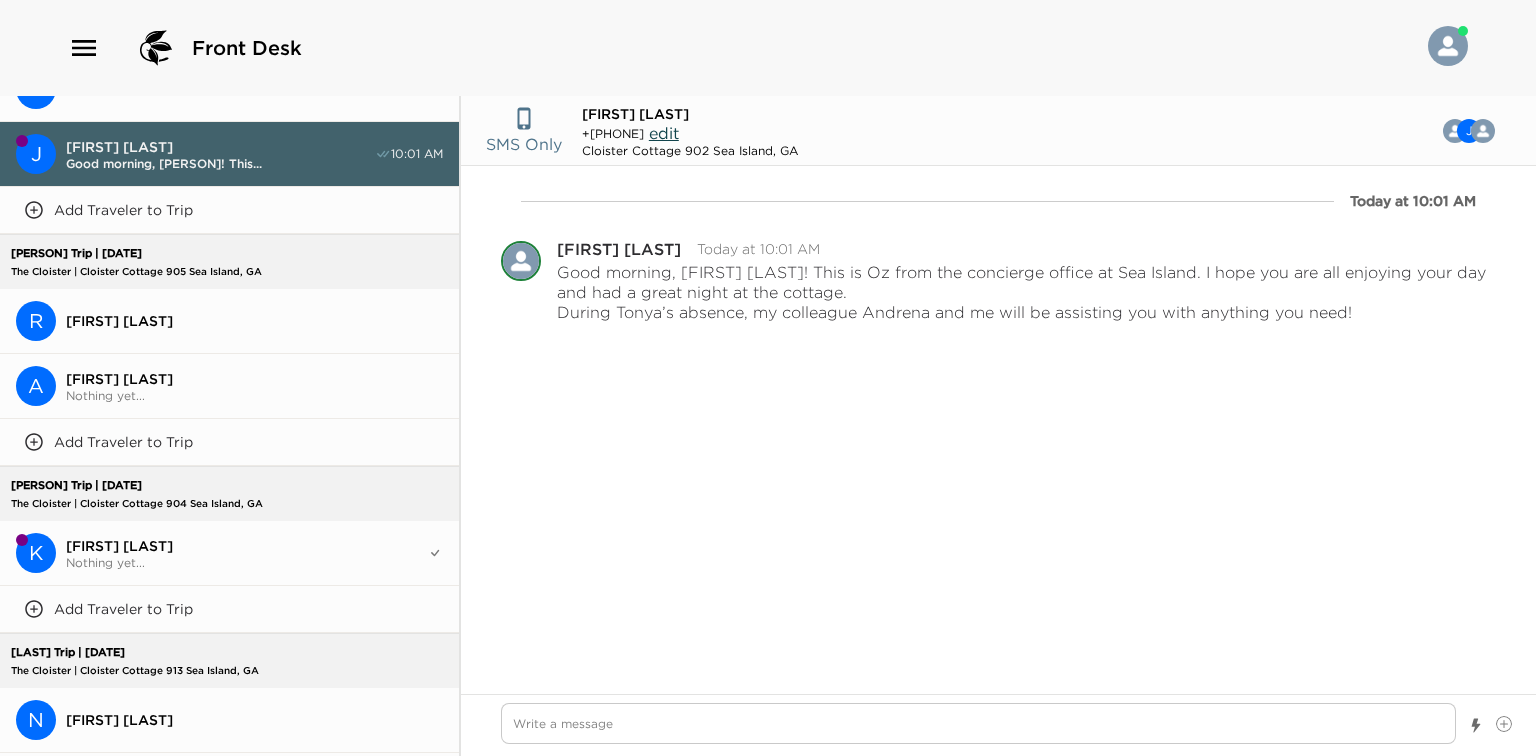 click on "Nothing yet..." at bounding box center (246, 562) 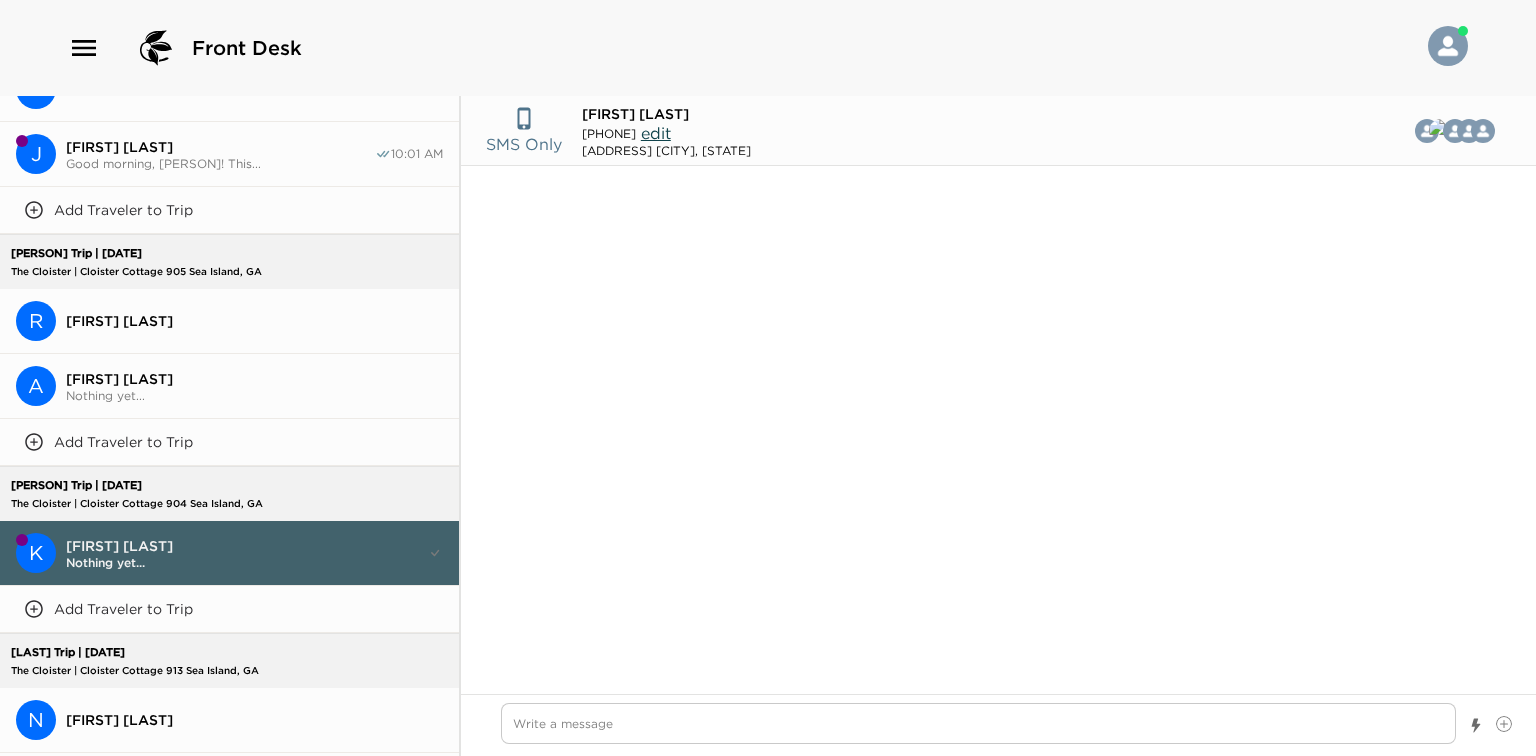 scroll, scrollTop: 1007, scrollLeft: 0, axis: vertical 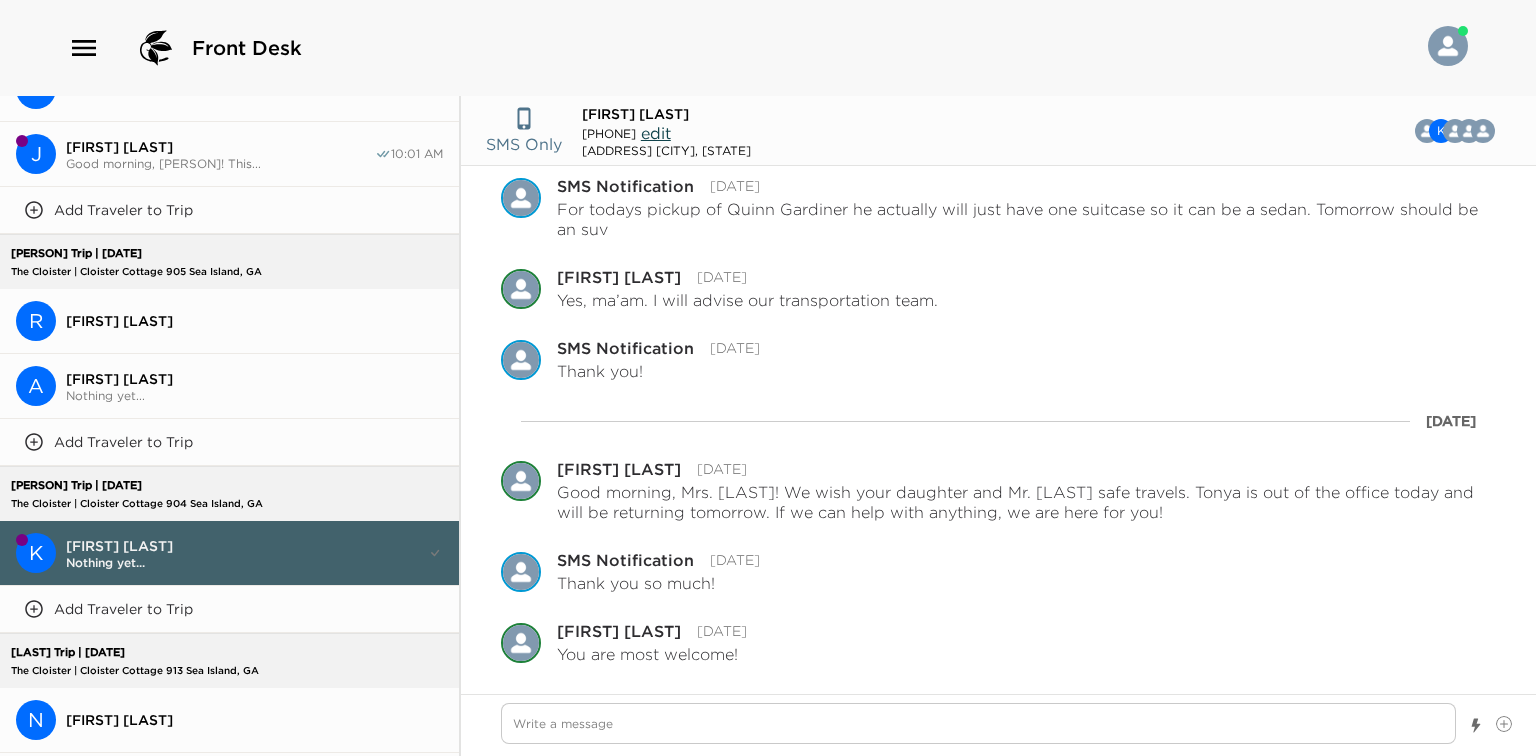 click at bounding box center [978, 725] 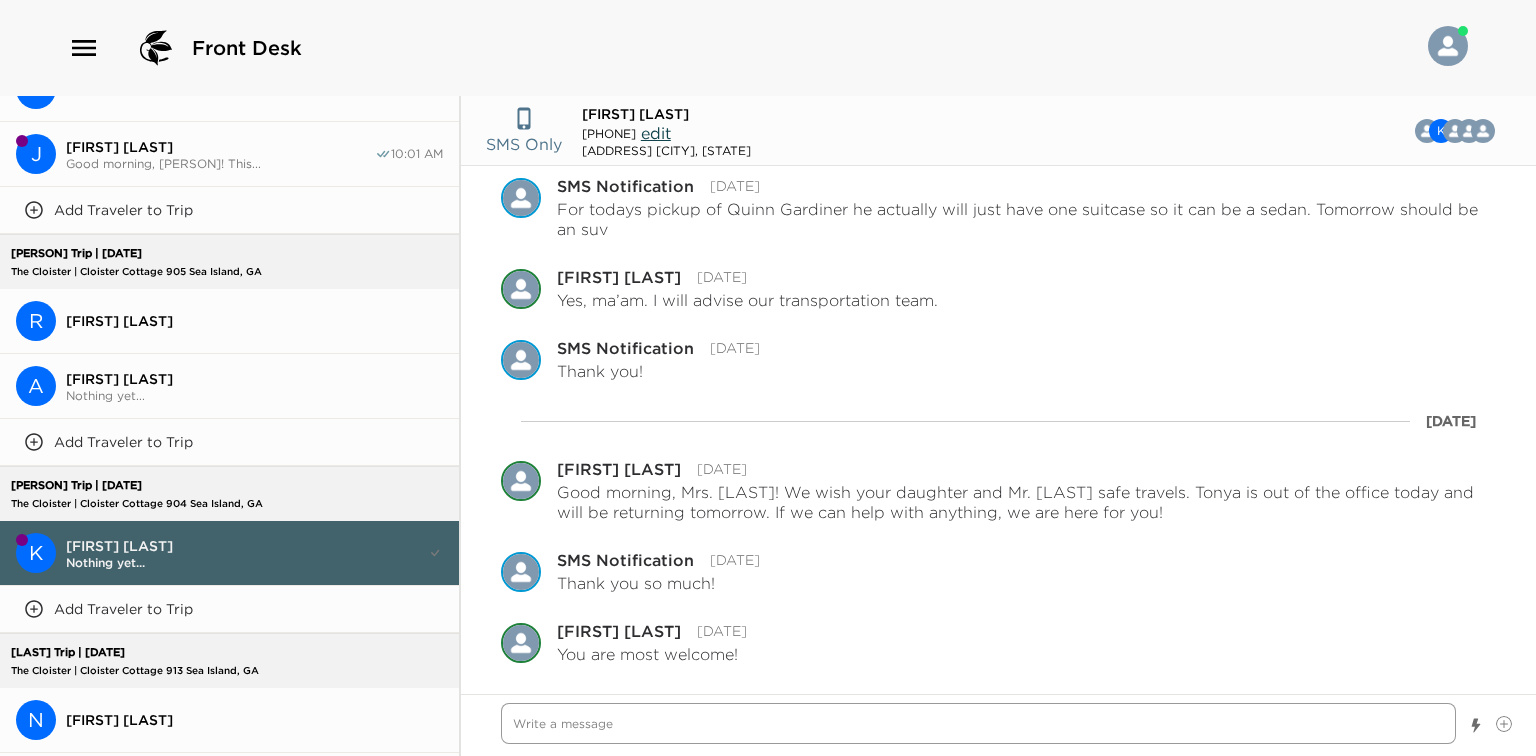 click at bounding box center [978, 723] 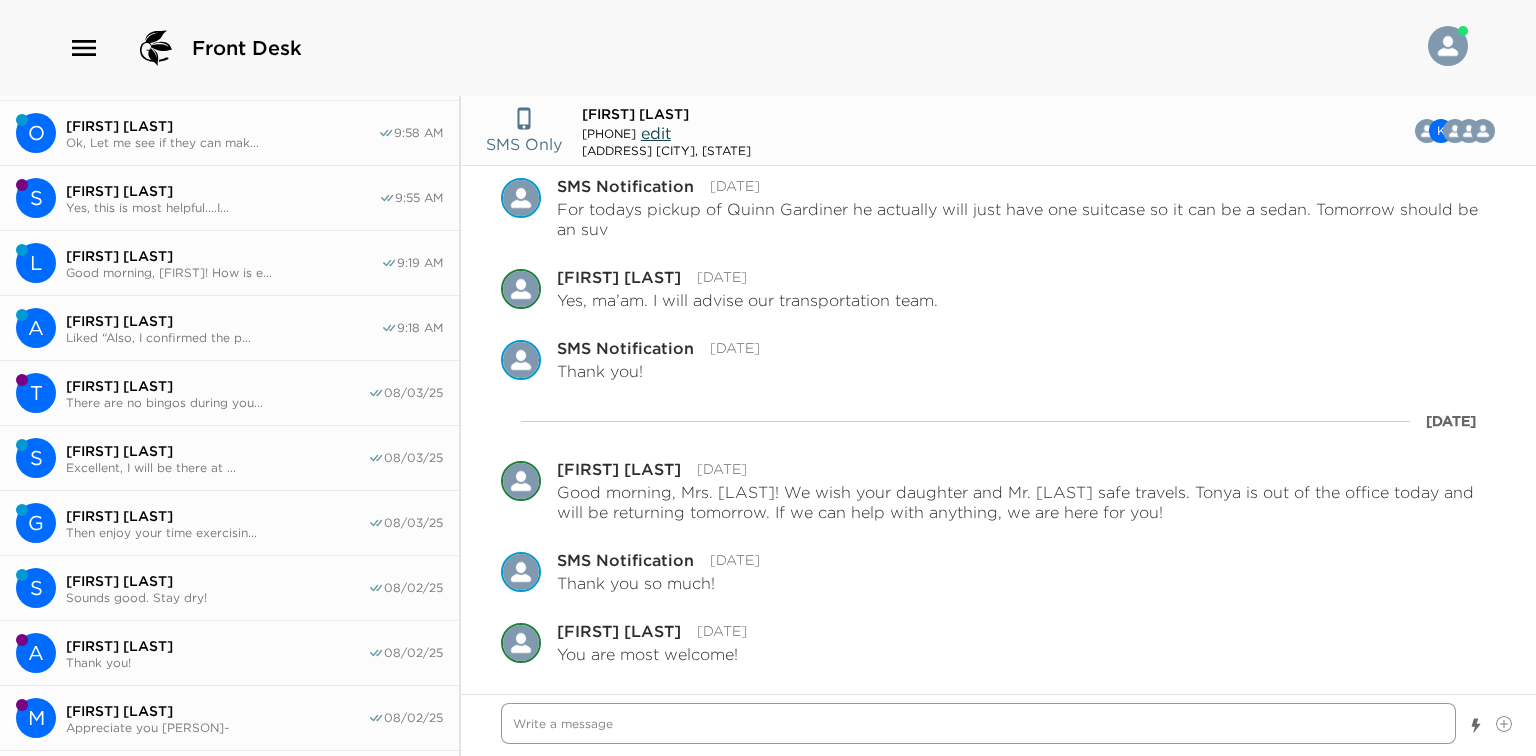 scroll, scrollTop: 0, scrollLeft: 0, axis: both 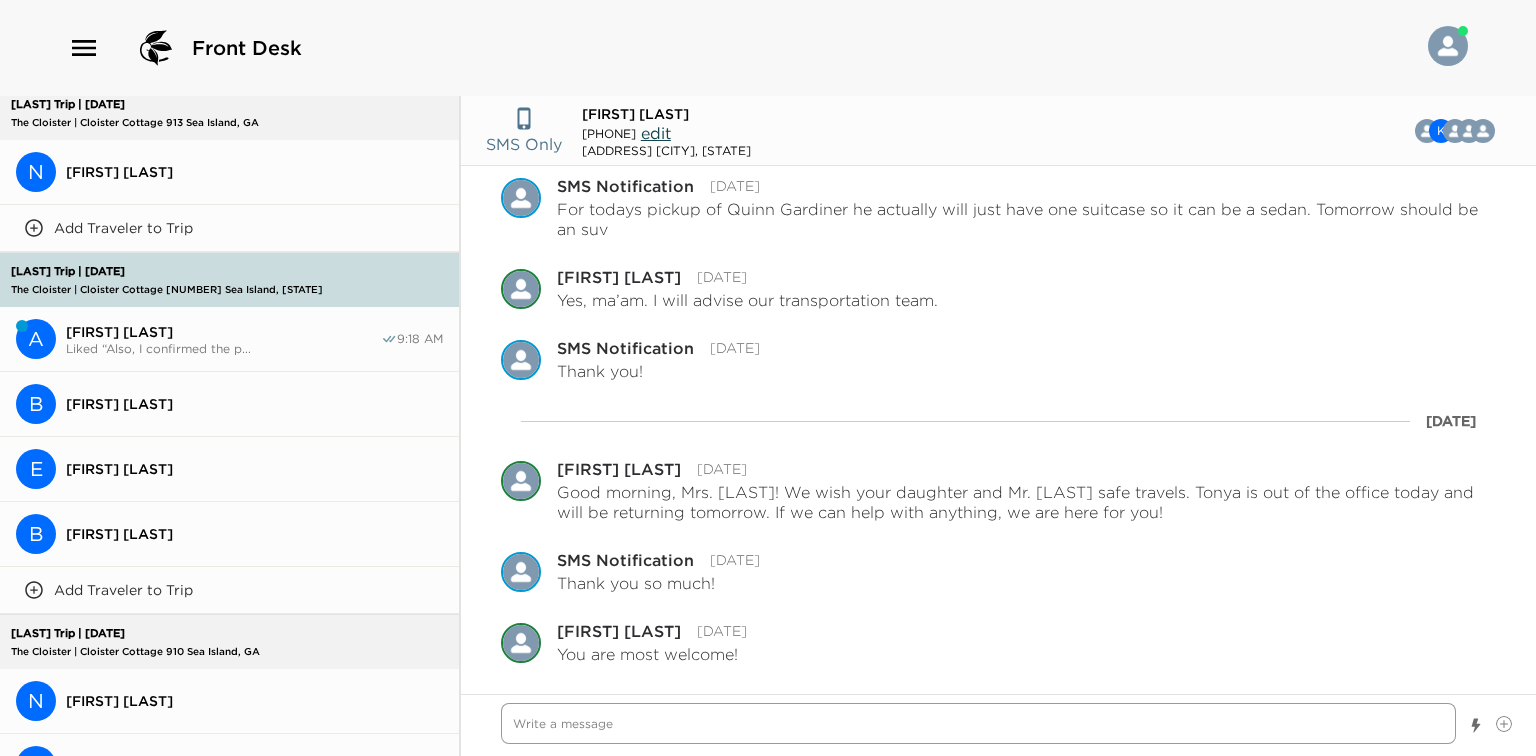 click at bounding box center (978, 723) 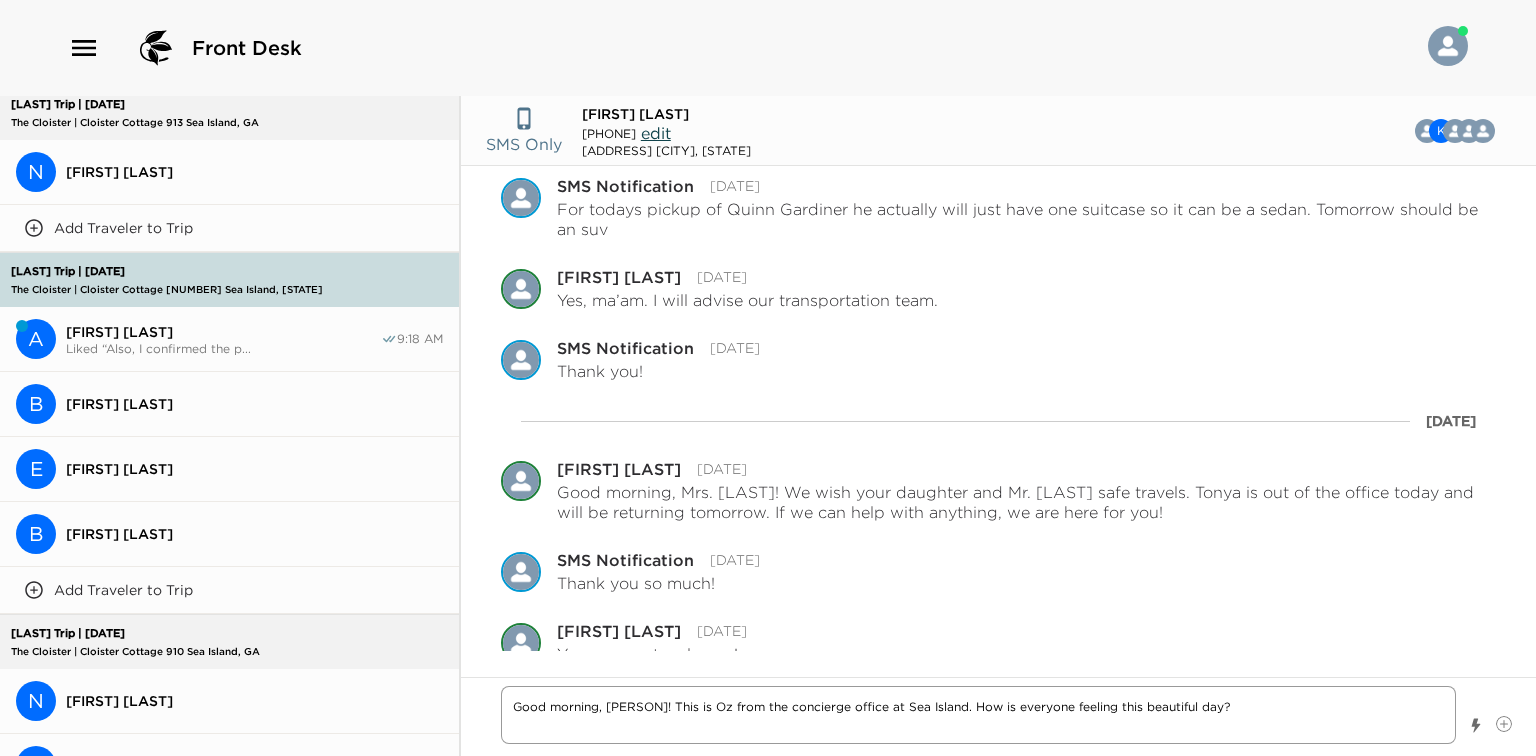 click on "Good morning, [PERSON]! This is Oz from the concierge office at Sea Island. How is everyone feeling this beautiful day?" at bounding box center [978, 715] 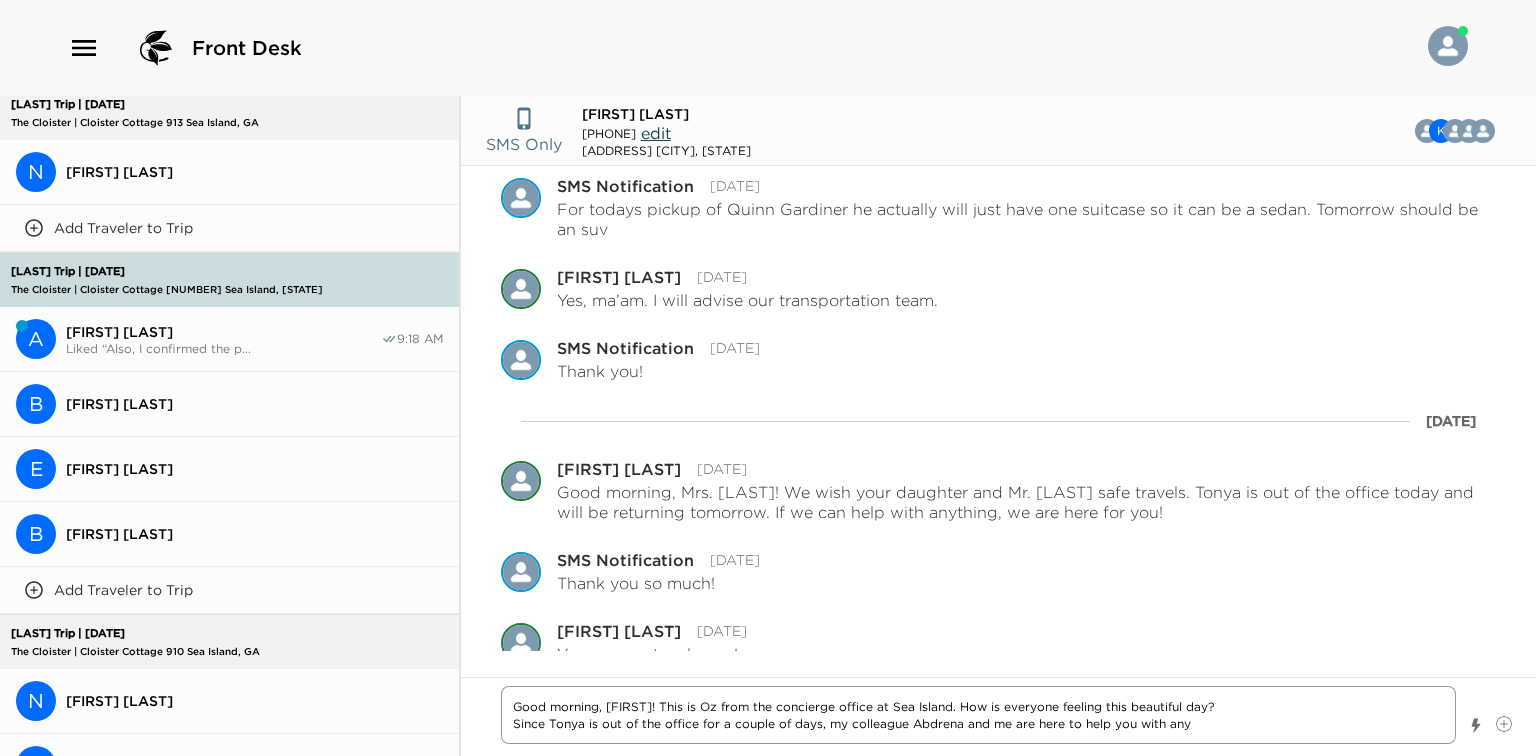click on "Good morning, [FIRST]! This is Oz from the concierge office at Sea Island. How is everyone feeling this beautiful day?
Since Tonya is out of the office for a couple of days, my colleague Abdrena and me are here to help you with any" at bounding box center (978, 715) 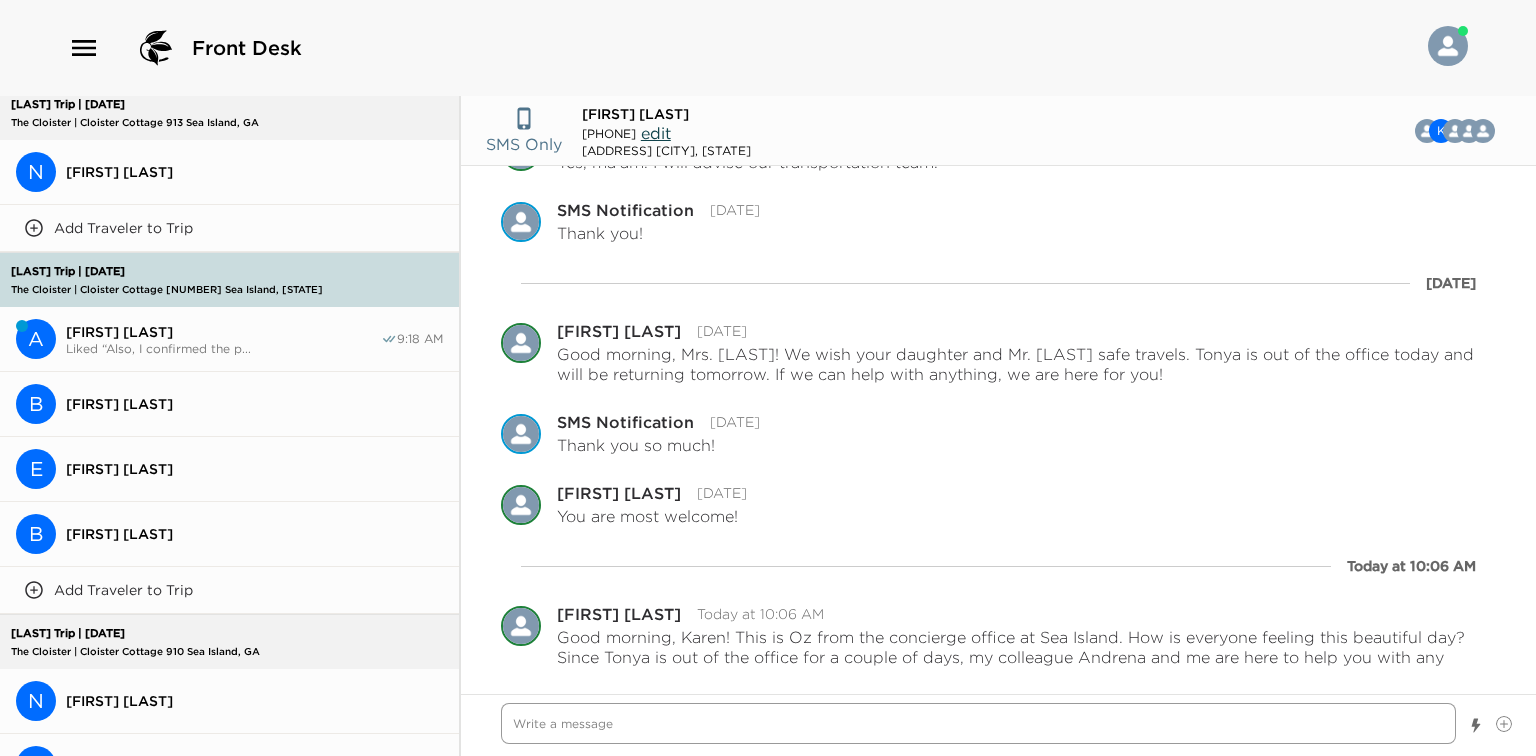 scroll, scrollTop: 1167, scrollLeft: 0, axis: vertical 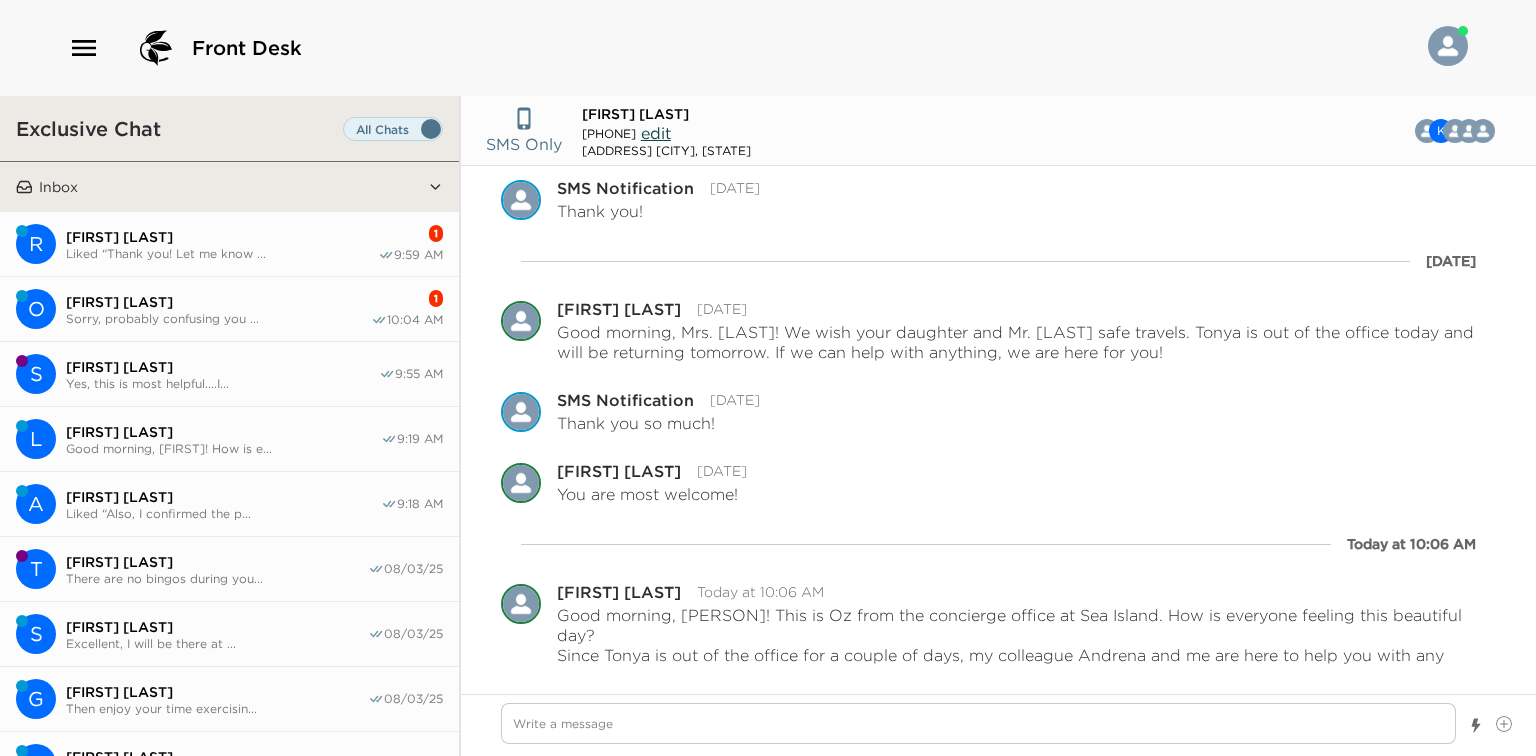 click on "[FIRST] [LAST]" at bounding box center [218, 302] 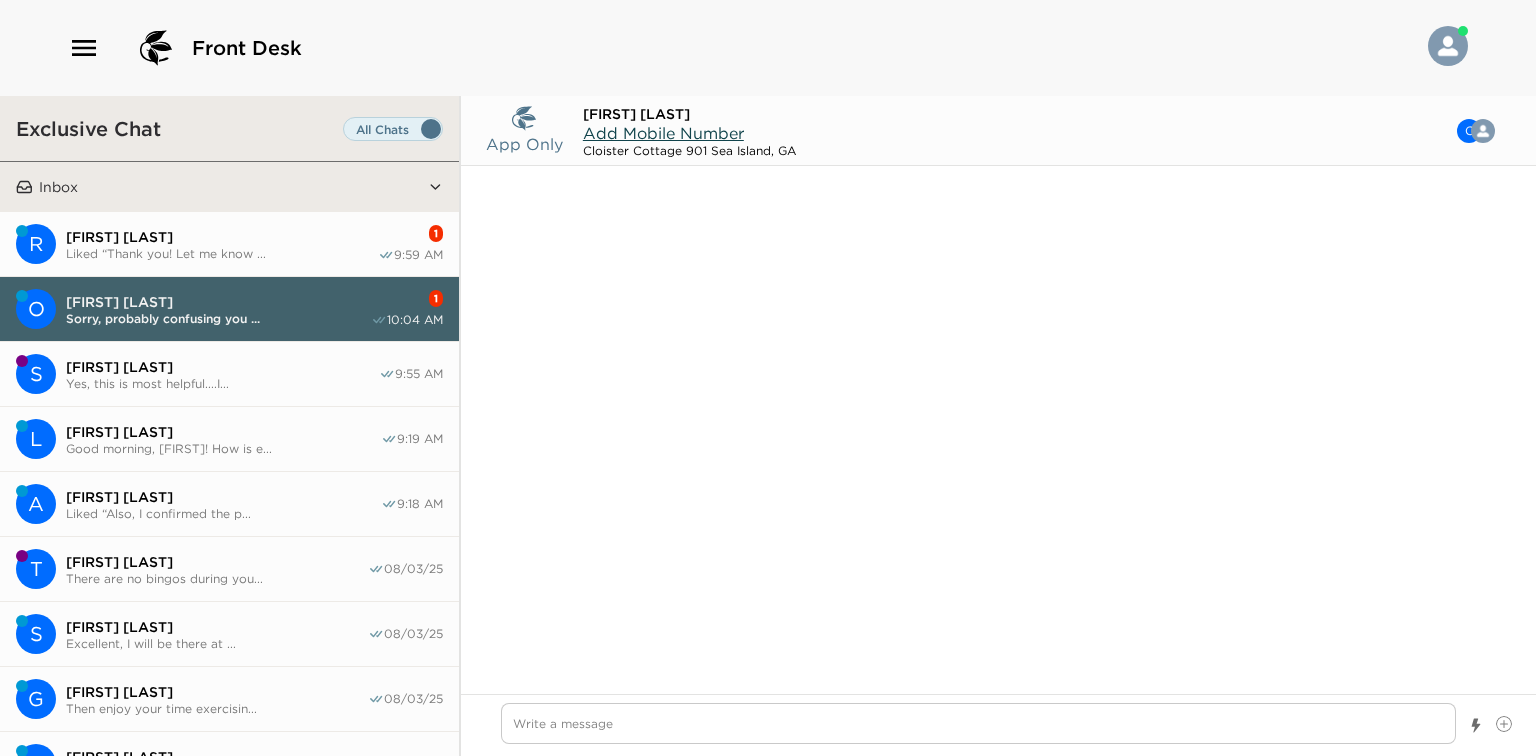scroll, scrollTop: 2803, scrollLeft: 0, axis: vertical 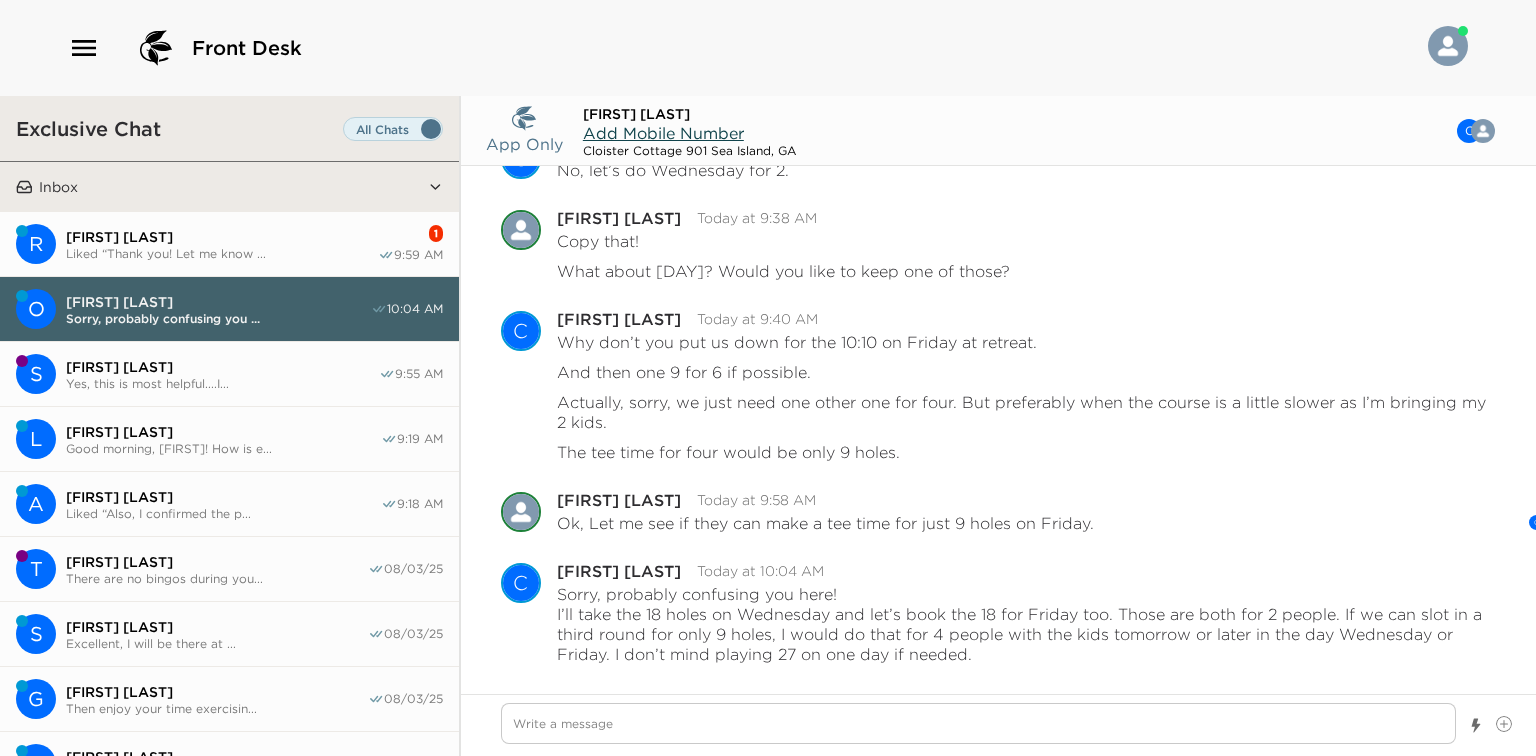 click on "R [FIRST] [LAST] Liked “Good morning, [FIRST]! How is everyone starting their first day at Sea Island?
If you’d like to enjoy a great breakfast today, you can try the Snack Shack at the Beach Club, or Tavola at the main building. They are available until 11:00 am.”
Pause Escalation We are great! One question. We can’t find the thermostat in the upstairs bedroom with two beds. Do you have any tips? 😆
Pause Escalation Edit Message Delete Osvaldo Pico Today at 9:57 AM I’m glad you are having a good time! For the thermostat, I made a mistake. Both rooms upstairs use the same thermostat on the master bedroom. My apologies!
Pause Escalation
Delete" at bounding box center [229, 244] 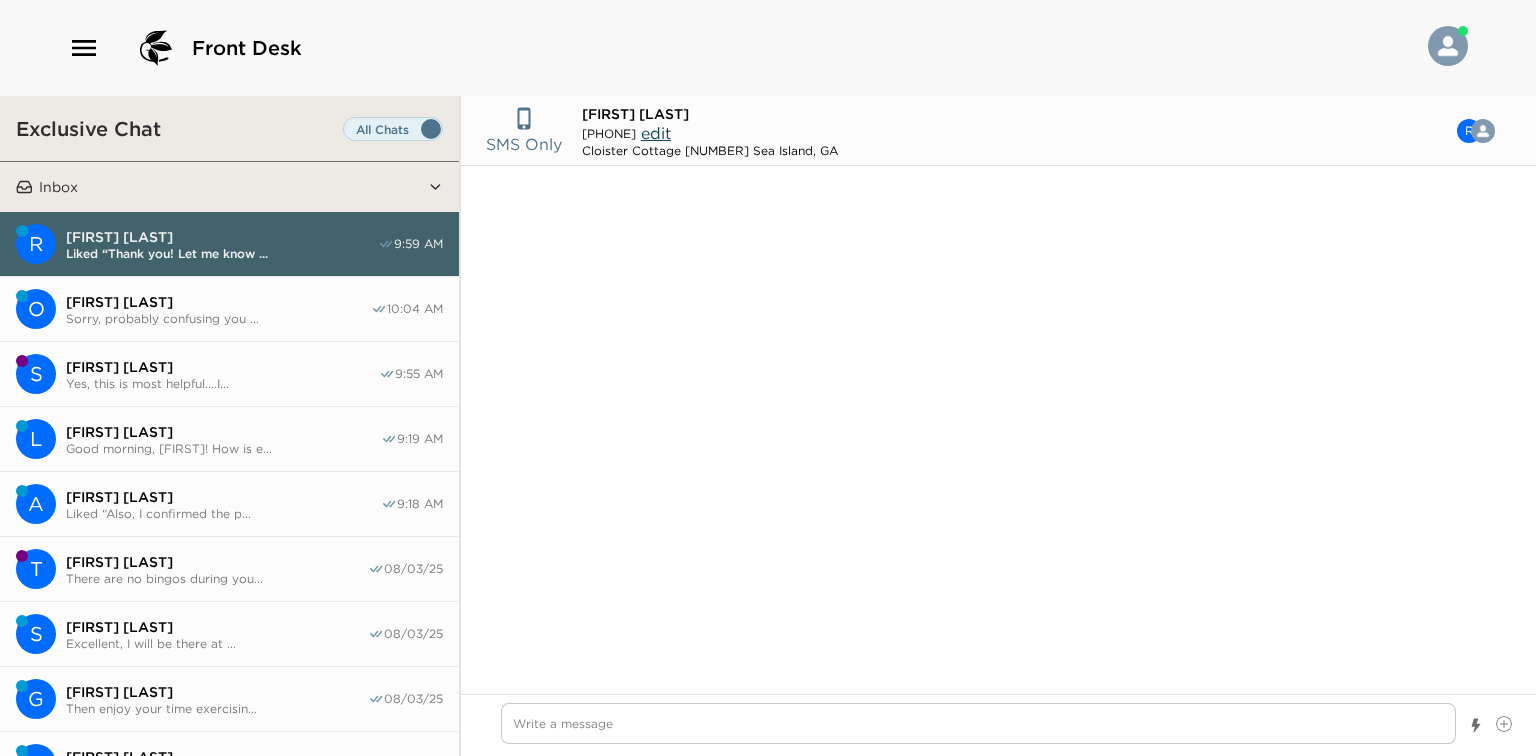 scroll, scrollTop: 1025, scrollLeft: 0, axis: vertical 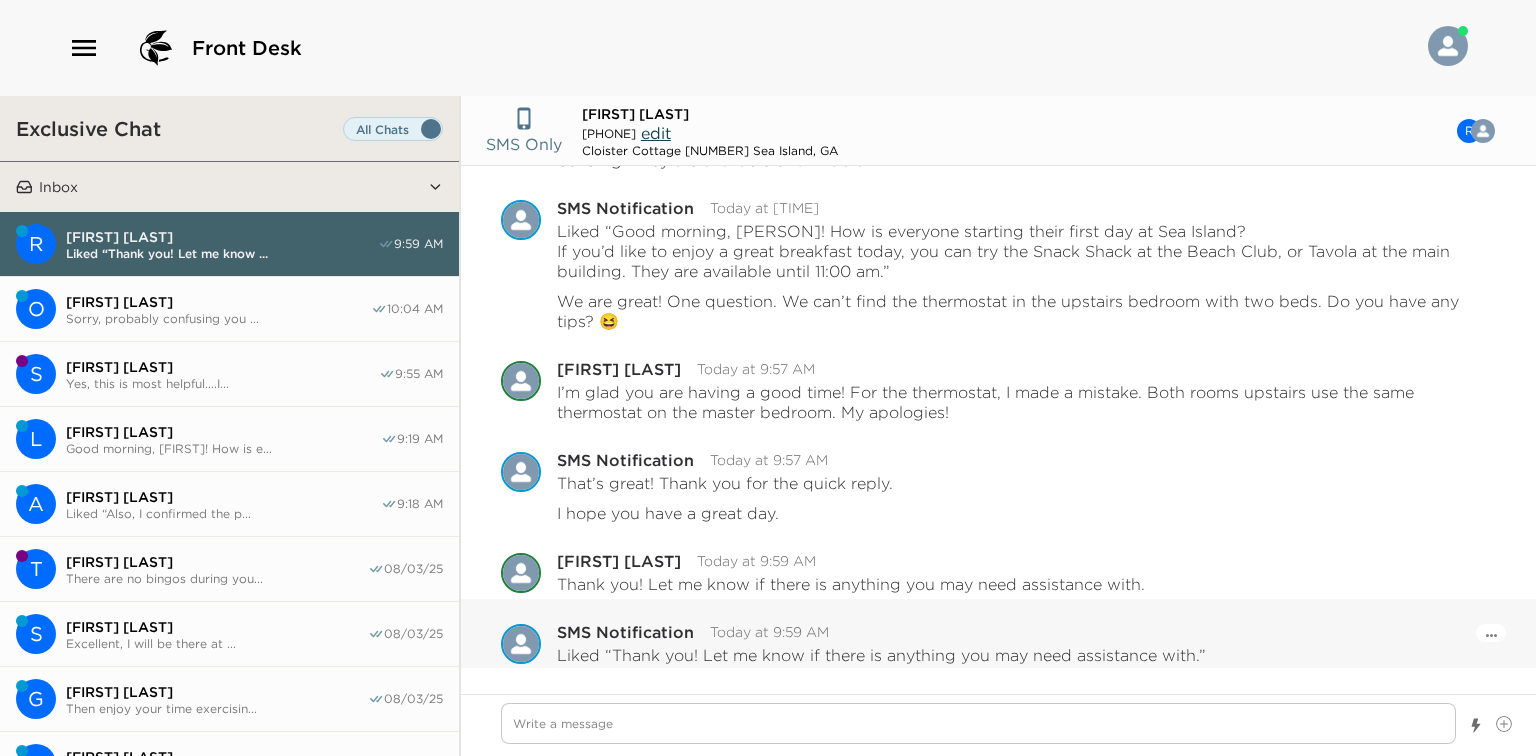 click on "Pause Escalation" at bounding box center [1491, 633] 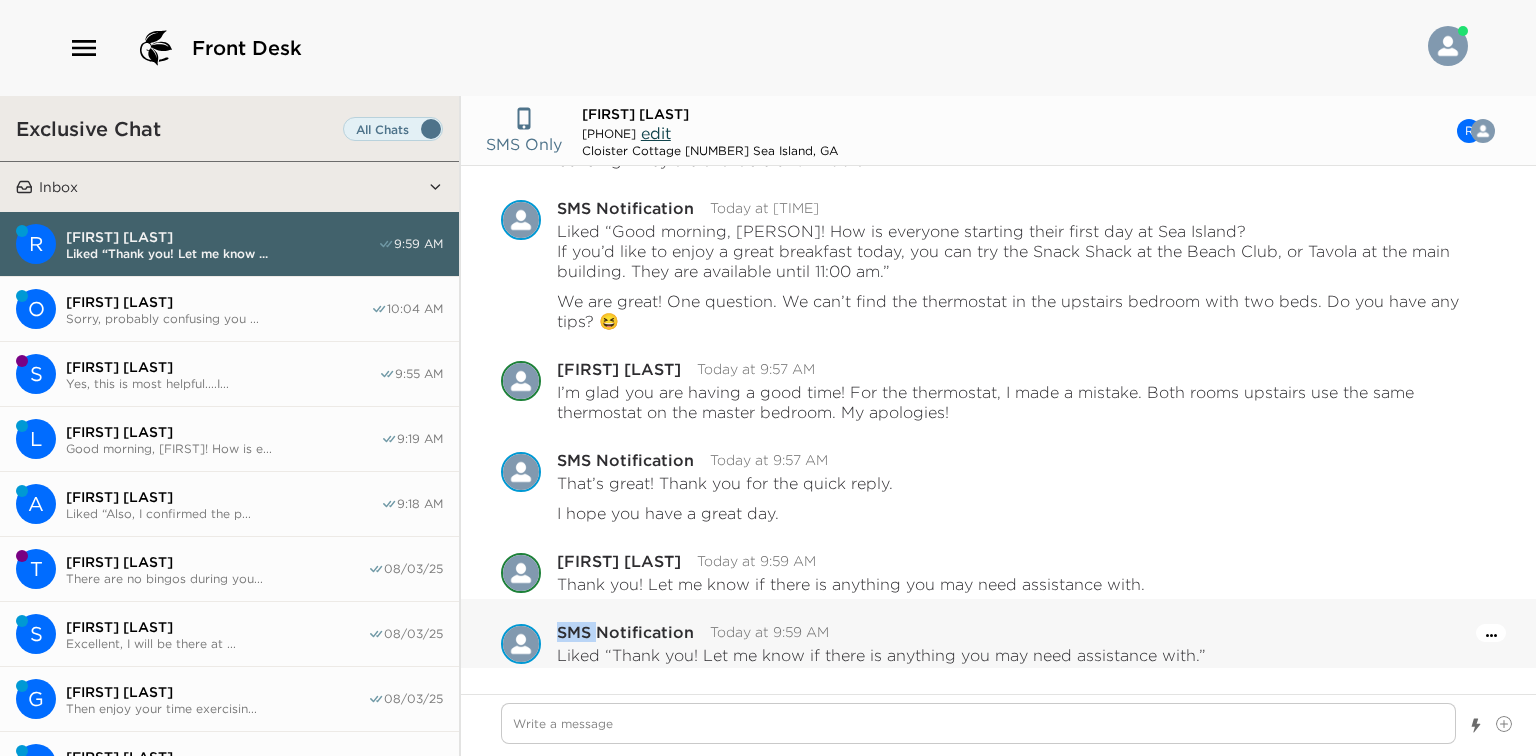 click on "Pause Escalation" at bounding box center (1491, 633) 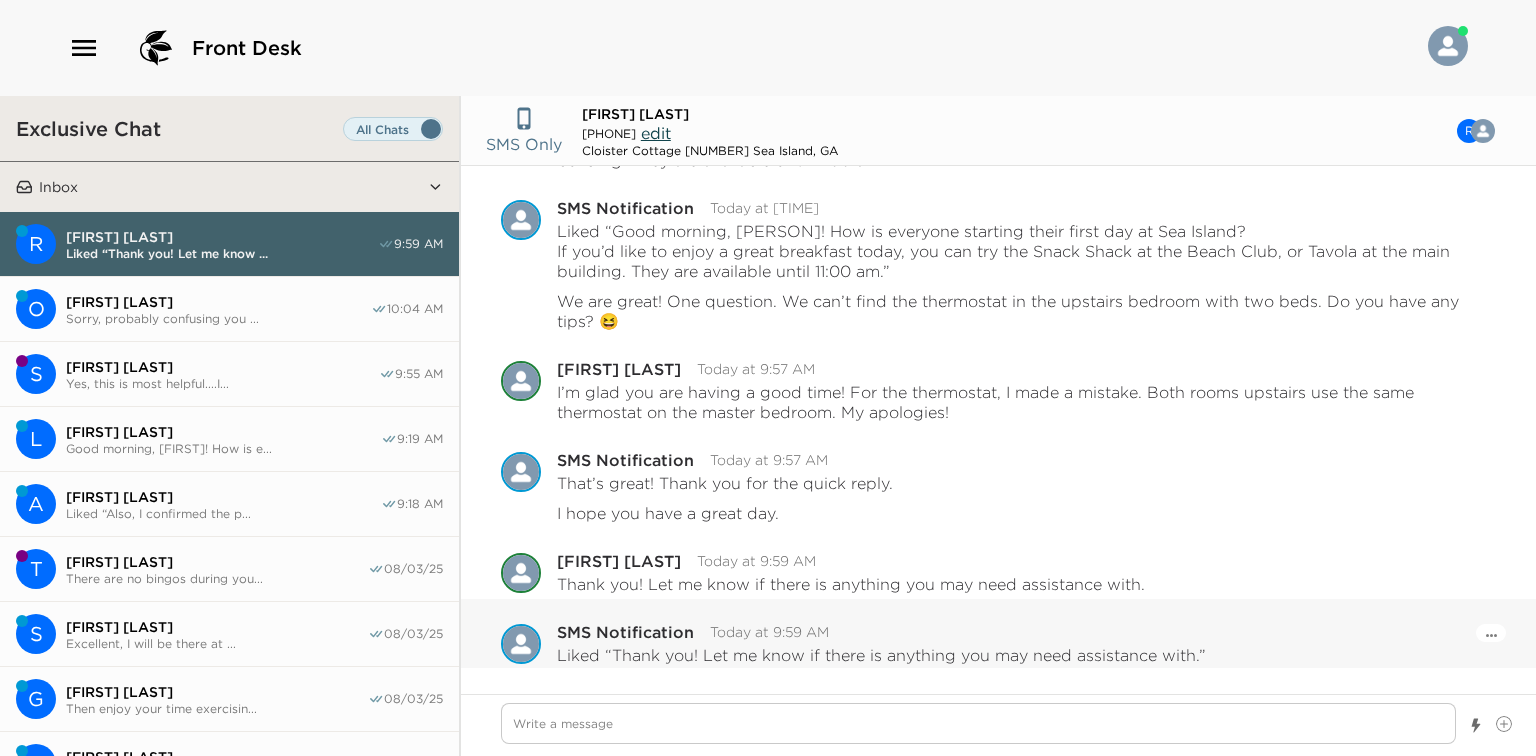 click on "Pause Escalation SMS Notification Today at 9:59 AM Liked “Thank you! Let me know if there is anything you may need assistance with.”" at bounding box center (1026, 644) 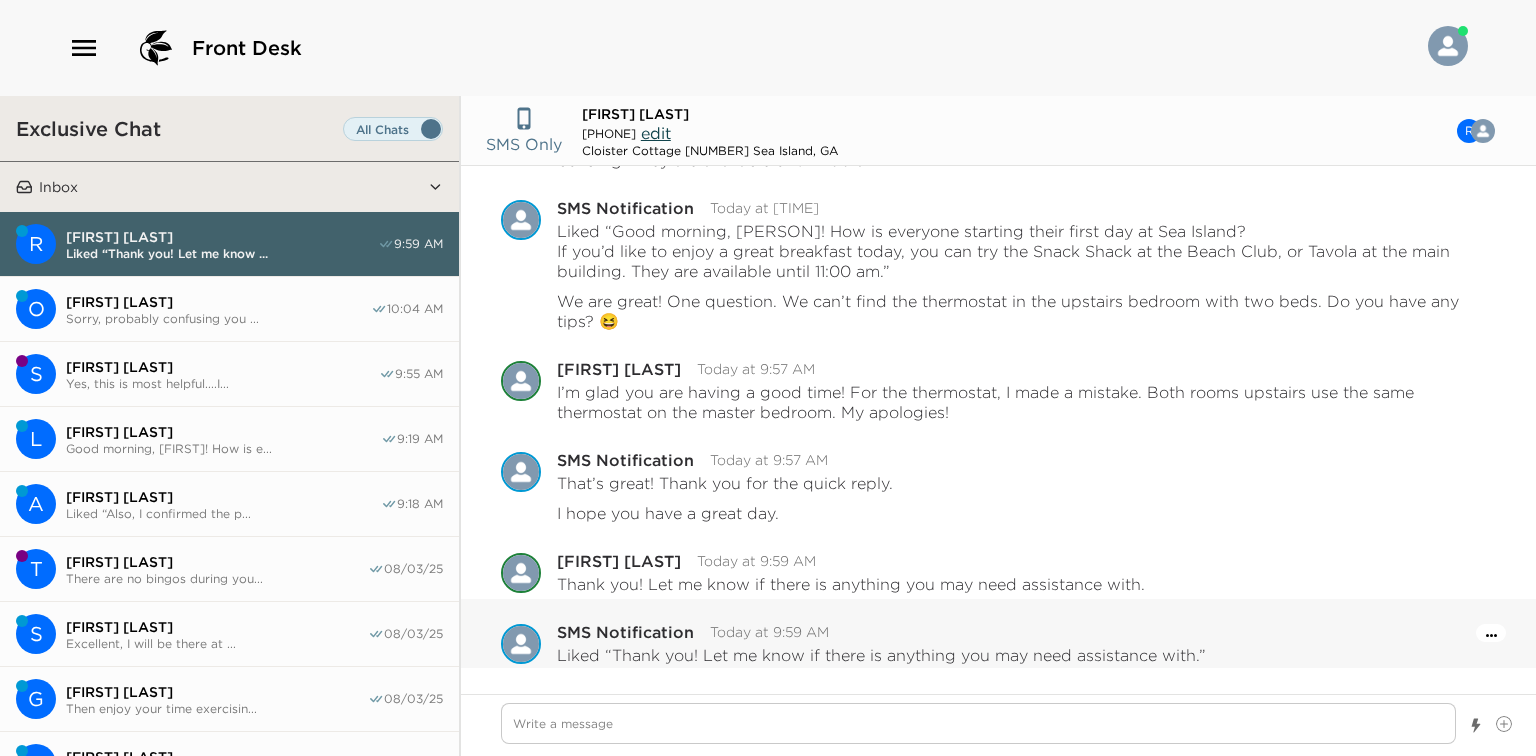 click 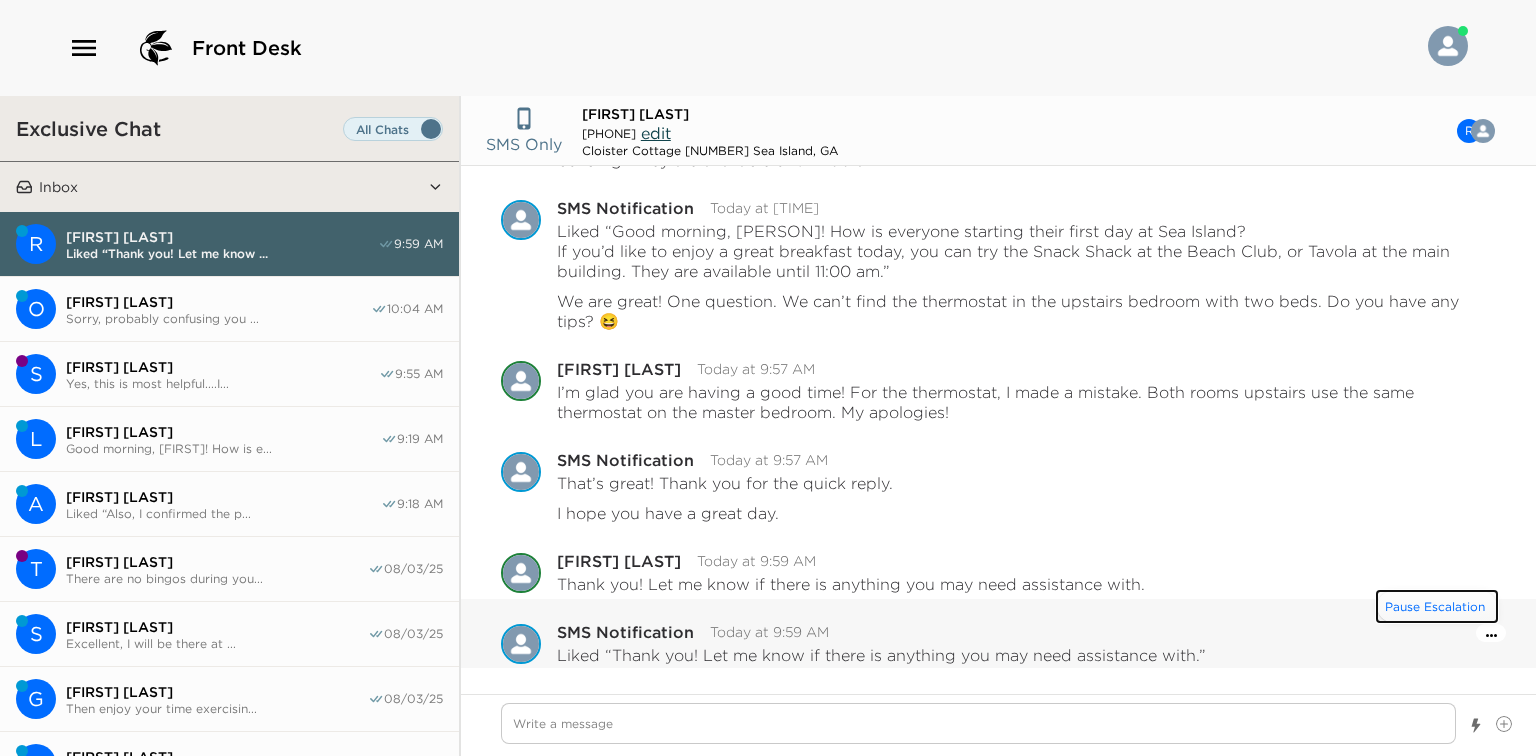 click on "Pause Escalation" at bounding box center [1437, 606] 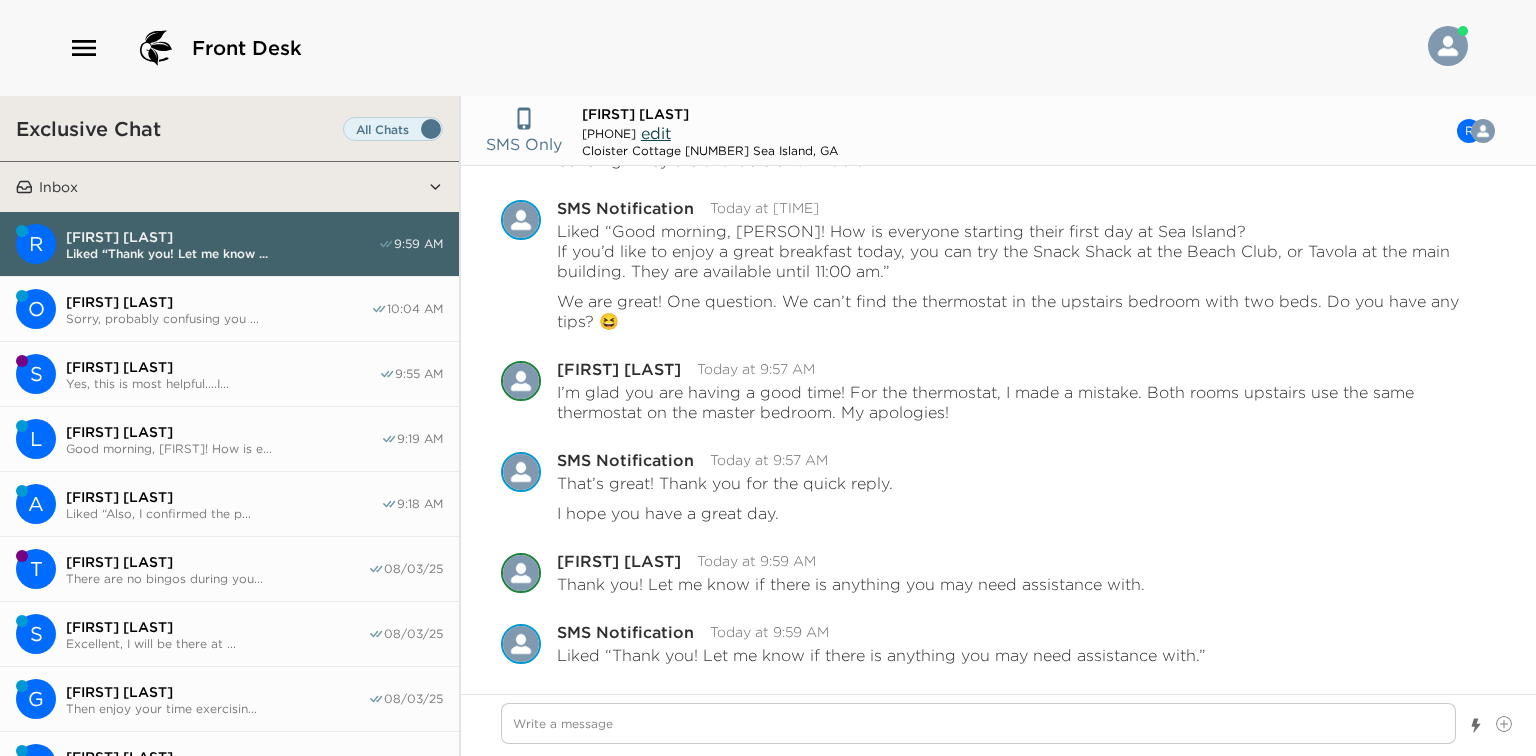 click on "O [PERSON] Sorry, probably confusing you ... 10:04 AM" at bounding box center (229, 309) 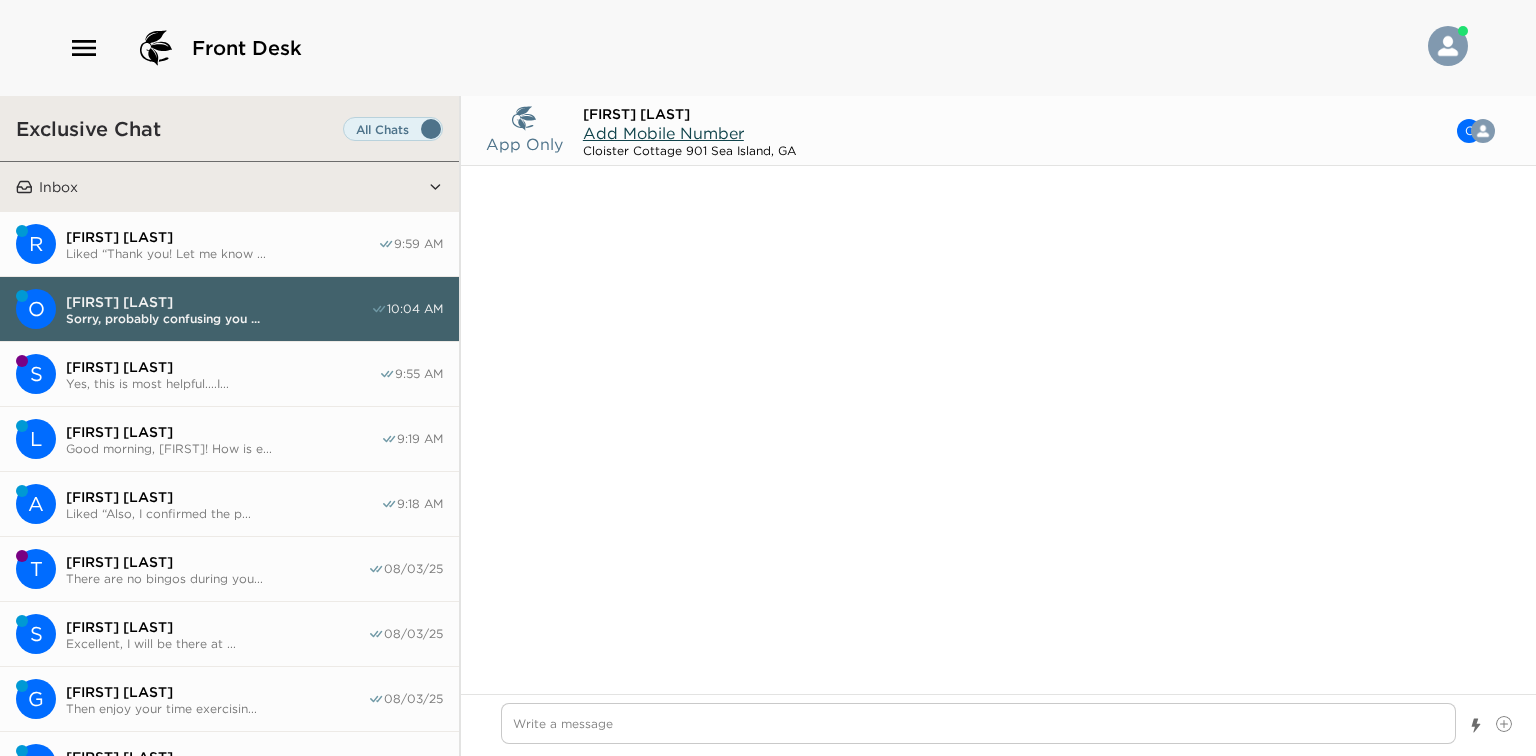 scroll, scrollTop: 2803, scrollLeft: 0, axis: vertical 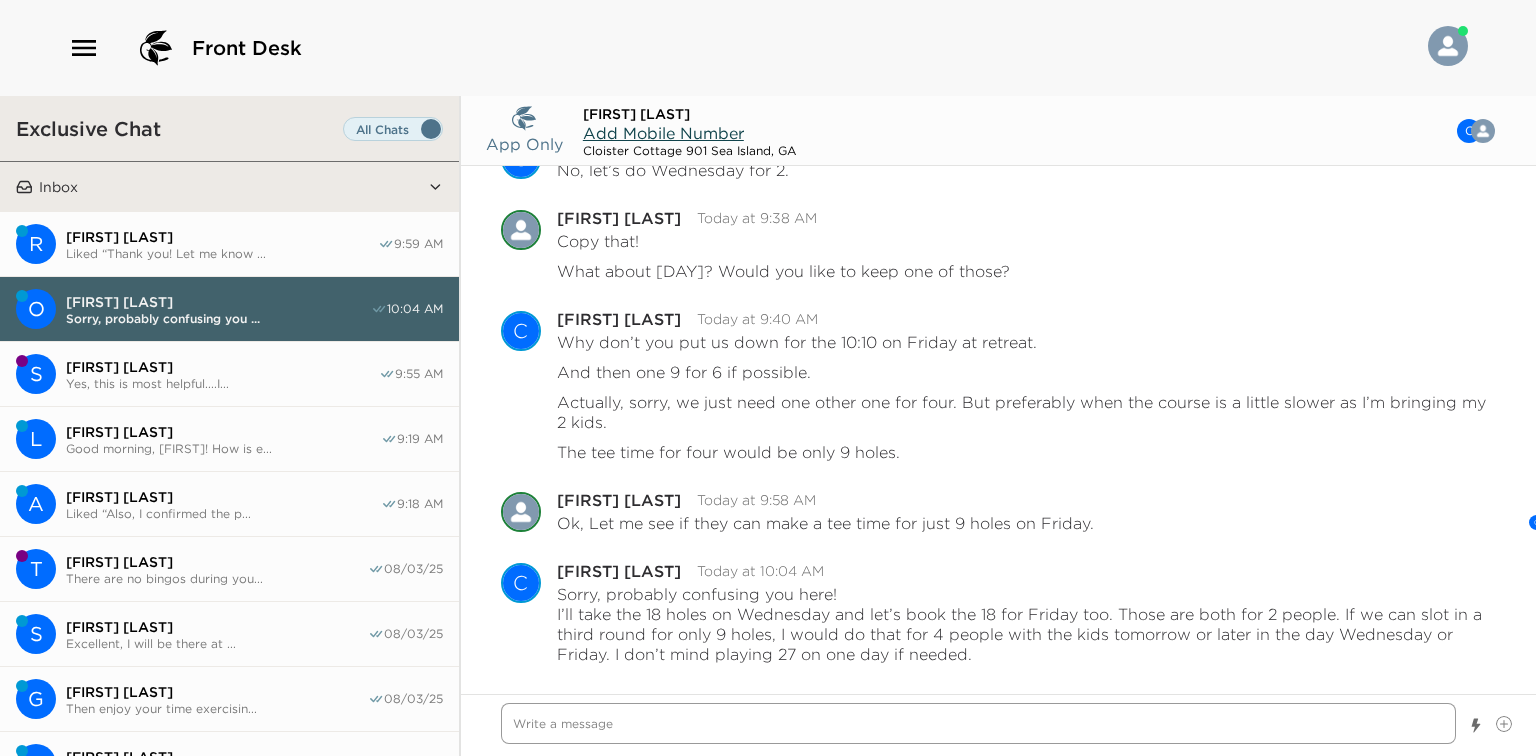 click at bounding box center (978, 723) 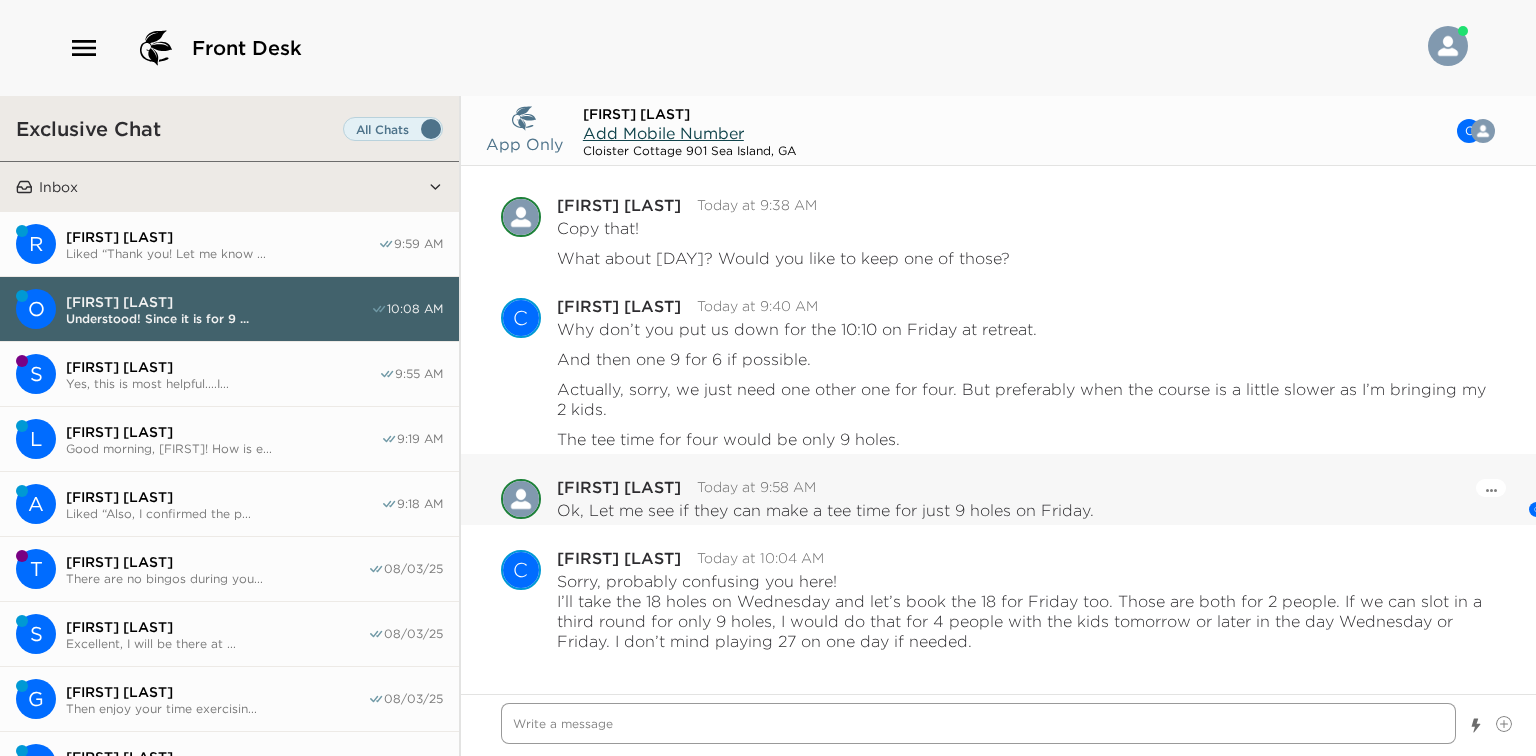 scroll, scrollTop: 2813, scrollLeft: 0, axis: vertical 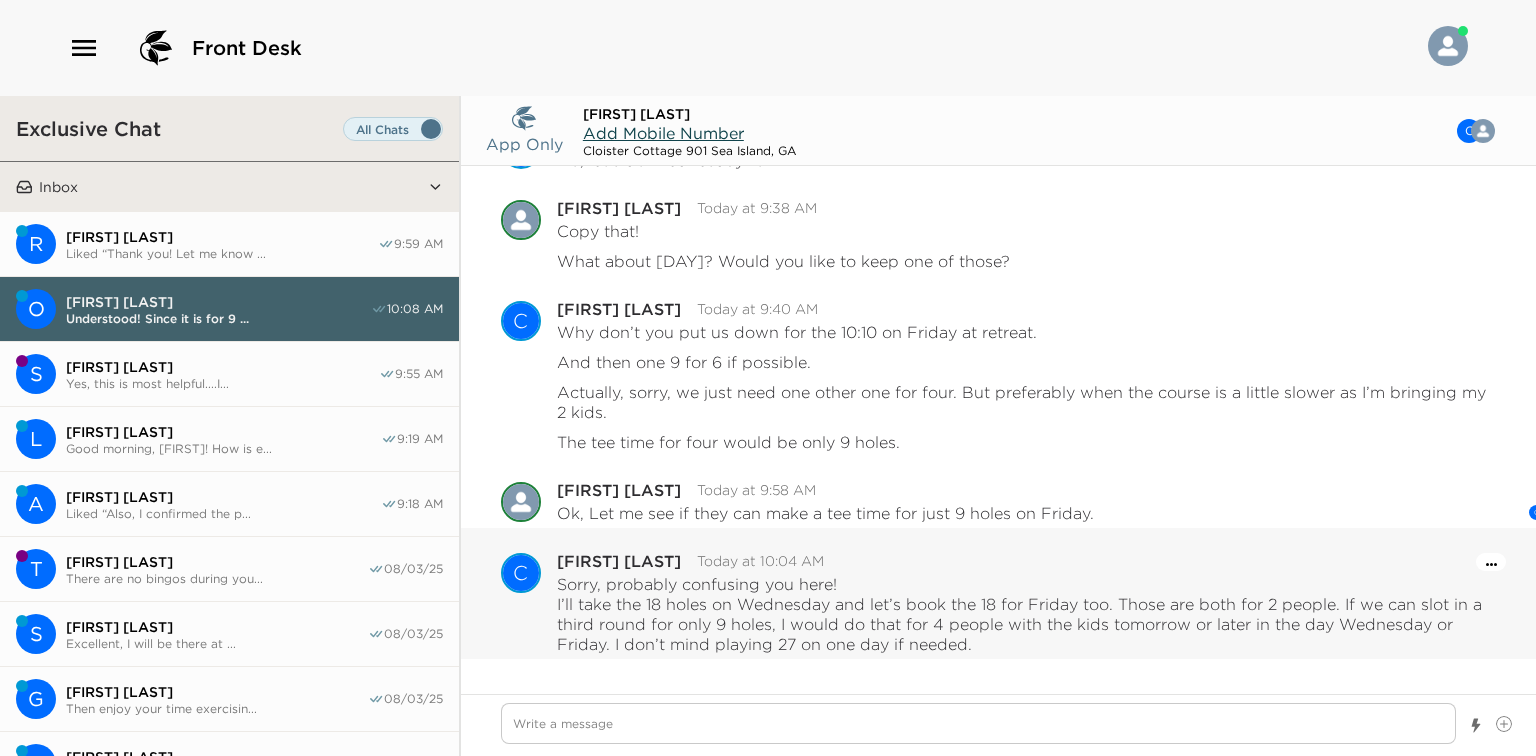 click at bounding box center (1491, 562) 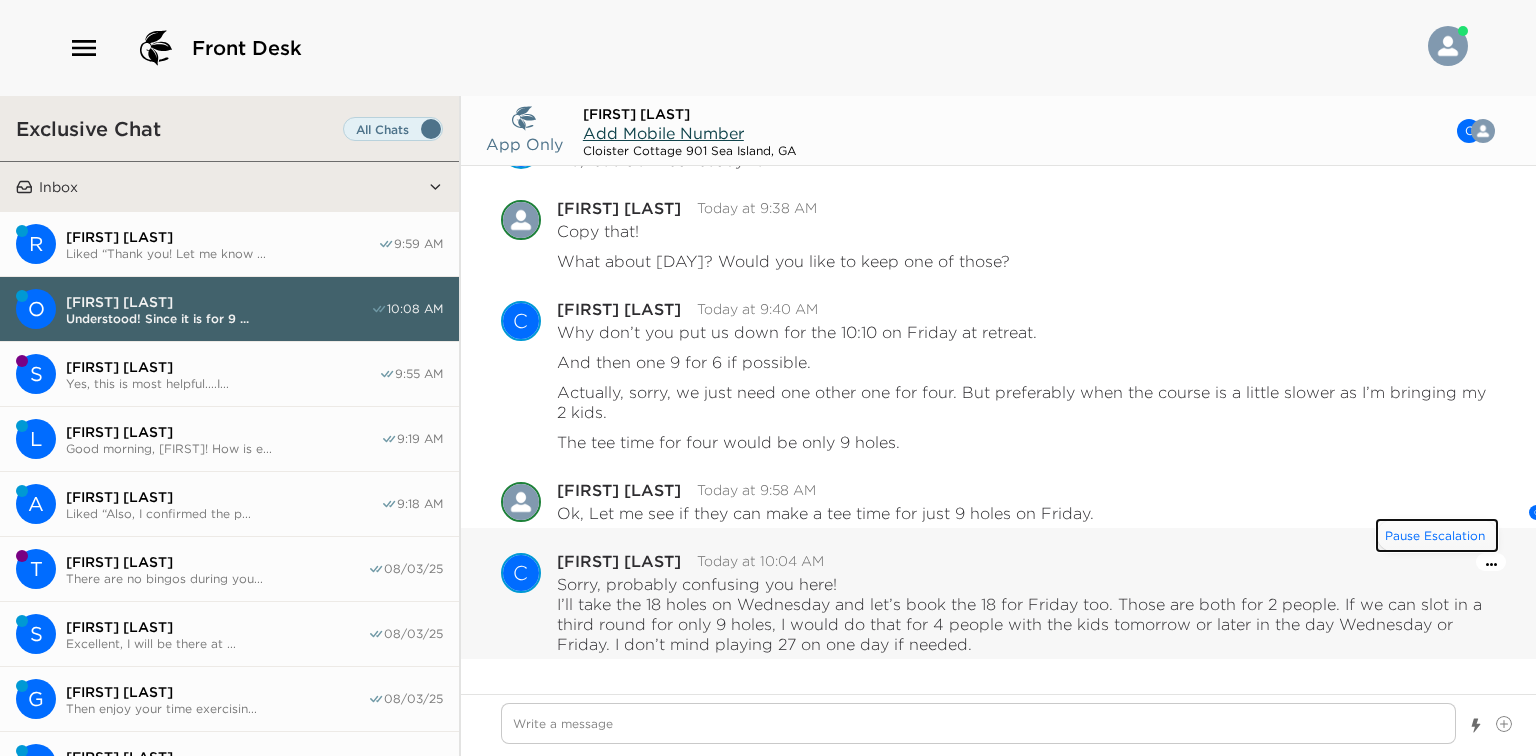 click on "Pause Escalation" at bounding box center (1437, 535) 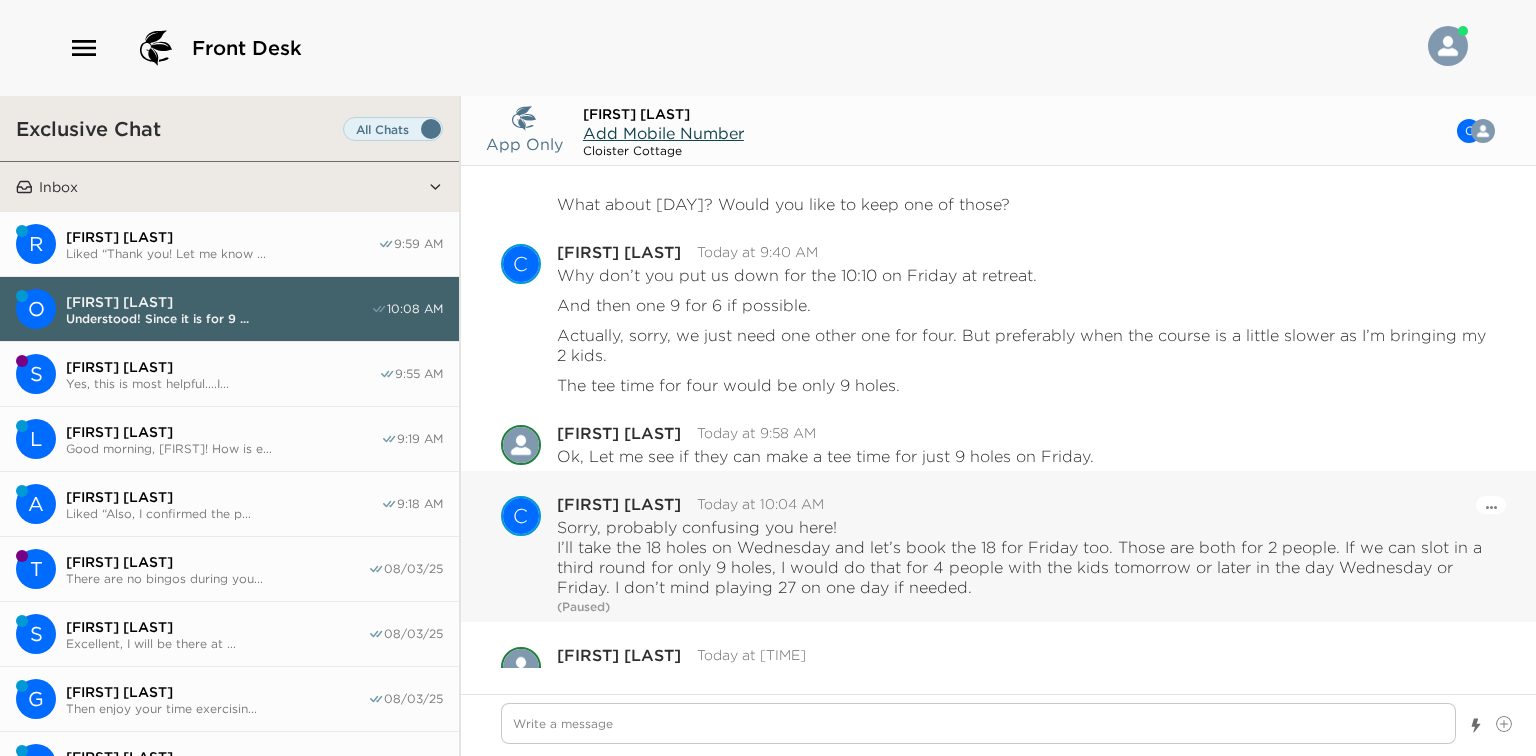 scroll, scrollTop: 2250, scrollLeft: 0, axis: vertical 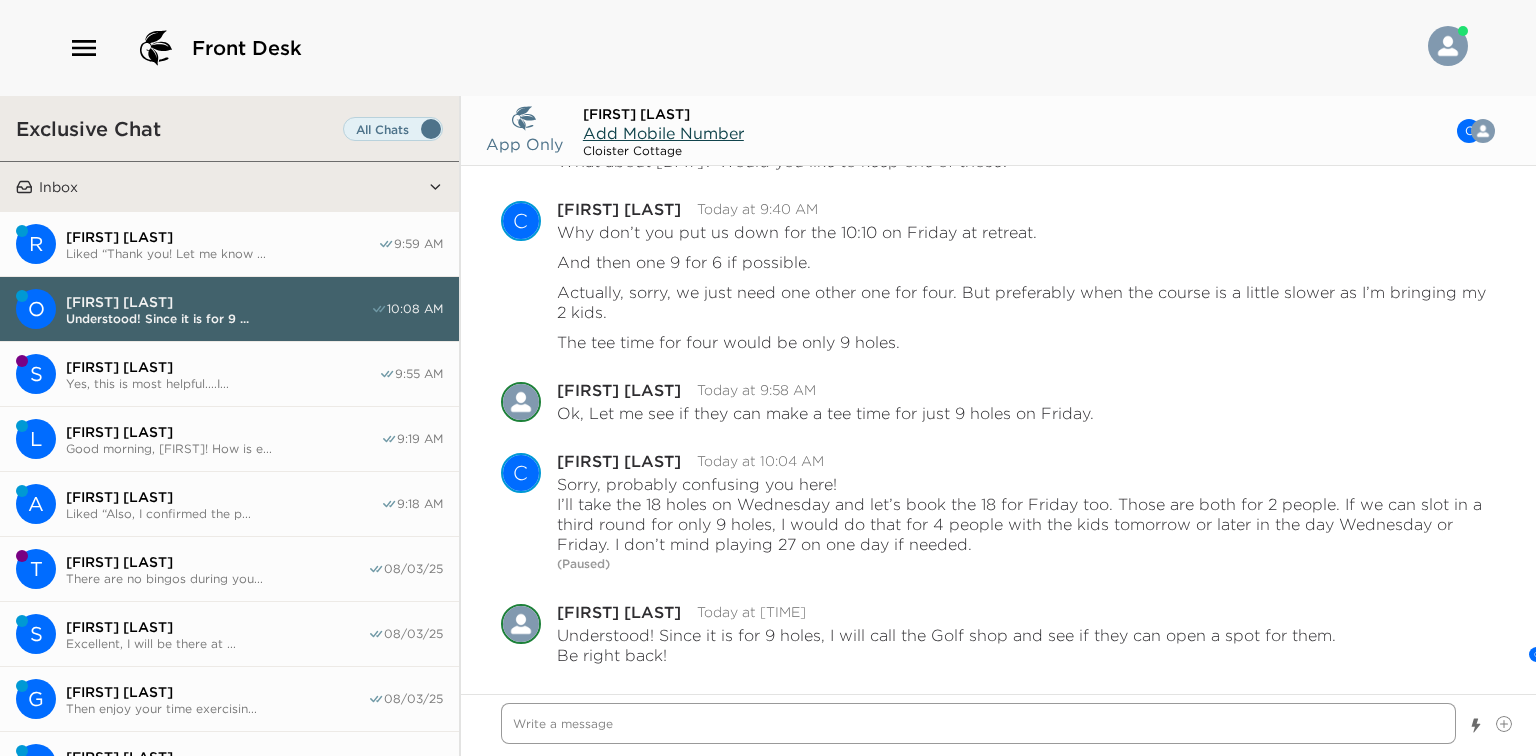 click at bounding box center (978, 723) 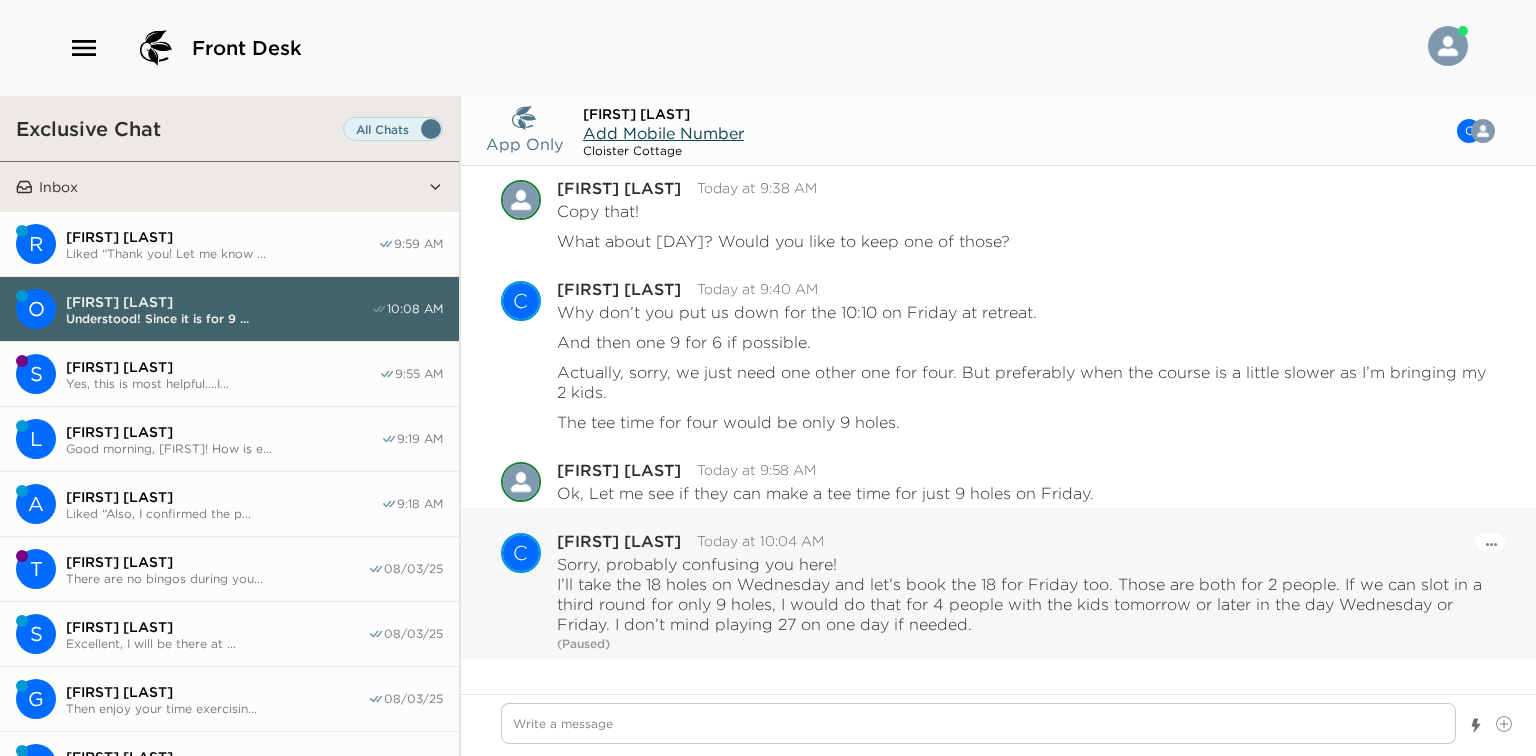 scroll, scrollTop: 2250, scrollLeft: 0, axis: vertical 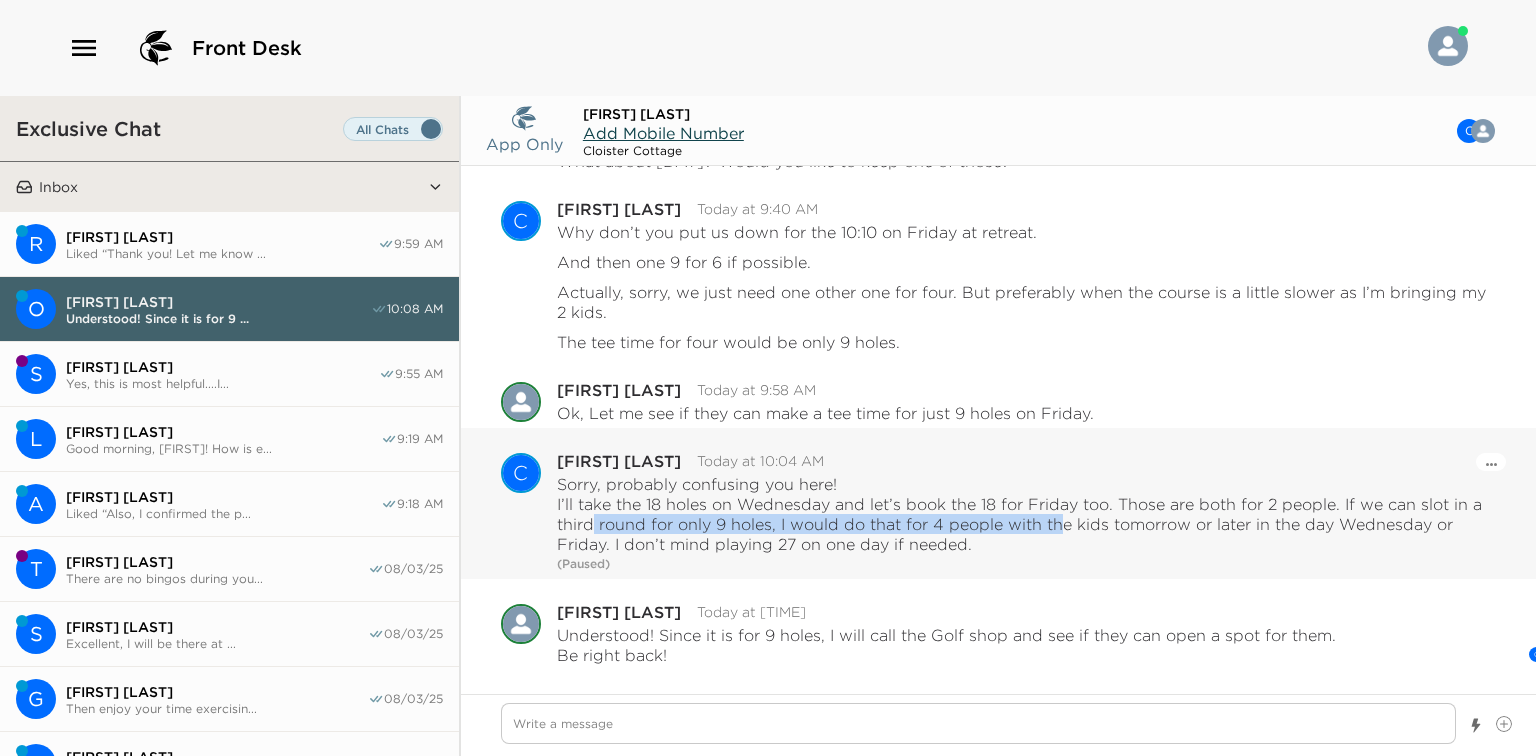 drag, startPoint x: 586, startPoint y: 523, endPoint x: 1050, endPoint y: 520, distance: 464.0097 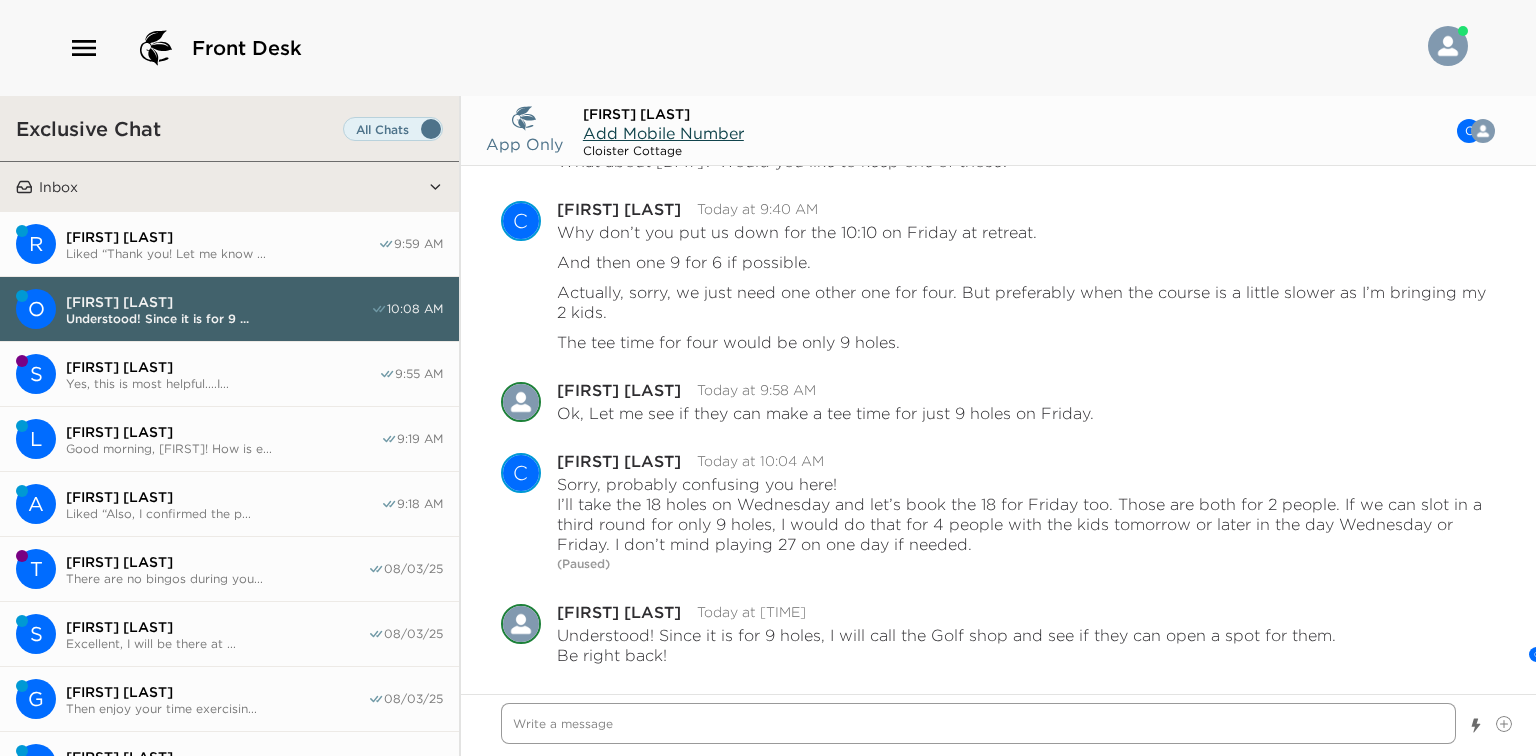 click at bounding box center (978, 723) 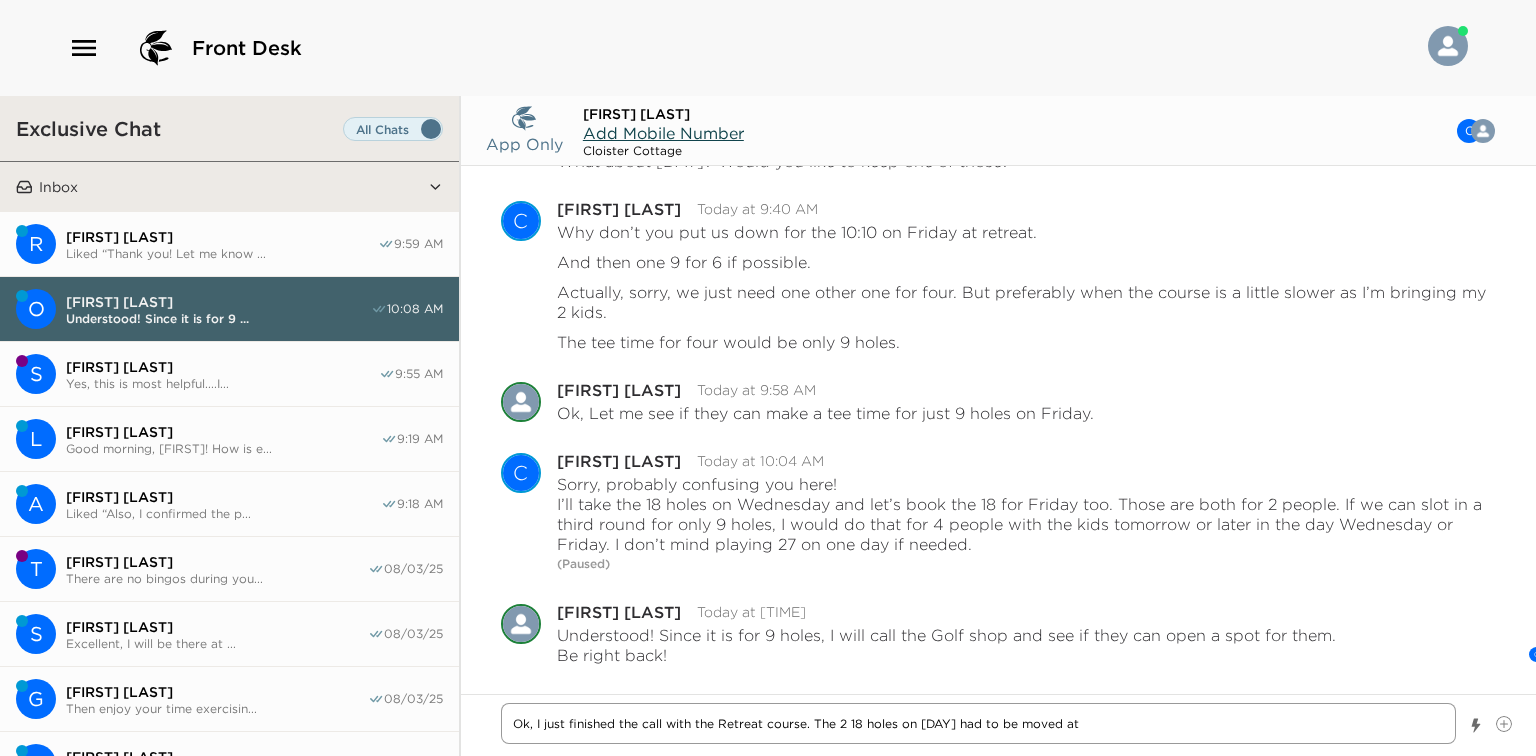 click on "Ok, I just finished the call with the Retreat course. The 2 18 holes on [DAY] had to be moved at" at bounding box center [978, 723] 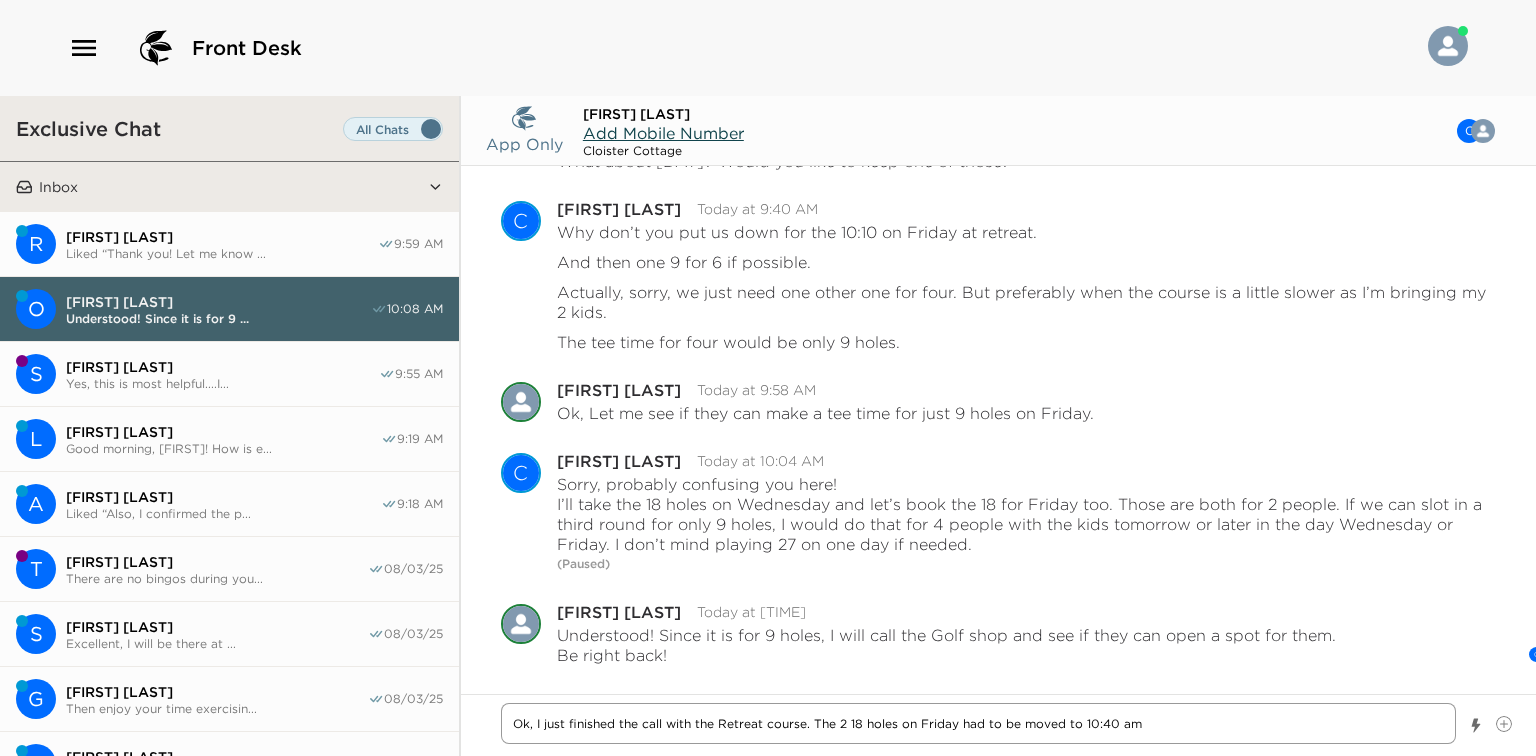 click on "Ok, I just finished the call with the Retreat course. The 2 18 holes on Friday had to be moved to 10:40 am" at bounding box center [978, 723] 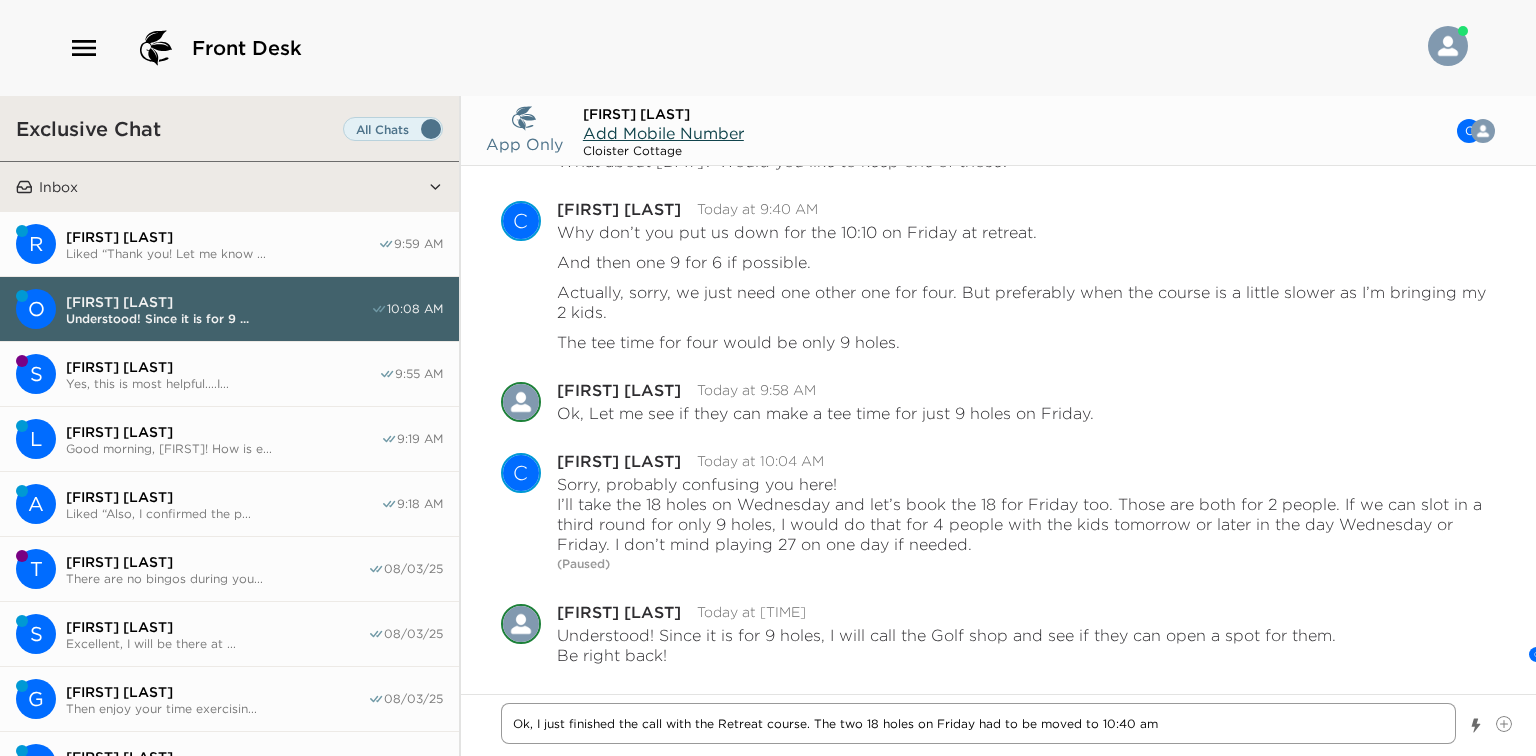 click on "Ok, I just finished the call with the Retreat course. The two 18 holes on Friday had to be moved to 10:40 am" at bounding box center [978, 723] 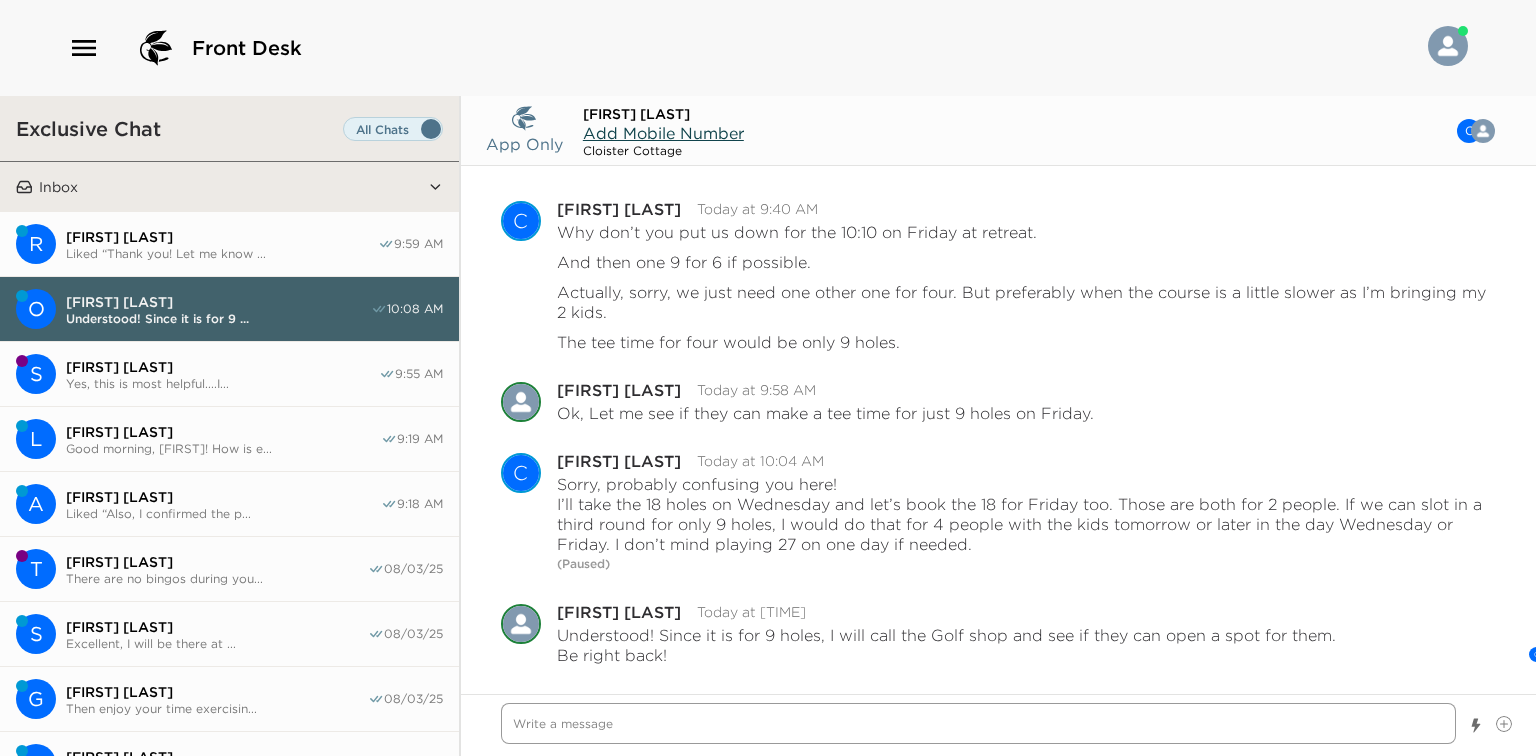 scroll, scrollTop: 0, scrollLeft: 0, axis: both 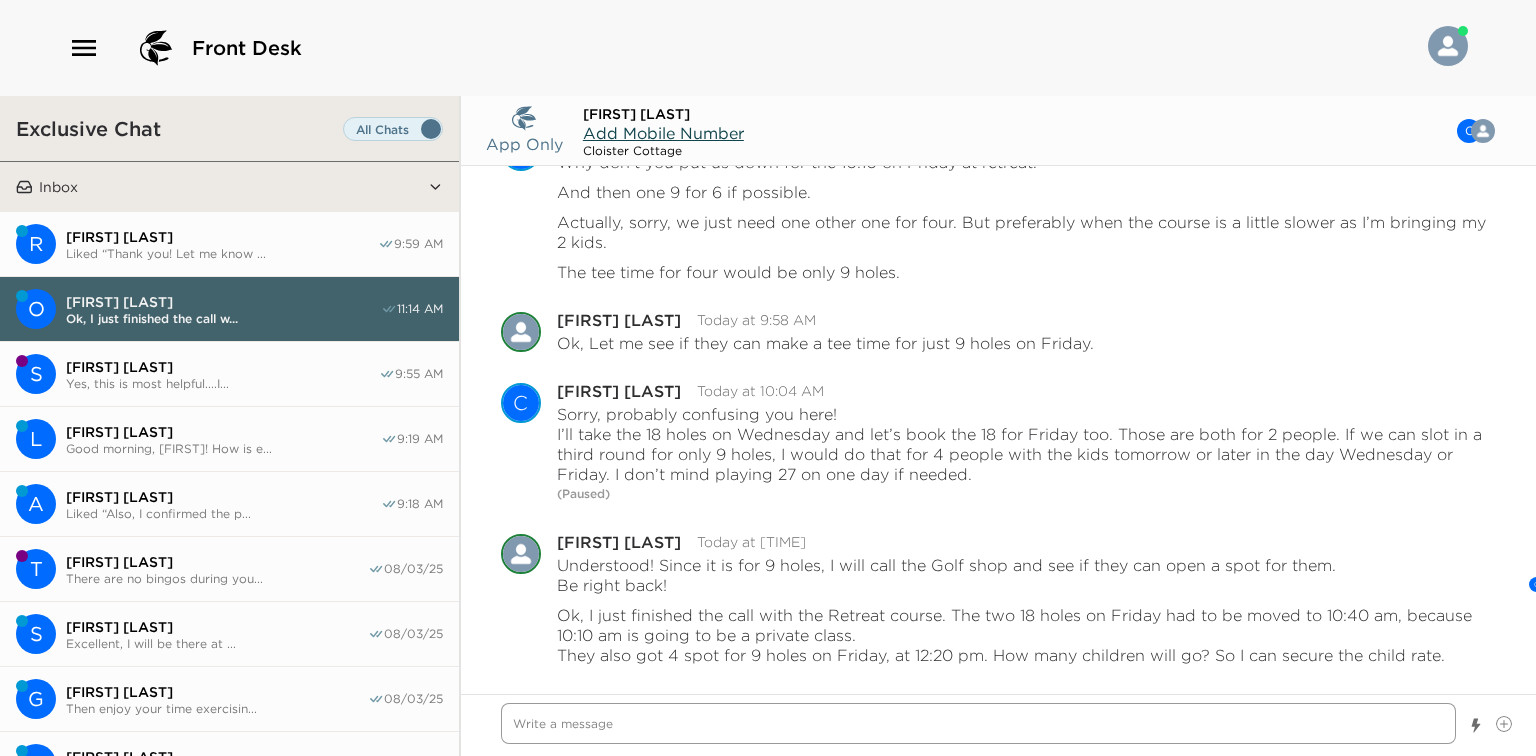 click at bounding box center [978, 723] 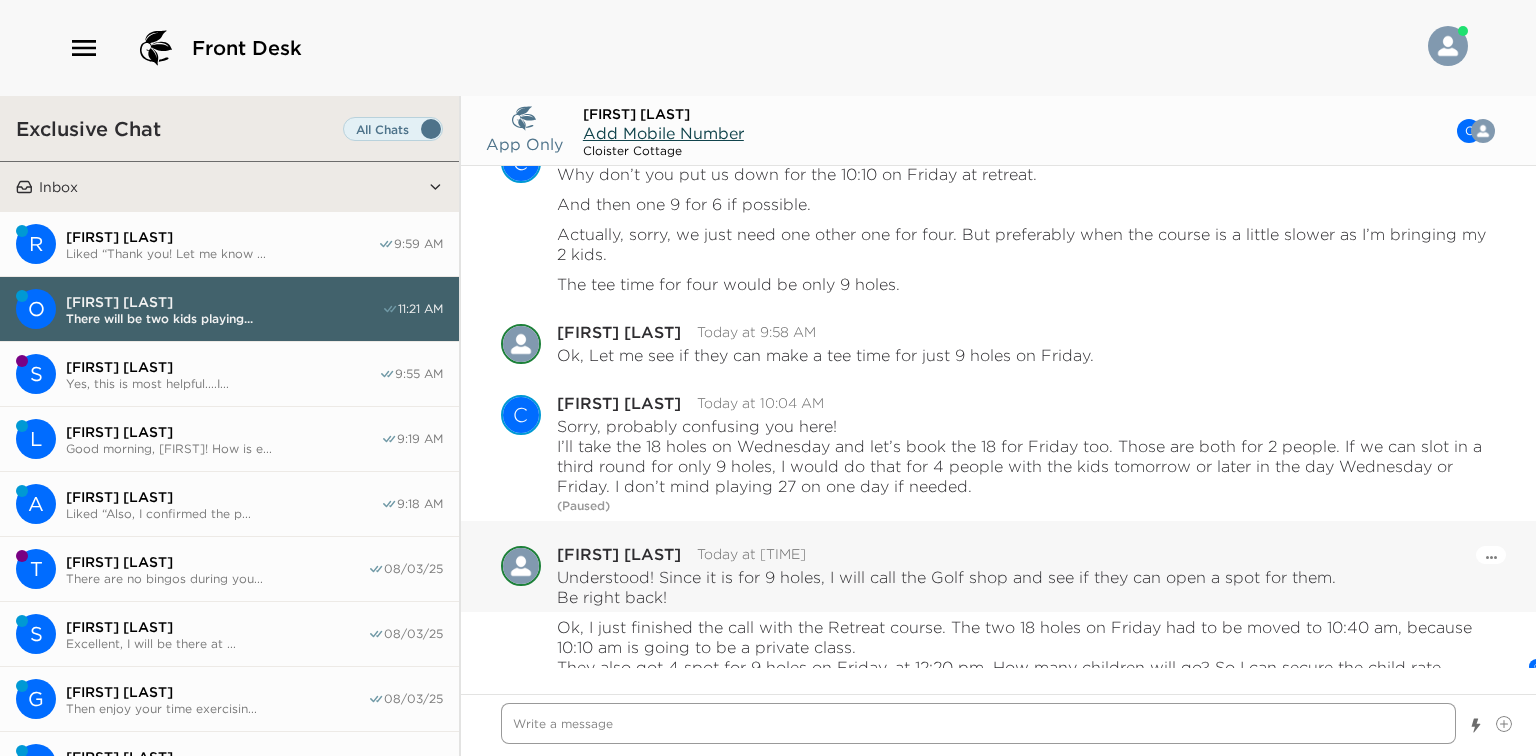 scroll, scrollTop: 2411, scrollLeft: 0, axis: vertical 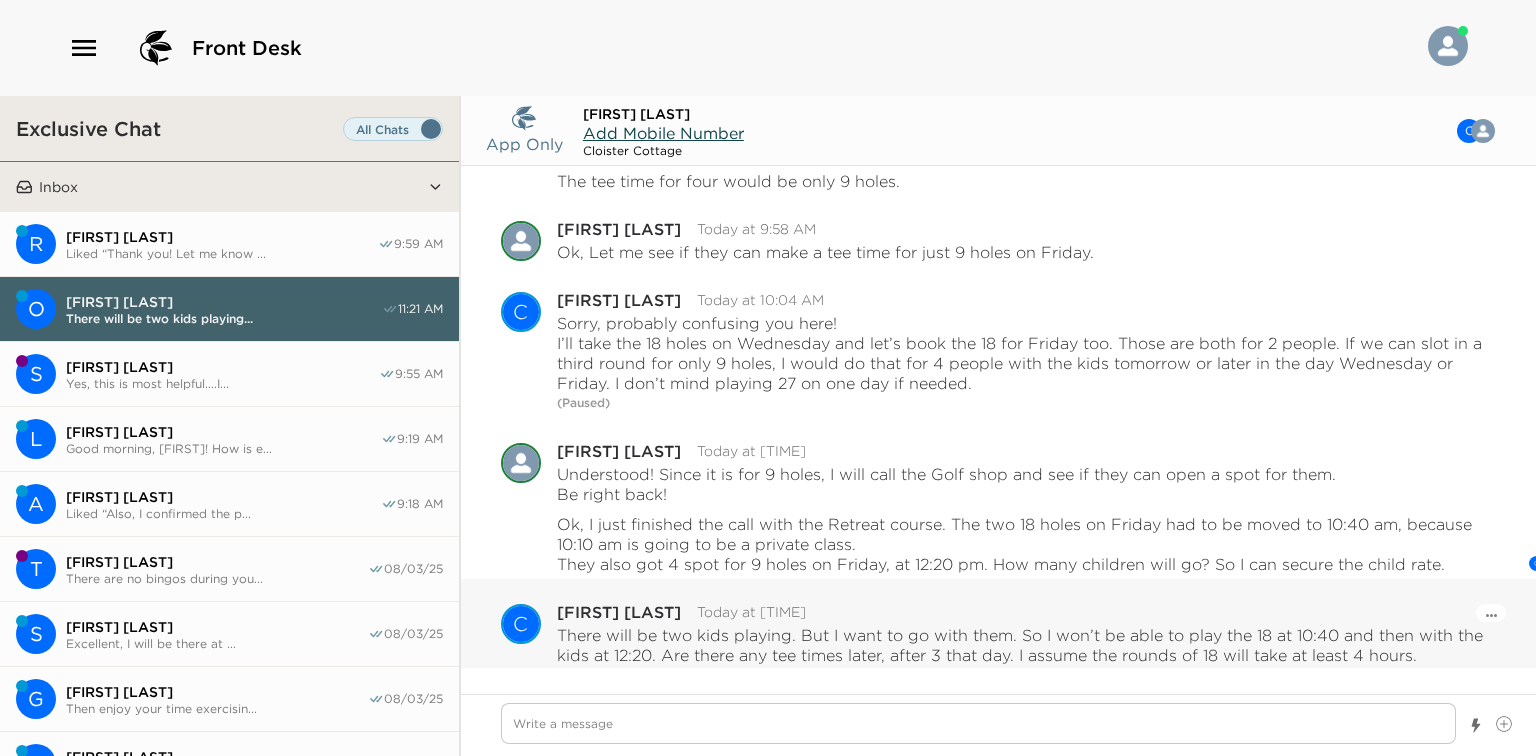 click on "There will be two kids playing.  But I want to go with them.  So I won’t be able to play the 18 at 10:40 and then with the kids at 12:20.   Are there any tee times later, after 3 that day.  I assume the rounds of 18 will take at least 4 hours." at bounding box center [1026, 645] 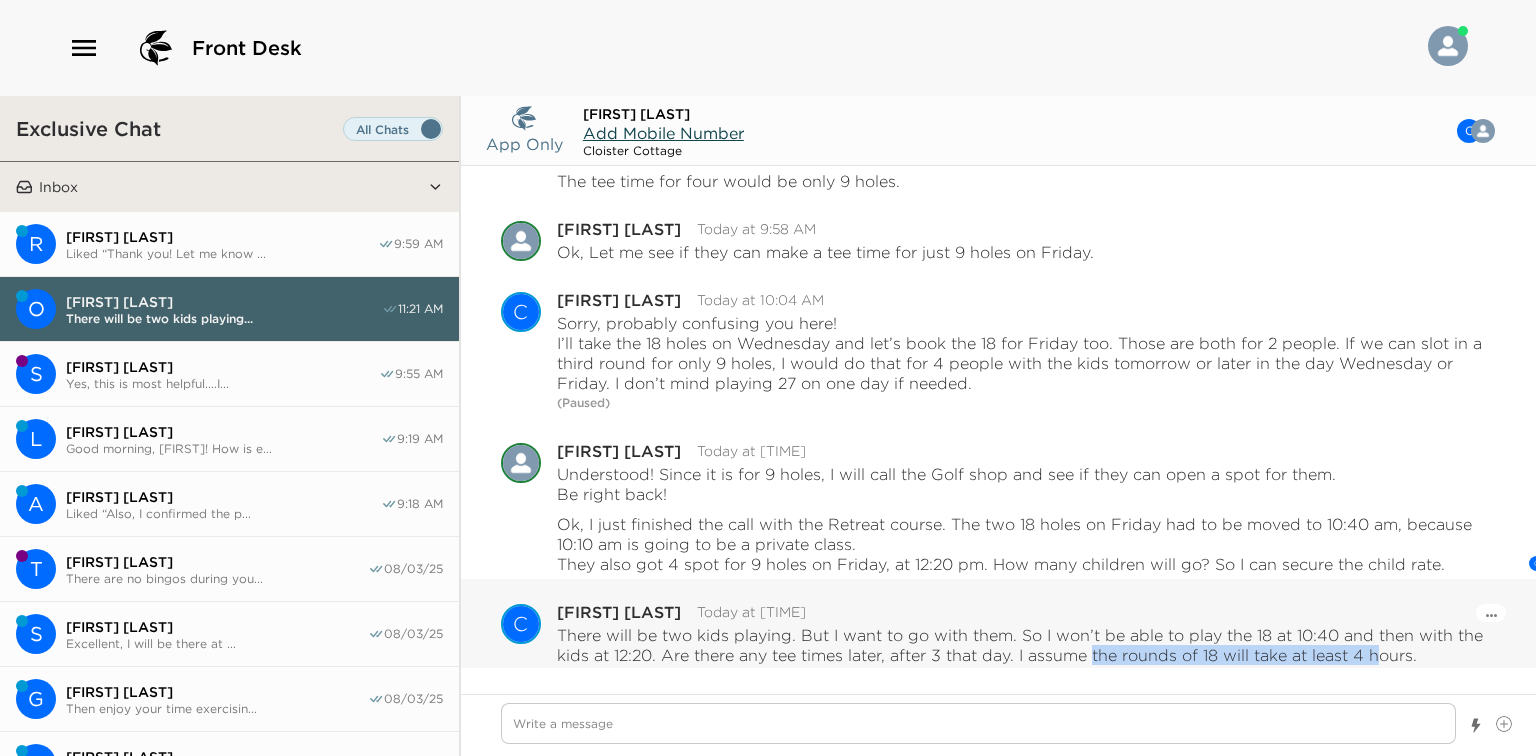 drag, startPoint x: 1112, startPoint y: 653, endPoint x: 1384, endPoint y: 653, distance: 272 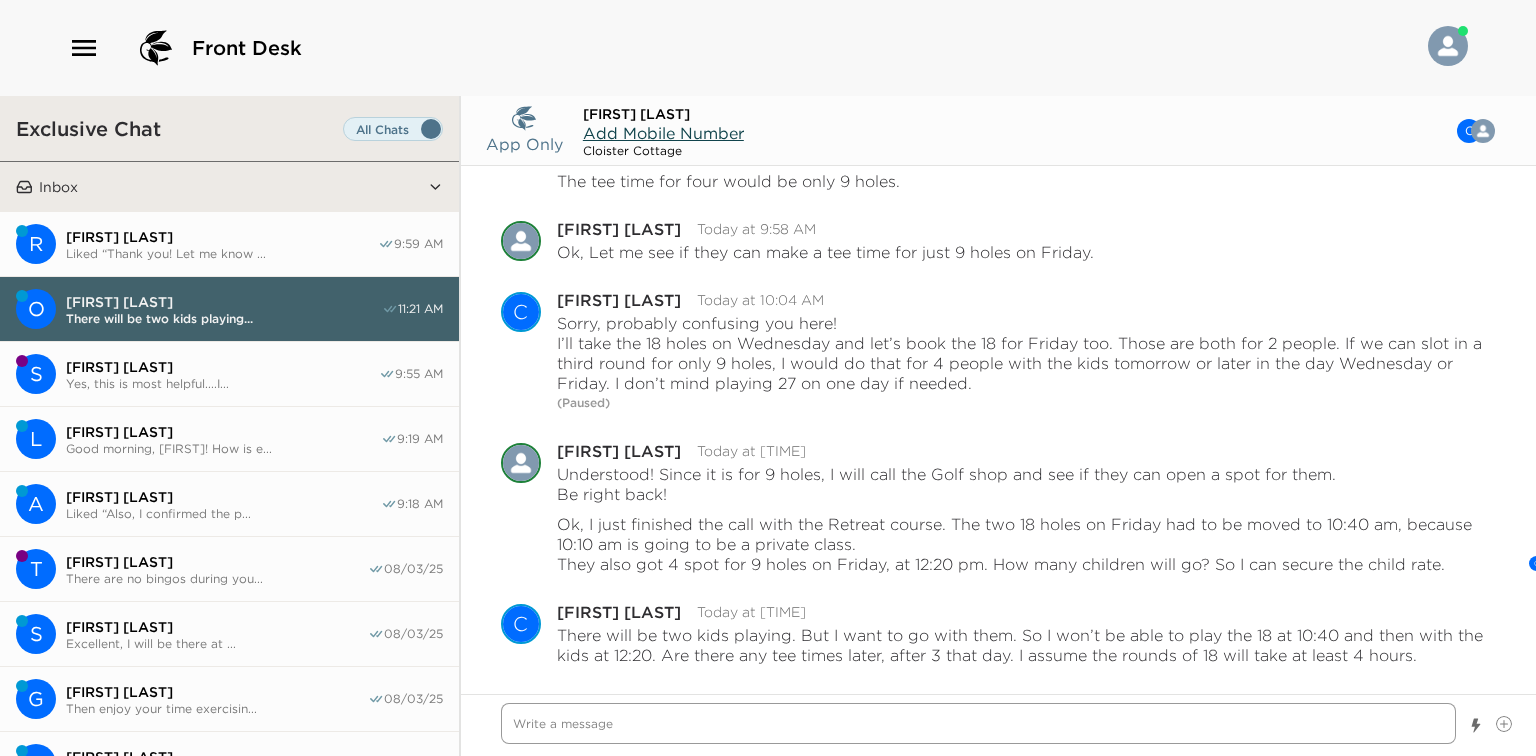click at bounding box center [978, 723] 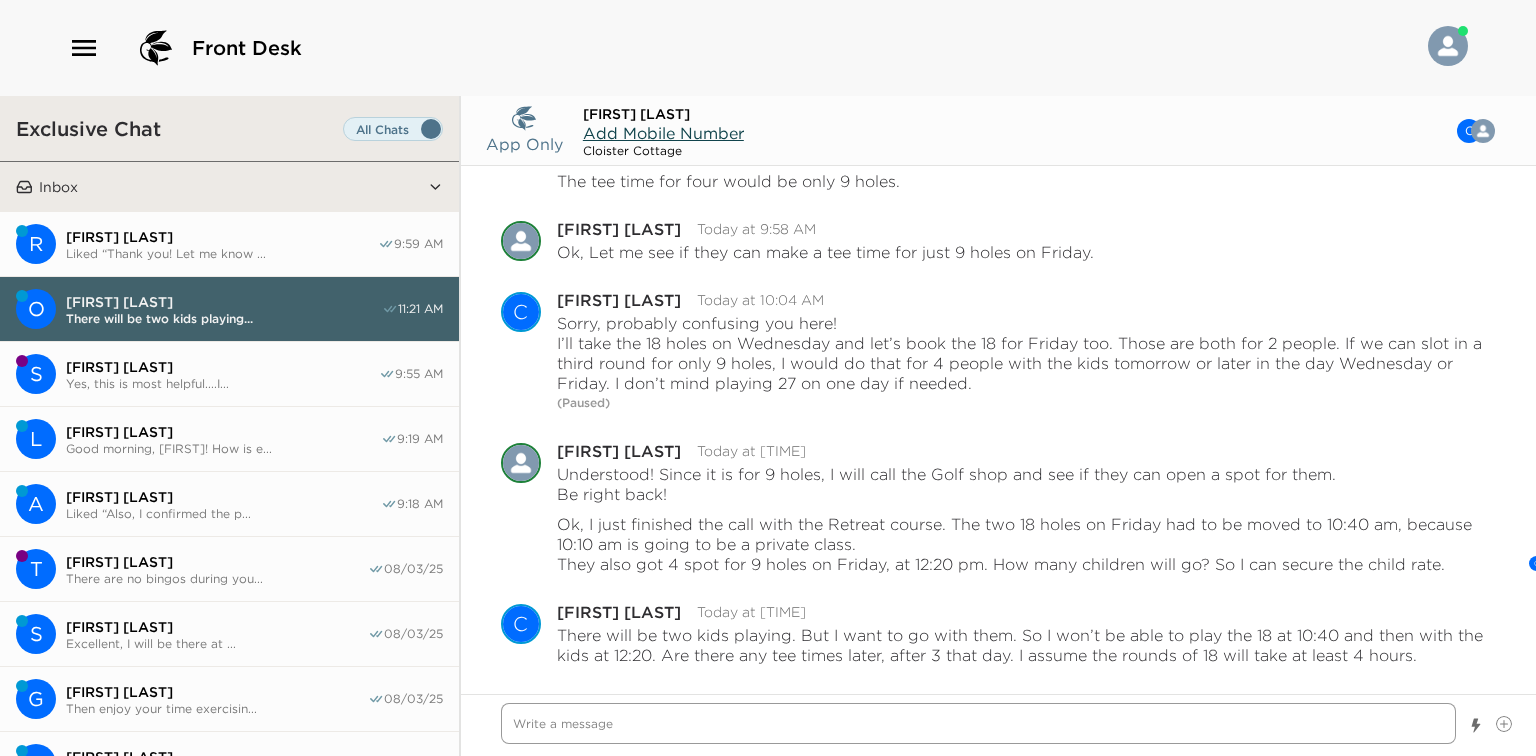 scroll, scrollTop: 2482, scrollLeft: 0, axis: vertical 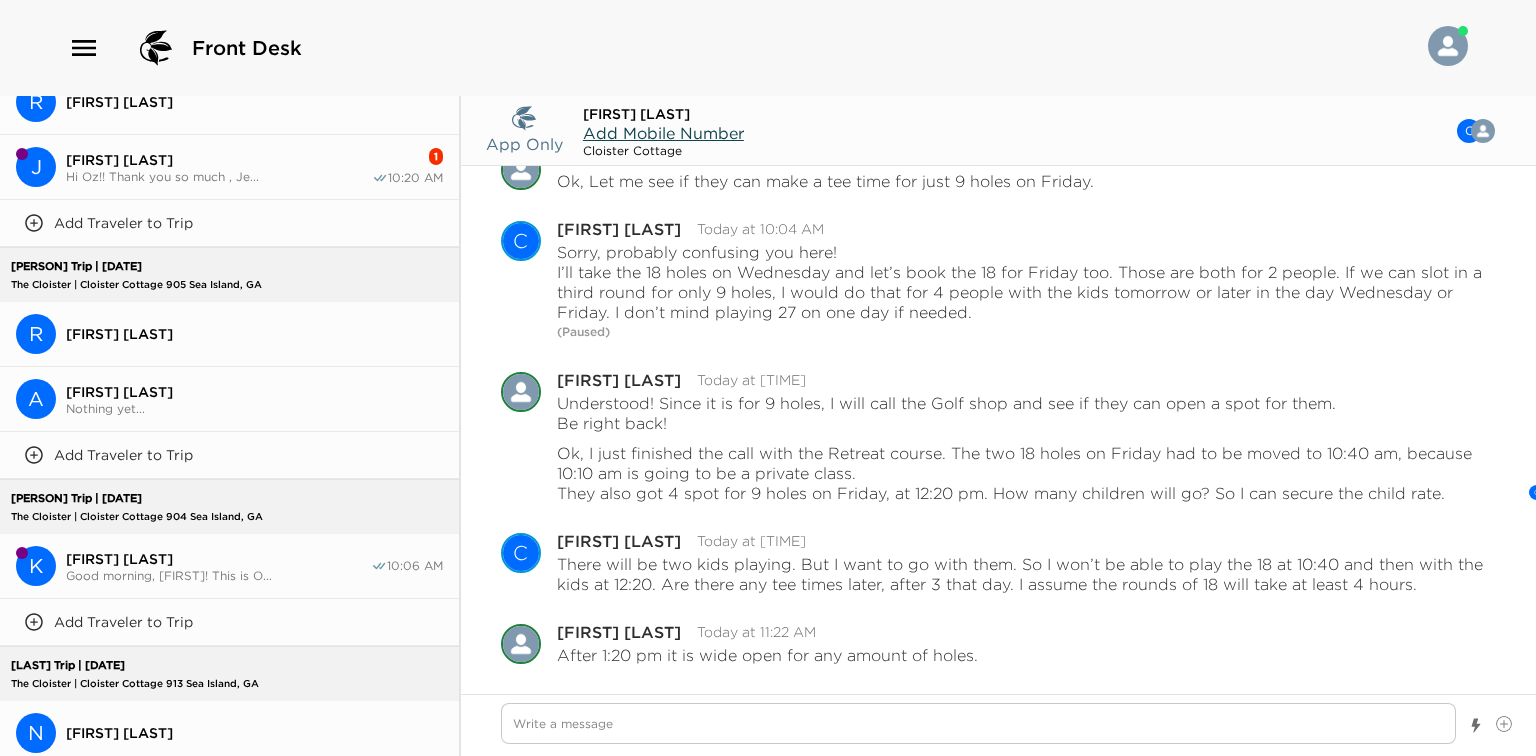 click on "A [PERSON] [LAST] Nothing yet..." at bounding box center [229, 399] 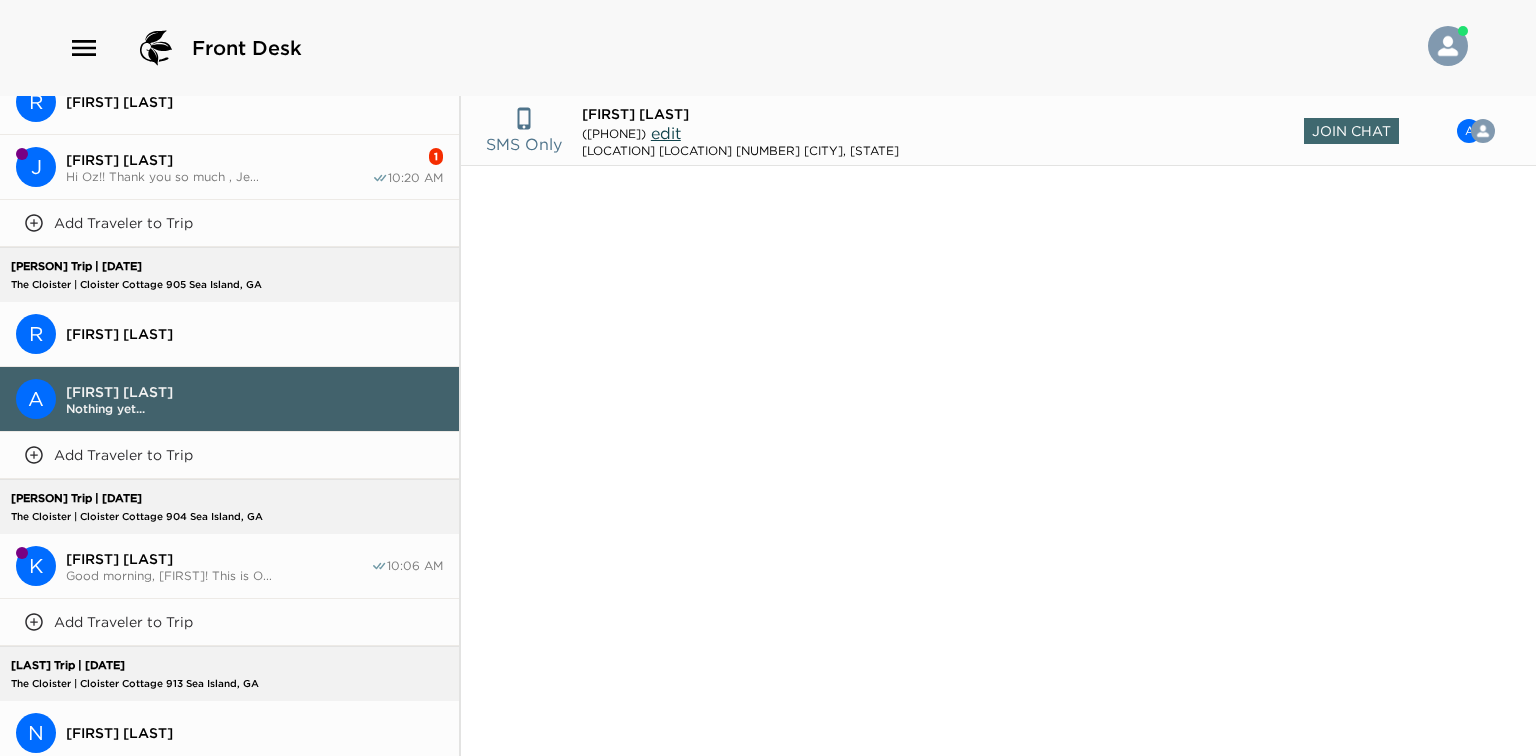 click on "SMS Only Anna Marie Trone ([PHONE]) edit Cloister Cottage 905 Sea Island, GA Join Chat A Manage Chat Members" at bounding box center [998, 131] 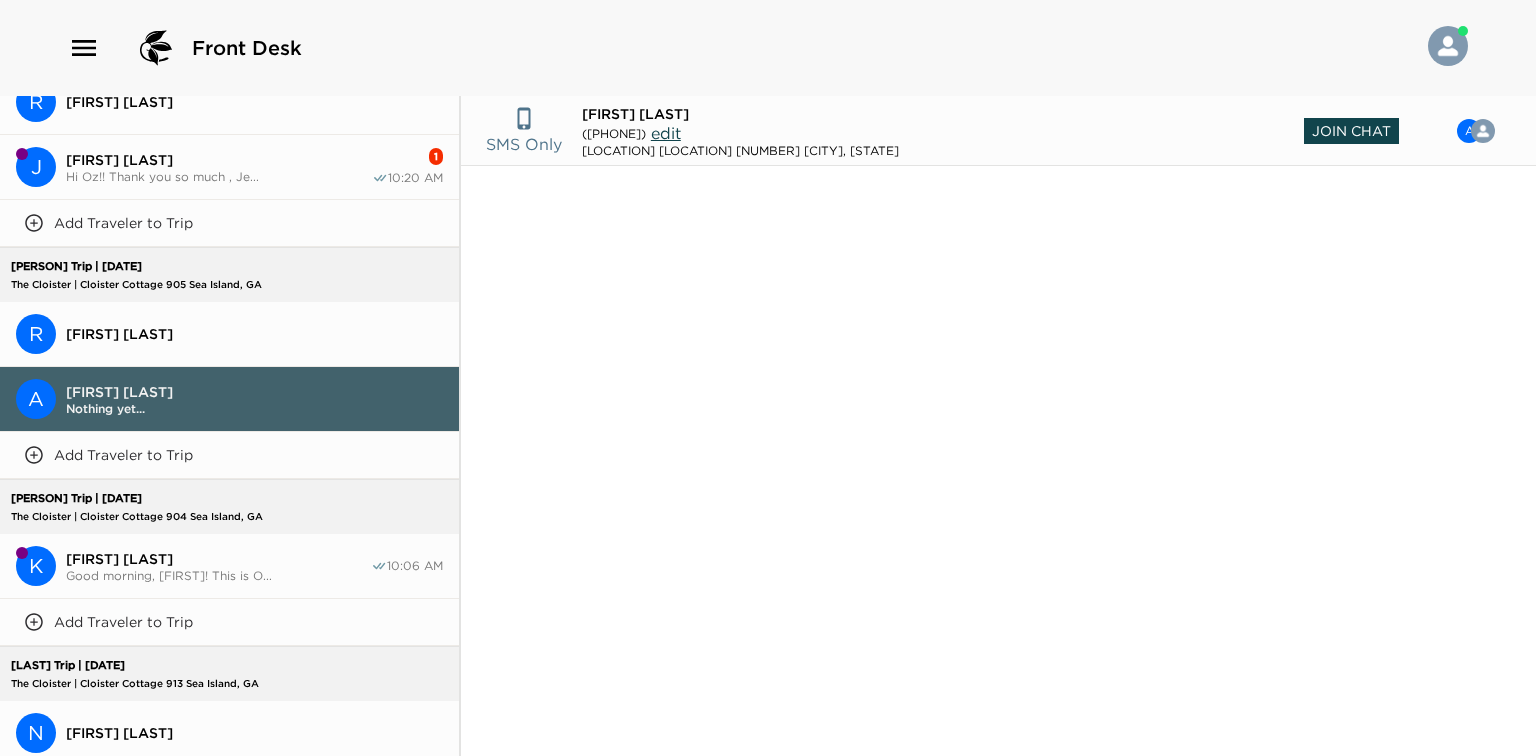 click on "Join Chat" at bounding box center (1351, 131) 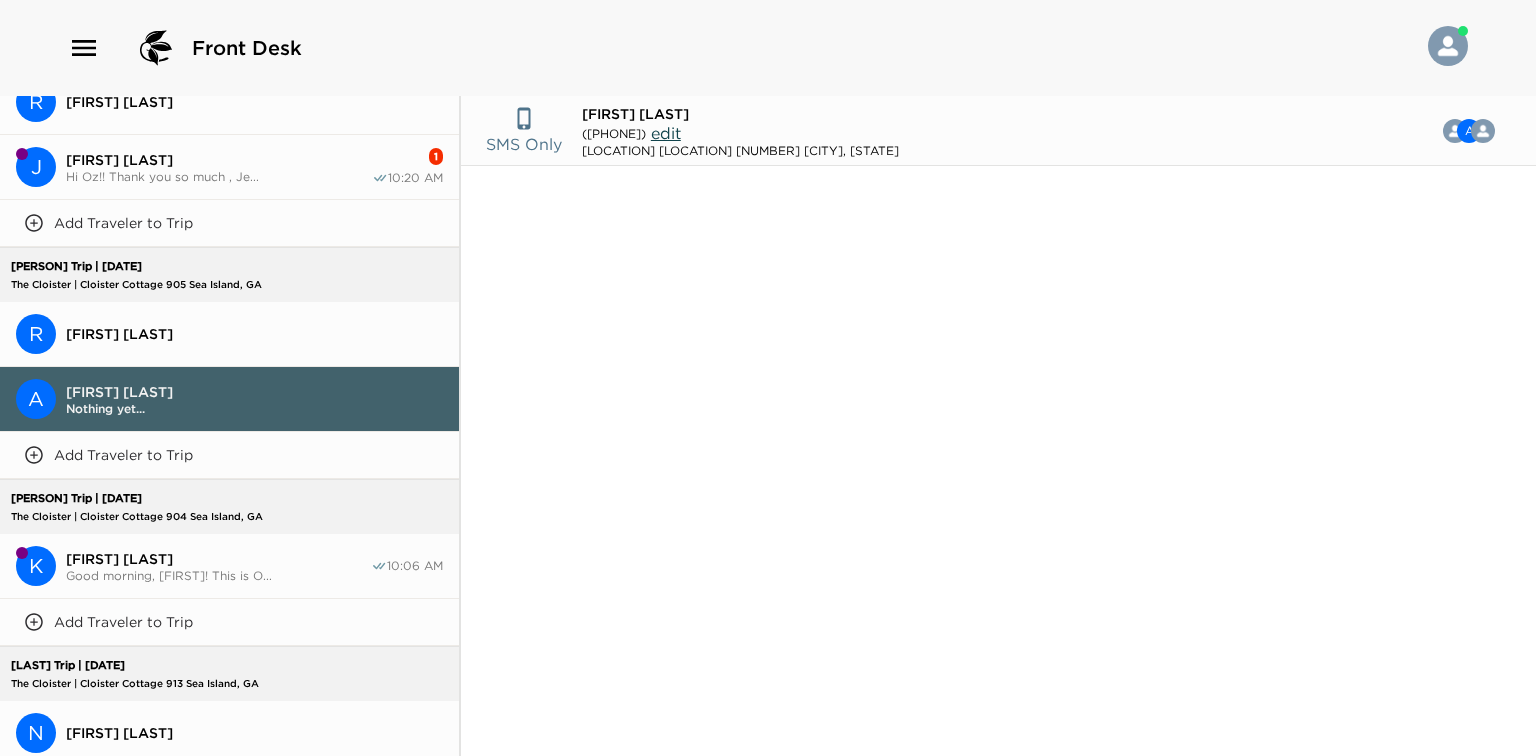 click on "[FIRST] [LAST] Hi Oz!! Thank you so much ,
Je... [TIME]" at bounding box center (229, 167) 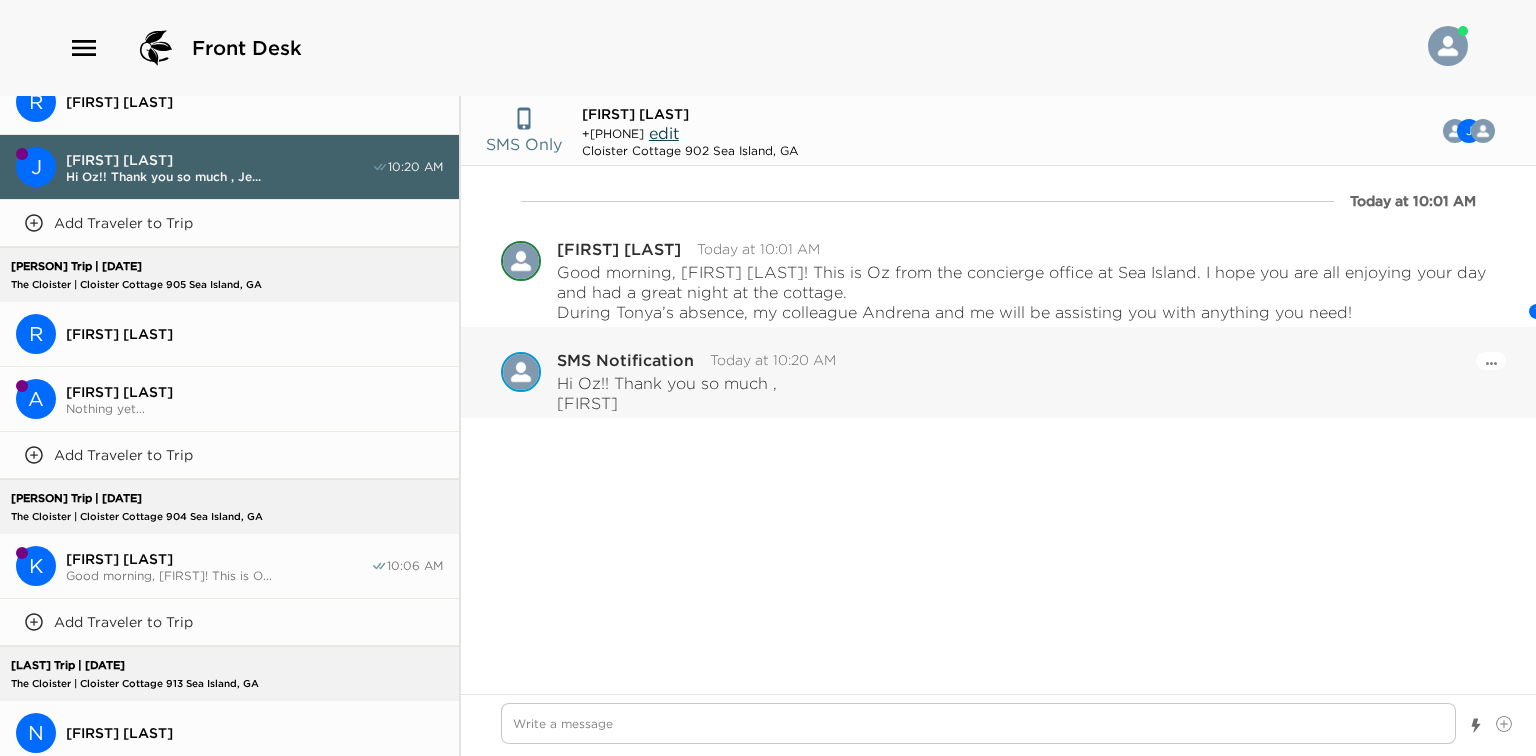 click on "Pause Escalation" at bounding box center (1491, 361) 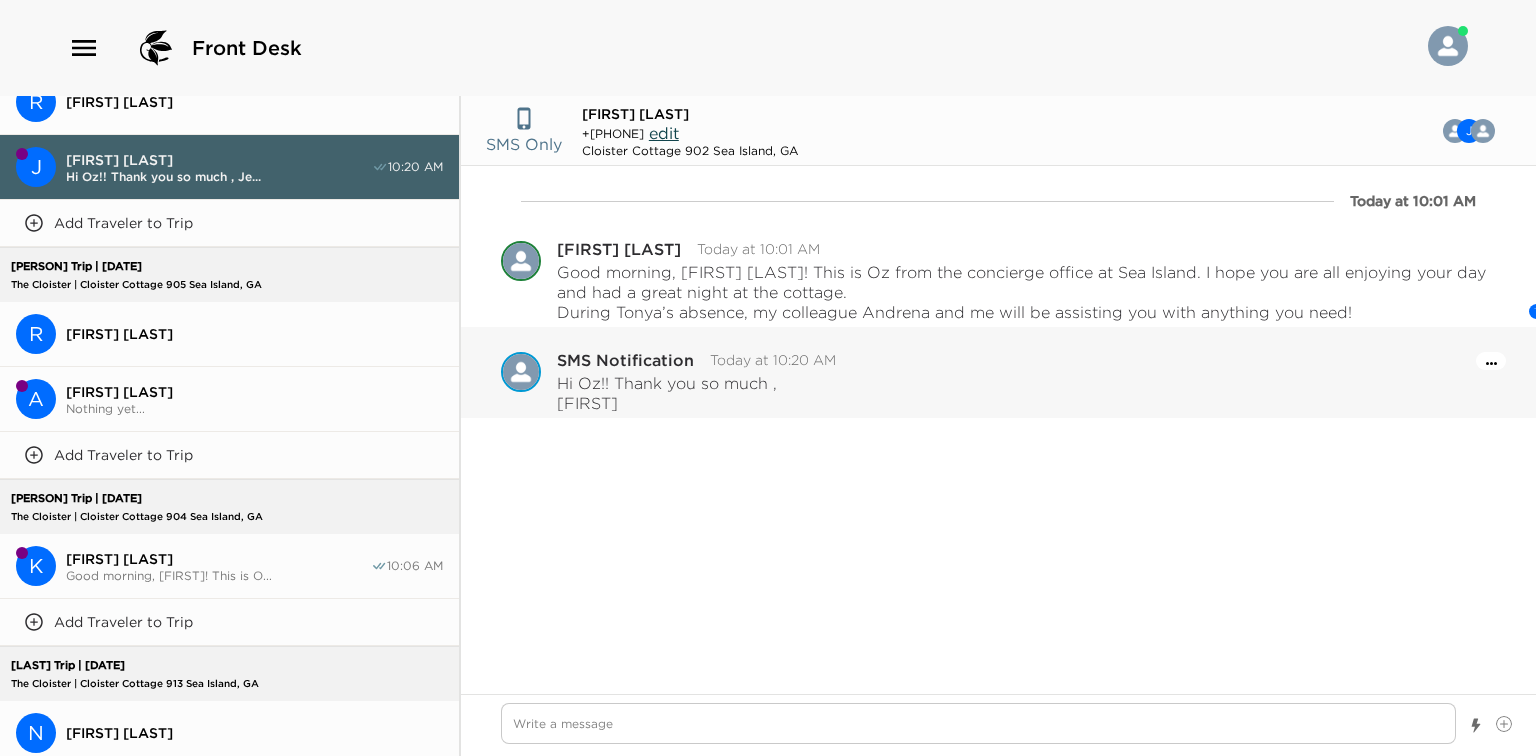 click 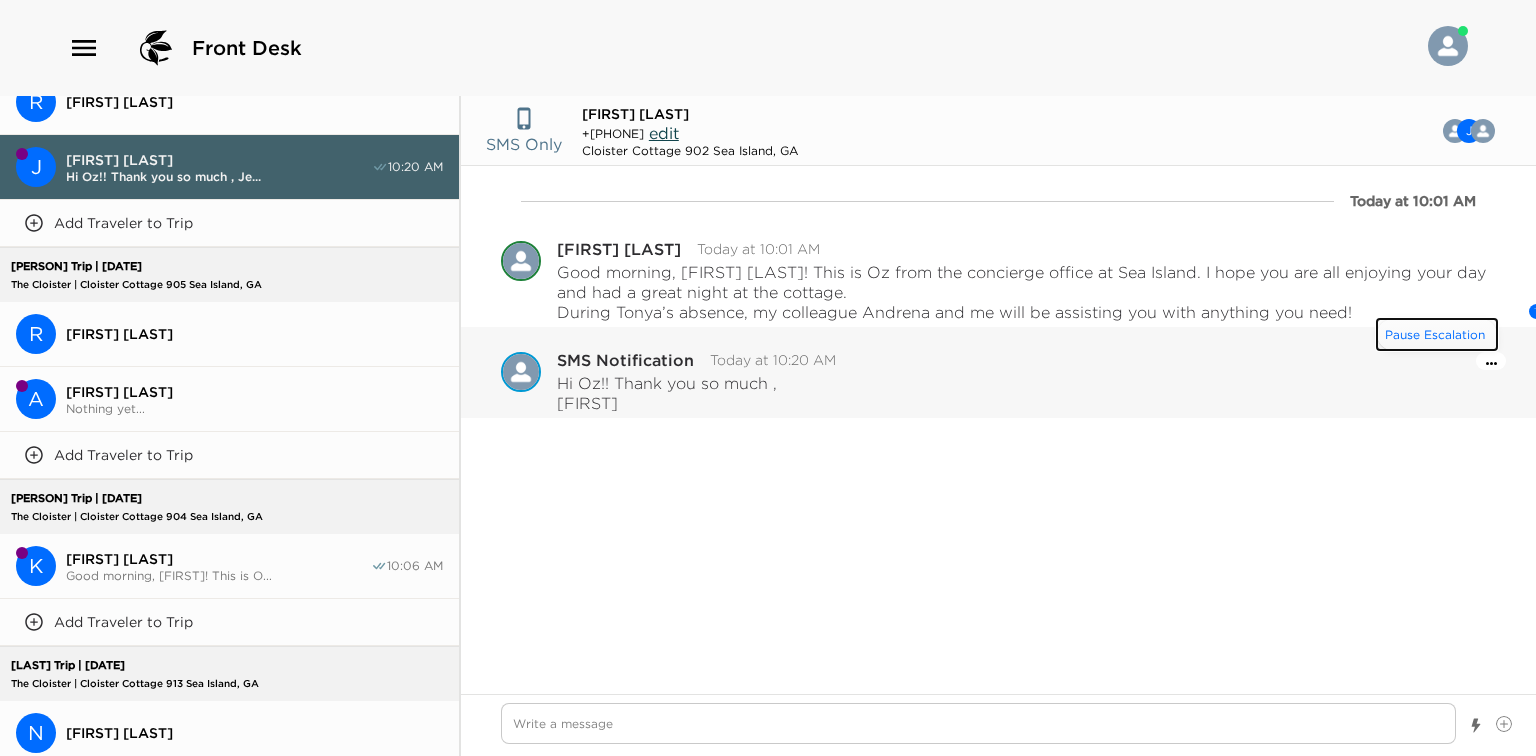 click on "Pause Escalation" at bounding box center [1437, 334] 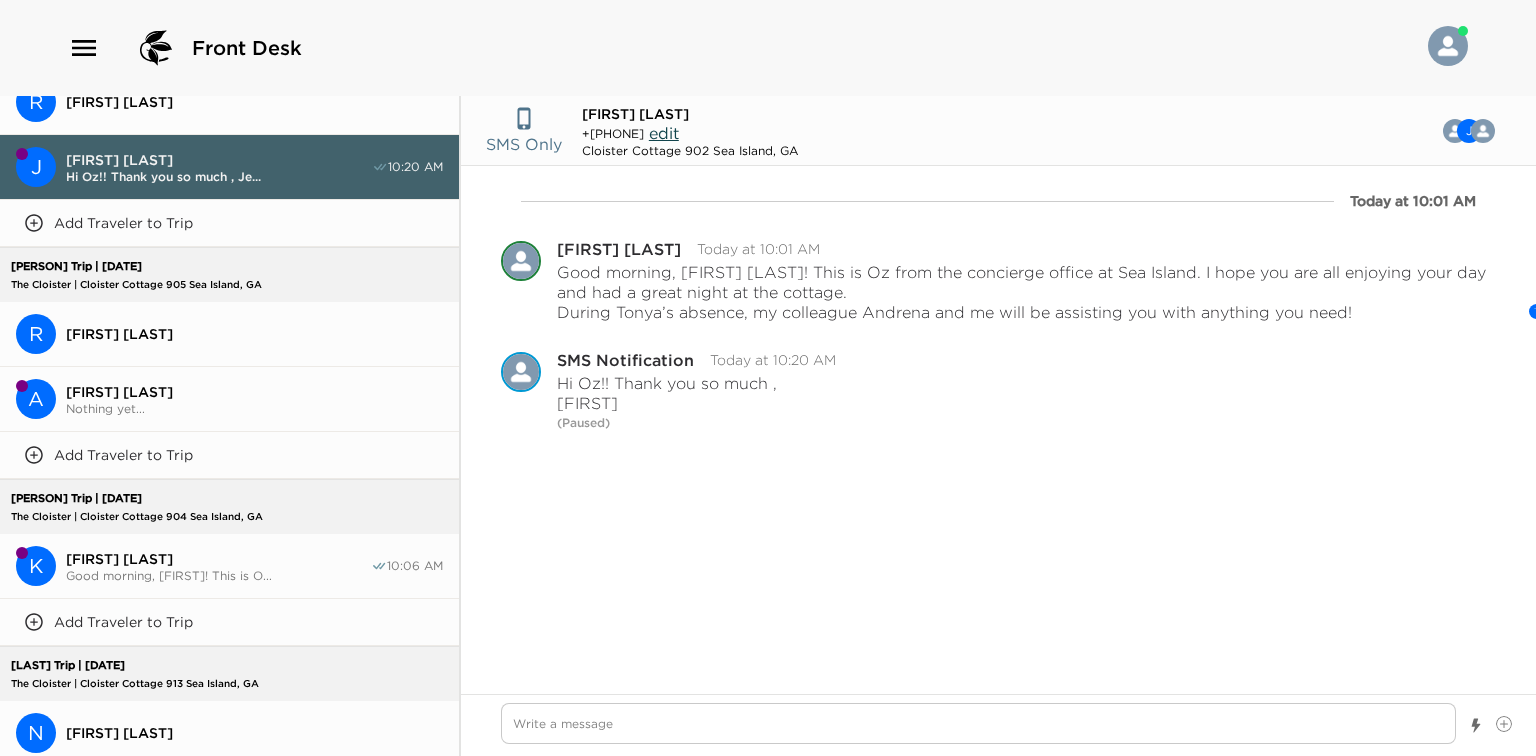click on "[FIRST] [LAST]" at bounding box center [254, 334] 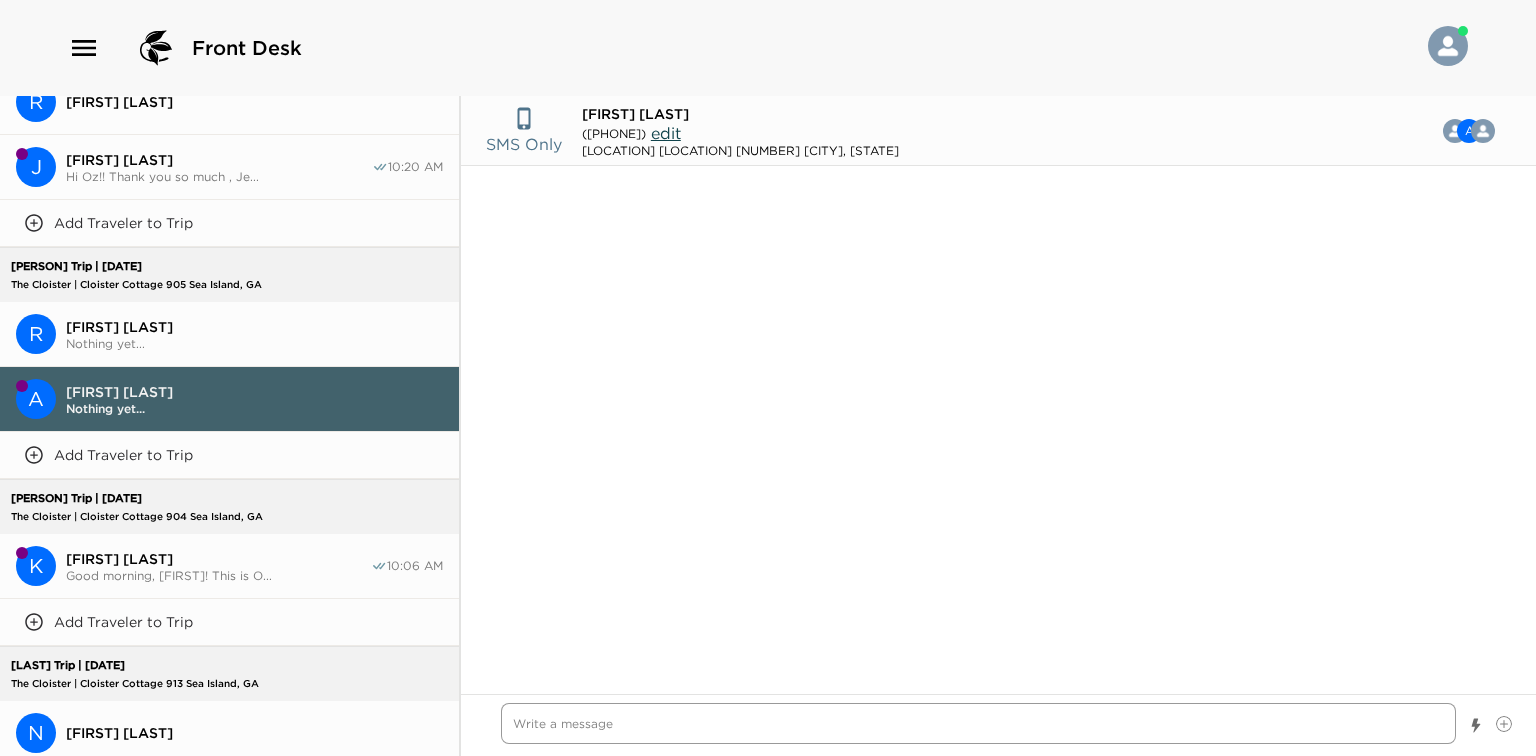 click at bounding box center [978, 723] 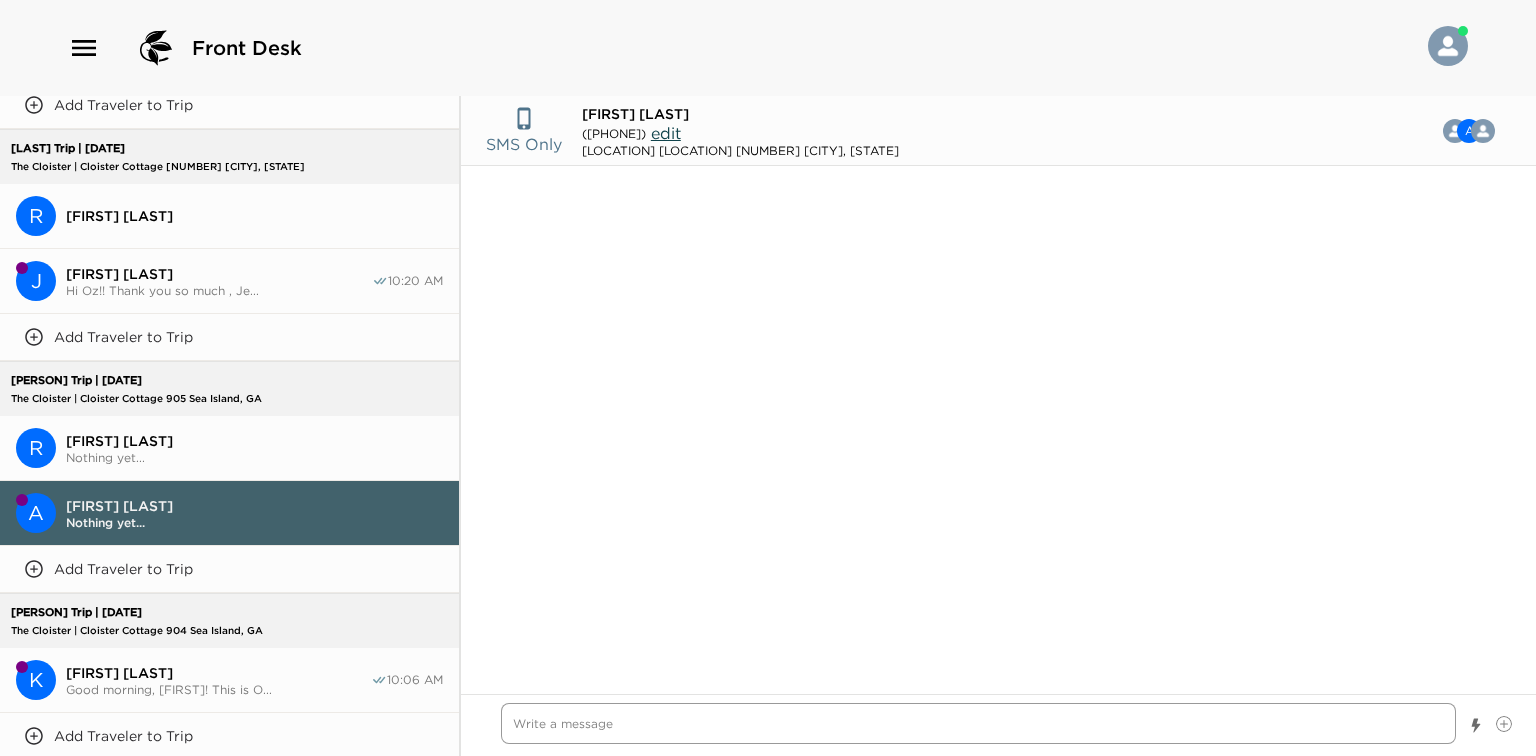 scroll, scrollTop: 1752, scrollLeft: 0, axis: vertical 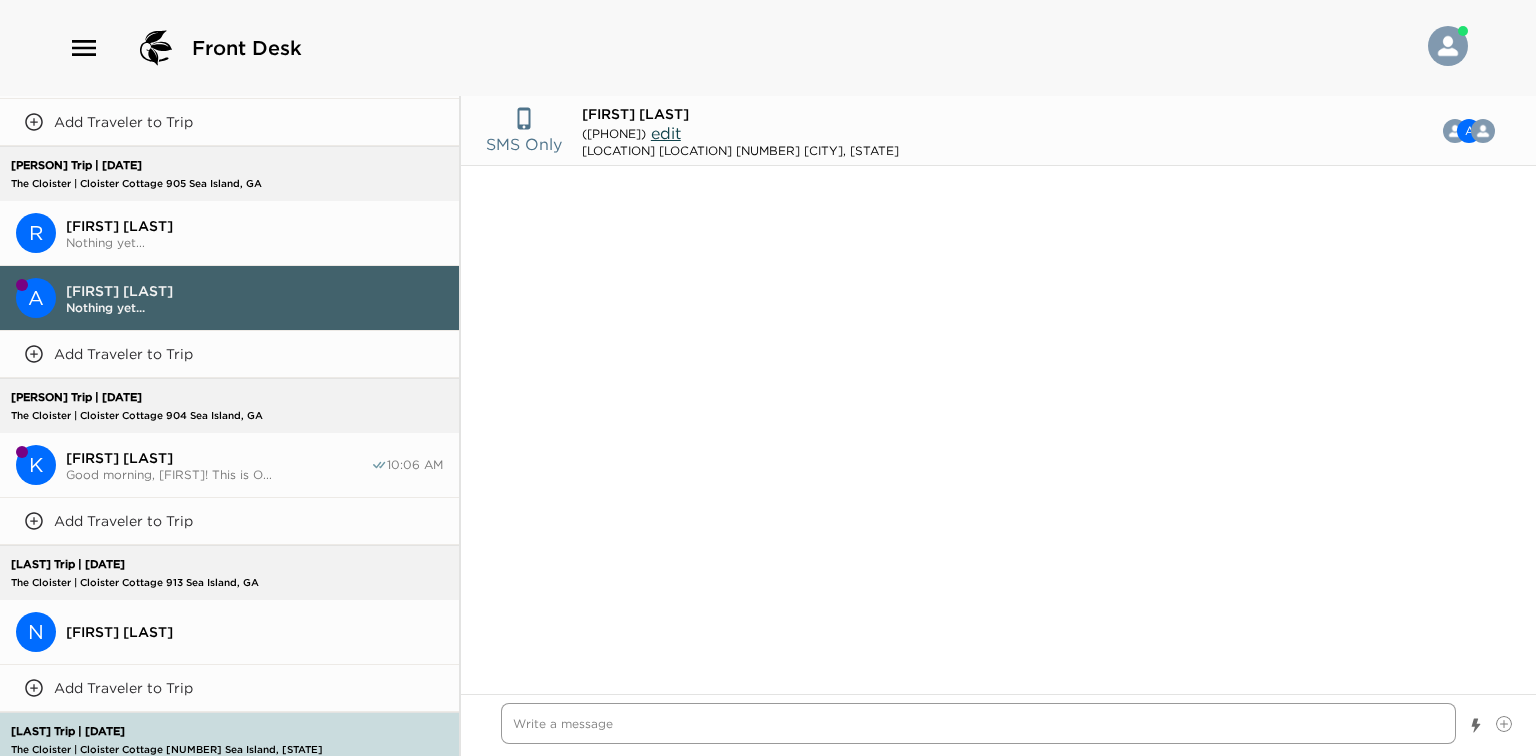 click at bounding box center [978, 723] 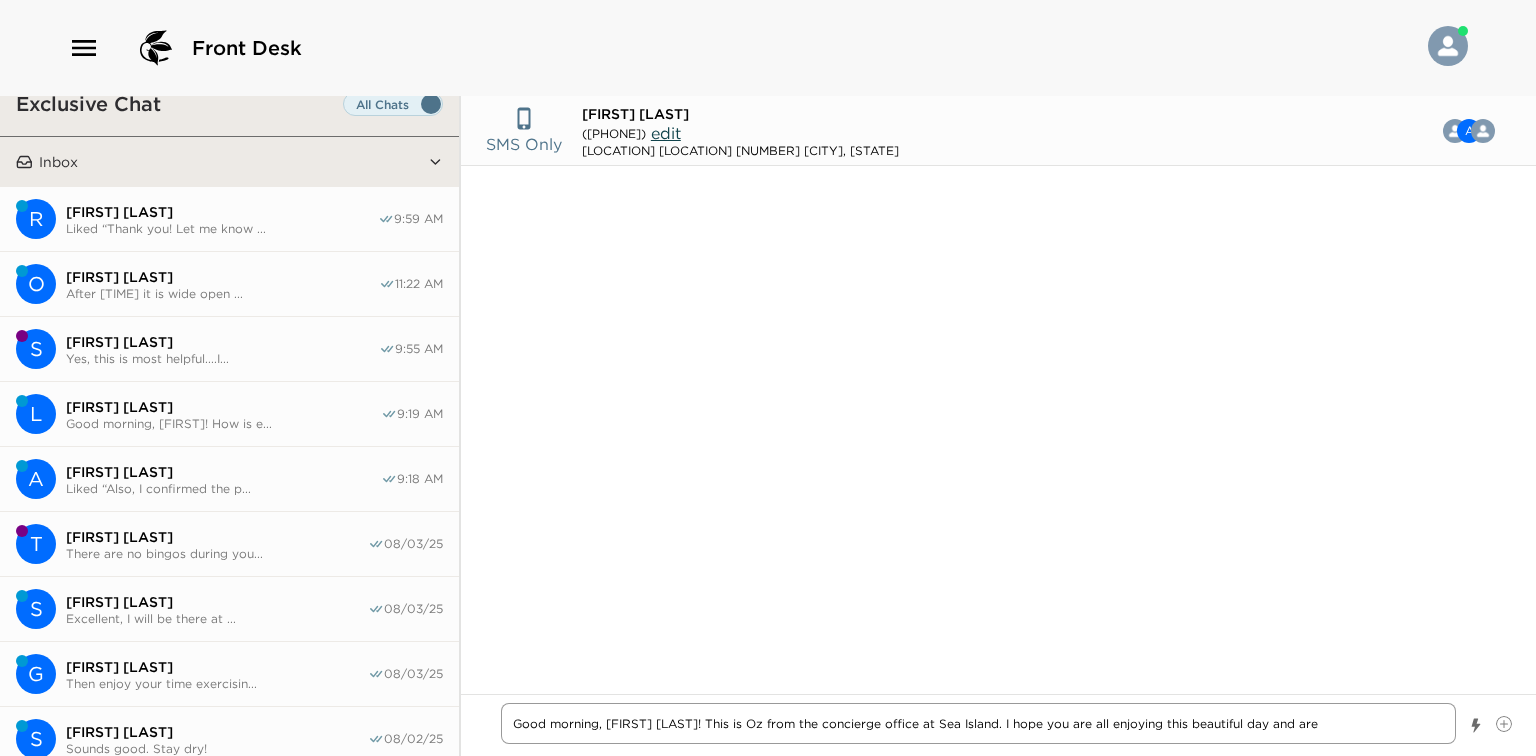 scroll, scrollTop: 0, scrollLeft: 0, axis: both 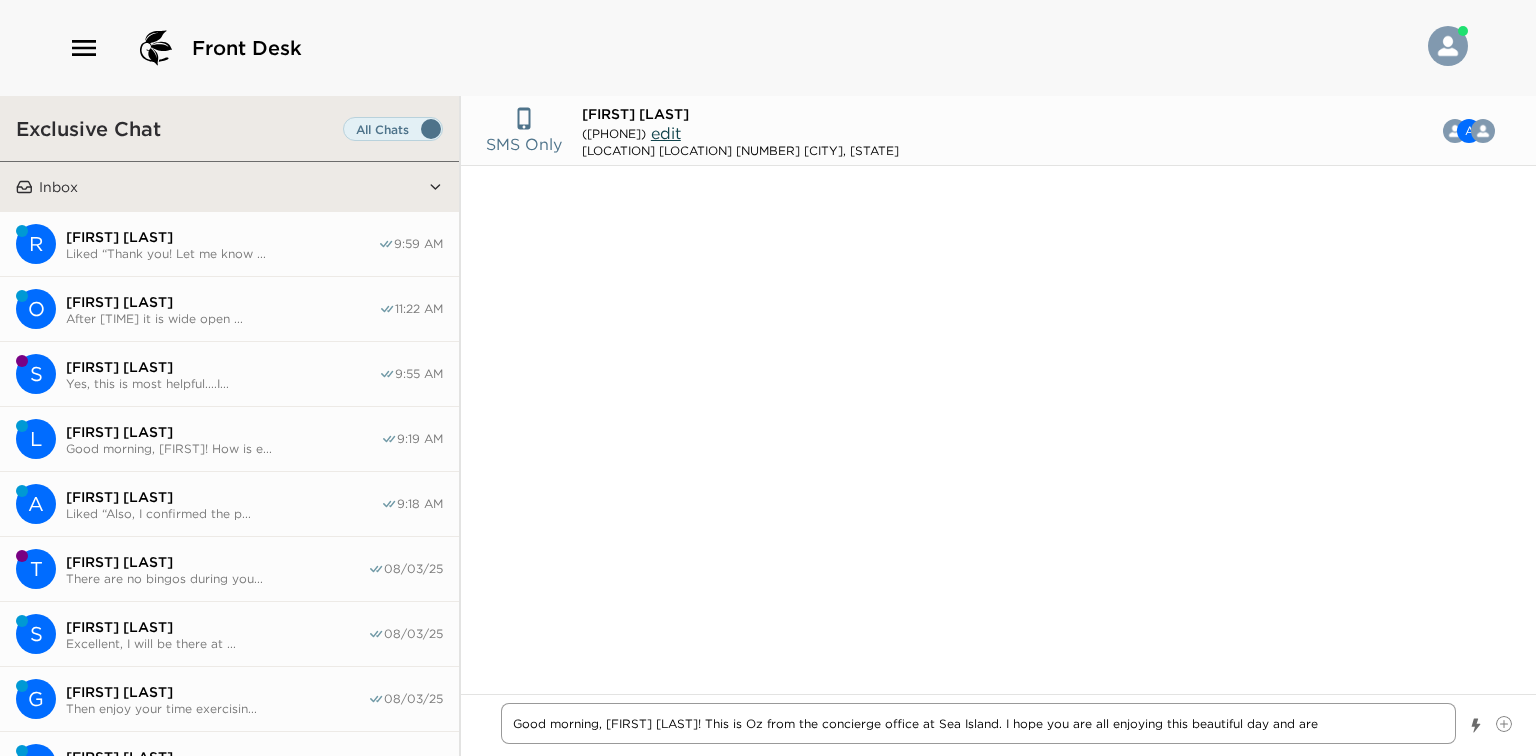 click on "Good morning, [FIRST] [LAST]! This is Oz from the concierge office at Sea Island. I hope you are all enjoying this beautiful day and are" at bounding box center [978, 723] 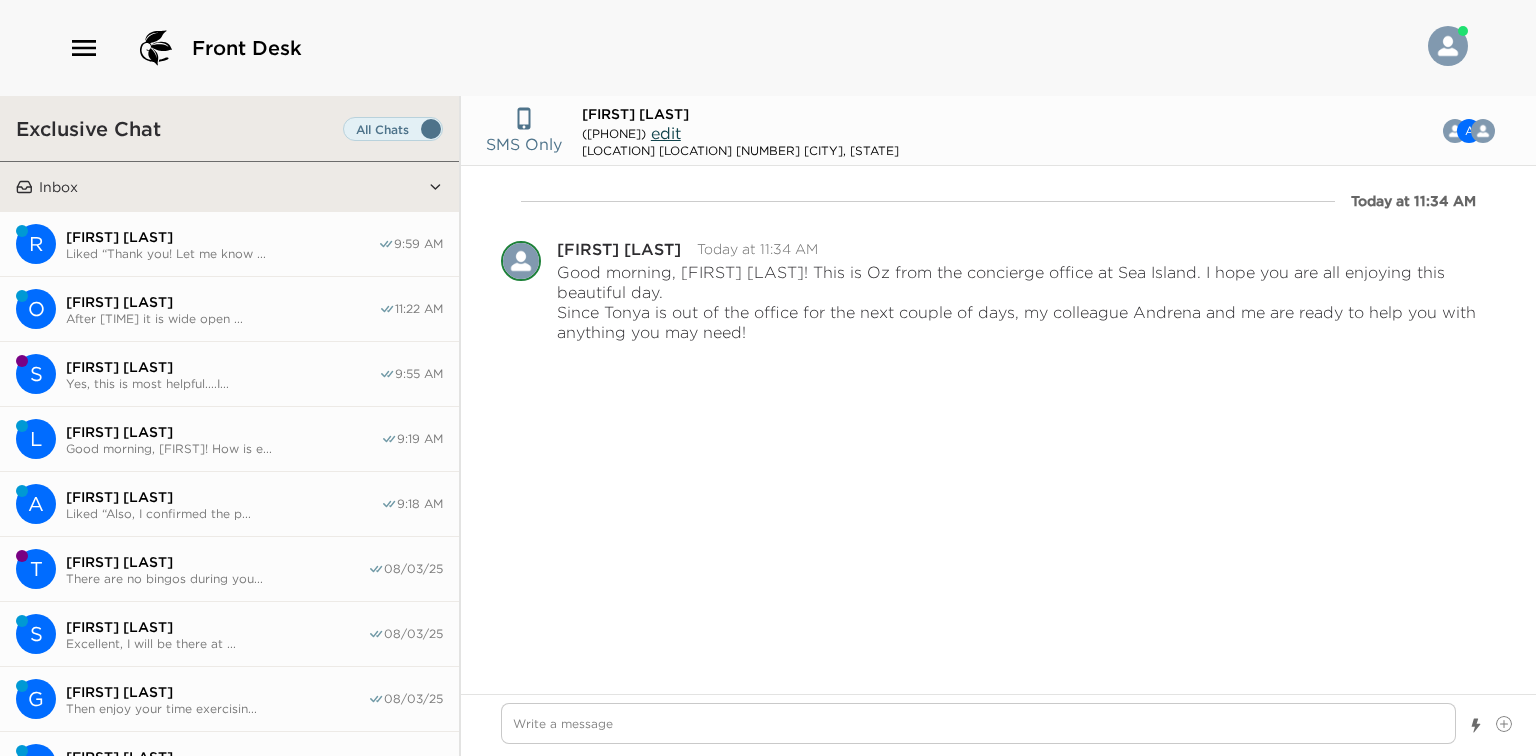 click on "L [FIRST] [LAST] Good morning, [FIRST]! How is e... 9:19 AM" at bounding box center [229, 439] 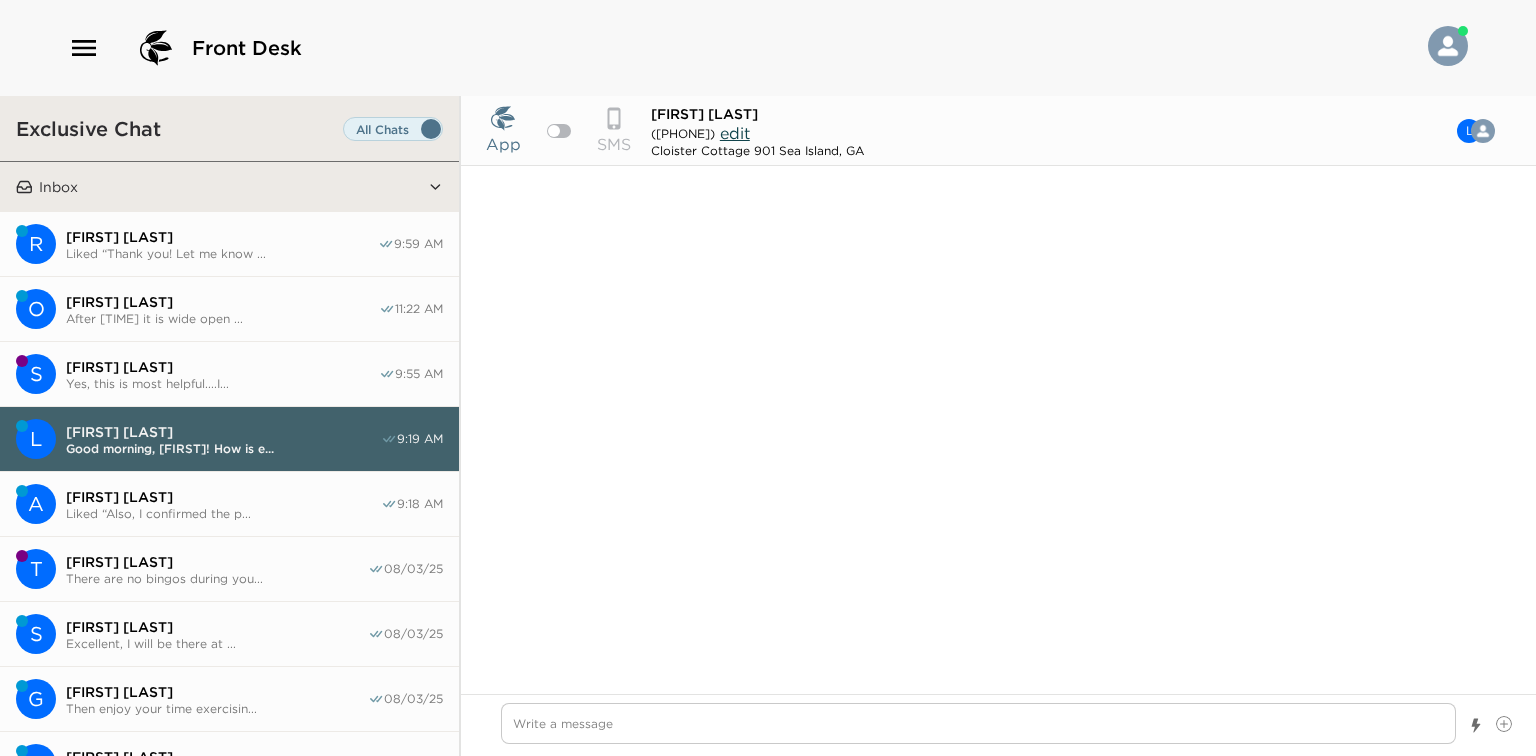 scroll, scrollTop: 1452, scrollLeft: 0, axis: vertical 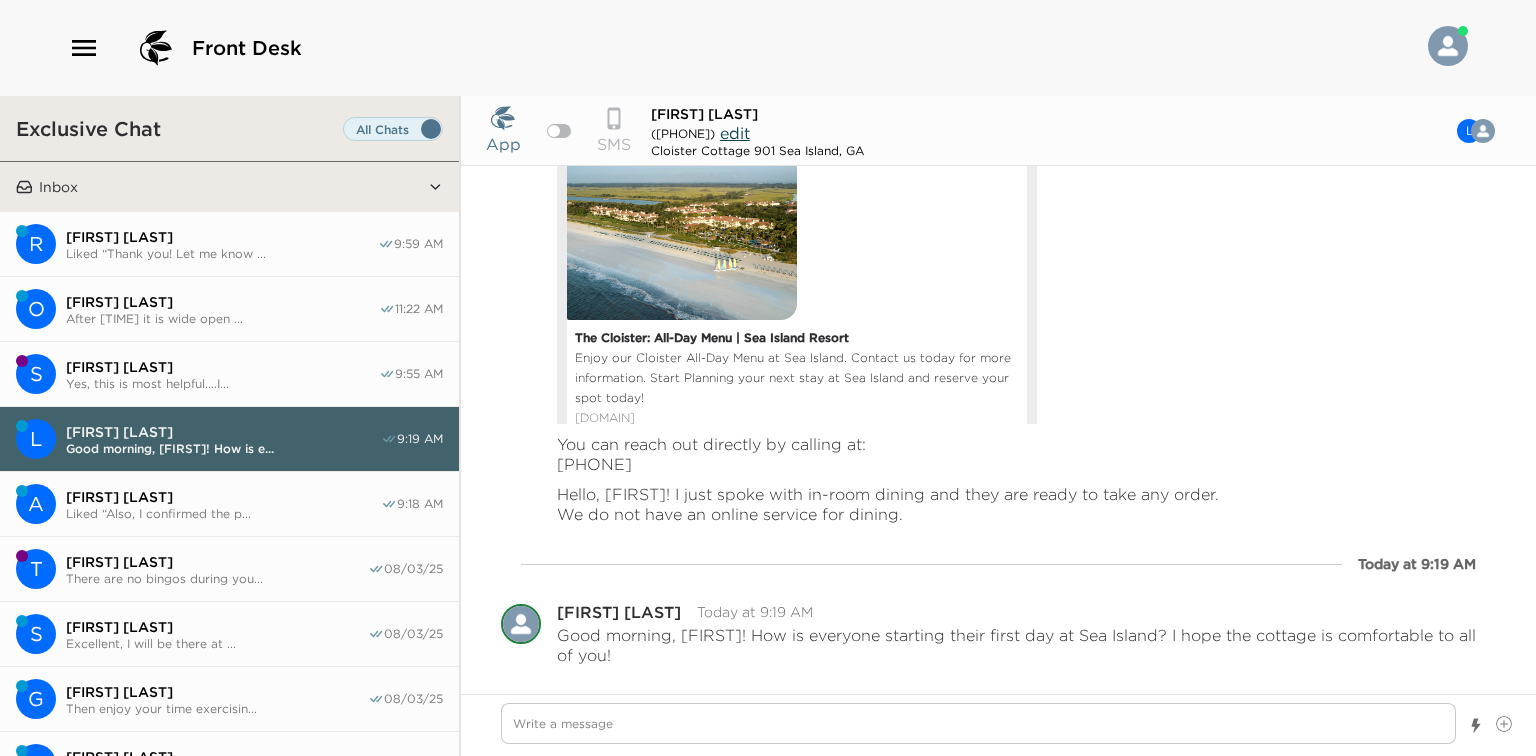 click on "Yes, this is most helpful....I..." at bounding box center [222, 383] 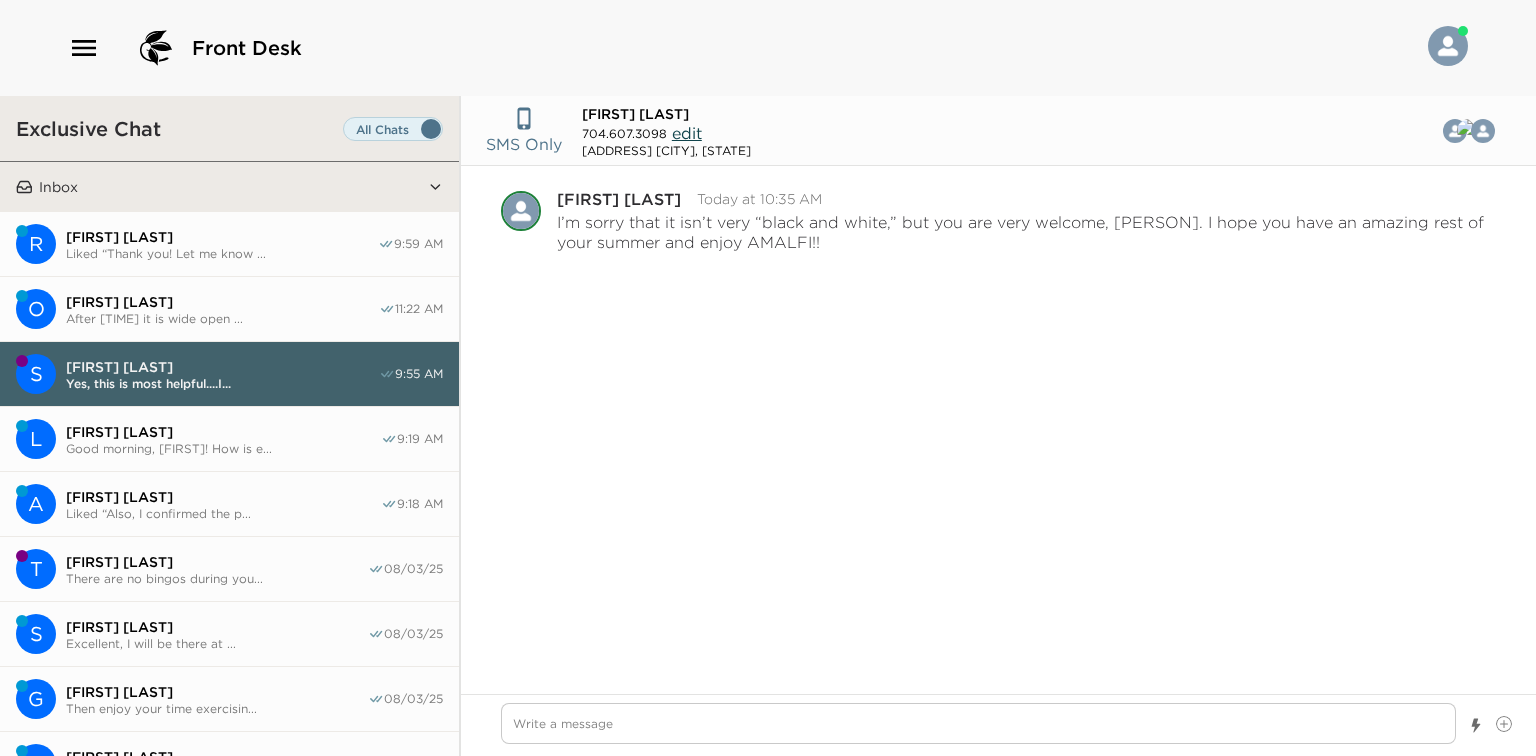 scroll, scrollTop: 3477, scrollLeft: 0, axis: vertical 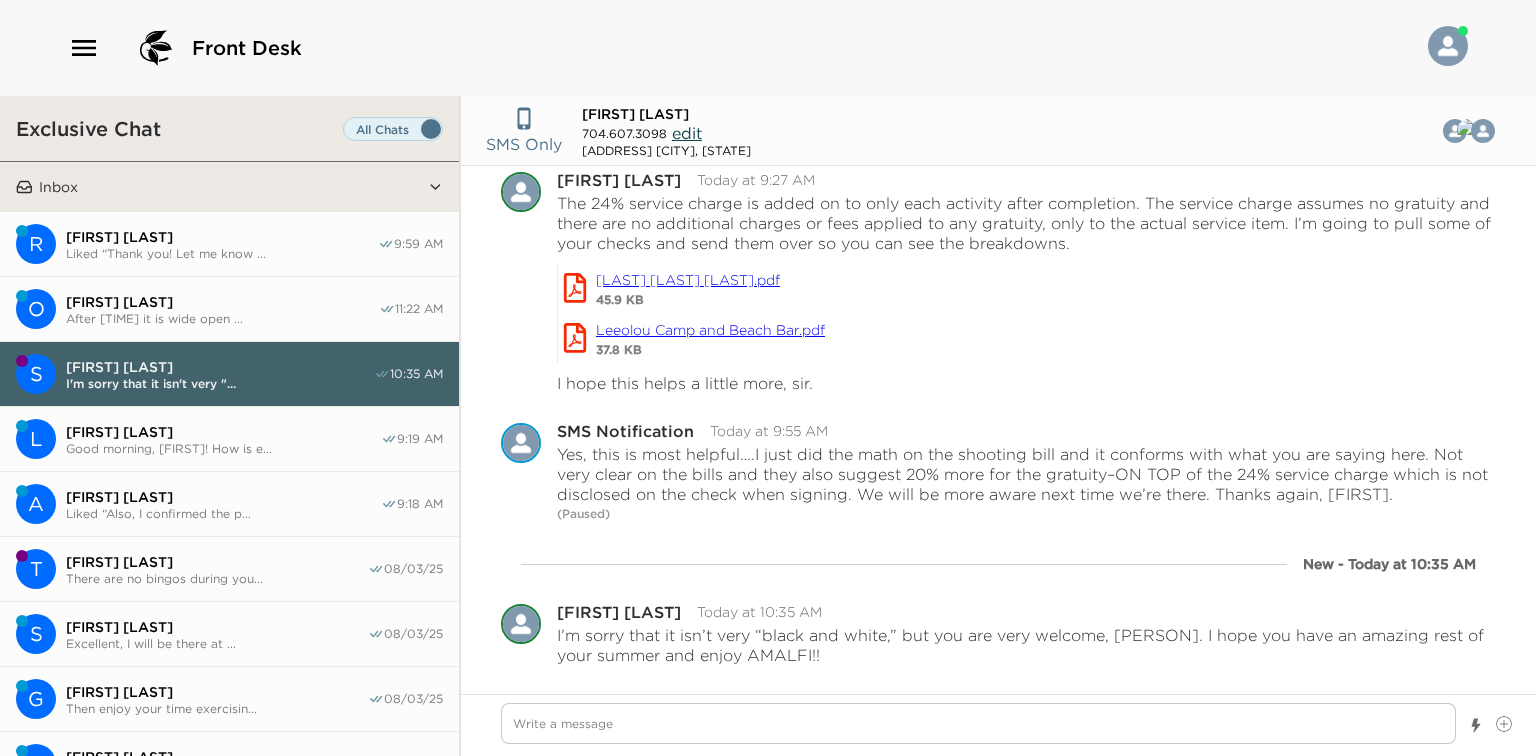 click on "R [FIRST] [LAST] Liked “Thank you! Let me know ... 9:59 AM" at bounding box center [229, 244] 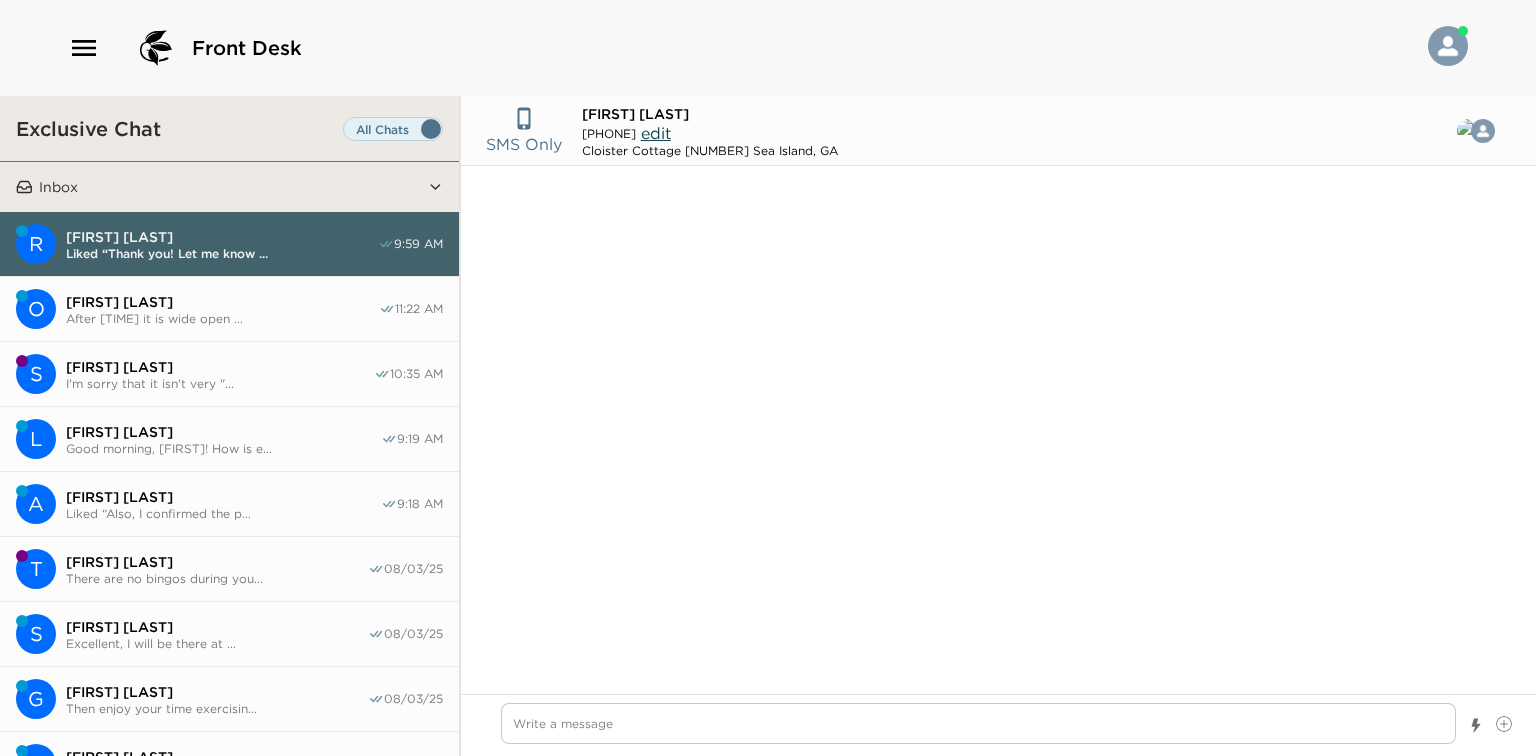 scroll, scrollTop: 1305, scrollLeft: 0, axis: vertical 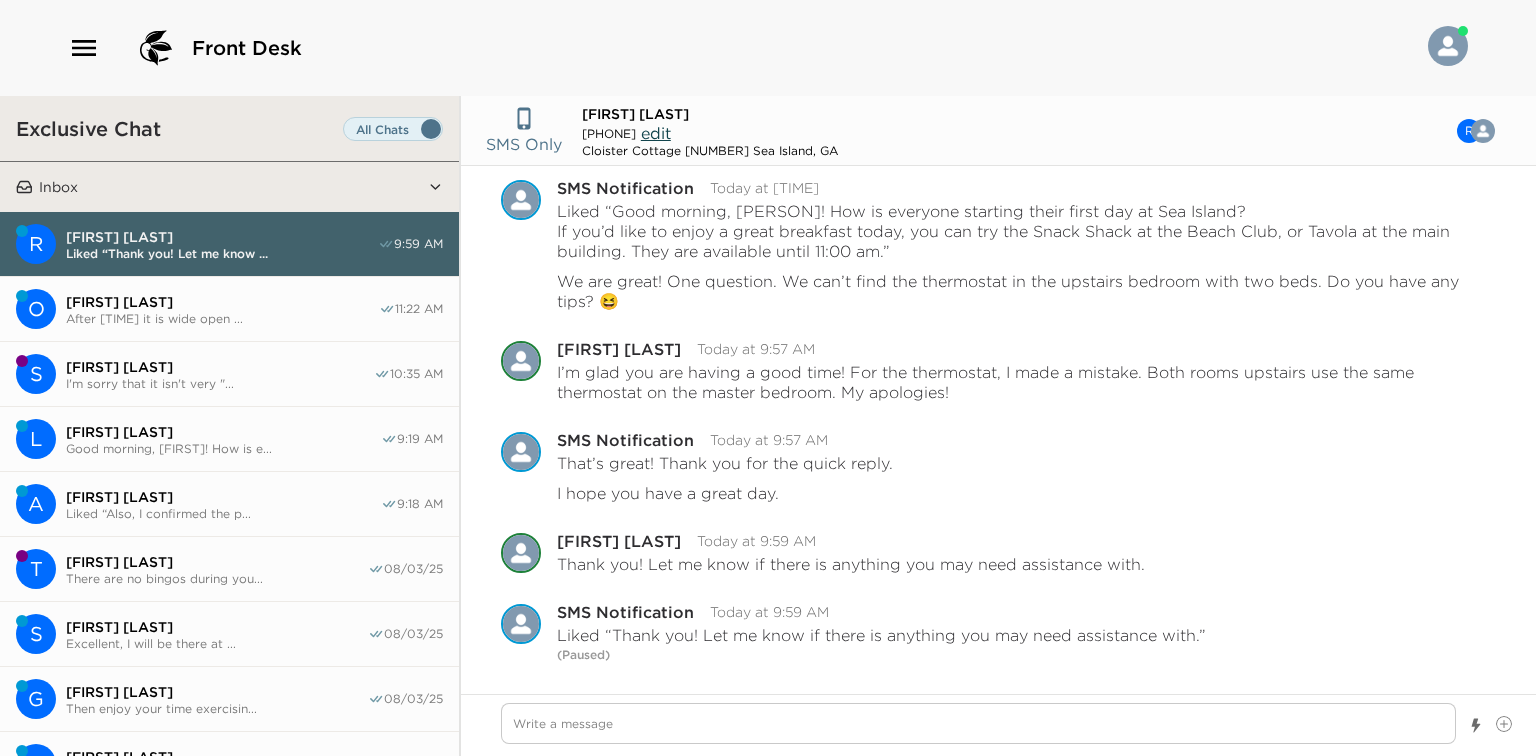 click on "O [PERSON] After 1:20 pm it is wide open ... 11:22 AM" at bounding box center [229, 309] 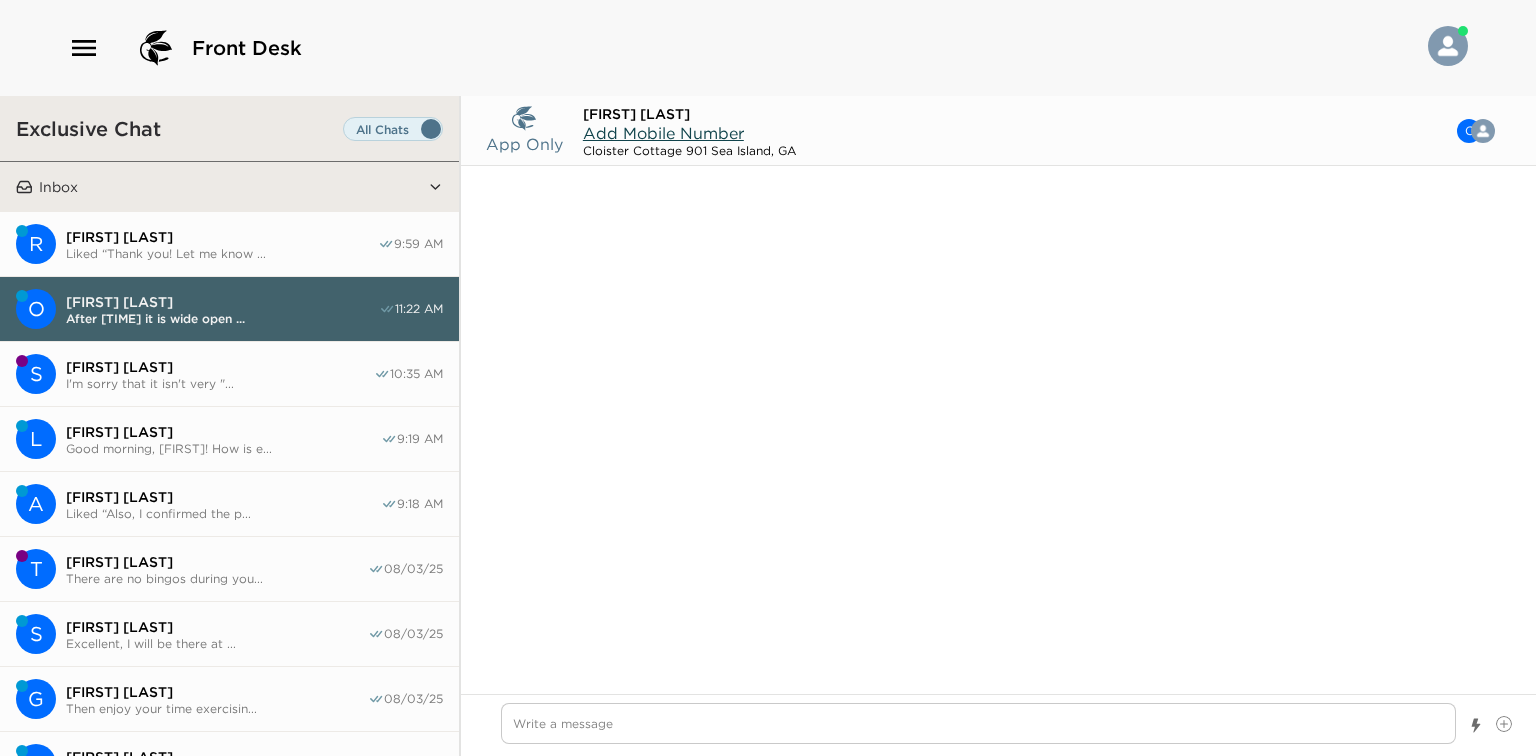 scroll, scrollTop: 1968, scrollLeft: 0, axis: vertical 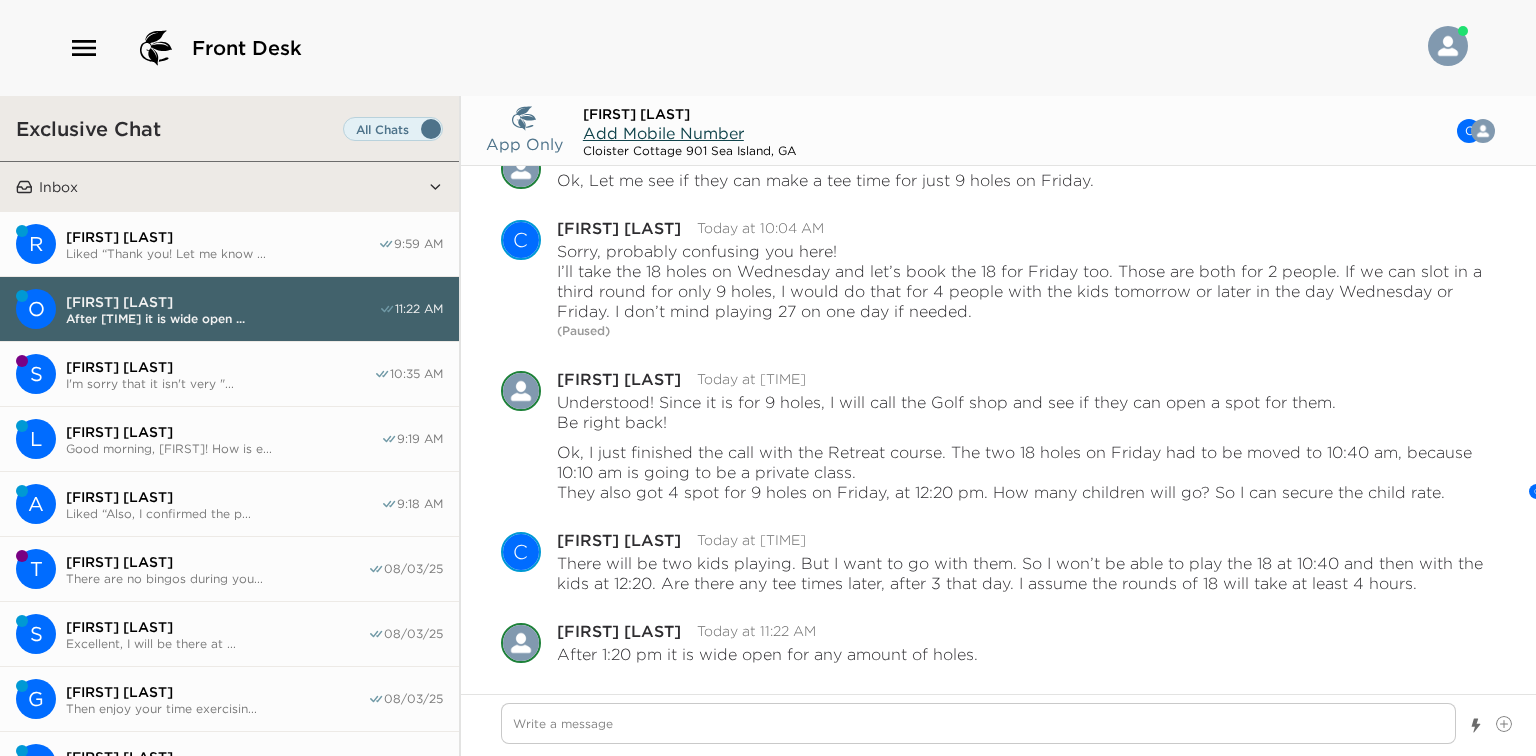 click on "Liked “Also, I confirmed the p..." at bounding box center [223, 513] 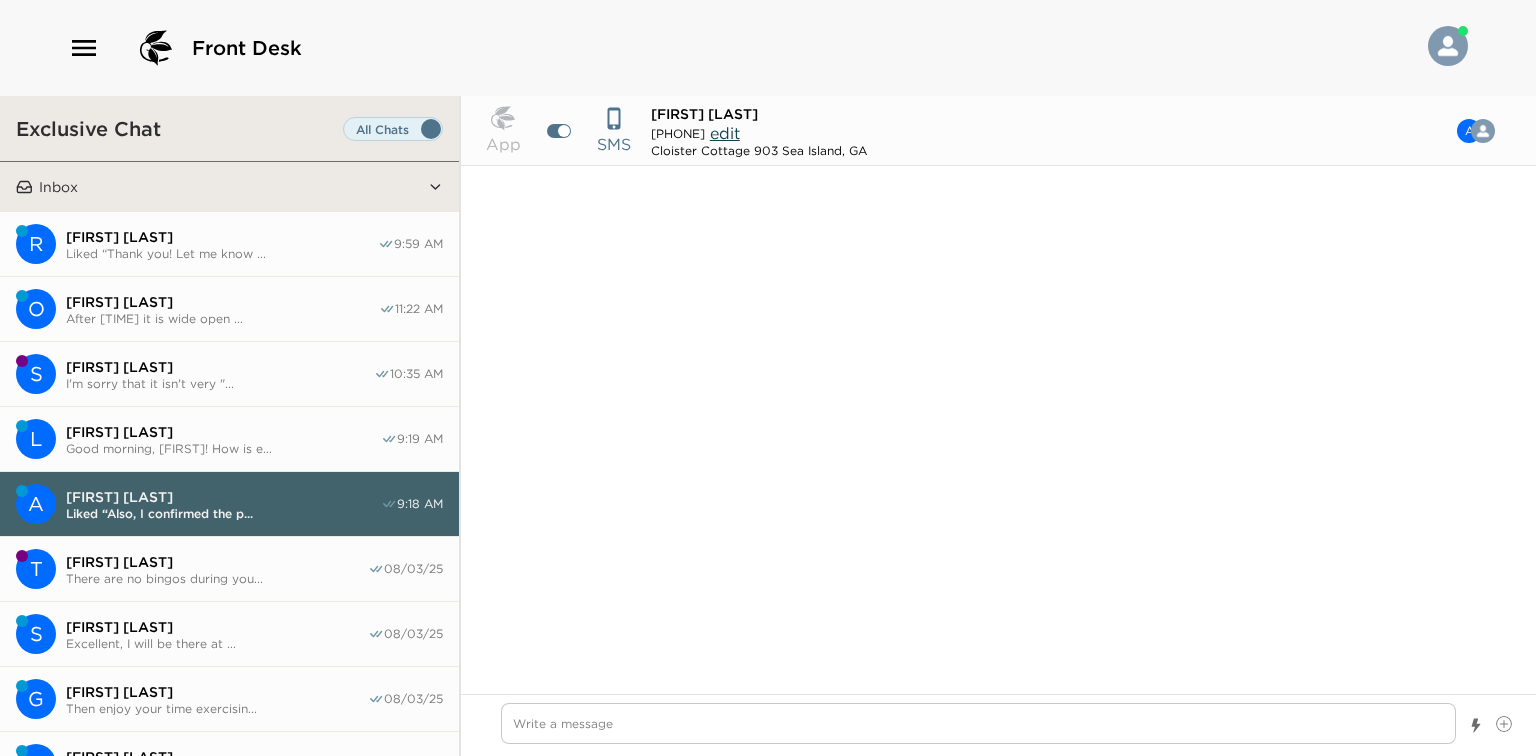 scroll, scrollTop: 2044, scrollLeft: 0, axis: vertical 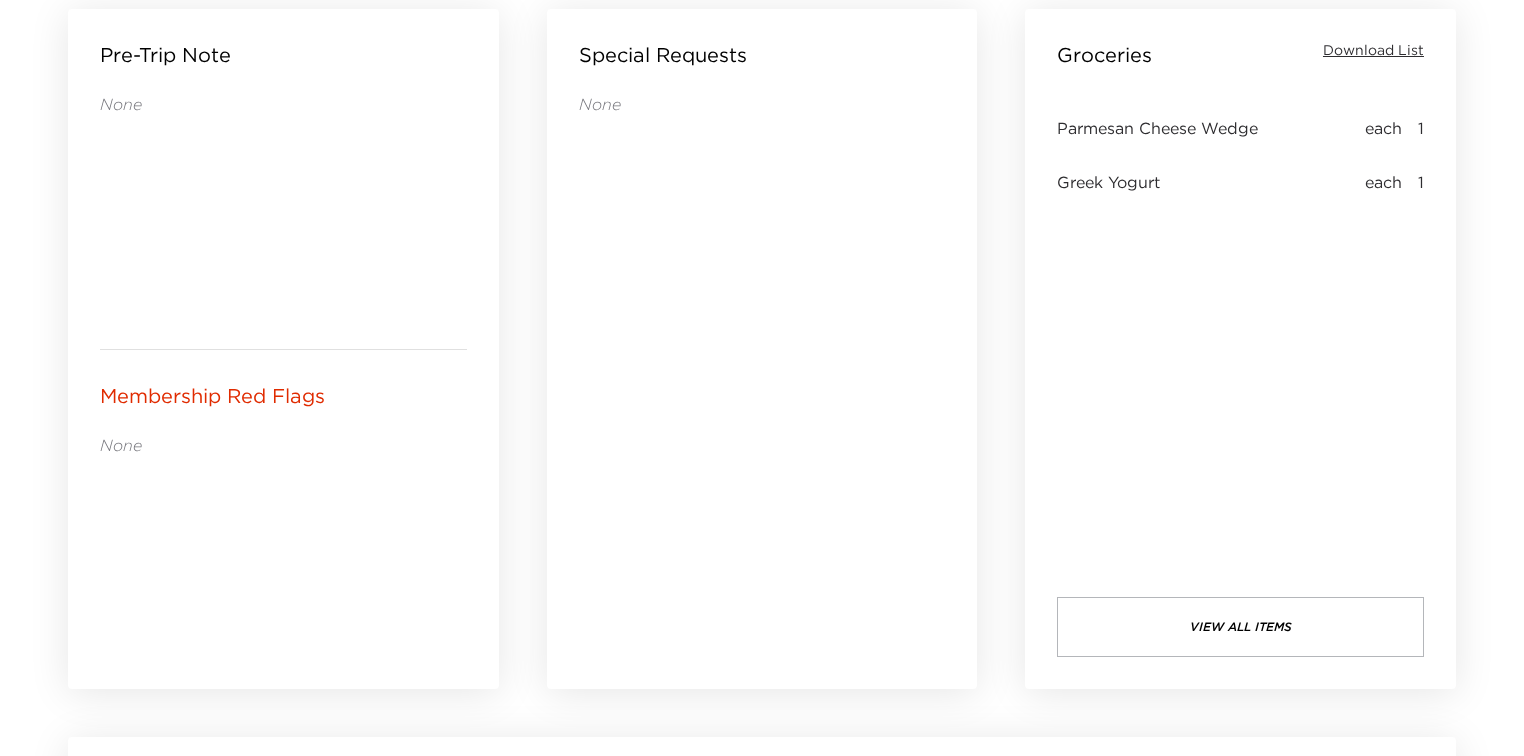 drag, startPoint x: 1018, startPoint y: 352, endPoint x: 1004, endPoint y: 434, distance: 83.18654 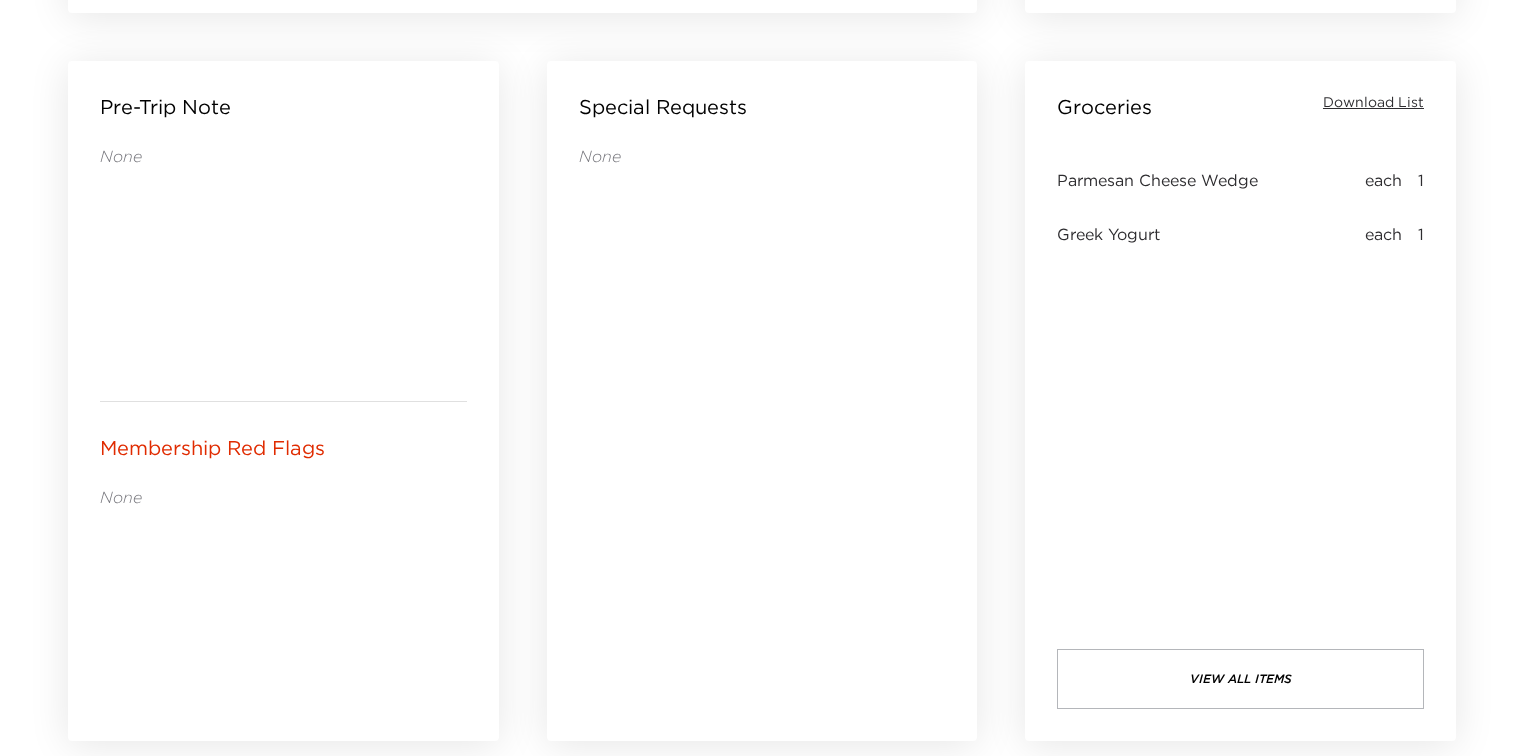 scroll, scrollTop: 875, scrollLeft: 0, axis: vertical 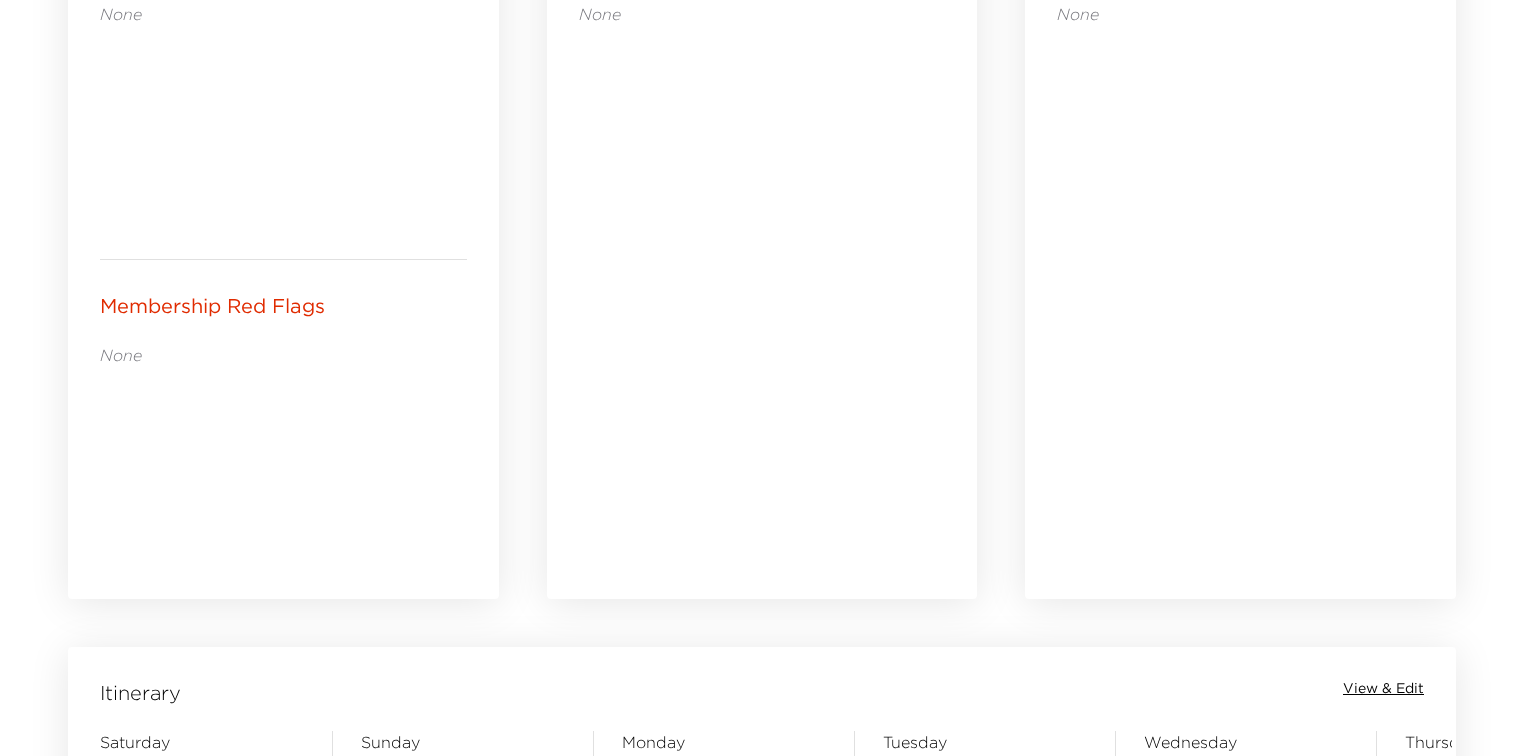 drag, startPoint x: 944, startPoint y: 140, endPoint x: 956, endPoint y: 355, distance: 215.33463 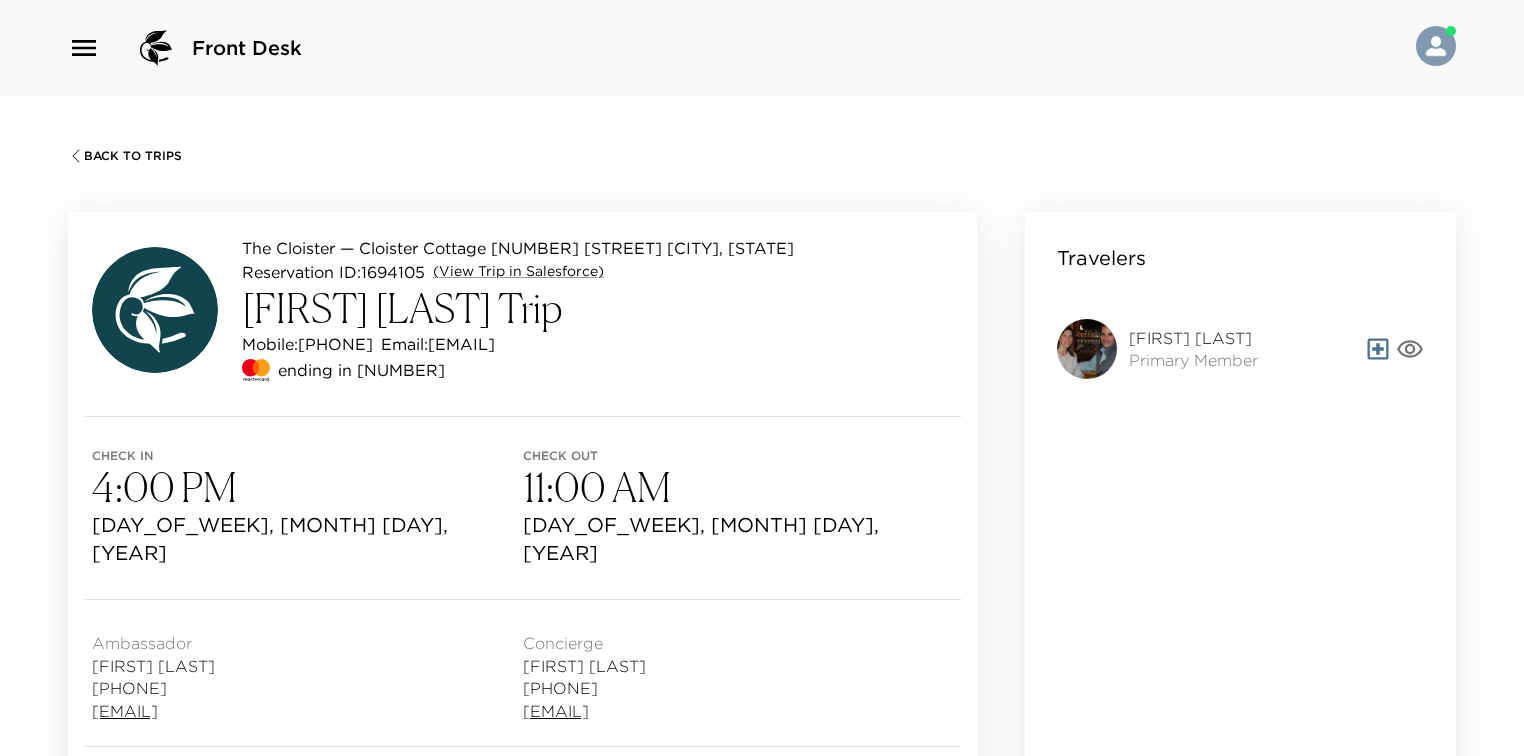 scroll, scrollTop: 0, scrollLeft: 0, axis: both 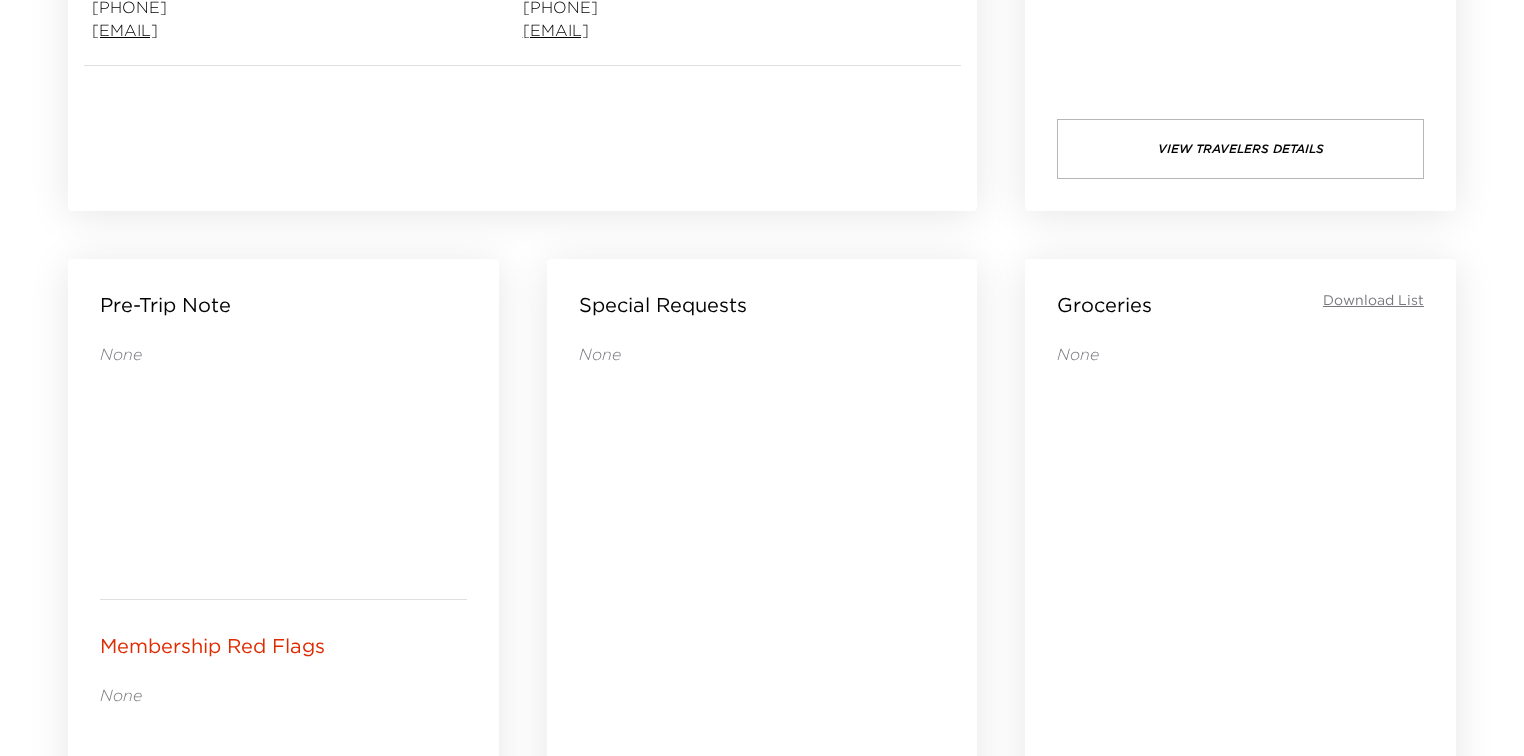 drag, startPoint x: 952, startPoint y: 202, endPoint x: 968, endPoint y: 348, distance: 146.8741 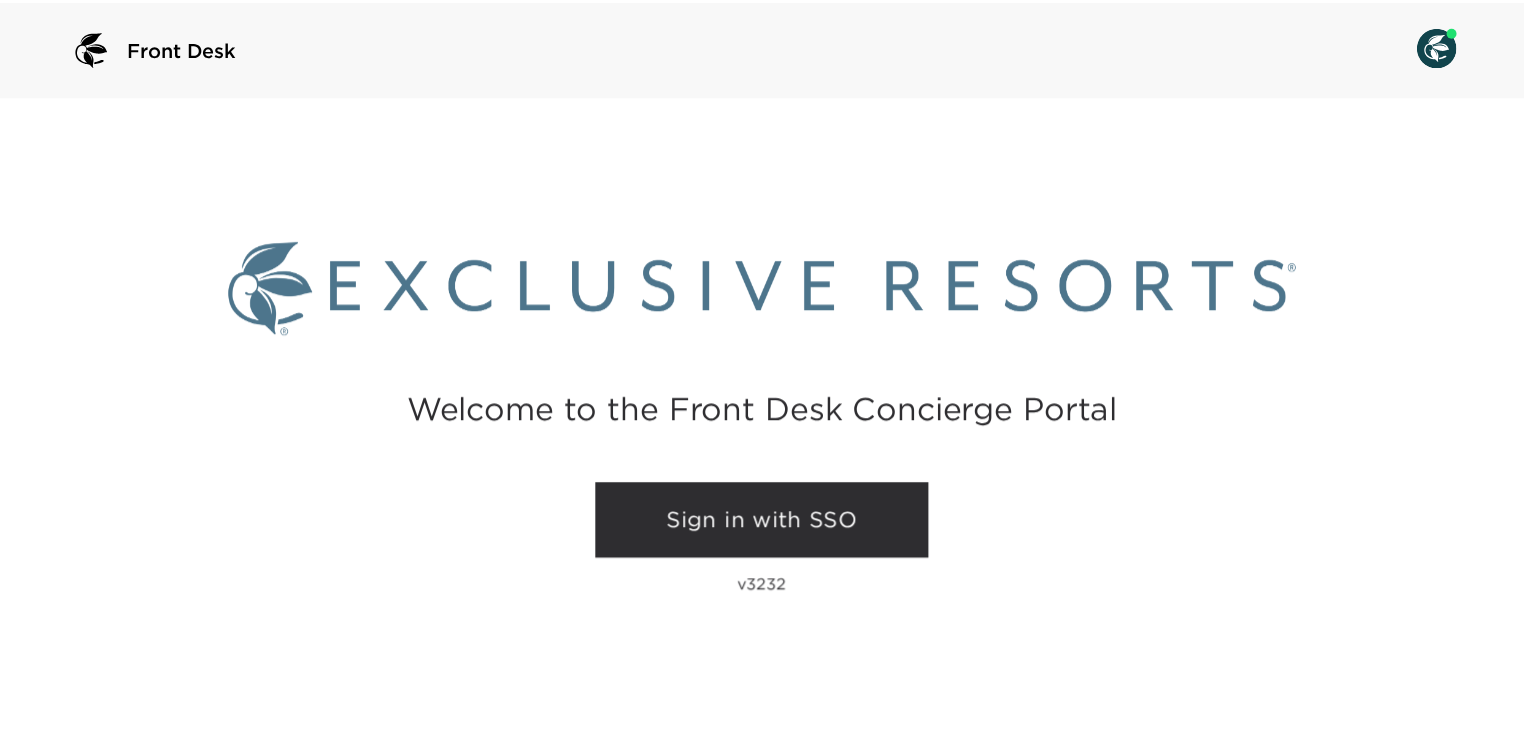 scroll, scrollTop: 0, scrollLeft: 0, axis: both 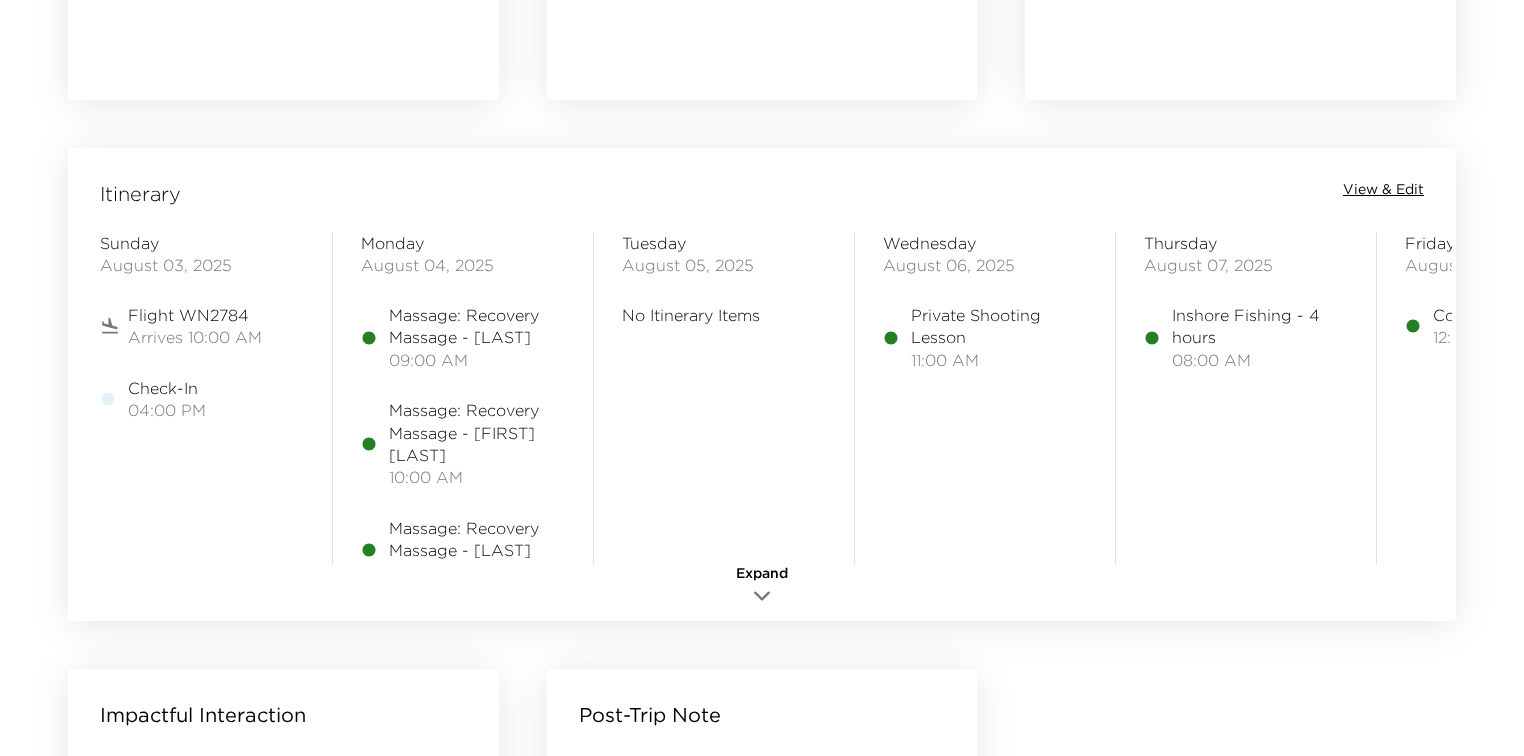 click on "View & Edit" at bounding box center (1383, 190) 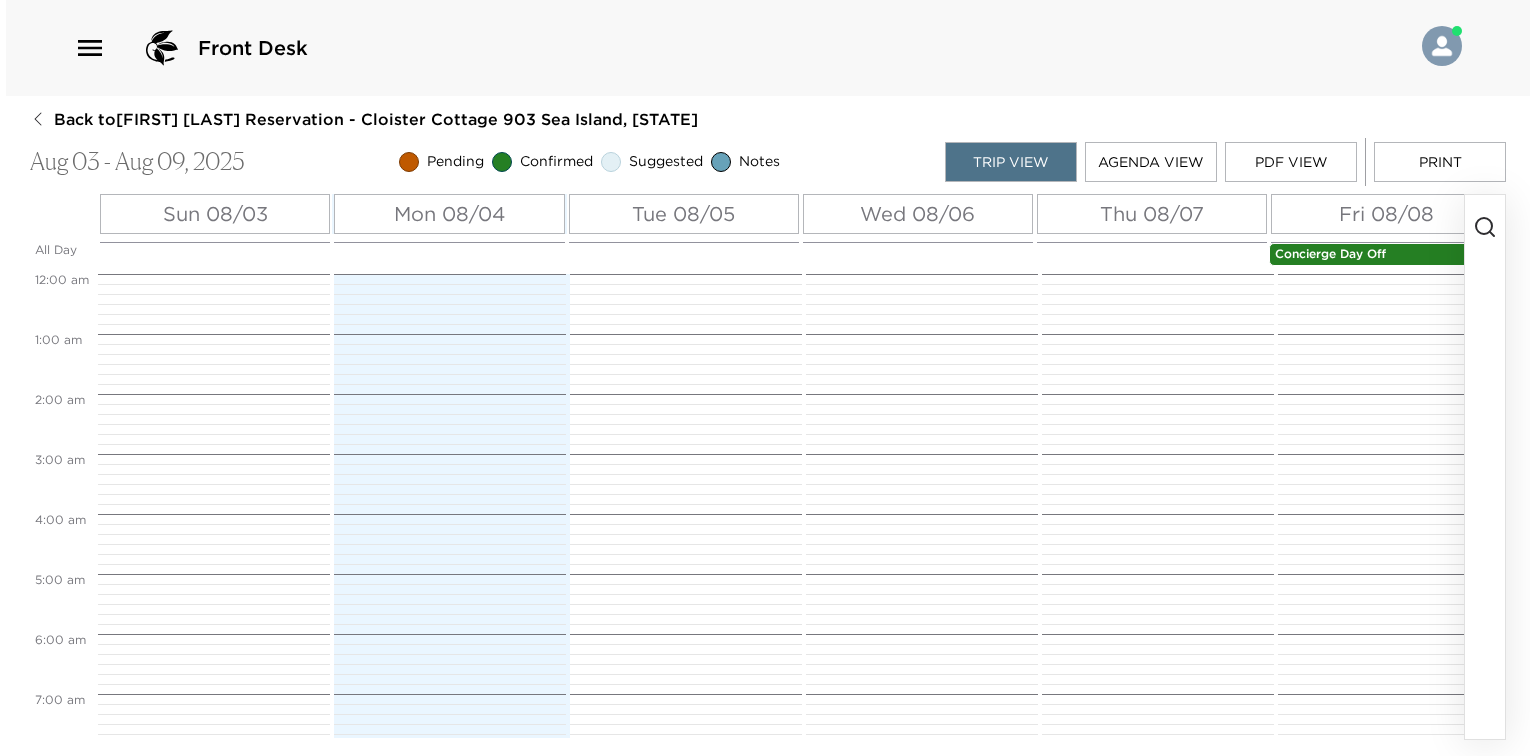 scroll, scrollTop: 0, scrollLeft: 0, axis: both 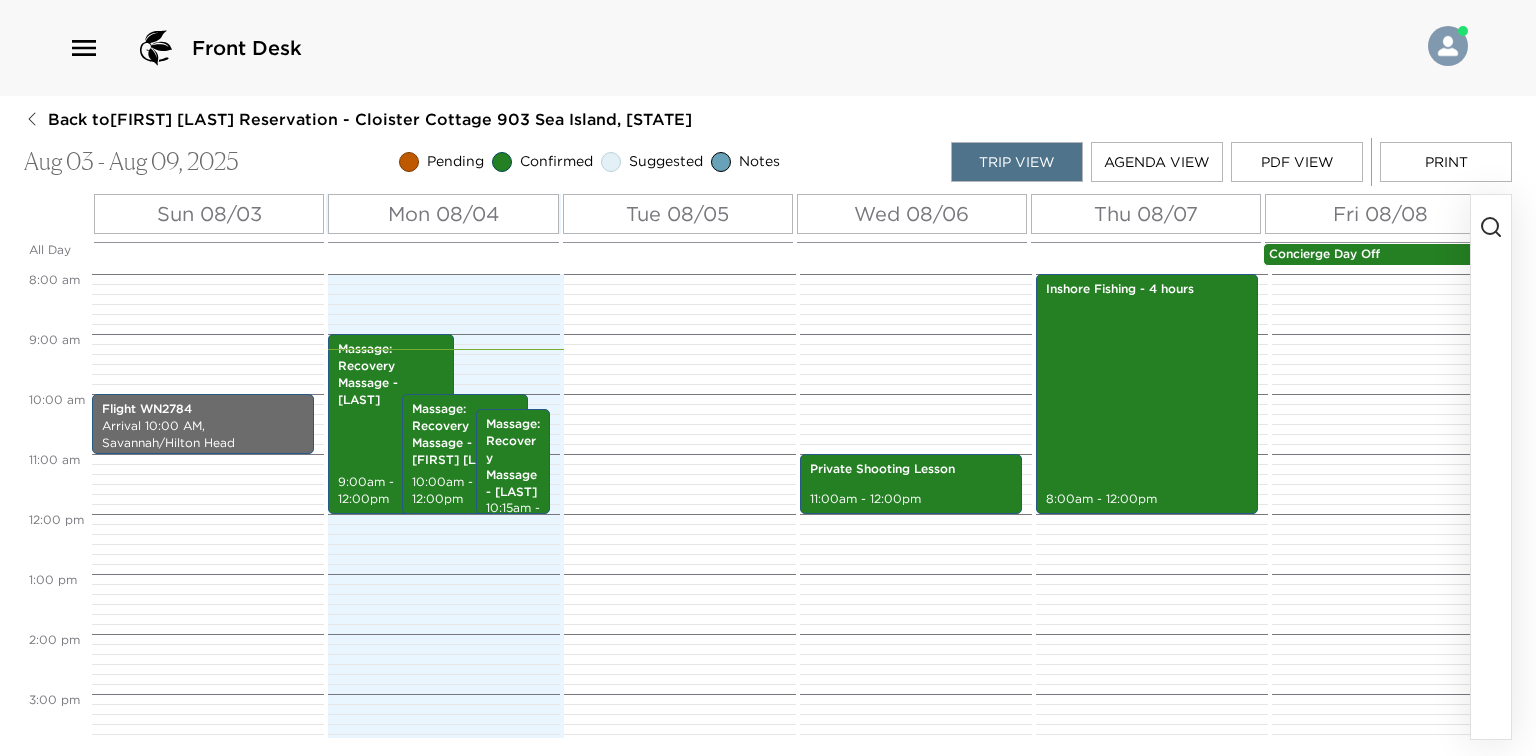 click on "Print" at bounding box center (1446, 162) 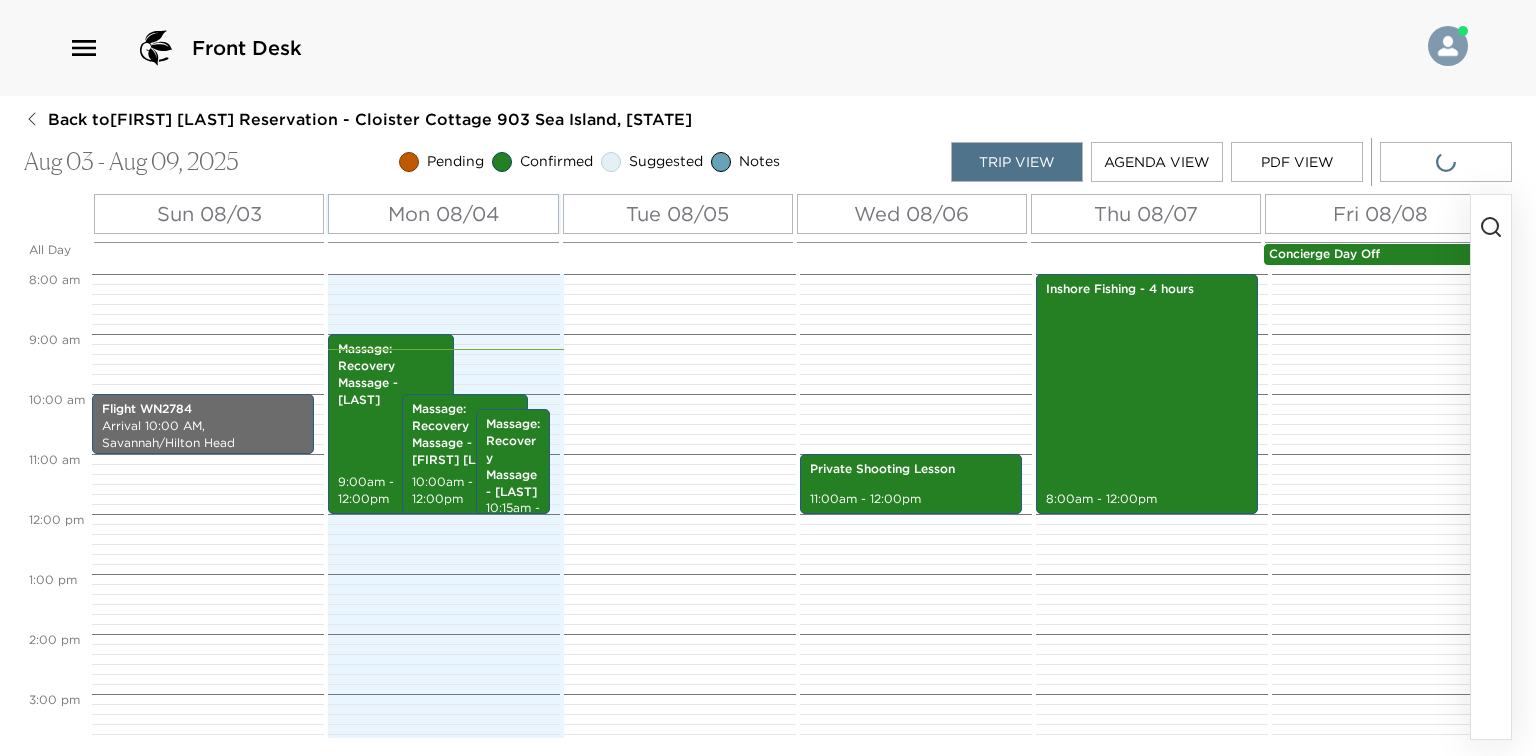 click at bounding box center (1491, 467) 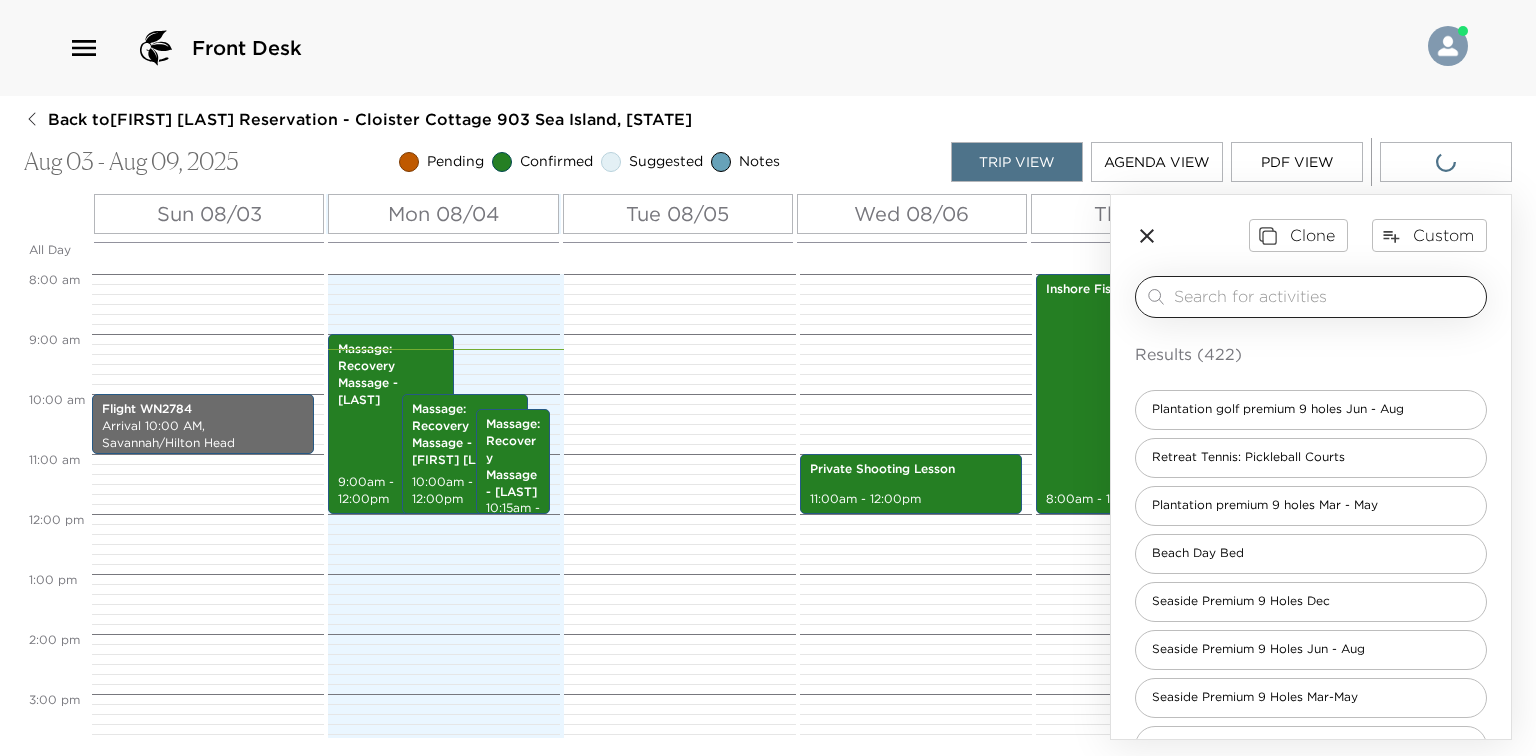 click at bounding box center [1326, 296] 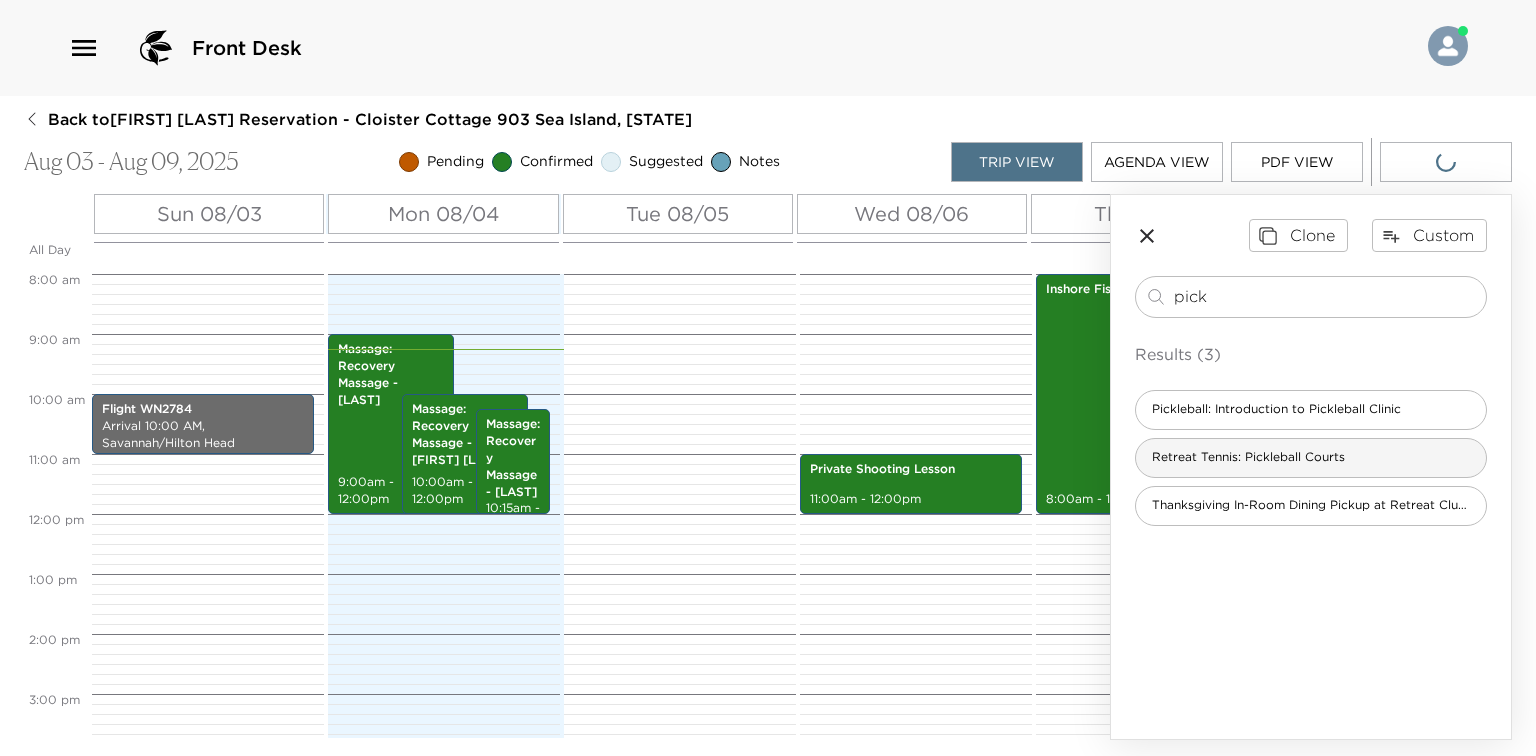 type on "pick" 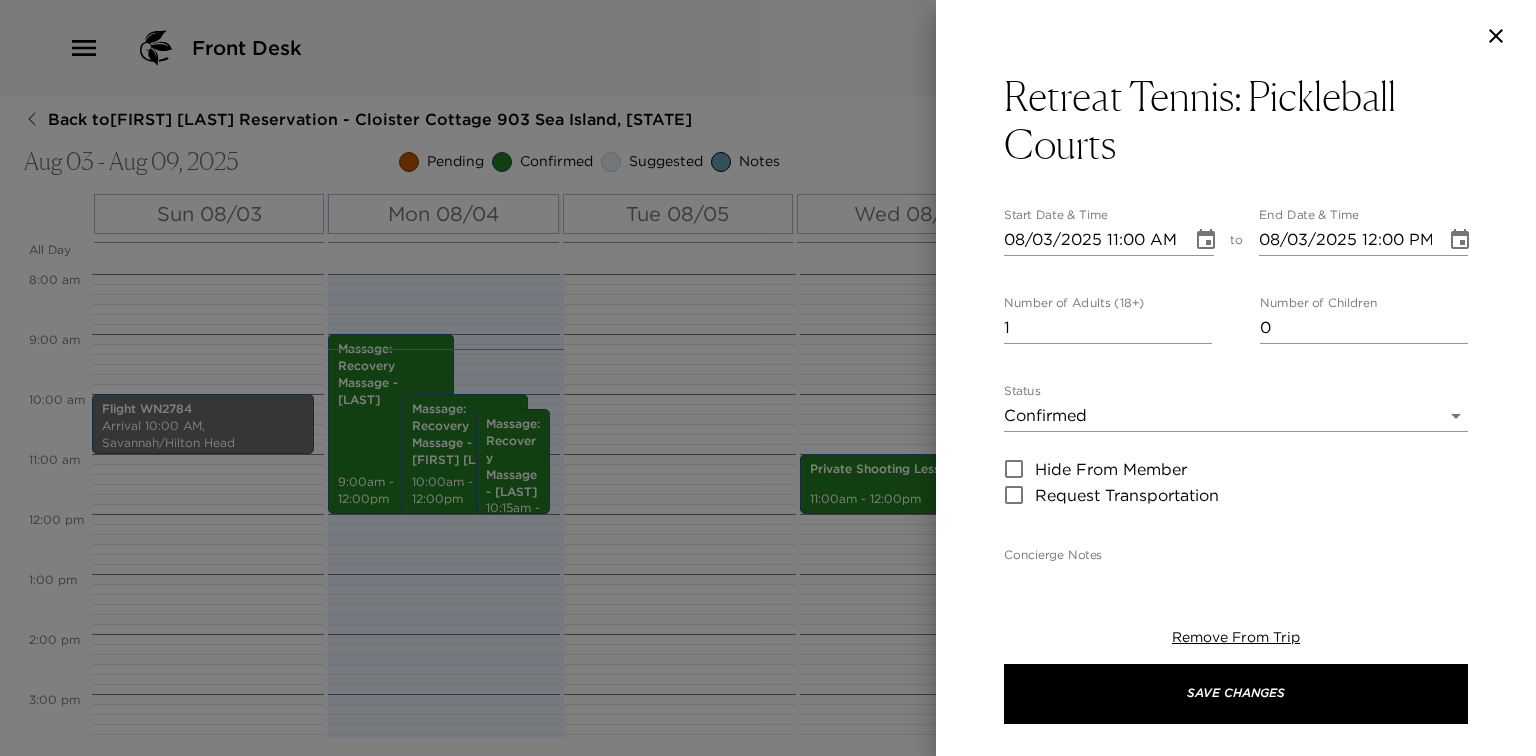 type on "You are confirmed for the pickleball courts at our Retreat Tennis. Please note that the pickleball courts are located on St. Simons Island, they are not on property. If you would like the complimentary shuttle to take you there, please call [PHONE] to schedule the ride. Tennis attire - Court shoes are required to play. Jeans, cut-offs, and running shorts are not appropriate. Bathing suits, tank tops, and jogging bras are not appropriate. Sleeveless shirts are not permitted for men." 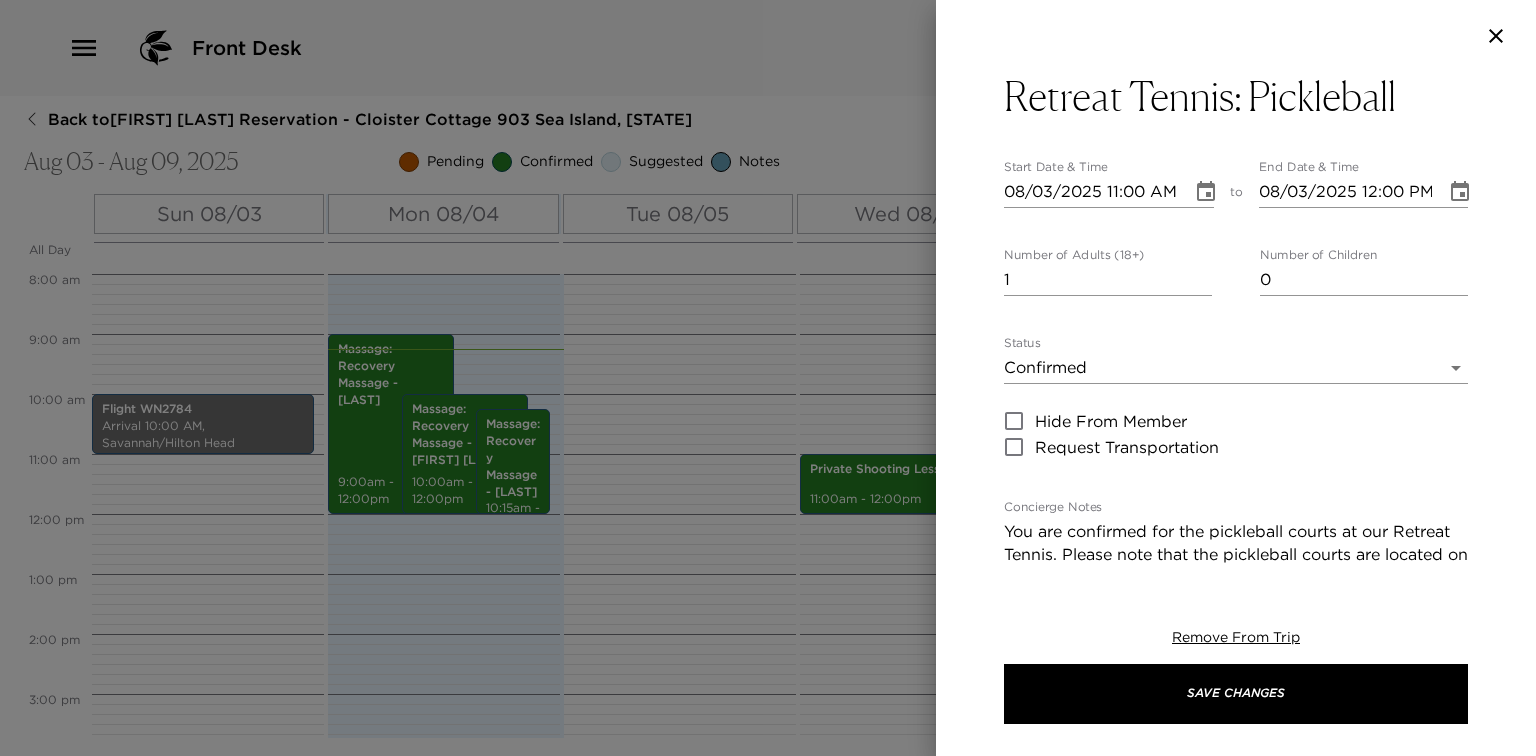 click 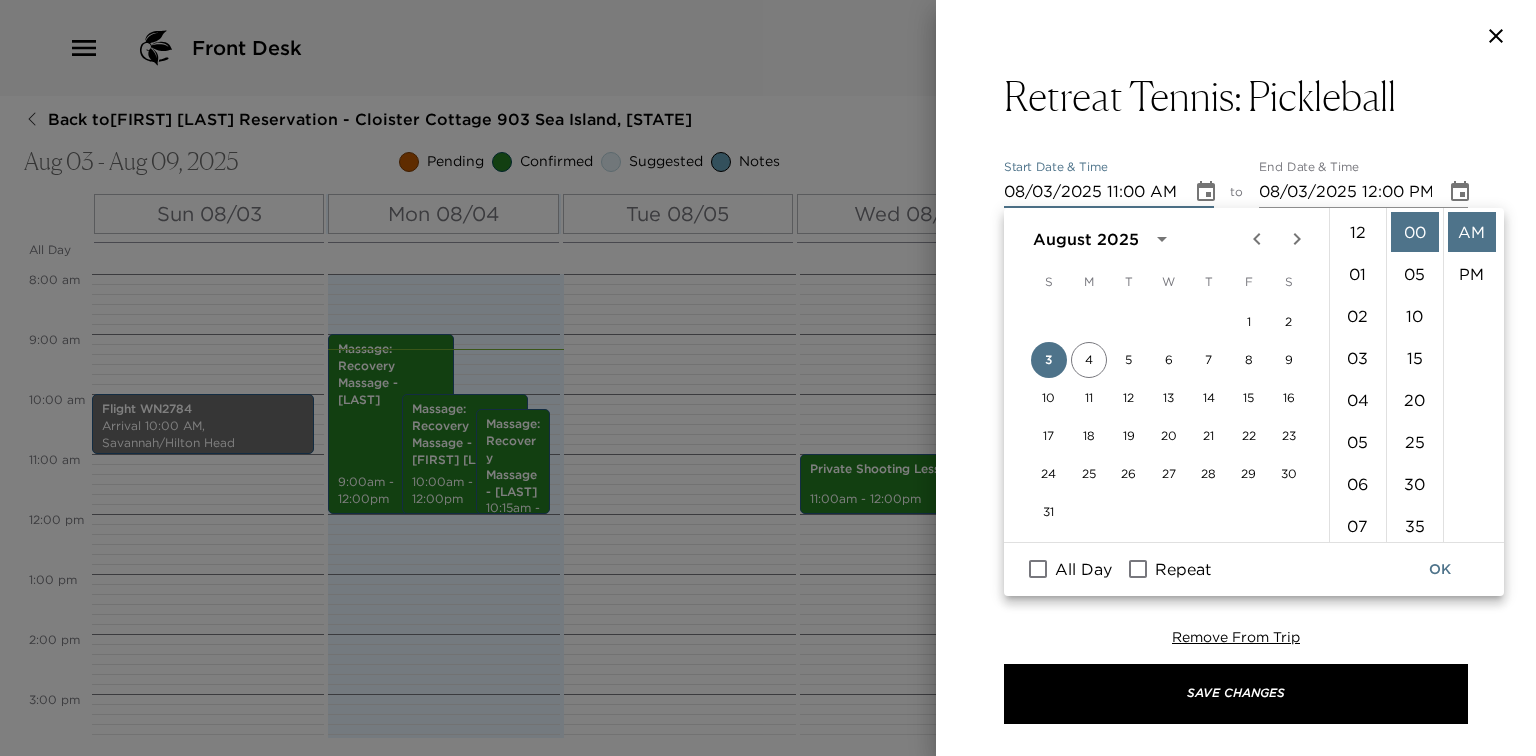 scroll, scrollTop: 461, scrollLeft: 0, axis: vertical 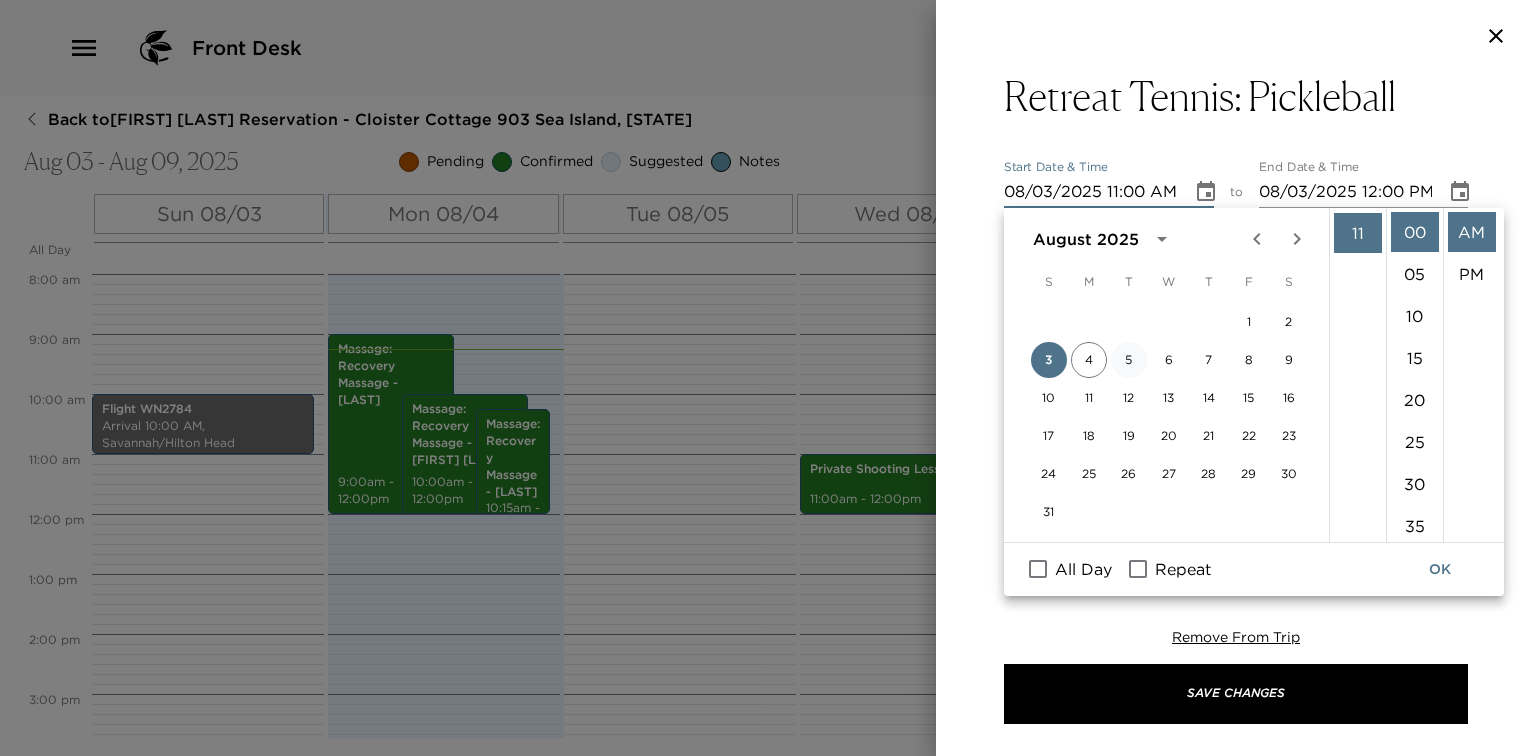 click on "5" at bounding box center (1129, 360) 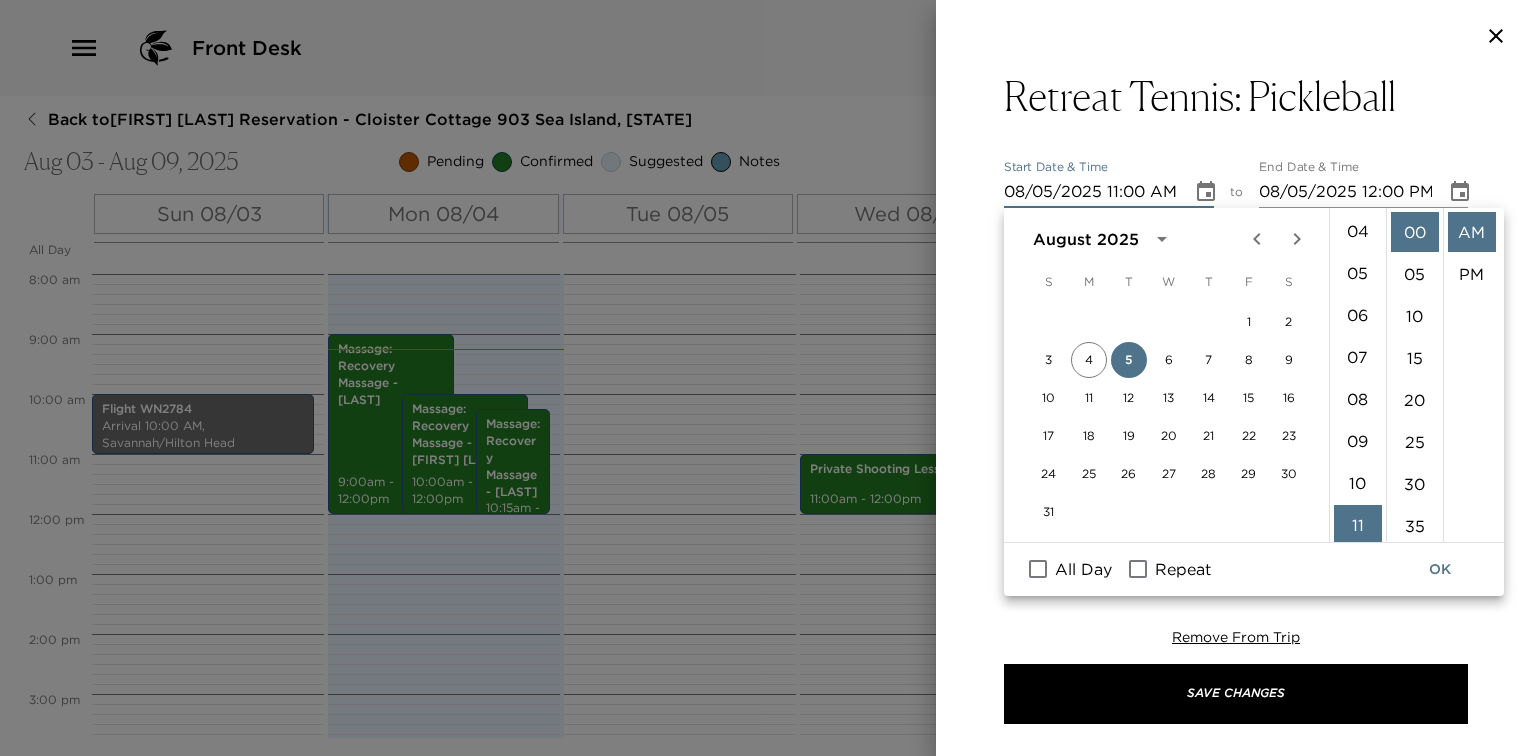 click on "10" at bounding box center (1358, 483) 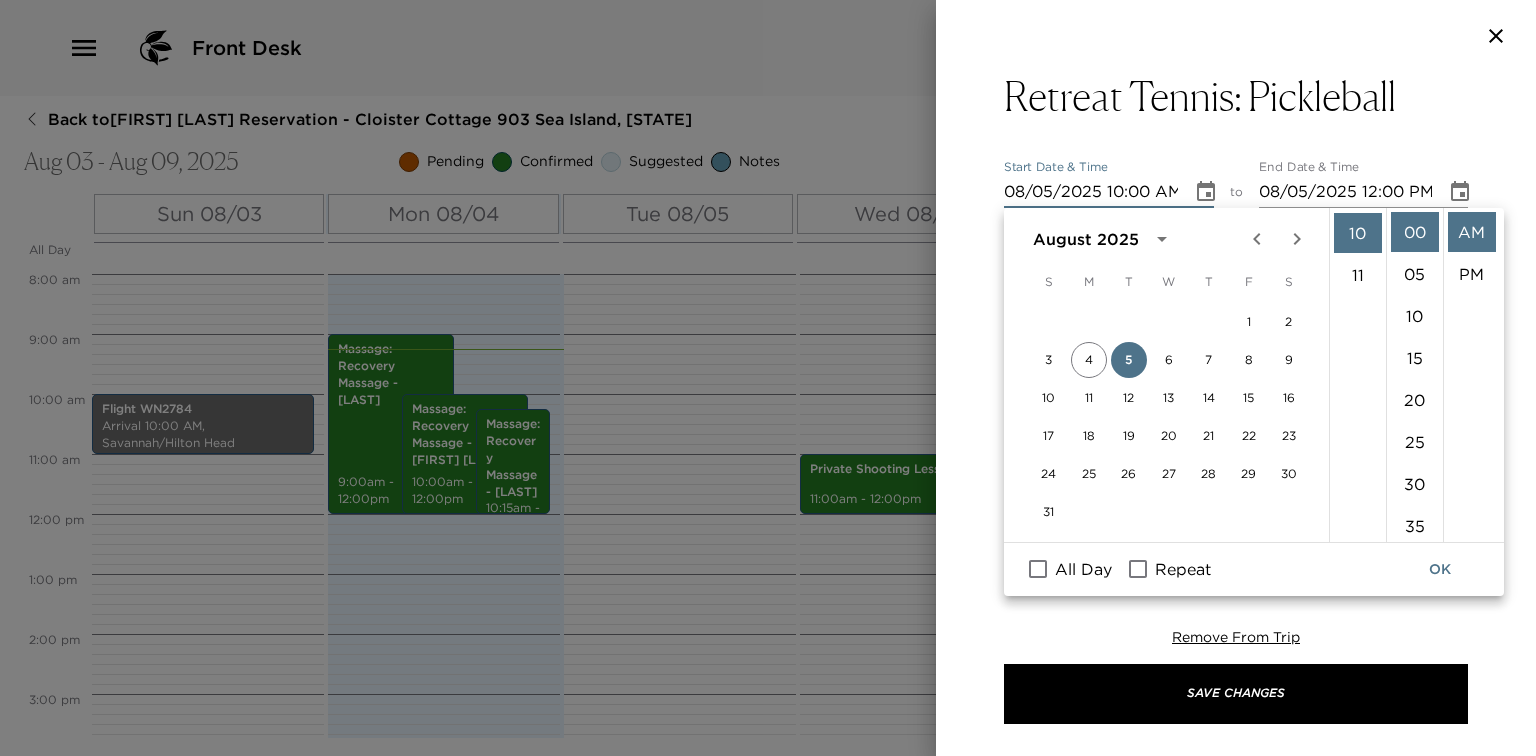 scroll, scrollTop: 420, scrollLeft: 0, axis: vertical 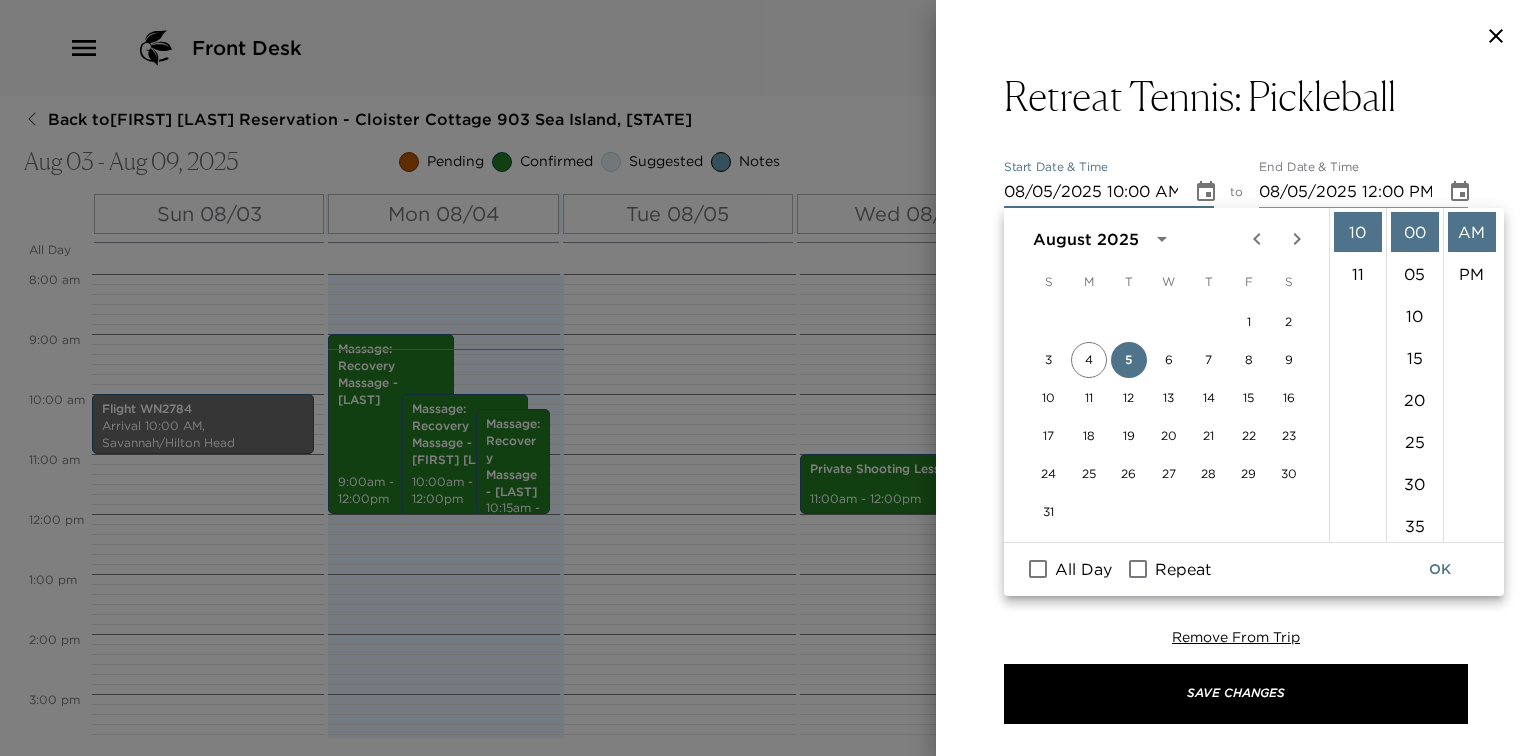 click on "Front Desk Back to [FIRST] [LAST] Reservation - Cloister Cottage 903 Sea Island, [STATE] [DATE] - [DATE], [YEAR] Pending Confirmed Suggested Notes Trip View Agenda View PDF View Print All Day Sun [DATE] Mon [DATE] Tue [DATE] Wed [DATE] Thu [DATE] Fri [DATE] Sat [DATE] Concierge Day Off Concierge Day Off 12:00 AM 1:00 AM 2:00 AM 3:00 AM 4:00 AM 5:00 AM 6:00 AM 7:00 AM 8:00 AM 9:00 AM 10:00 AM 11:00 AM 12:00 PM 1:00 PM 2:00 PM 3:00 PM 4:00 PM 5:00 PM 6:00 PM 7:00 PM 8:00 PM 9:00 PM 10:00 PM 11:00 PM Flight WN2784 Arrival 10:00 AM, Savannah/Hilton Head International Airport Check-In 4:00pm - 5:00pm Massage: Recovery Massage - [LAST] 9:00am - 12:00pm Massage: Recovery Massage - [LAST] 10:00am - 12:00pm Massage: Recovery Massage - [LAST] 10:15am - 12:00pm Private Shooting Lesson 11:00am - 12:00pm Inshore Fishing - 4 hours 8:00am - 12:00pm Check-Out 11:00am - 12:00pm Flight WN644 Departure 1:35 PM, Savannah/Hilton Head International Airport Clone Custom pick Results (3) Pickleball: Introduction to Pickleball Clinic to 1 0 Status" at bounding box center [768, 378] 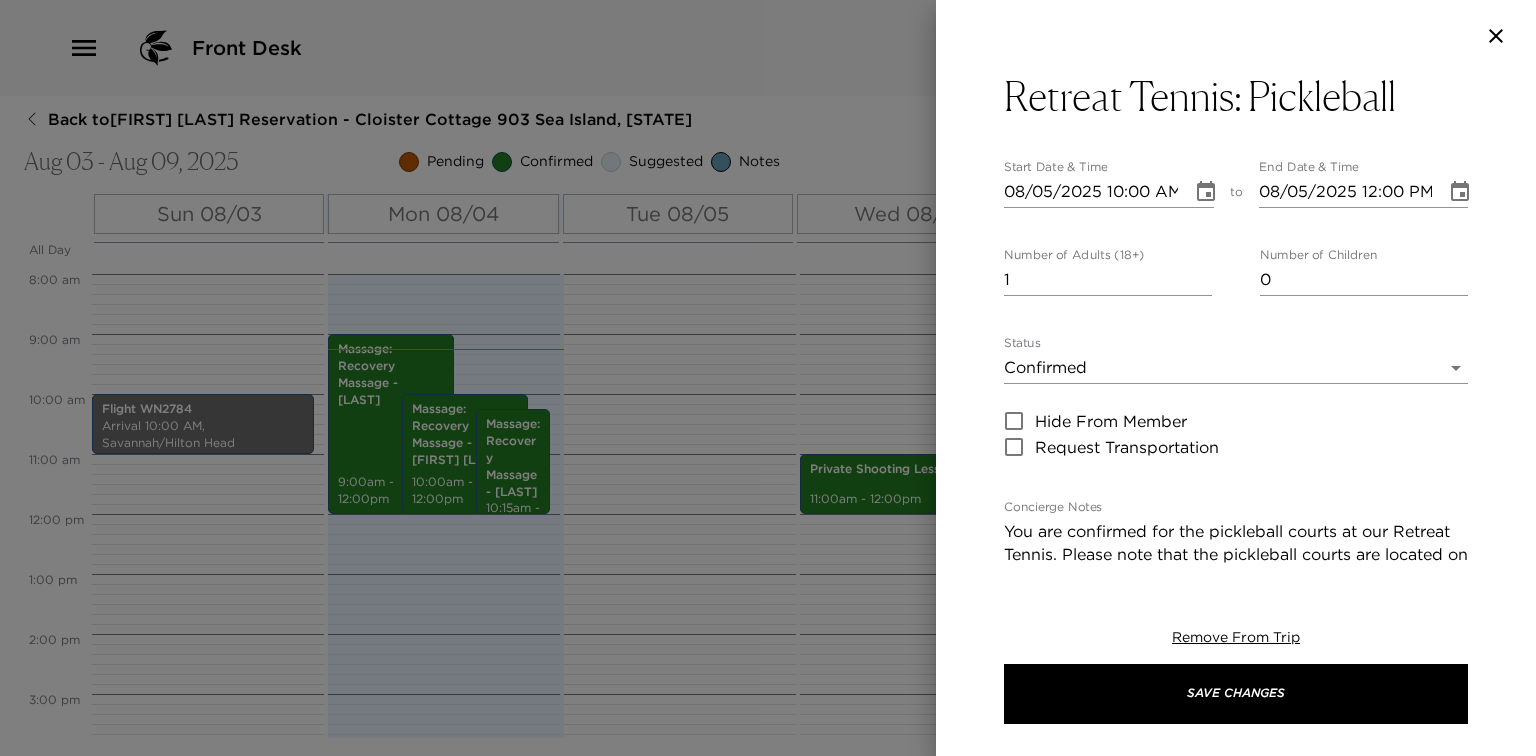 click on "OK" at bounding box center (1394, 411) 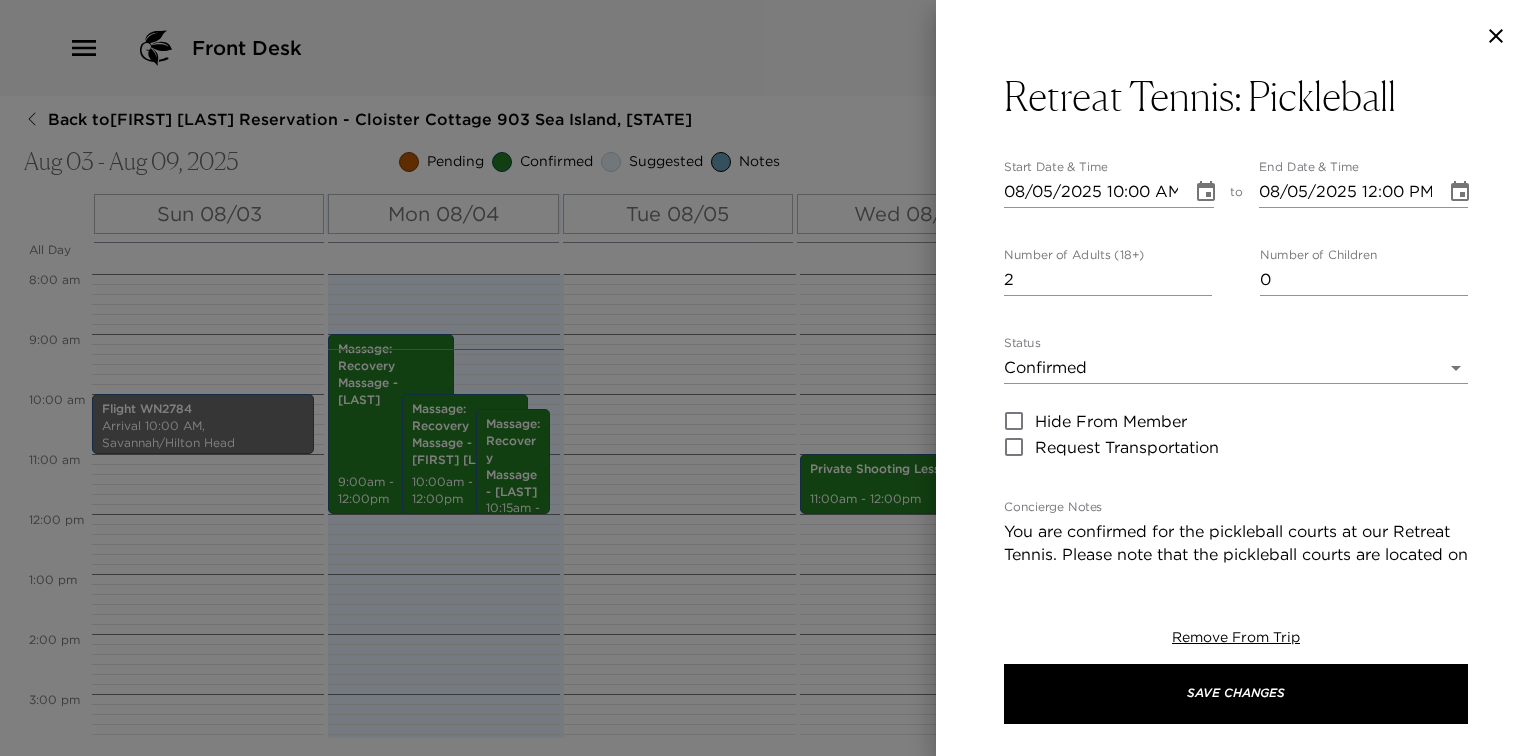 click on "2" at bounding box center [1108, 280] 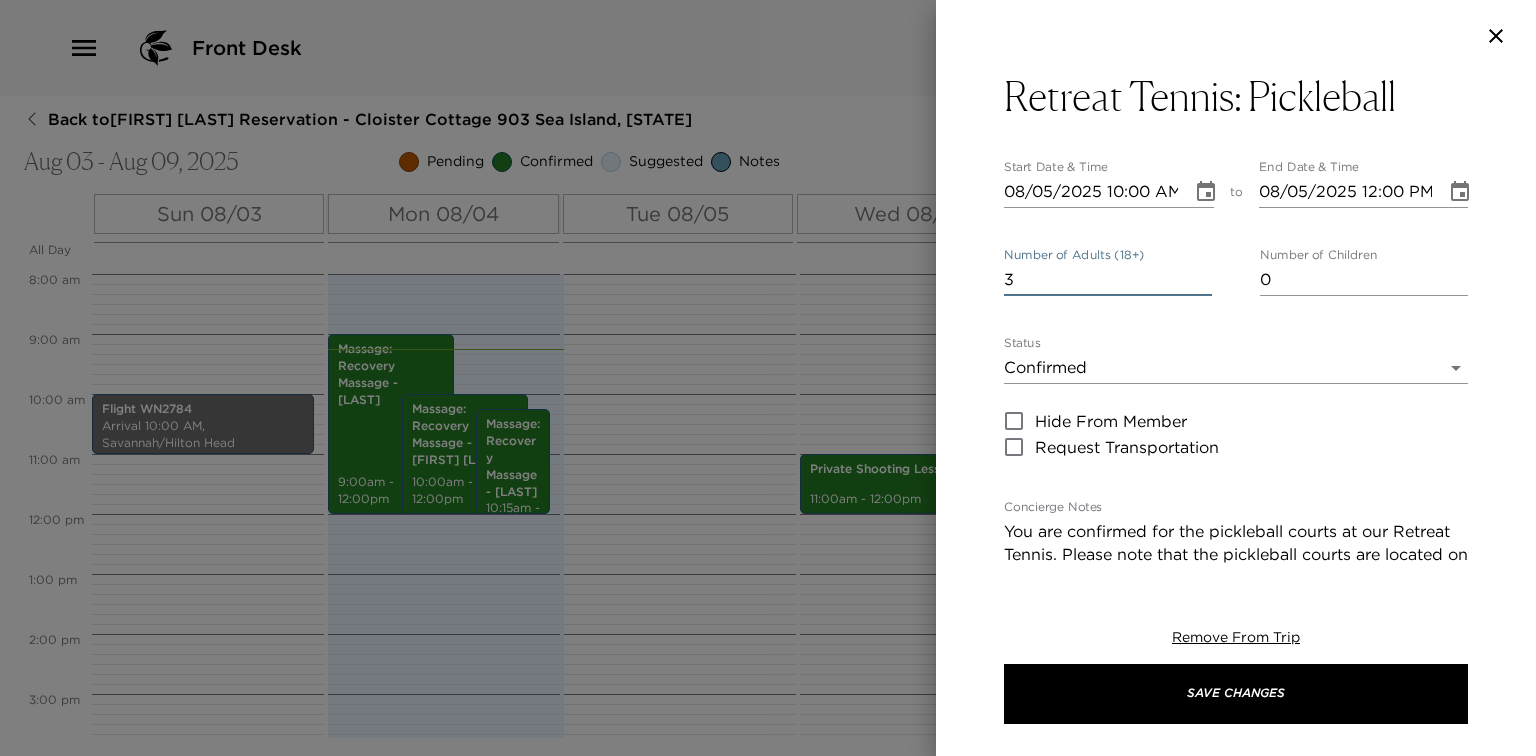 click on "3" at bounding box center [1108, 280] 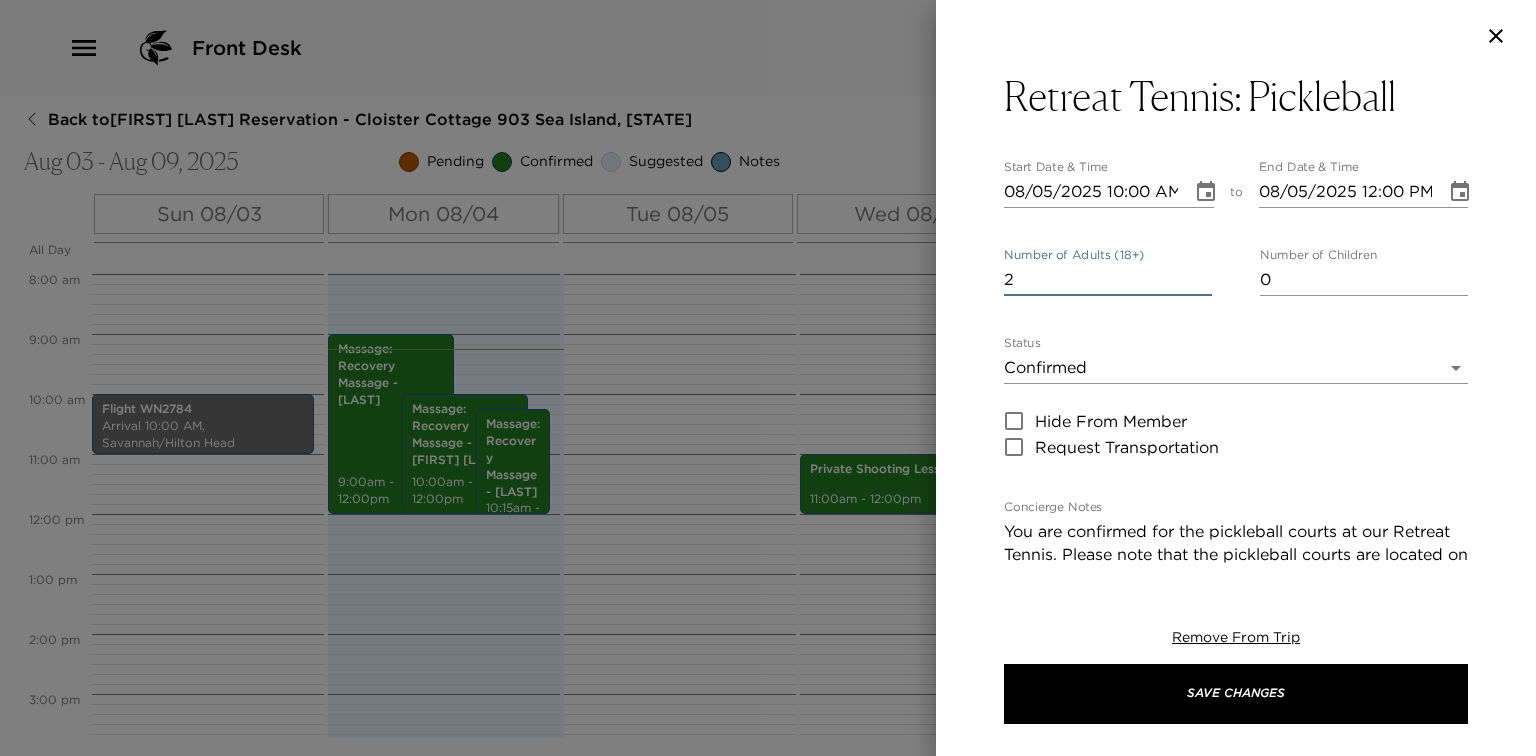 click on "2" at bounding box center (1108, 280) 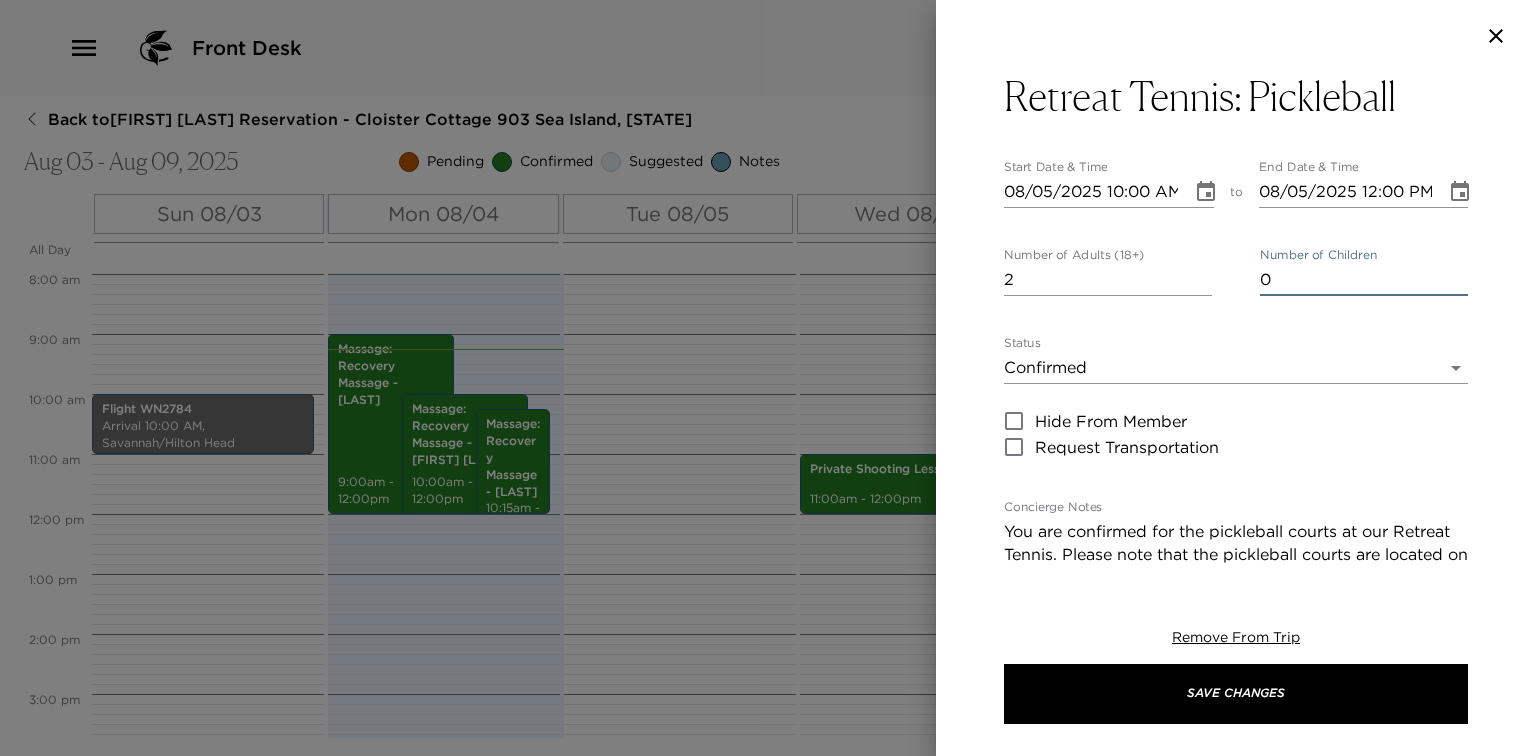 click on "0" at bounding box center (1364, 280) 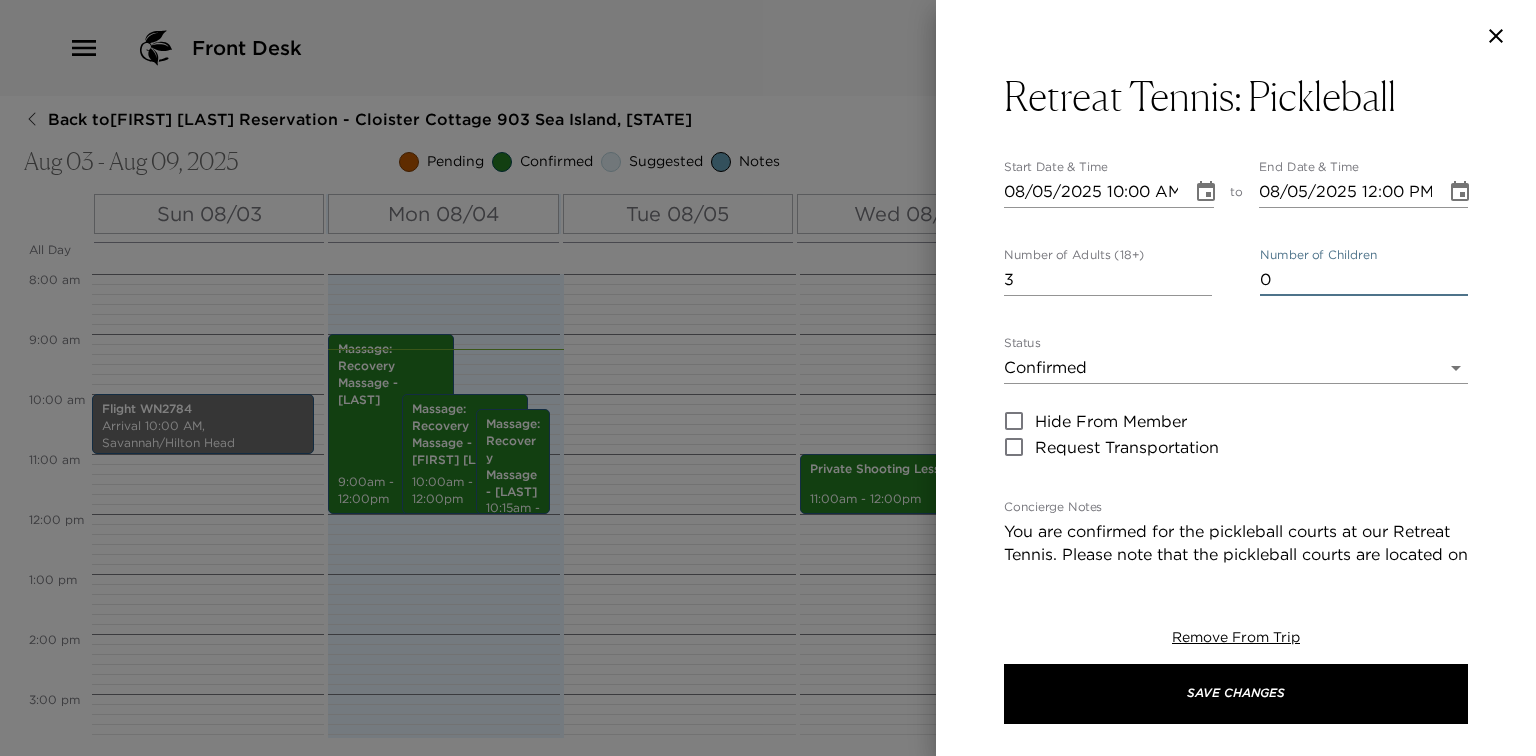click on "3" at bounding box center [1108, 280] 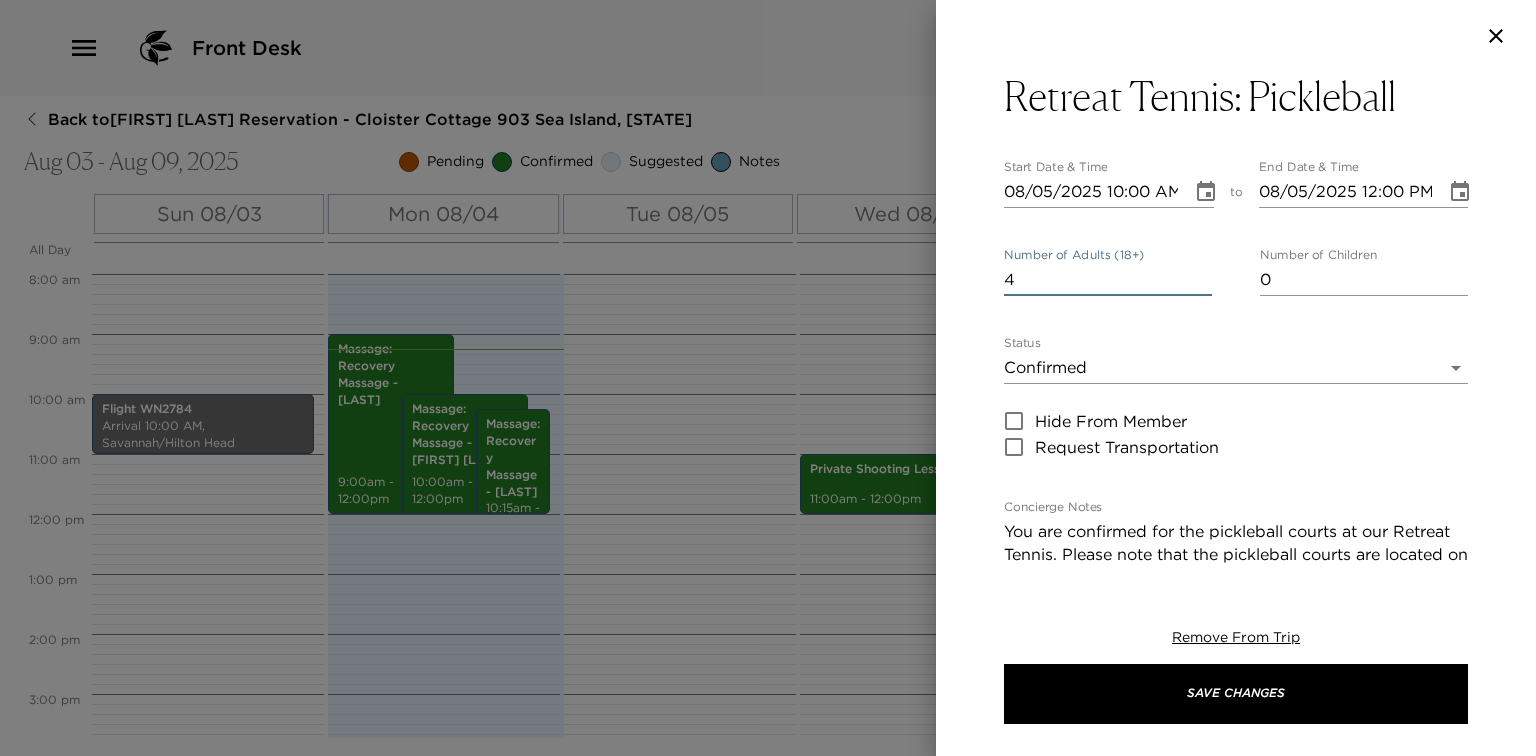 type on "4" 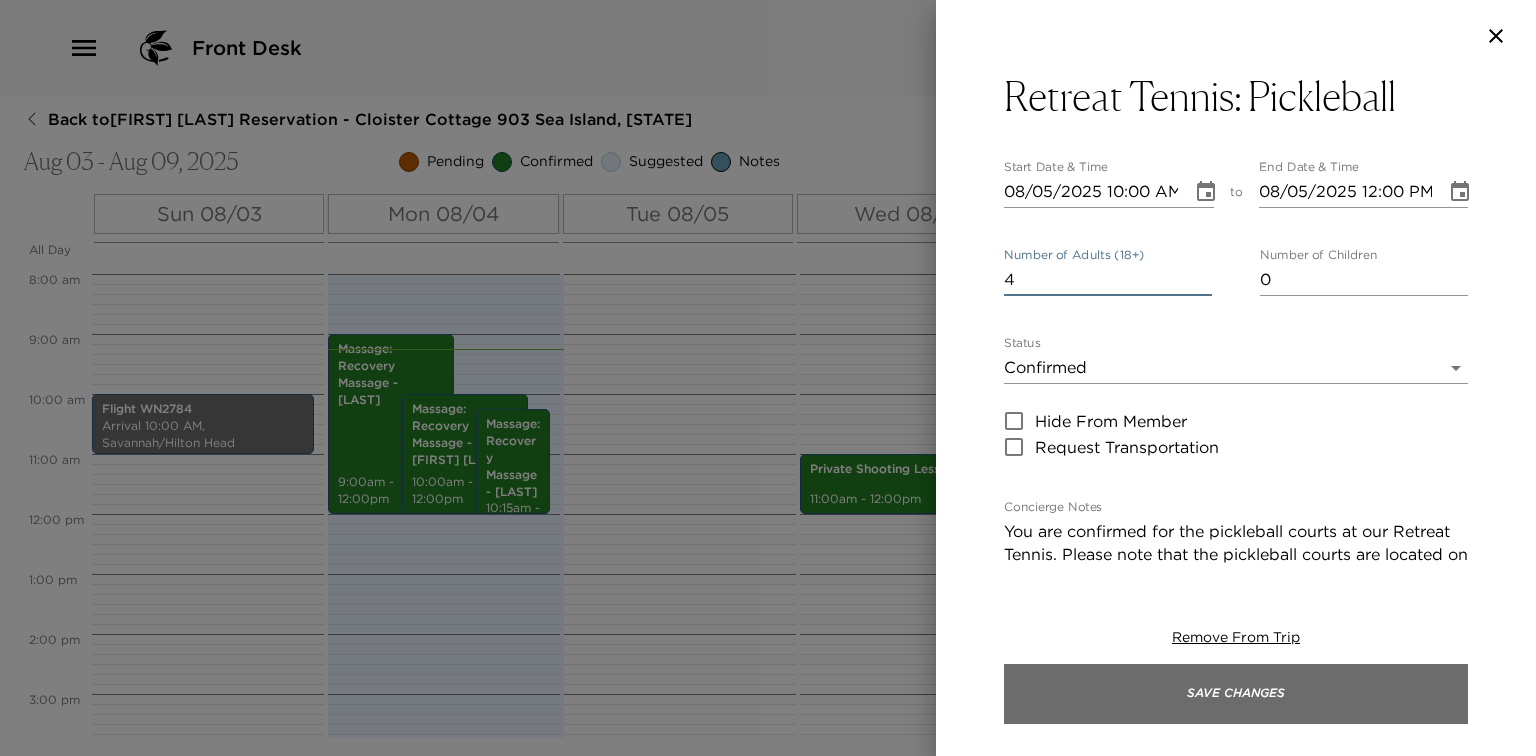 click on "Save Changes" at bounding box center [1236, 694] 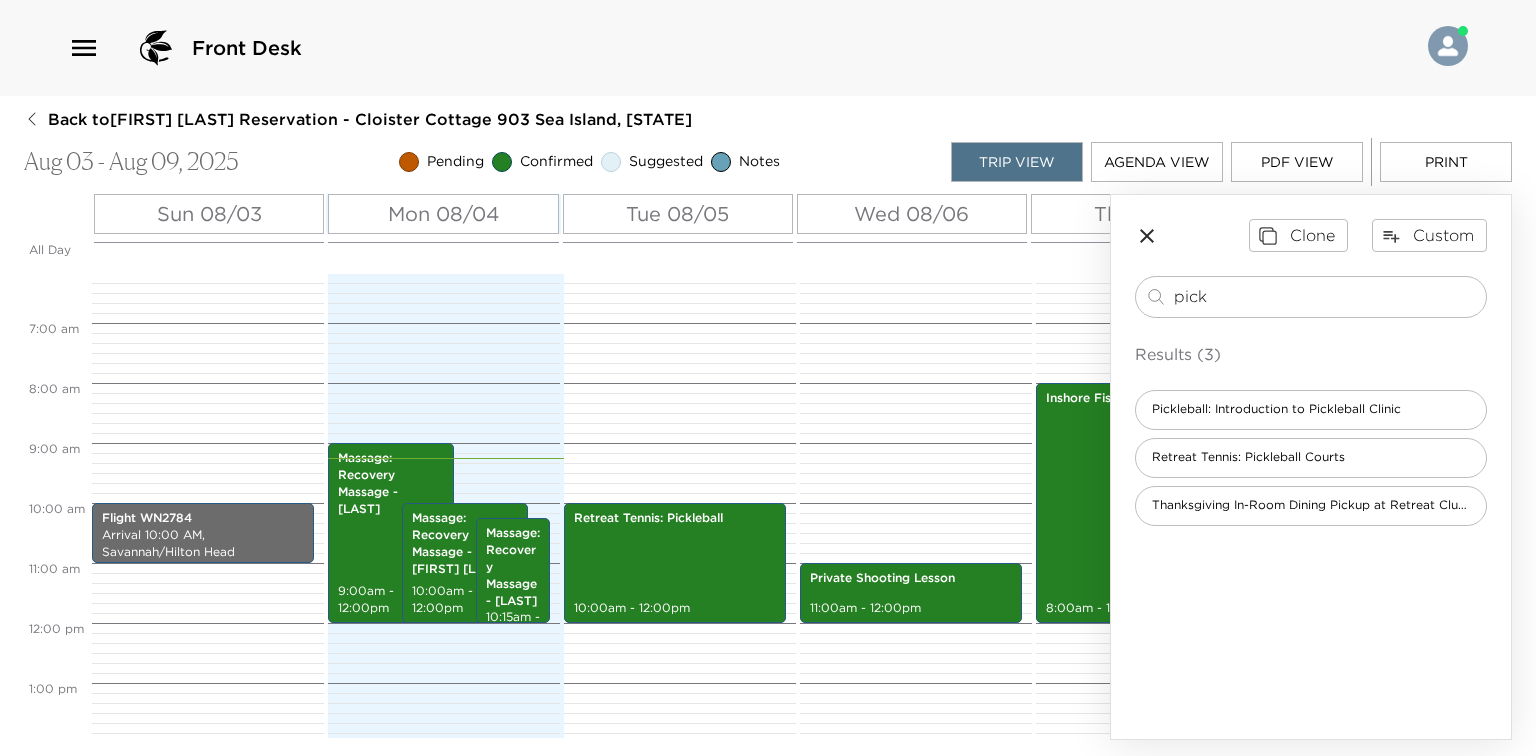 scroll, scrollTop: 0, scrollLeft: 0, axis: both 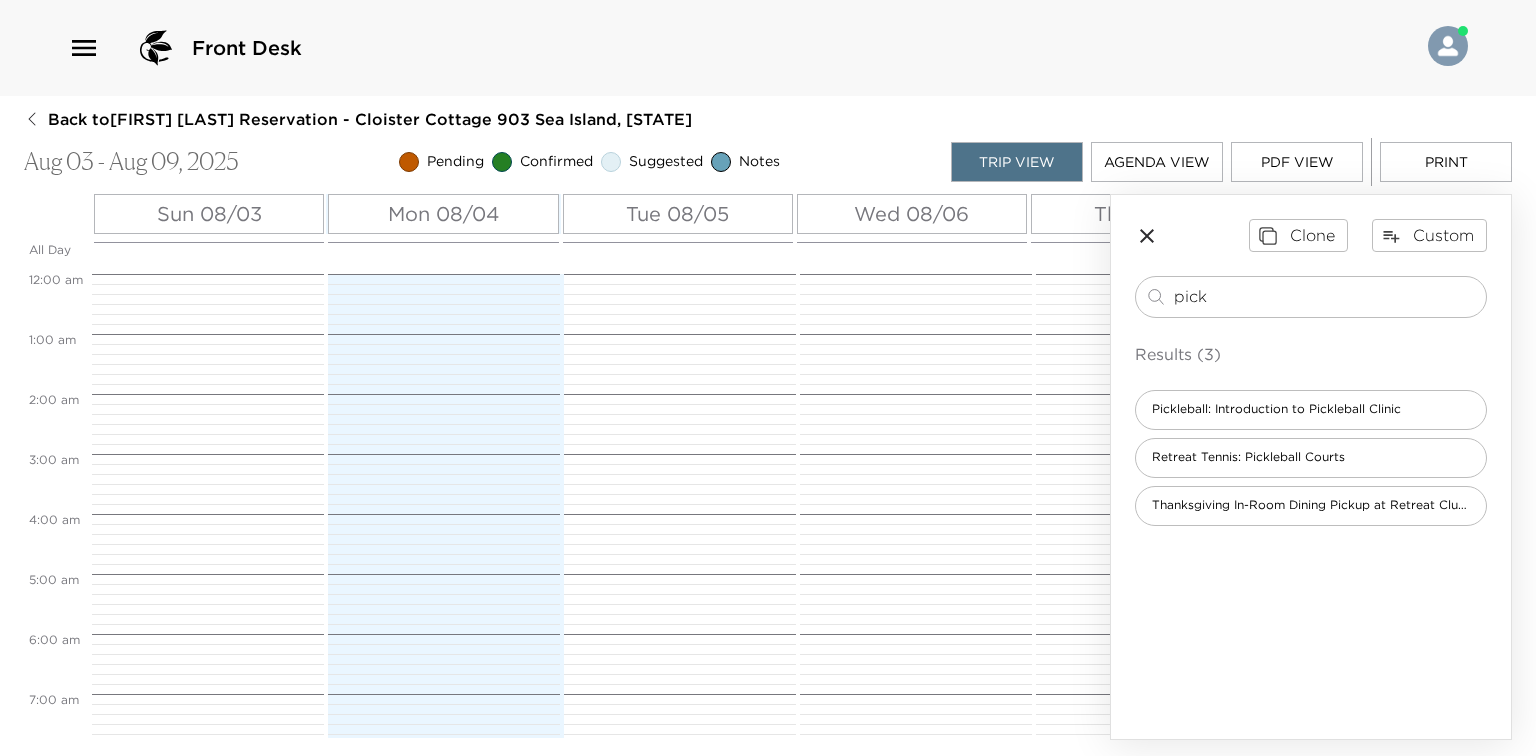 click 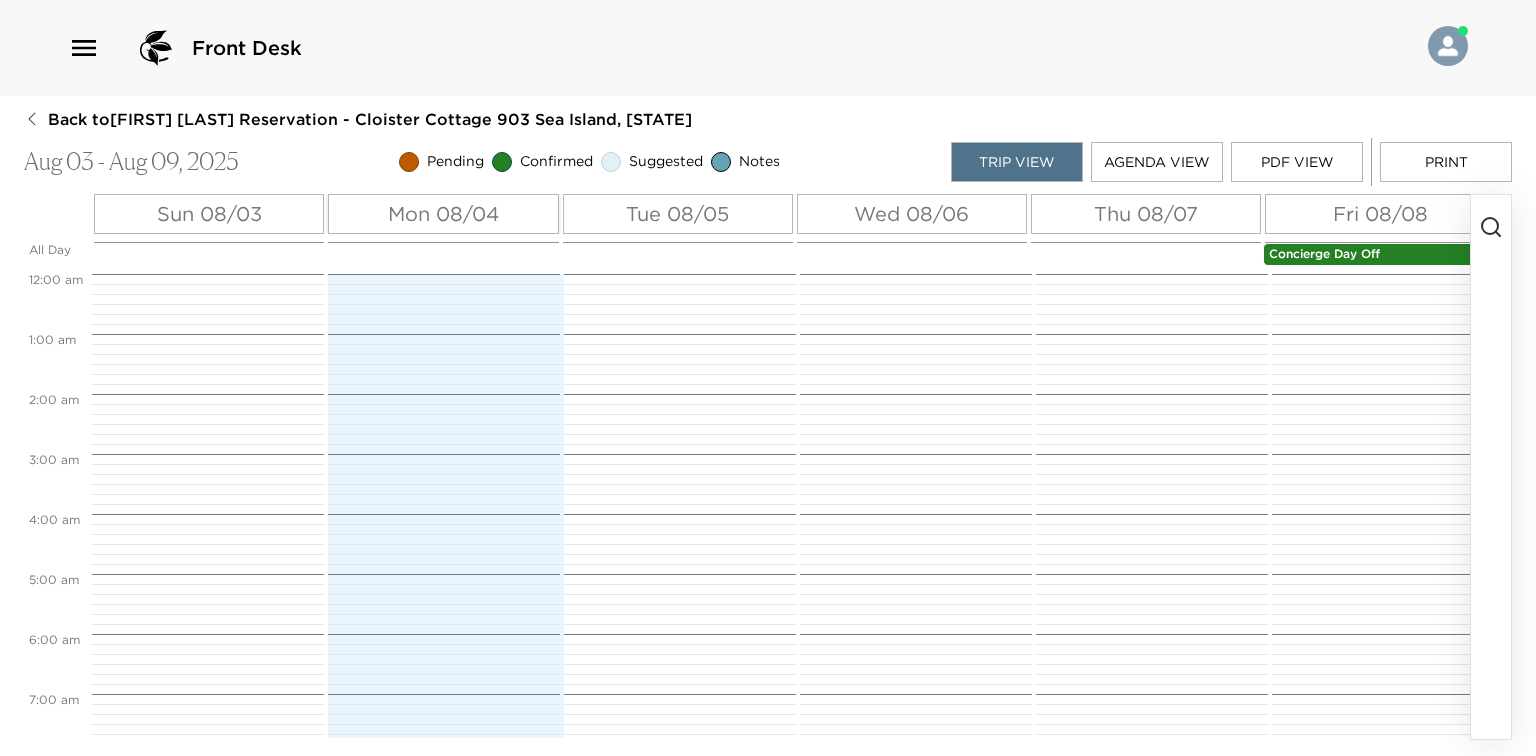 click on "Back to  Andy Dutton Reservation - Cloister Cottage 903 Sea Island, GA Aug 03 - Aug 09, 2025 Pending Confirmed Suggested Notes Trip View Agenda View PDF View Print All Day Sun 08/03 Mon 08/04 Tue 08/05 Wed 08/06 Thu 08/07 Fri 08/08 Sat 08/09   Concierge Day Off Concierge Day Off 12:00 AM 1:00 AM 2:00 AM 3:00 AM 4:00 AM 5:00 AM 6:00 AM 7:00 AM 8:00 AM 9:00 AM 10:00 AM 11:00 AM 12:00 PM 1:00 PM 2:00 PM 3:00 PM 4:00 PM 5:00 PM 6:00 PM 7:00 PM 8:00 PM 9:00 PM 10:00 PM 11:00 PM Flight WN2784 Arrival 10:00 AM, Savannah/Hilton Head International Airport Check-In 4:00pm - 5:00pm Massage: Recovery Massage - Bartley 9:00am - 12:00pm Massage: Recovery Massage - Ben 10:00am - 12:00pm Massage: Recovery Massage - Ella 10:15am - 12:00pm Retreat Tennis: Pickleball 10:00am - 12:00pm Private Shooting Lesson 11:00am - 12:00pm Inshore Fishing - 4 hours 8:00am - 12:00pm Check-Out 11:00am - 12:00pm Flight WN644 Departure 1:35 PM, Savannah/Hilton Head International Airport" at bounding box center (768, 424) 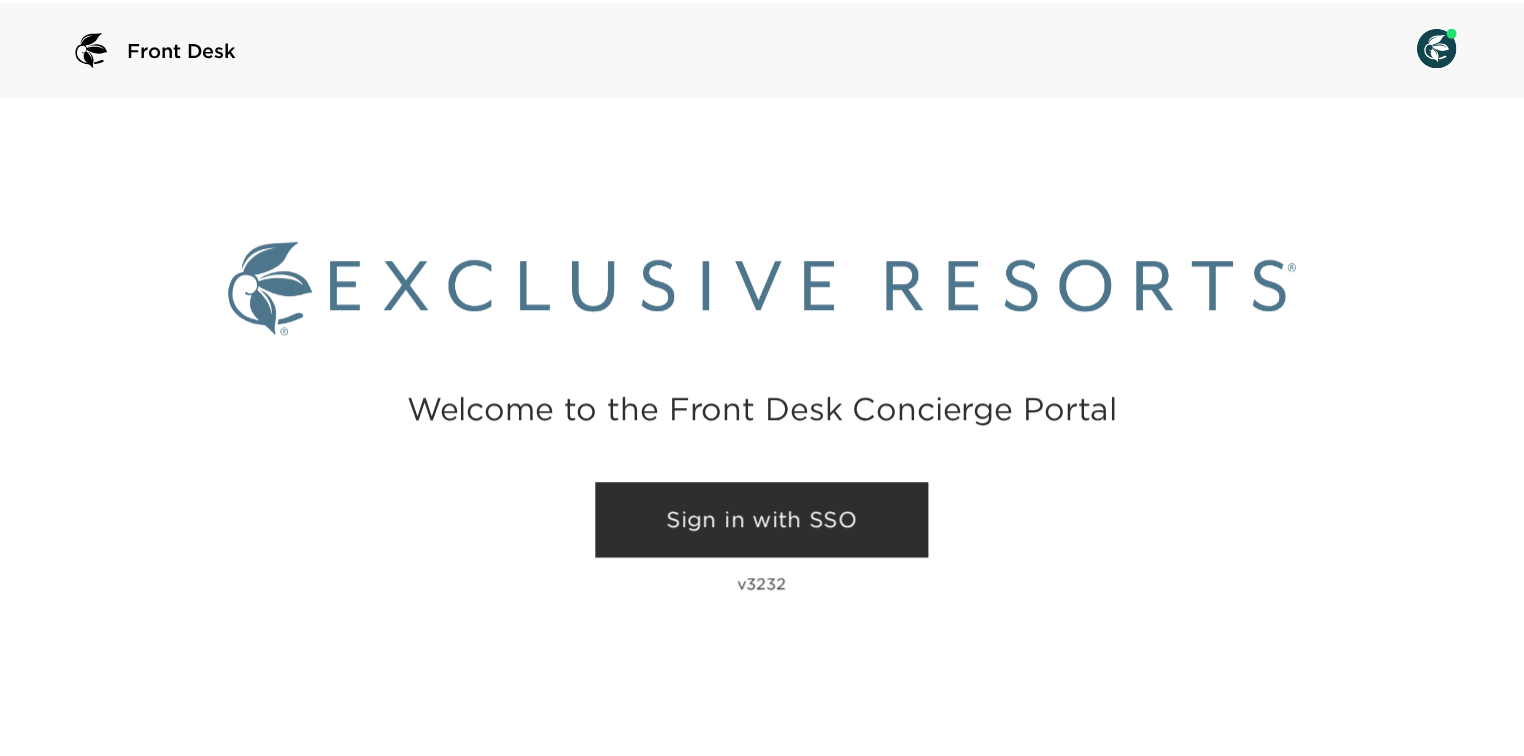 scroll, scrollTop: 0, scrollLeft: 0, axis: both 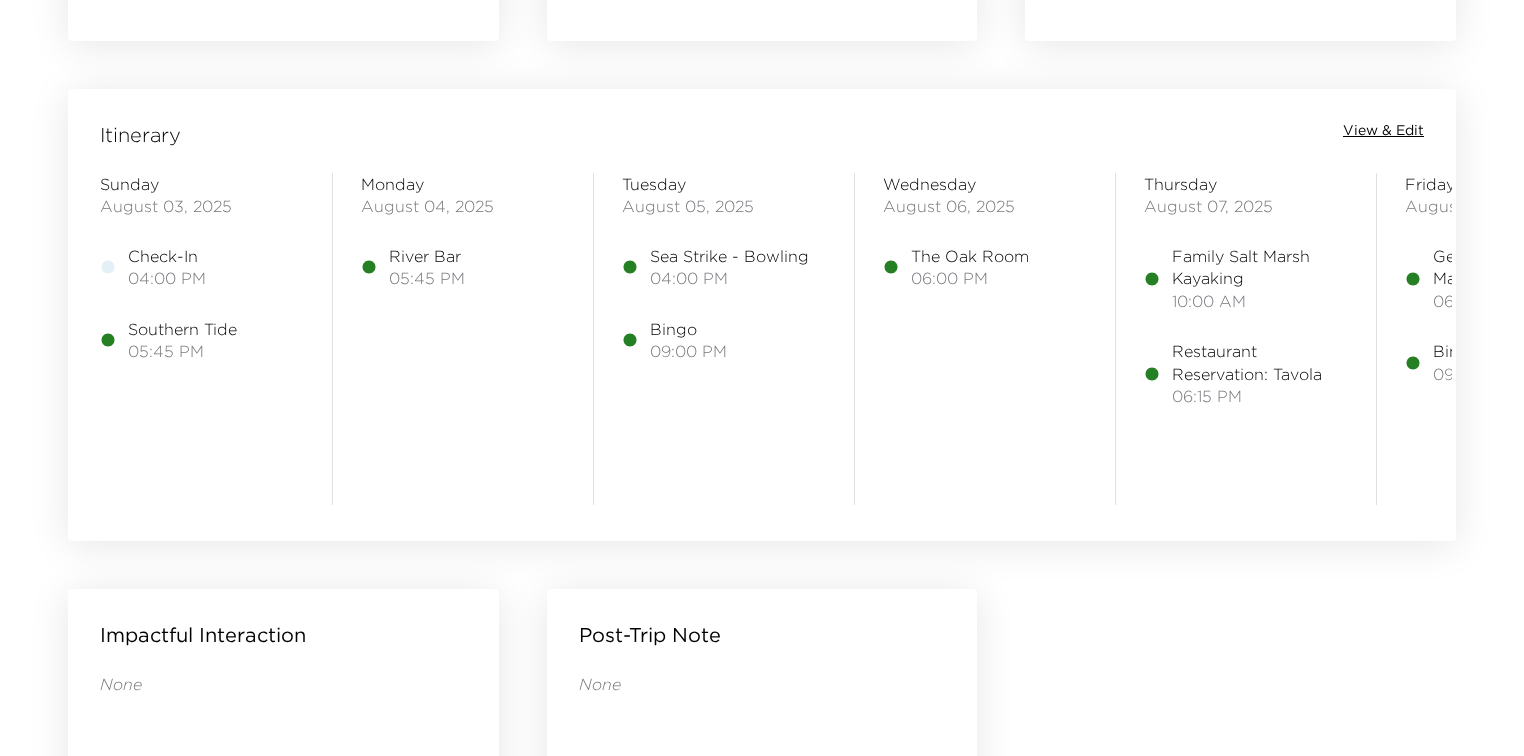 drag, startPoint x: 42, startPoint y: 272, endPoint x: 39, endPoint y: 392, distance: 120.03749 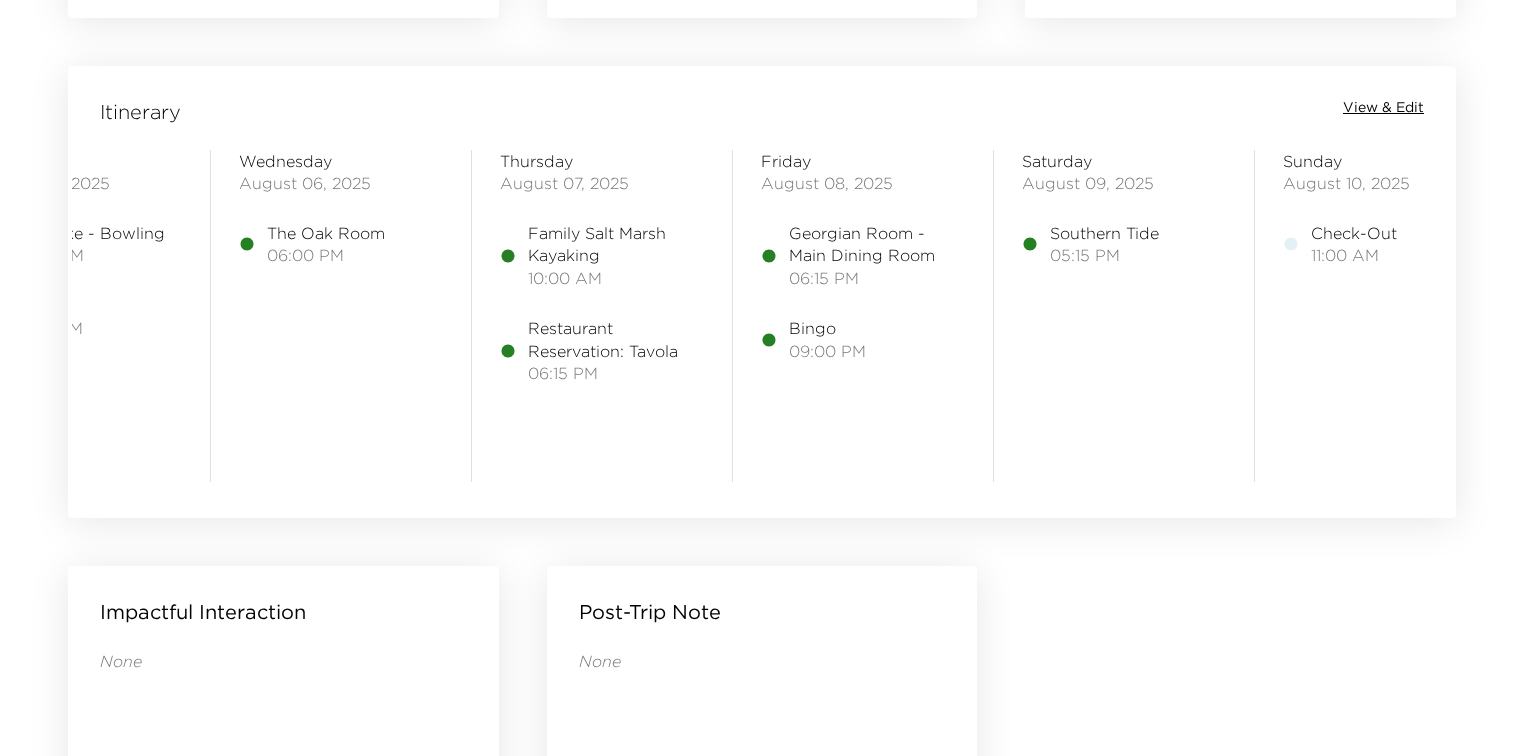 scroll, scrollTop: 0, scrollLeft: 705, axis: horizontal 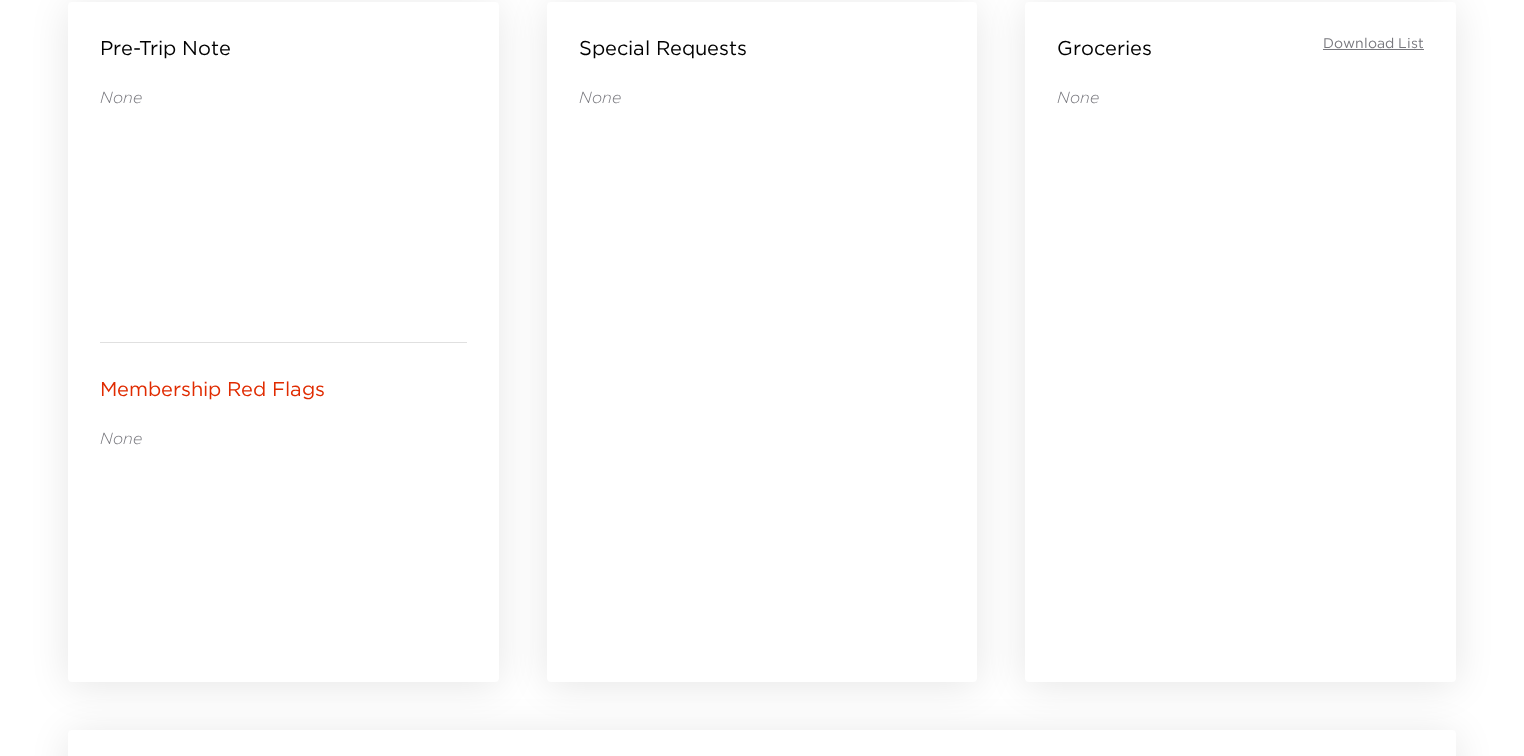drag, startPoint x: 649, startPoint y: 350, endPoint x: 649, endPoint y: 136, distance: 214 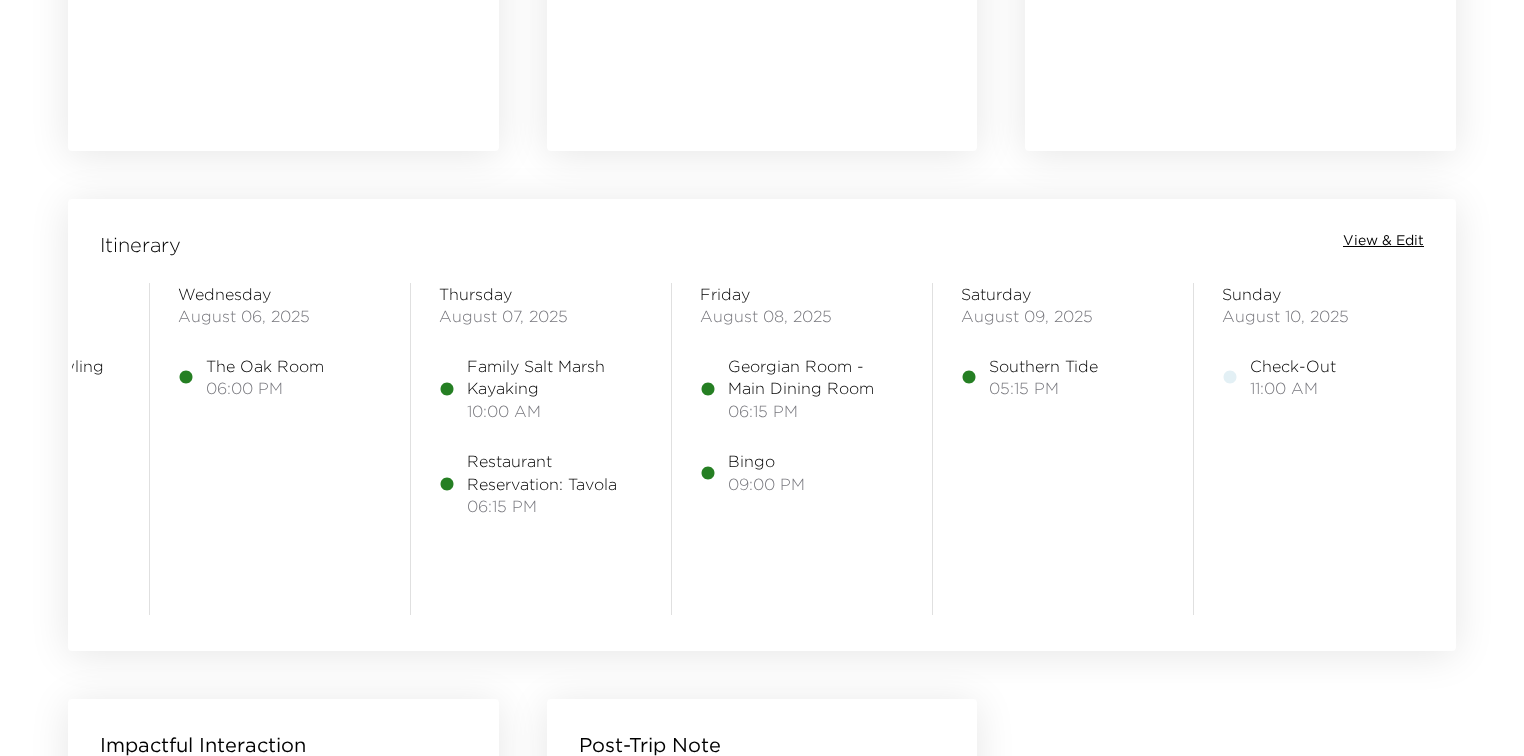 scroll, scrollTop: 1534, scrollLeft: 0, axis: vertical 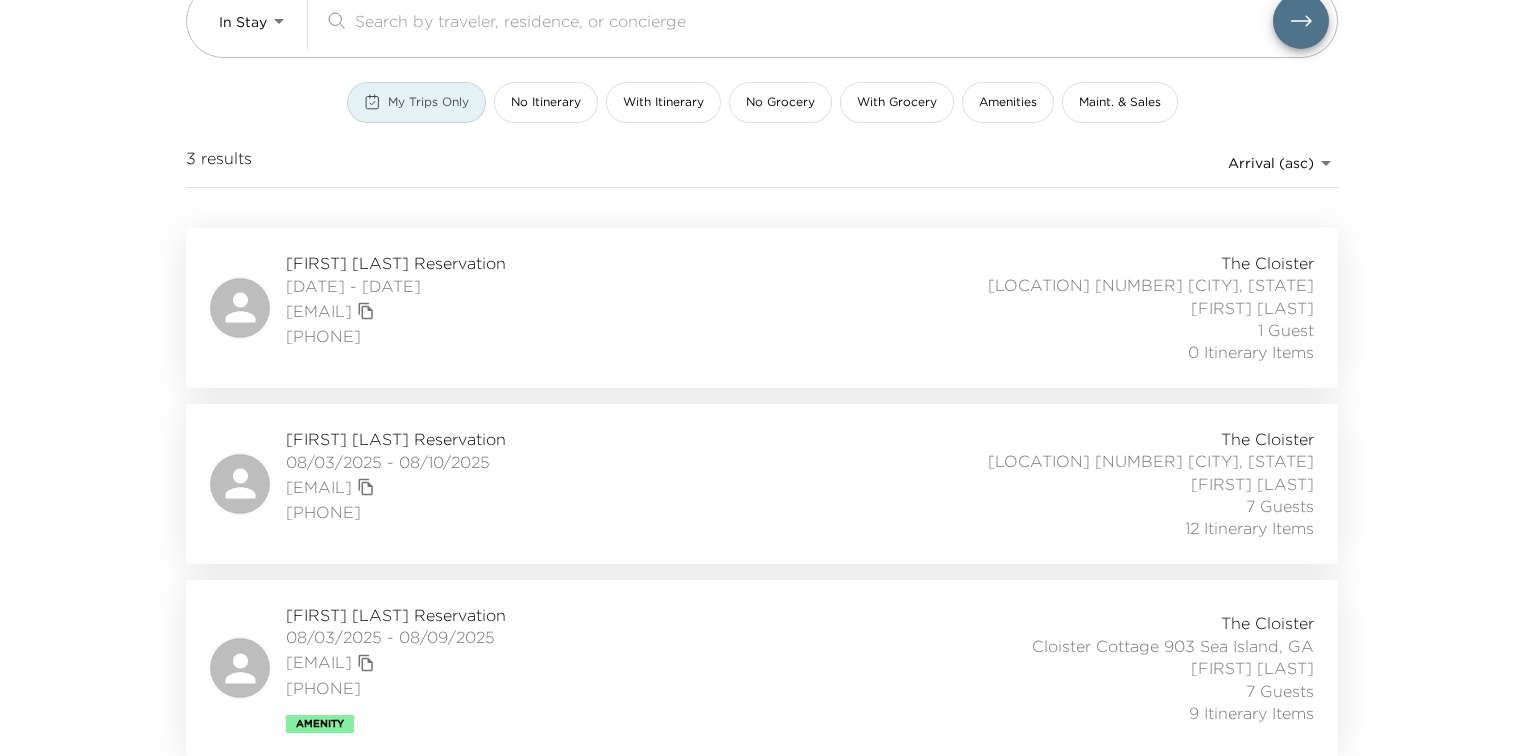 click on "My Trips Only" at bounding box center [416, 102] 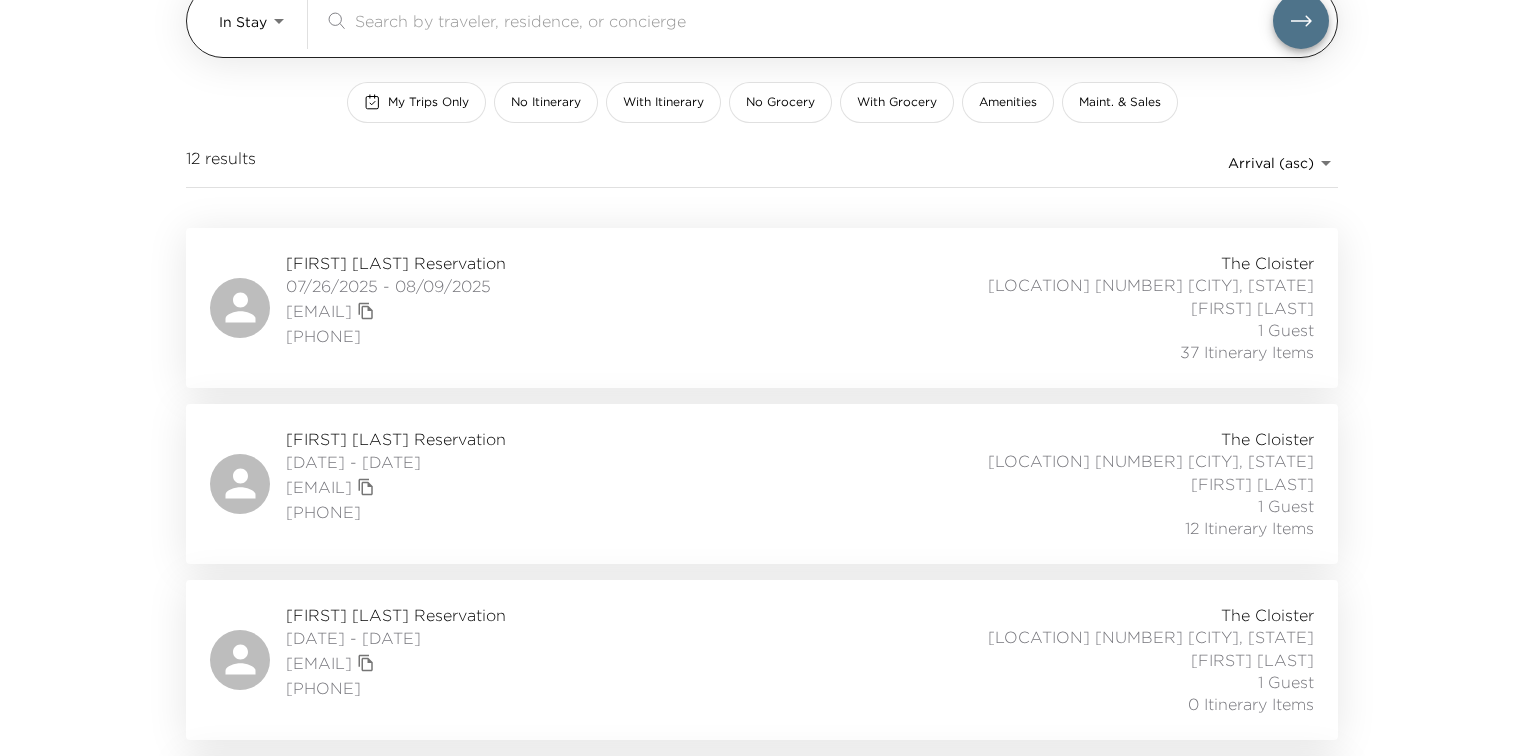 click at bounding box center (814, 20) 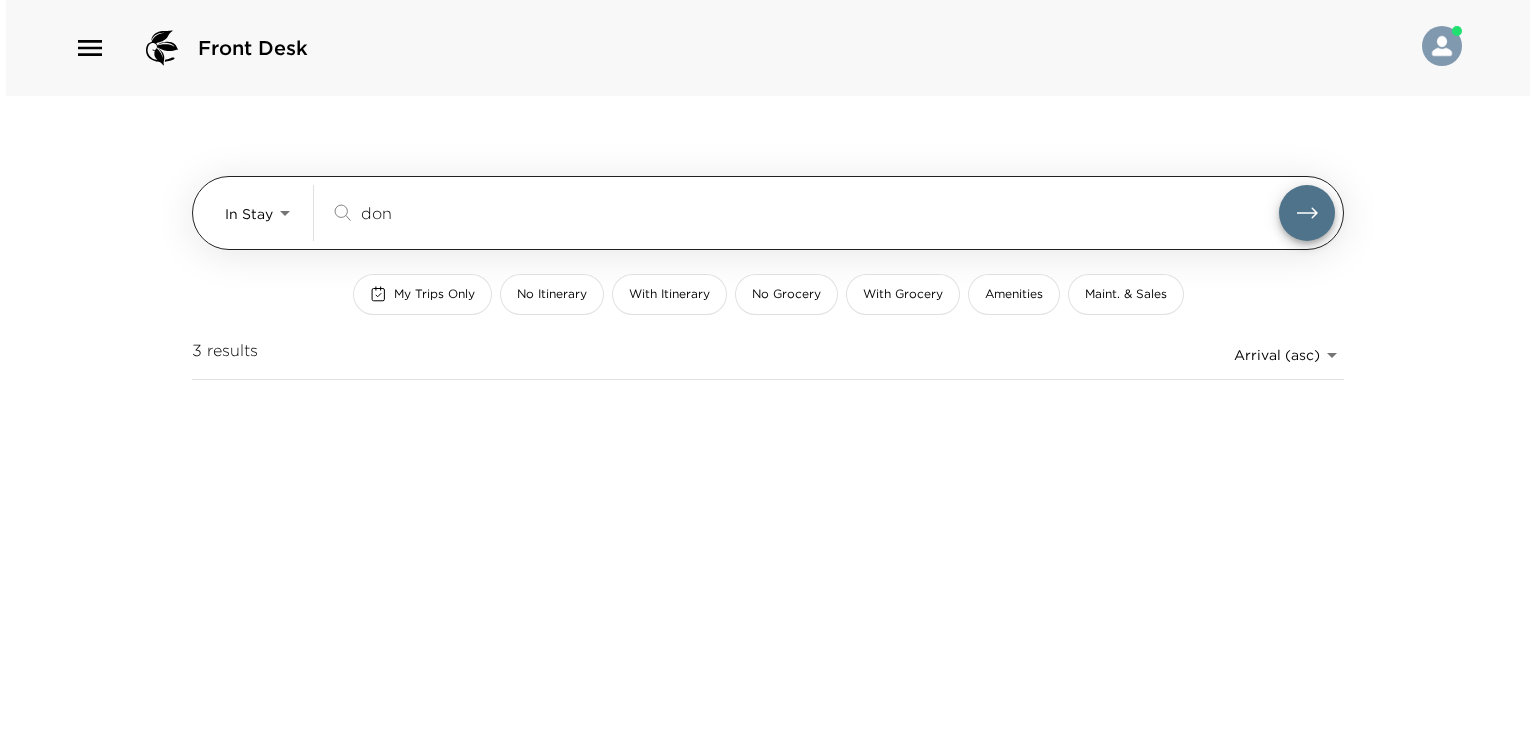 scroll, scrollTop: 0, scrollLeft: 0, axis: both 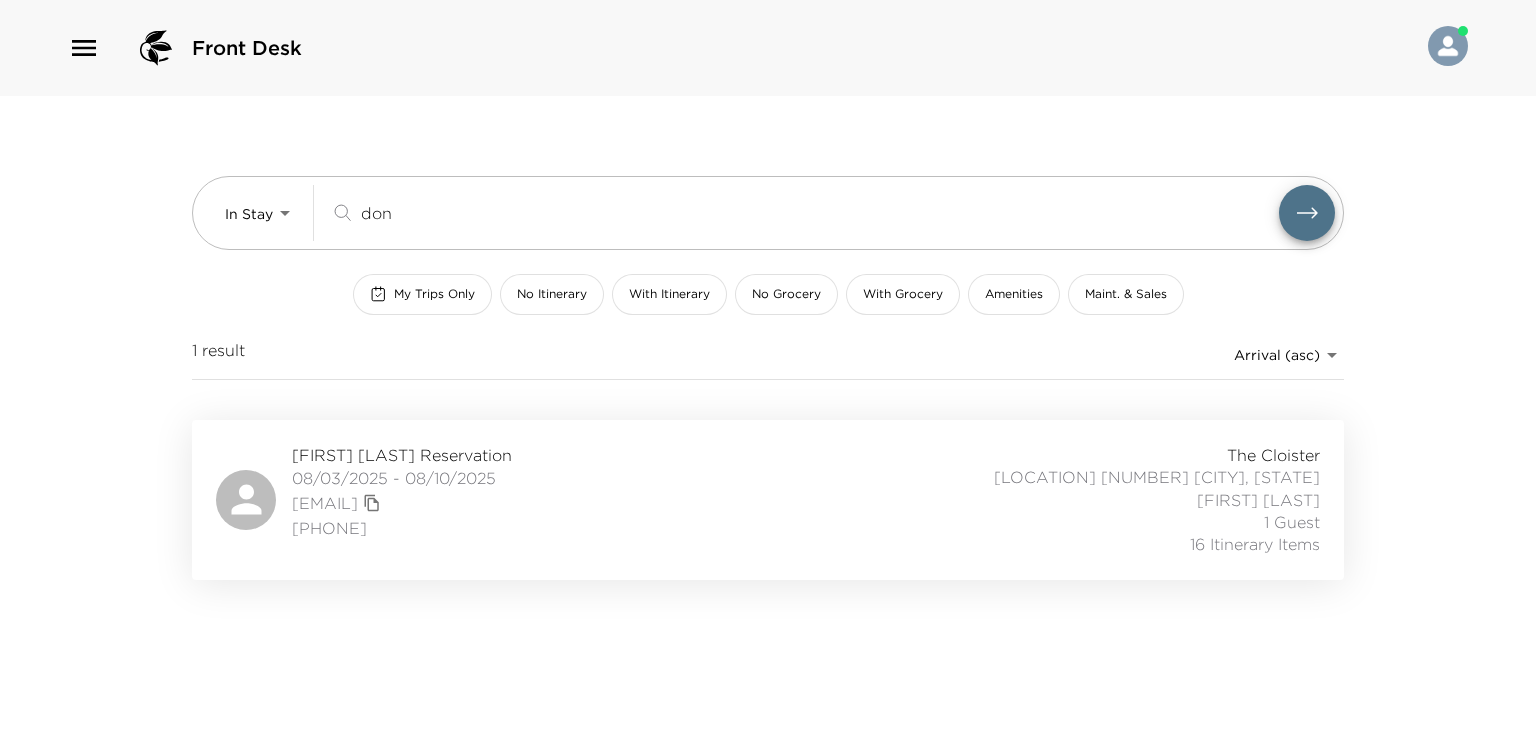 click on "[FIRST] [LAST] Reservation [DATE] - [DATE] [EMAIL] [PHONE] [BRAND] [LOCATION] [NUMBER] [CITY], [STATE] [FIRST] [LAST] [NUMBER] Guest [NUMBER] Itinerary Items" at bounding box center (768, 500) 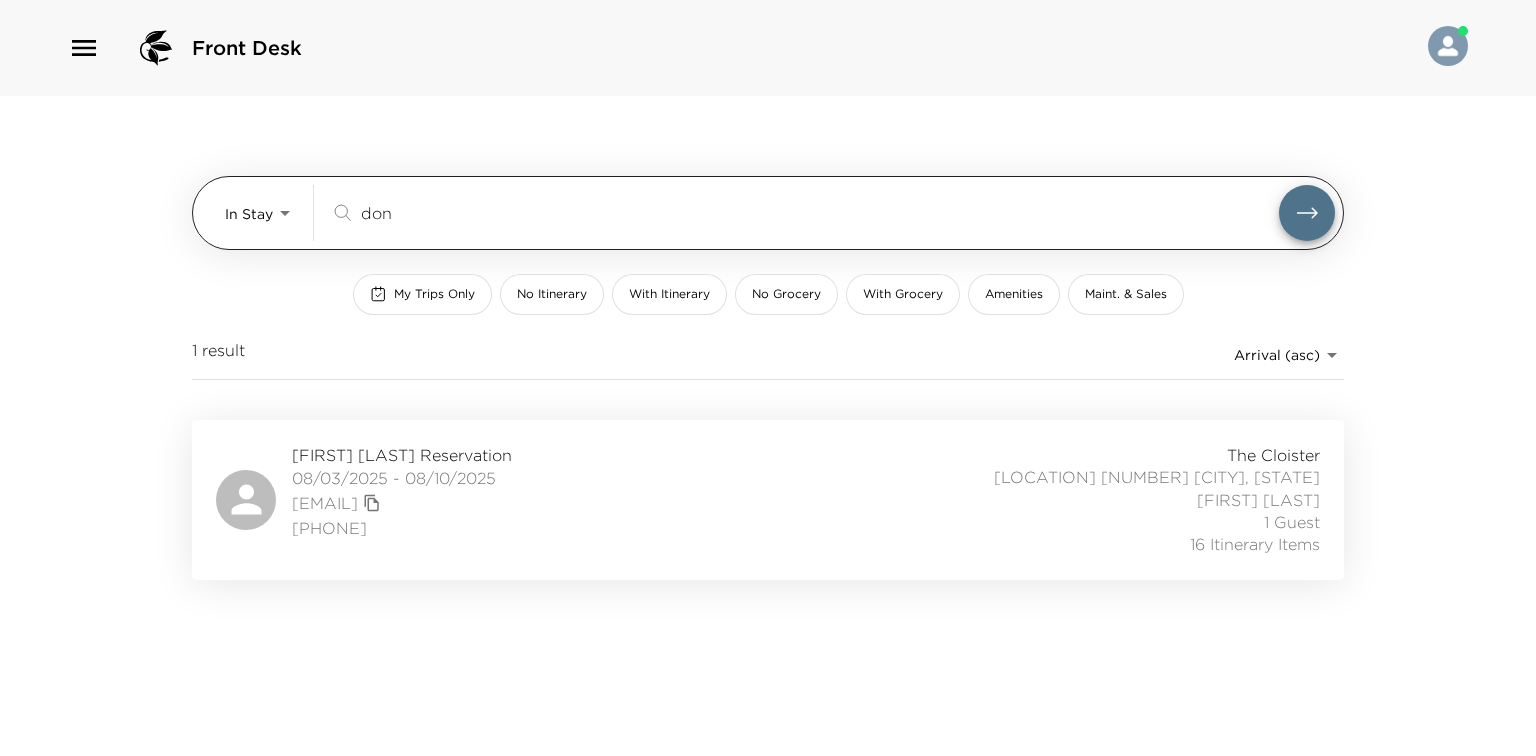 click on "don" at bounding box center (820, 212) 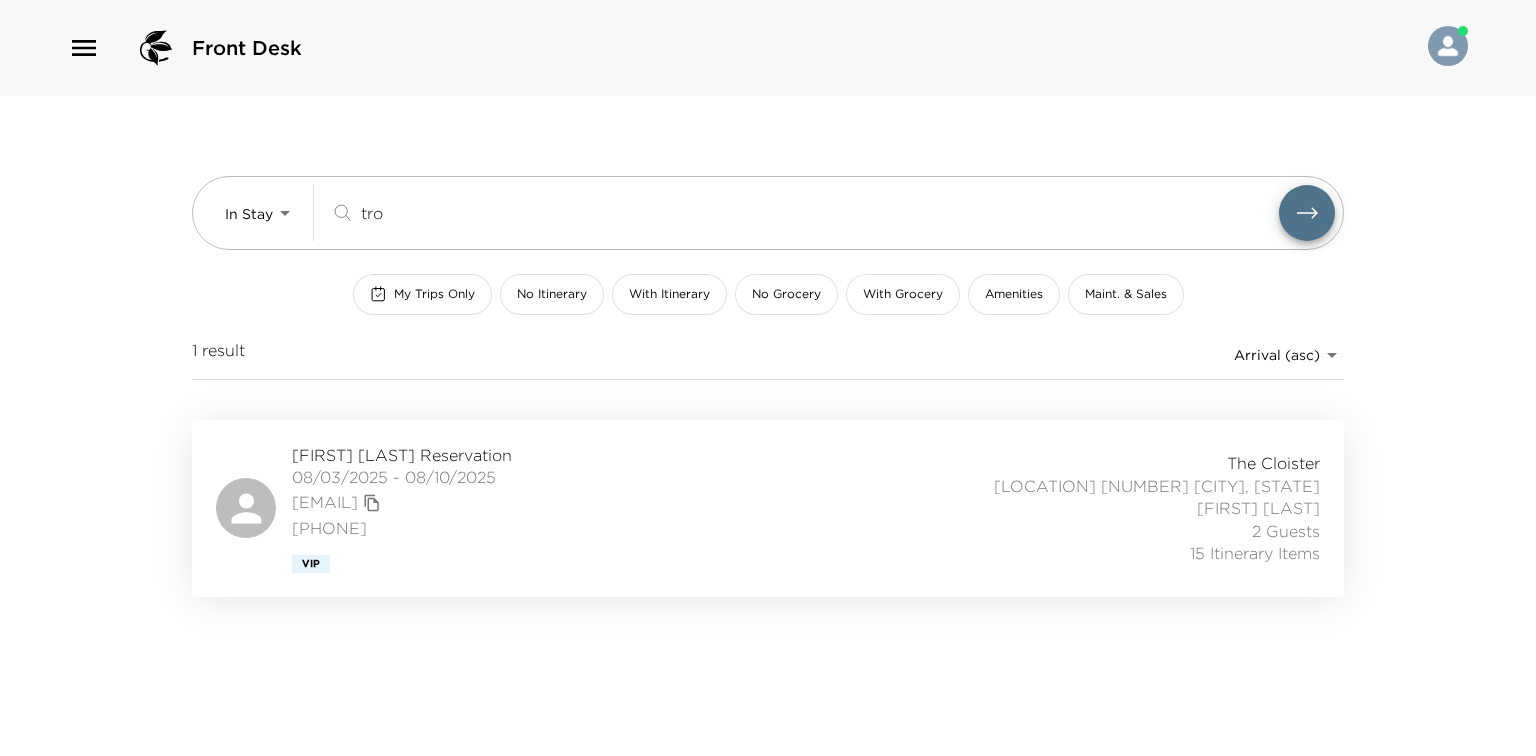 type on "tro" 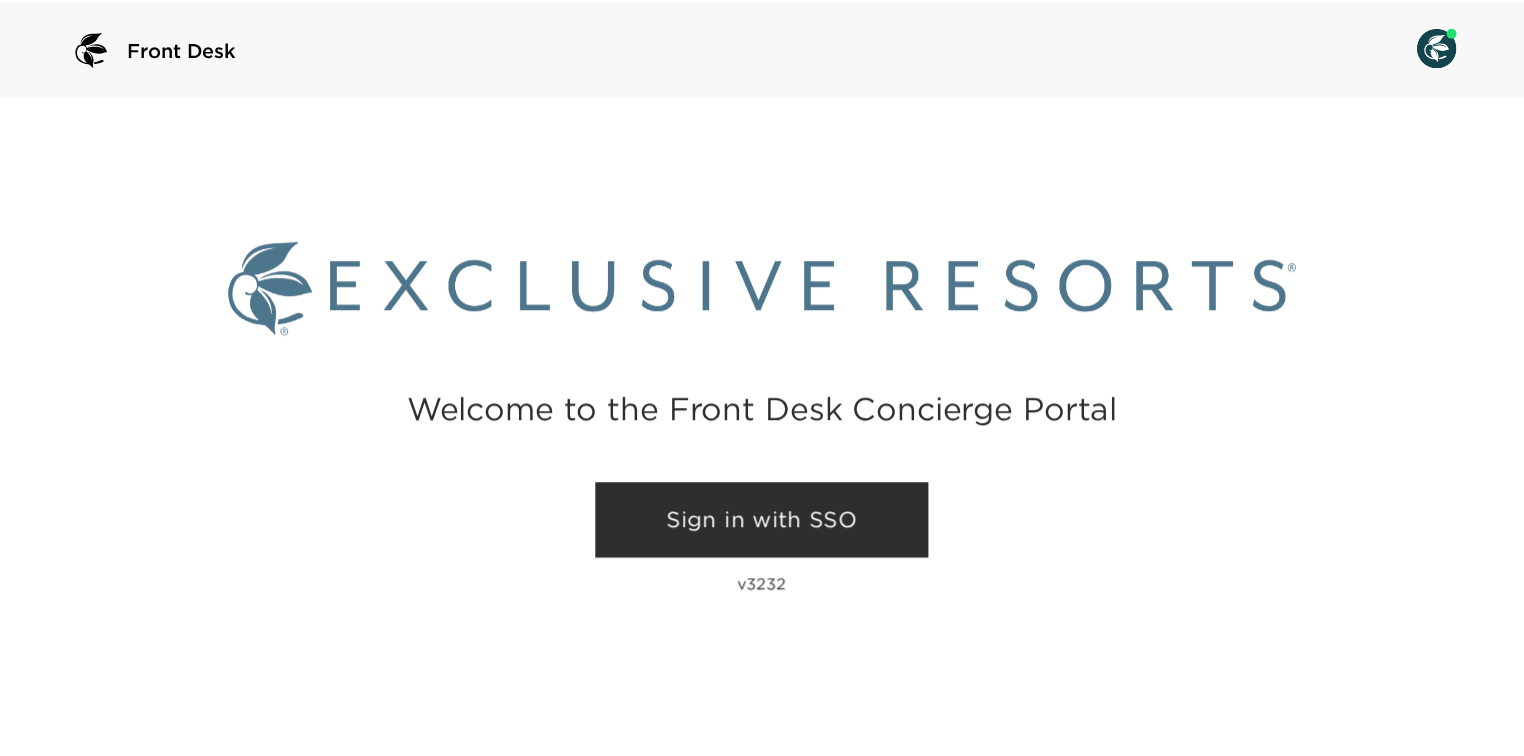 scroll, scrollTop: 0, scrollLeft: 0, axis: both 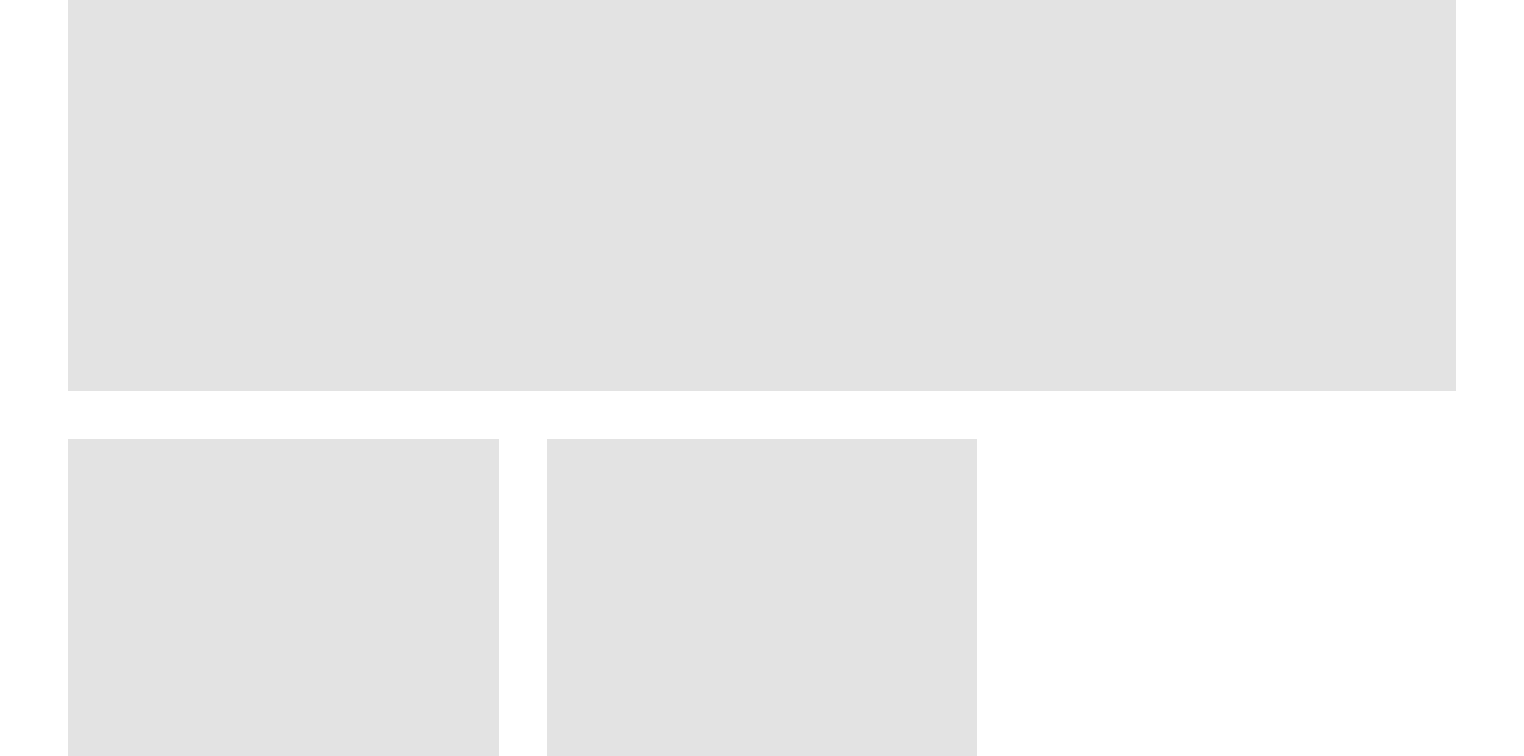 drag, startPoint x: 41, startPoint y: 224, endPoint x: 40, endPoint y: 388, distance: 164.00305 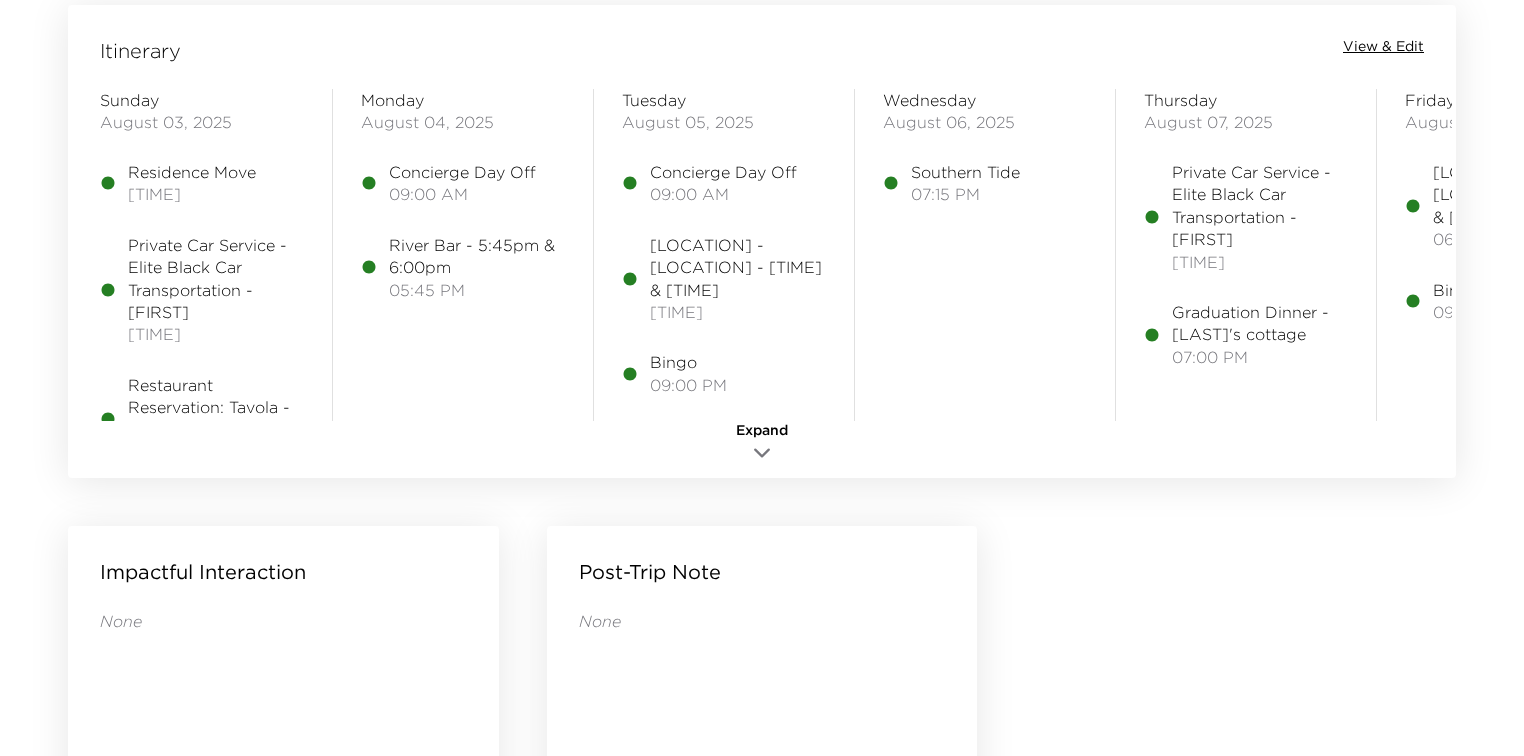 scroll, scrollTop: 1635, scrollLeft: 0, axis: vertical 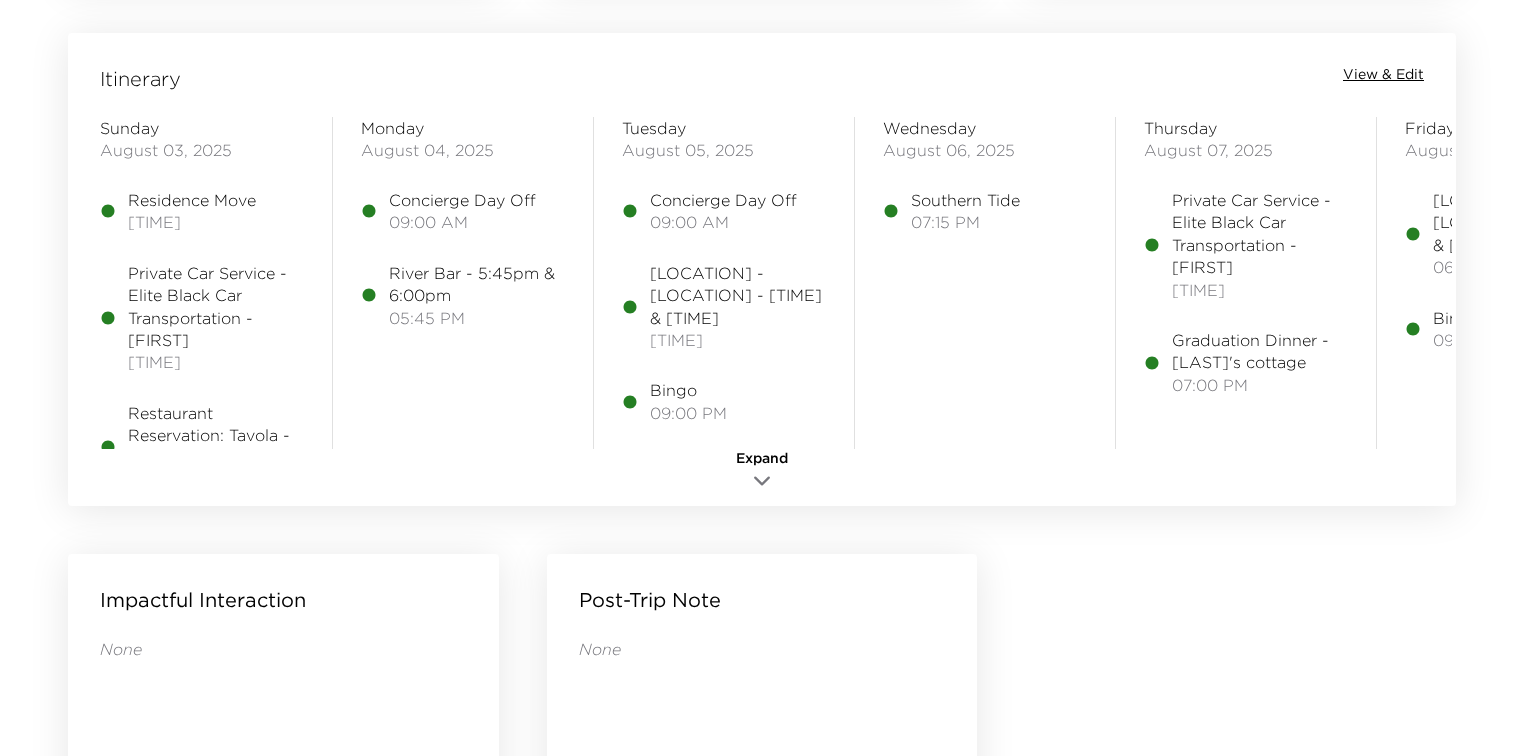 click on "Expand" at bounding box center (762, 472) 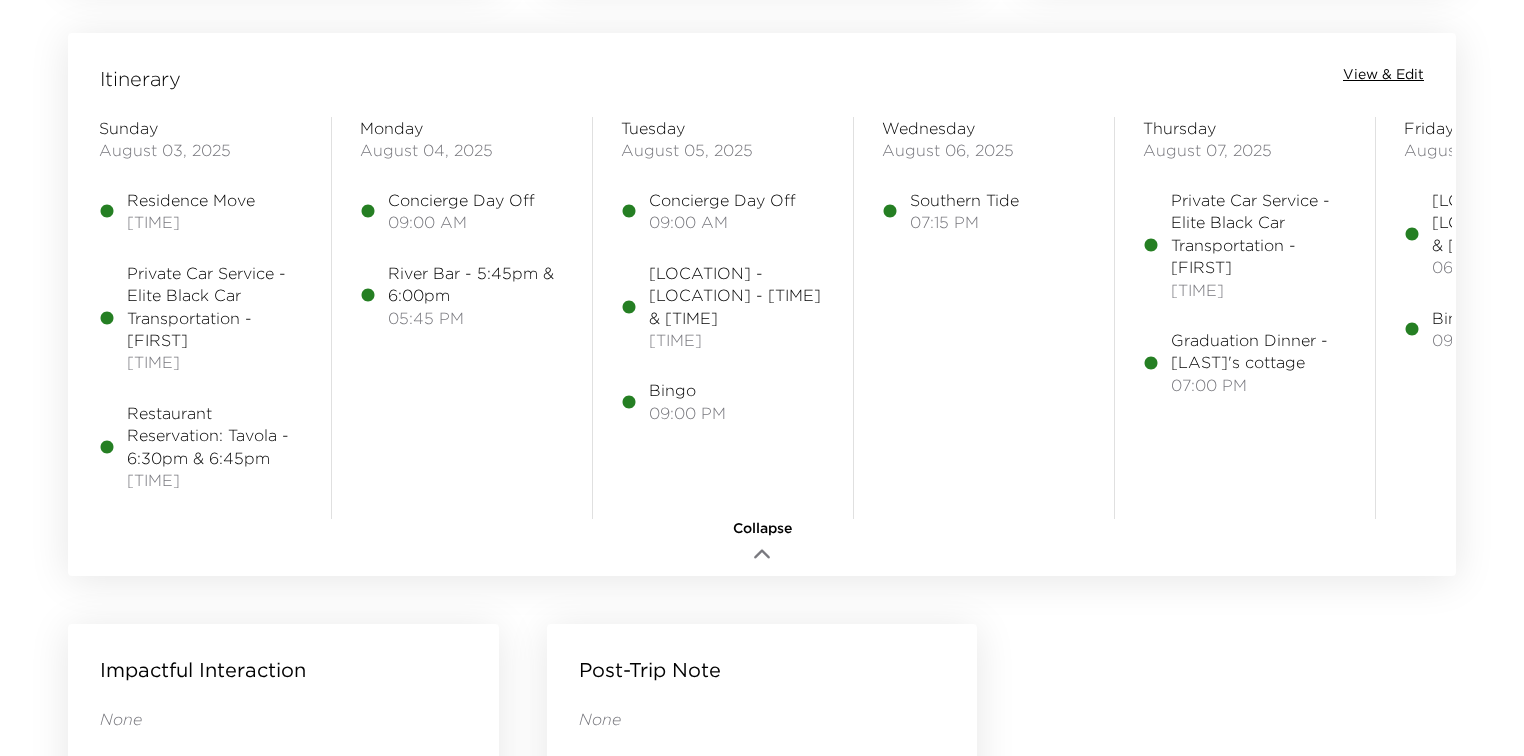 scroll, scrollTop: 0, scrollLeft: 0, axis: both 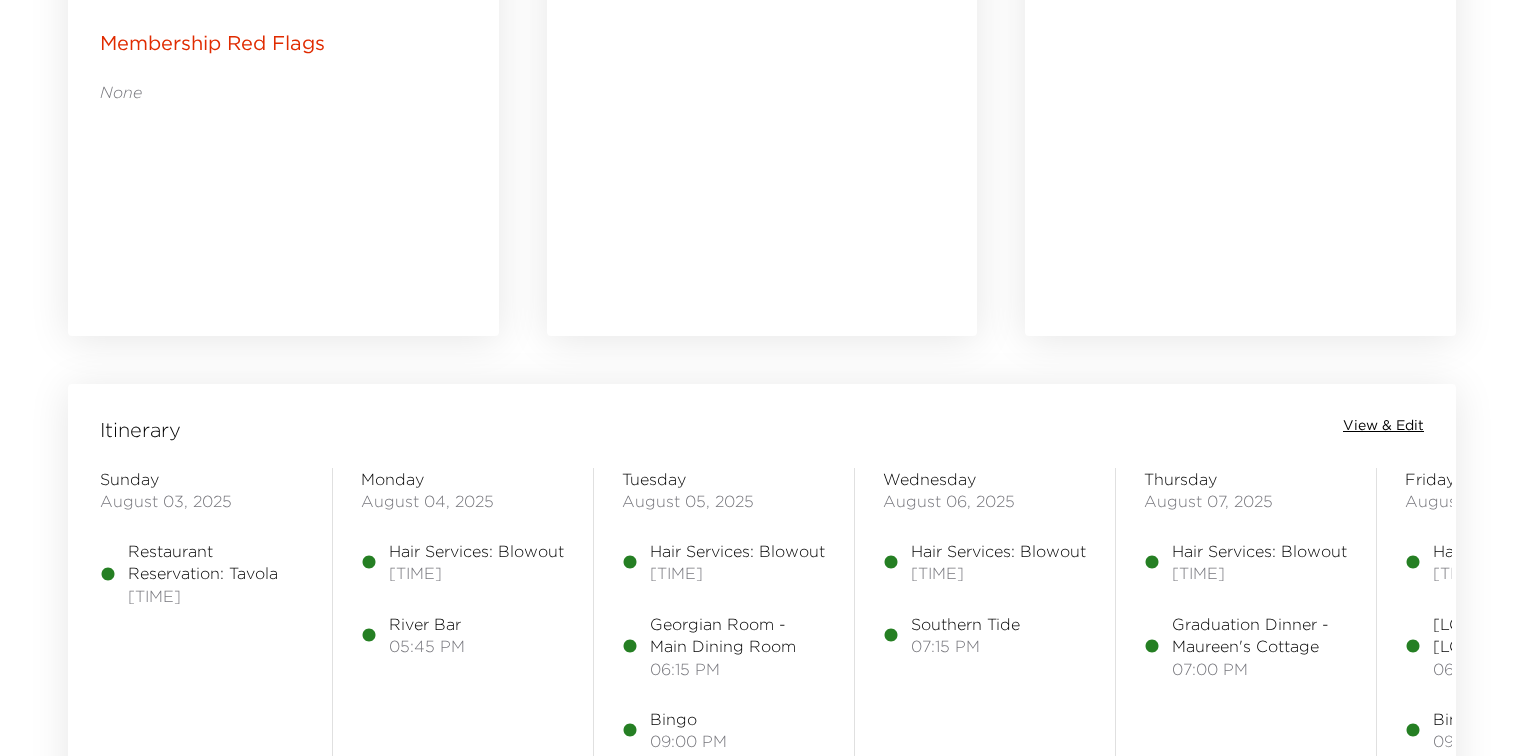 drag, startPoint x: 93, startPoint y: 250, endPoint x: 56, endPoint y: 416, distance: 170.07352 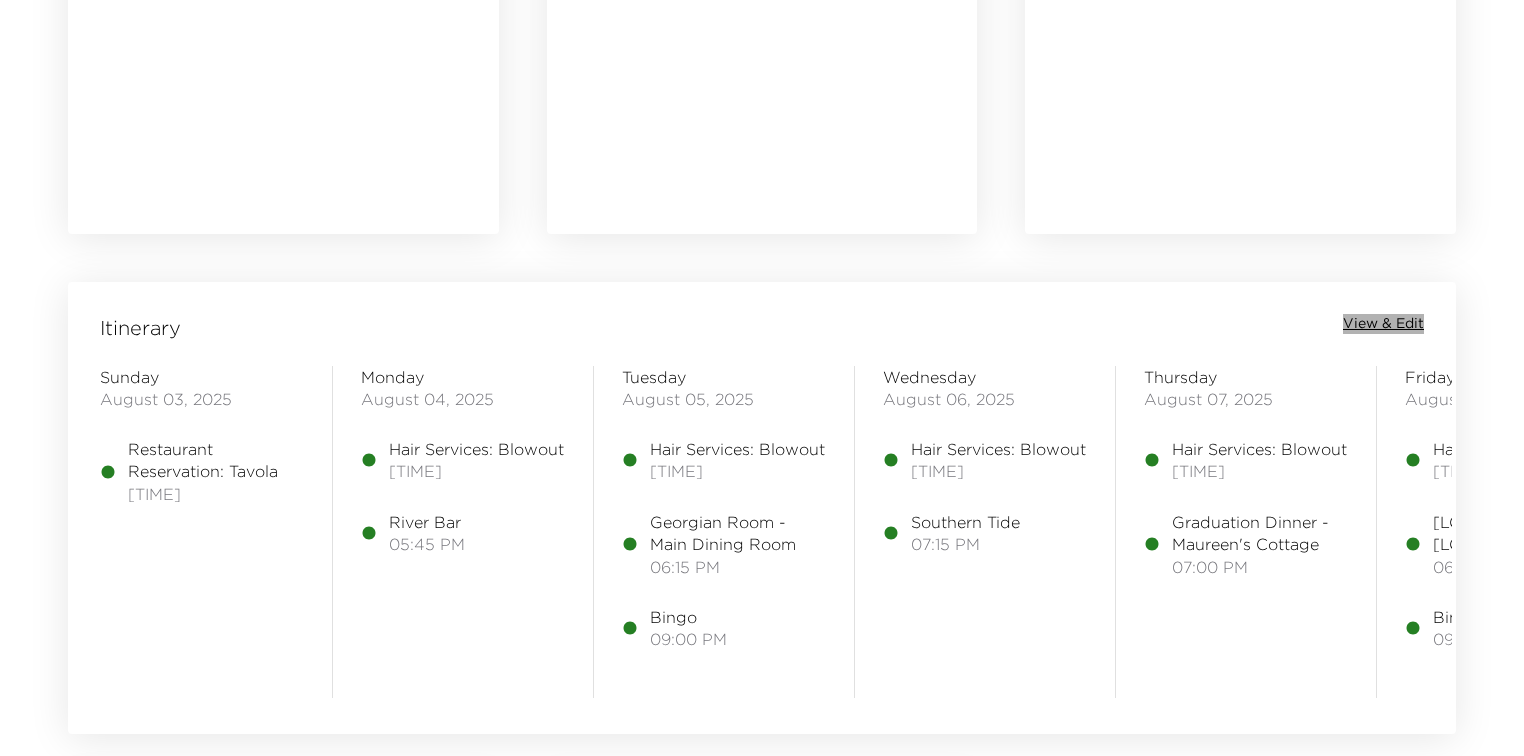 click on "View & Edit" at bounding box center (1383, 324) 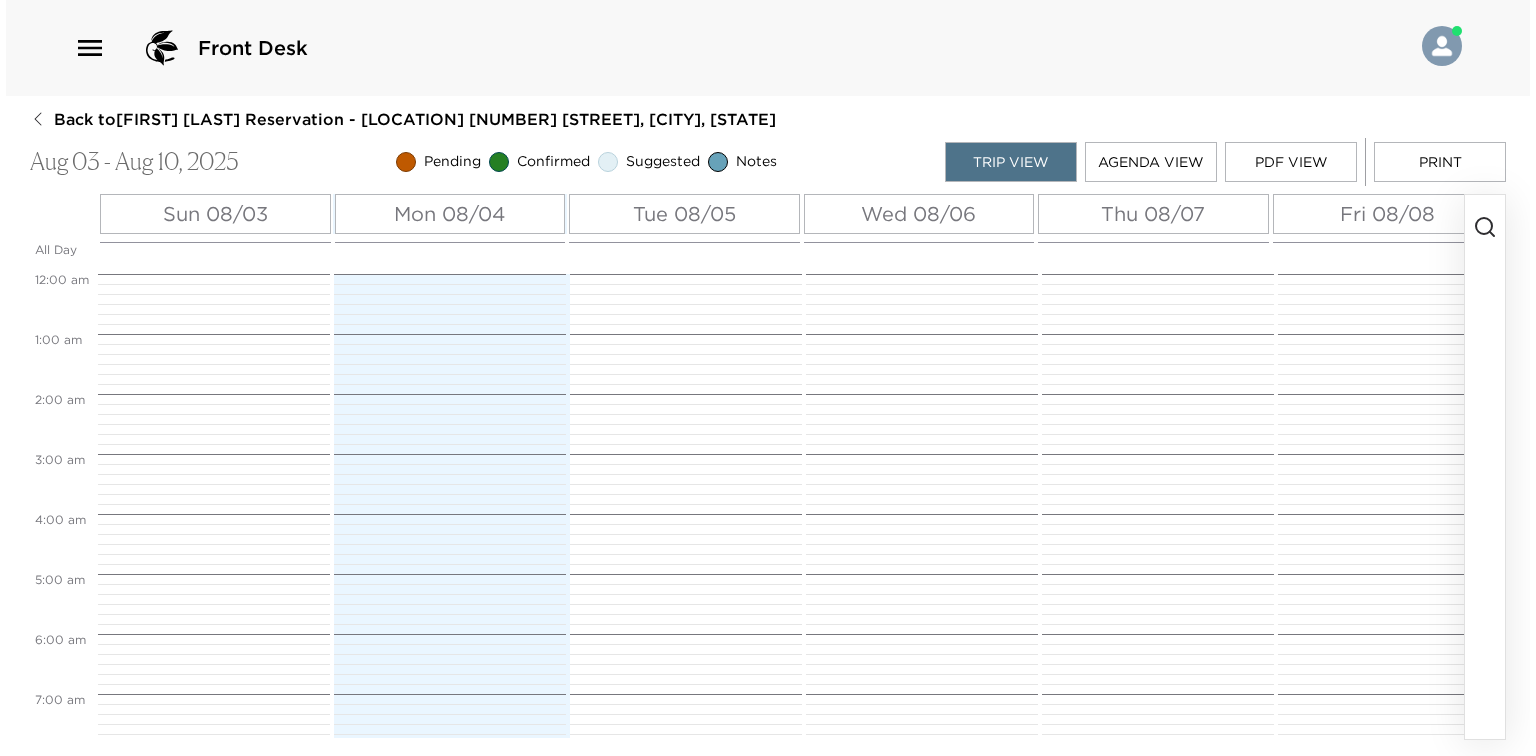 scroll, scrollTop: 0, scrollLeft: 0, axis: both 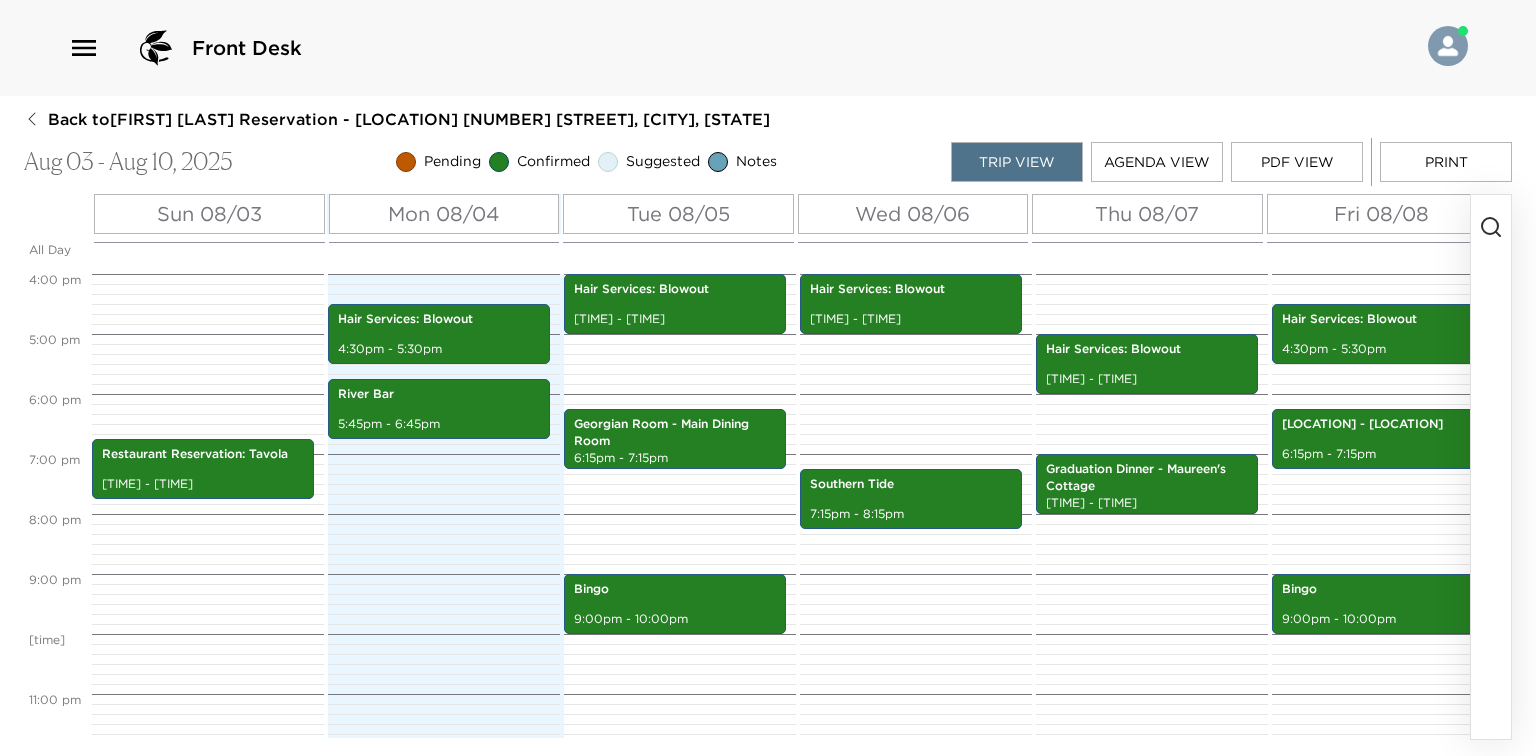 click on "Print" at bounding box center [1446, 162] 